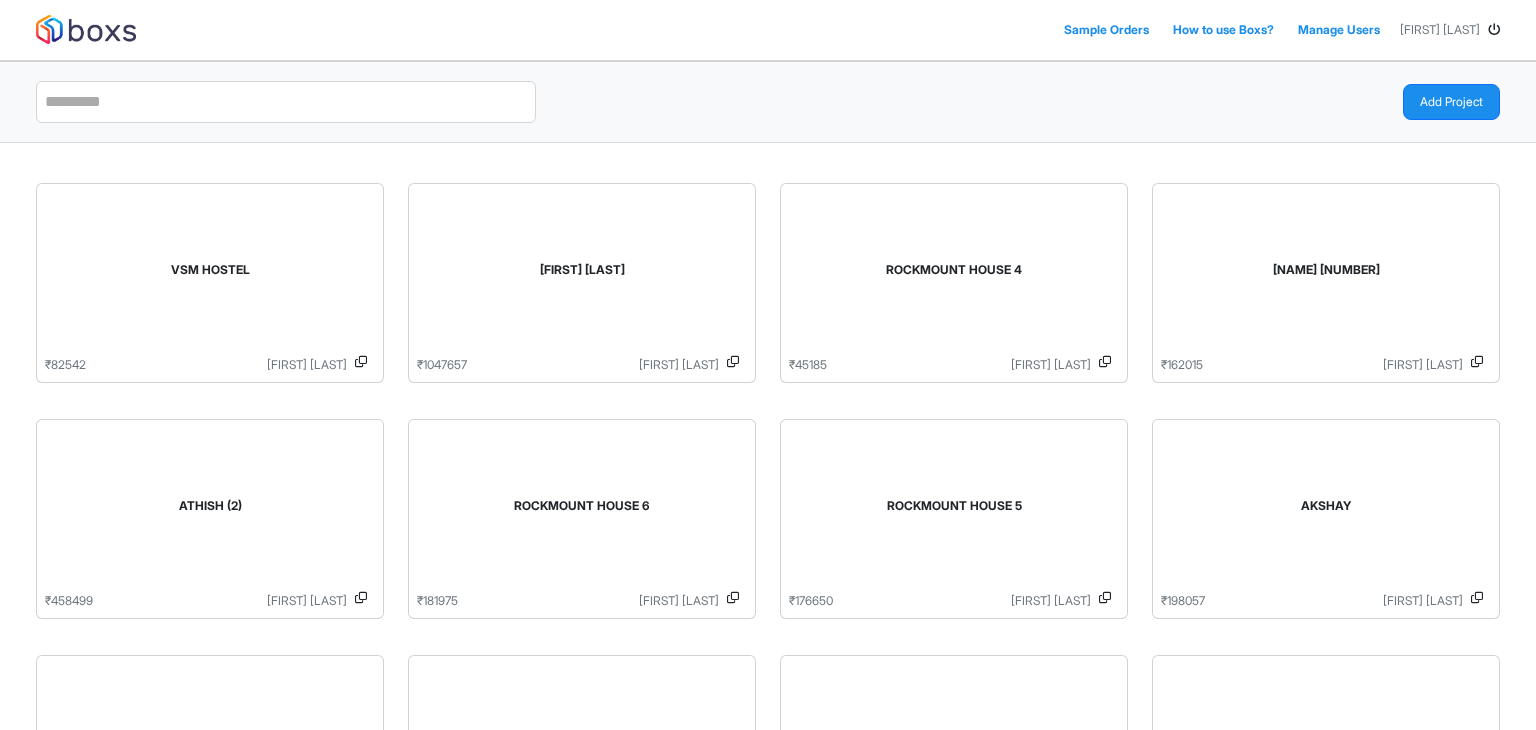 scroll, scrollTop: 0, scrollLeft: 0, axis: both 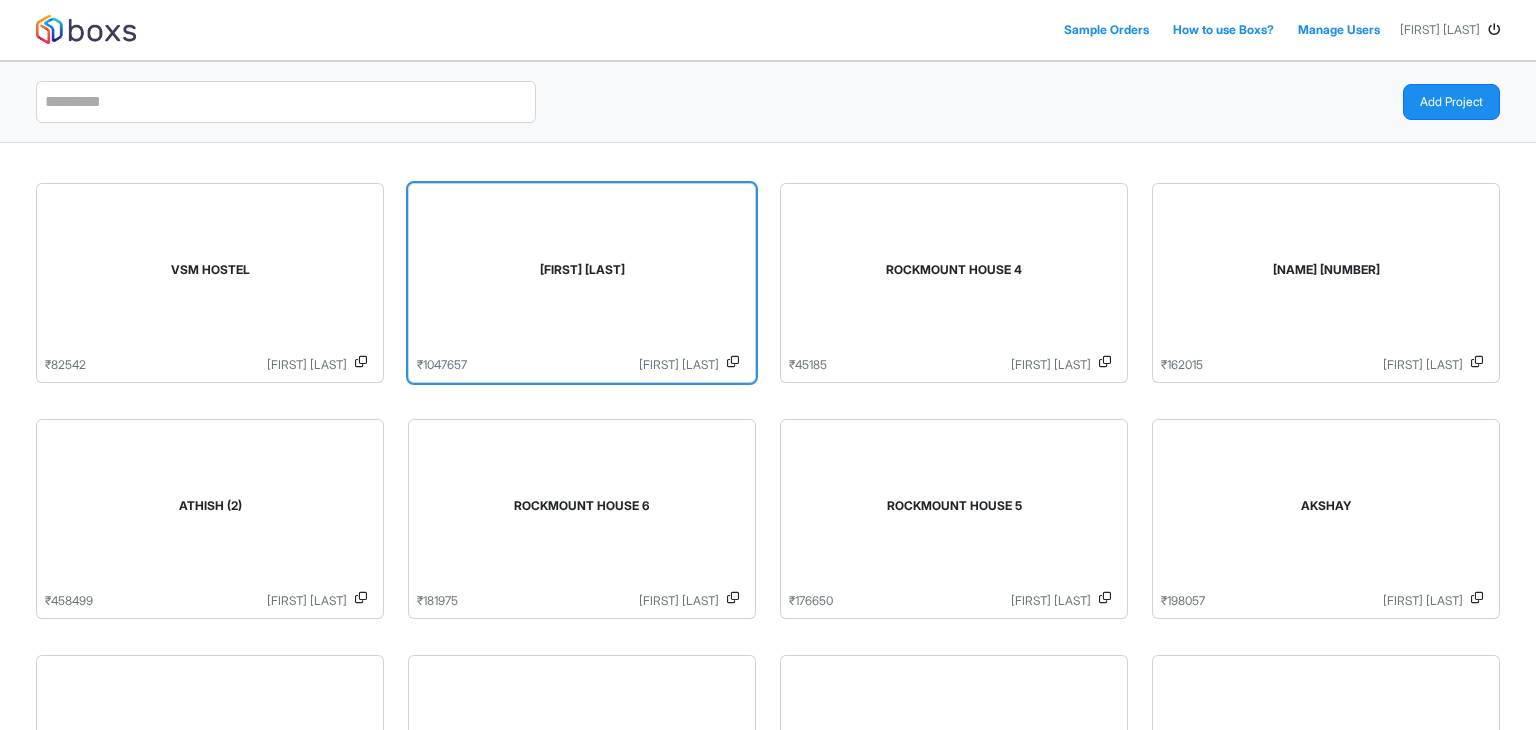 click on "[FIRST] [LAST]" at bounding box center (582, 274) 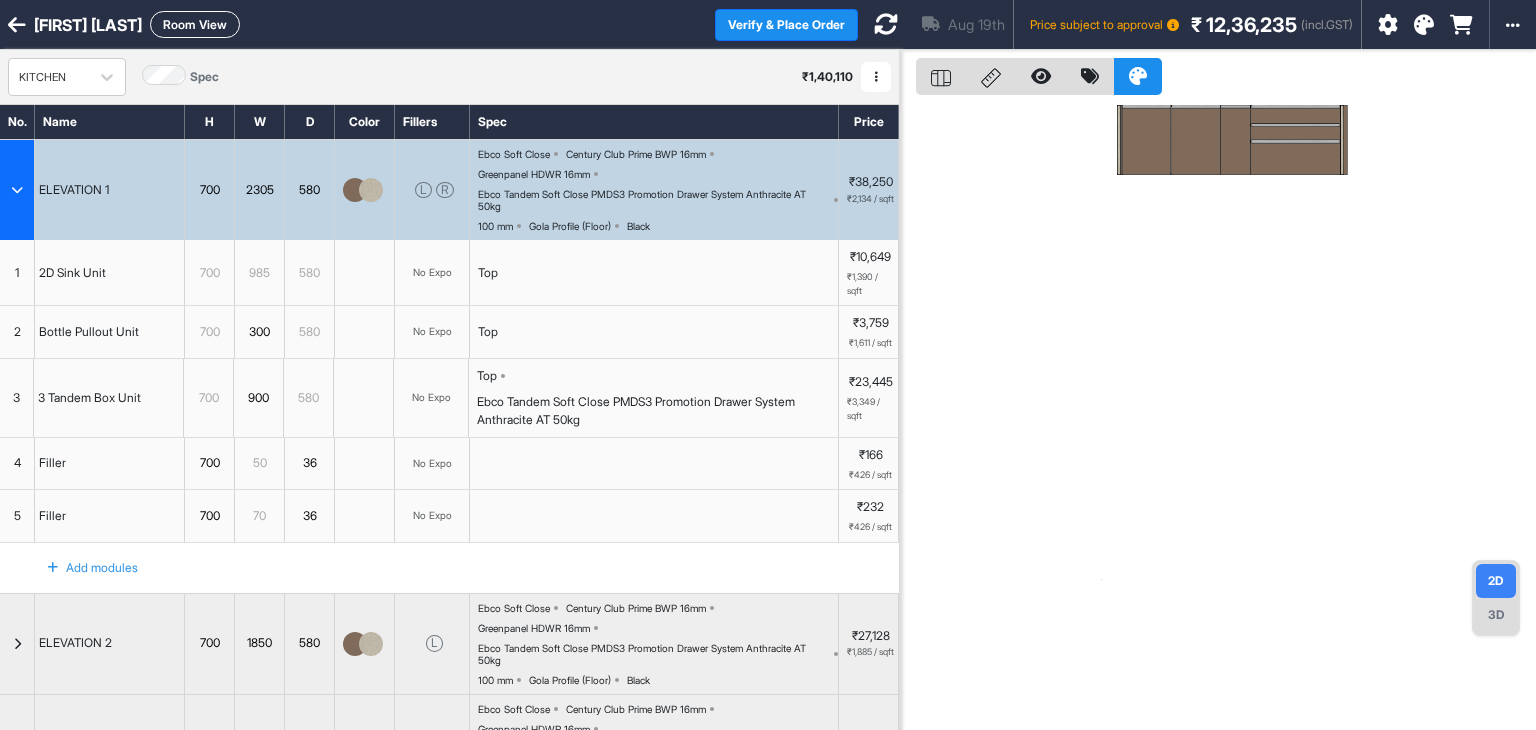 click at bounding box center [17, 190] 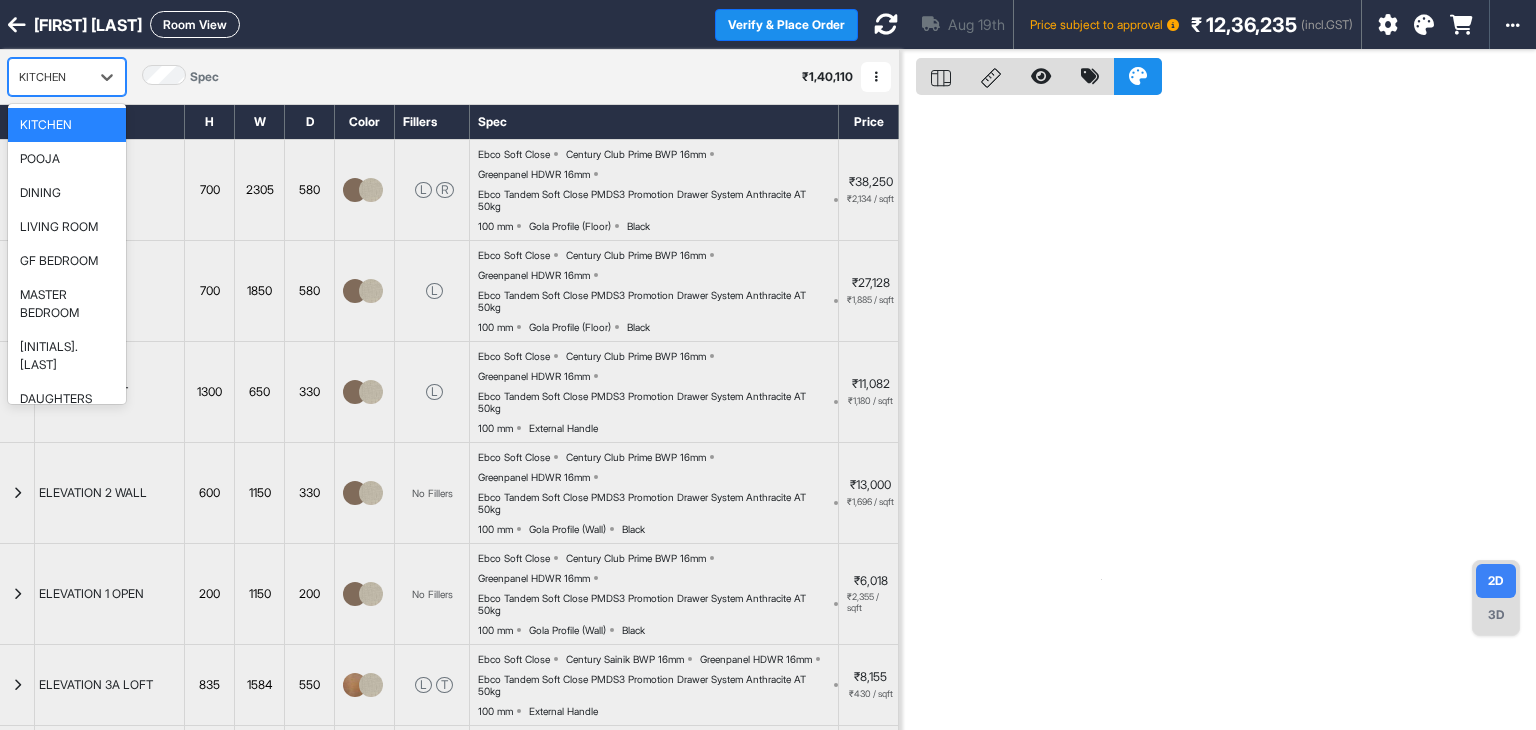 click on "KITCHEN" at bounding box center [49, 77] 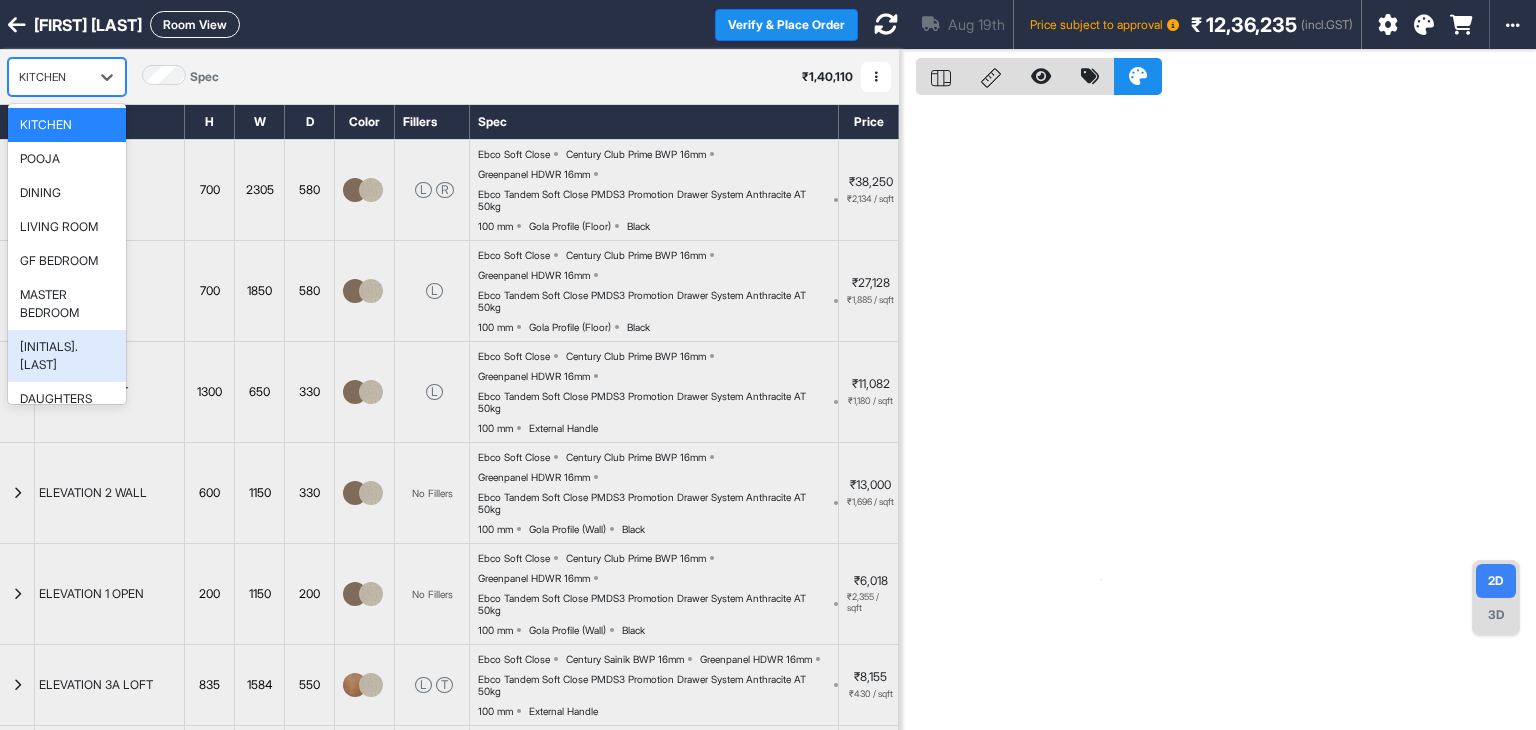 scroll, scrollTop: 206, scrollLeft: 0, axis: vertical 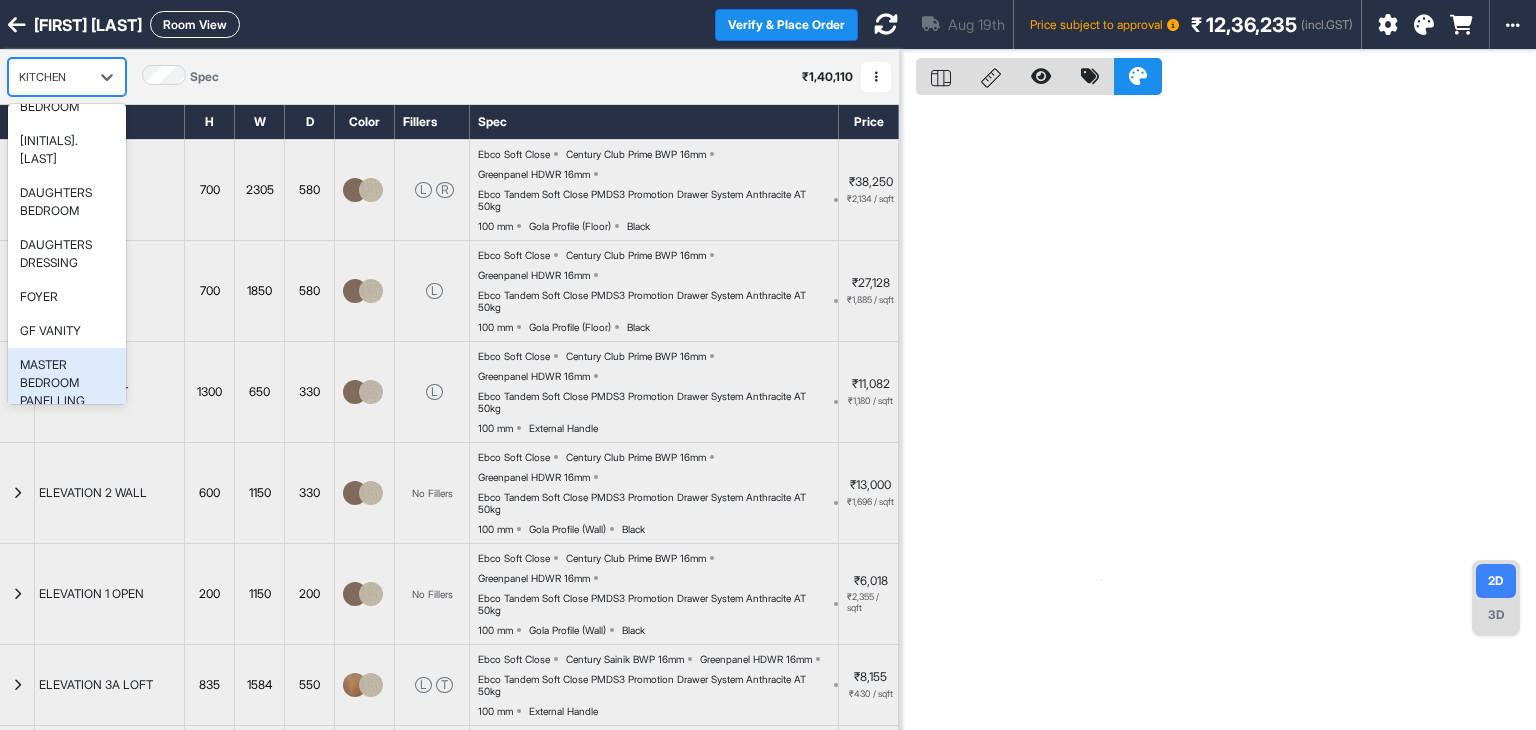 click on "MASTER BEDROOM PANELLING" at bounding box center [67, 383] 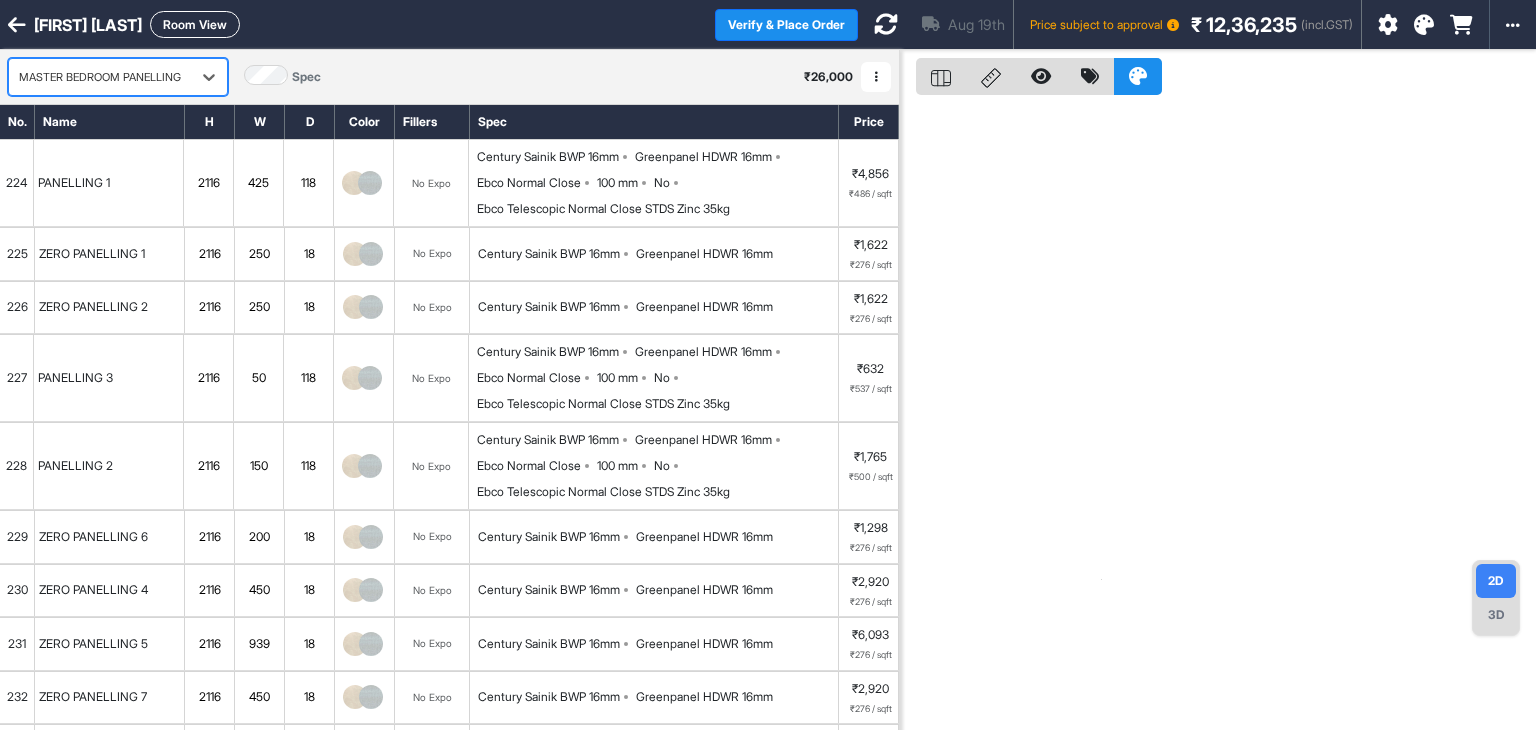click on "Room View" at bounding box center (195, 24) 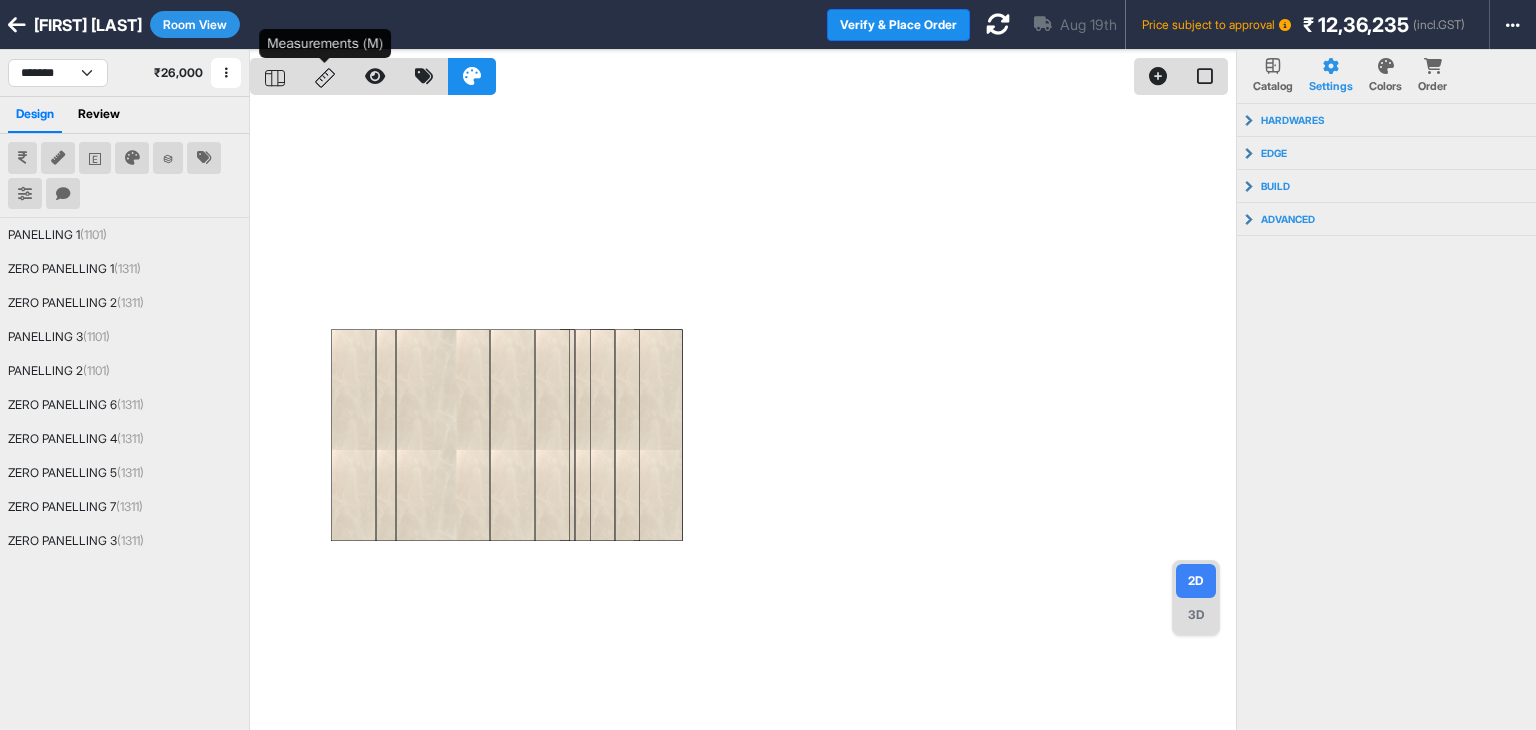 click 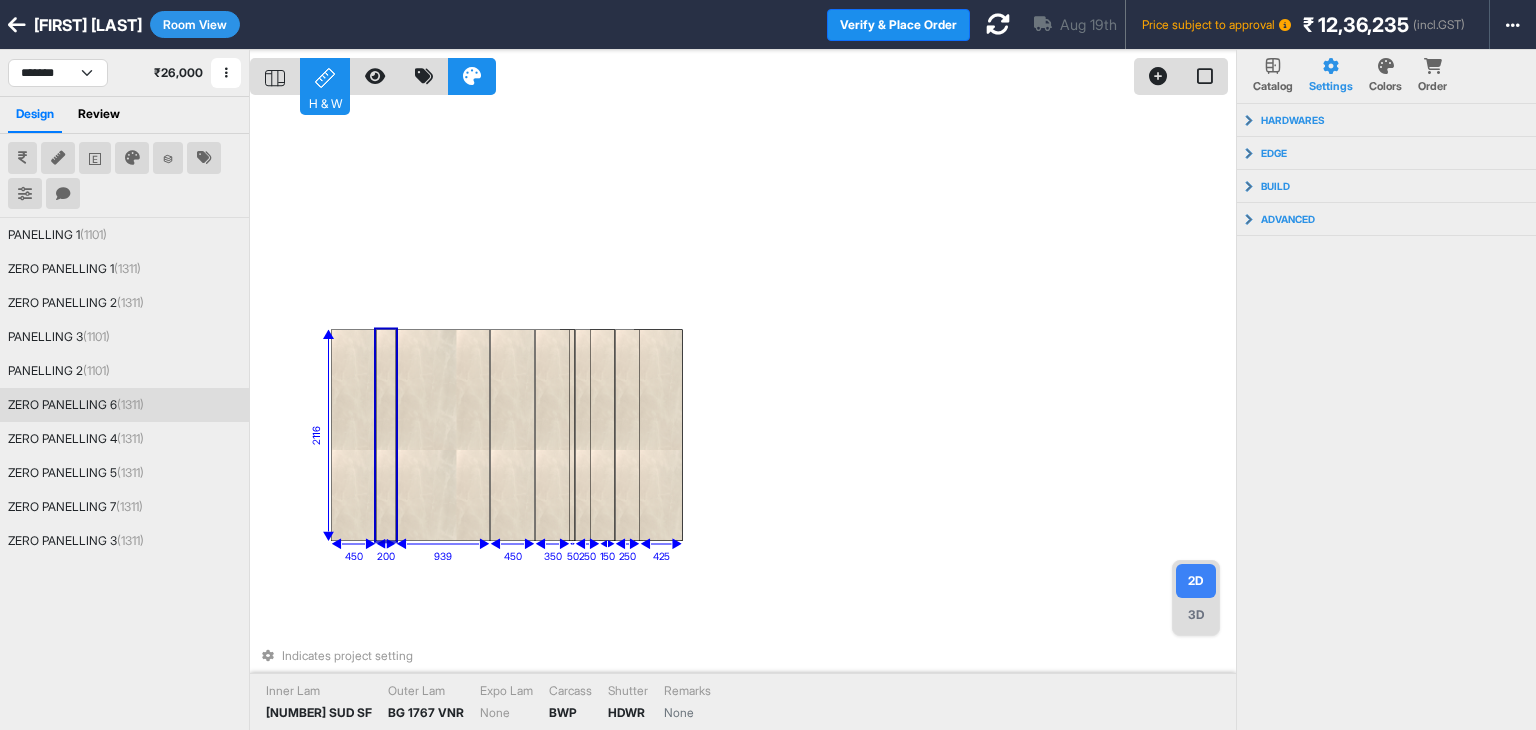 click on "Room View" at bounding box center (195, 24) 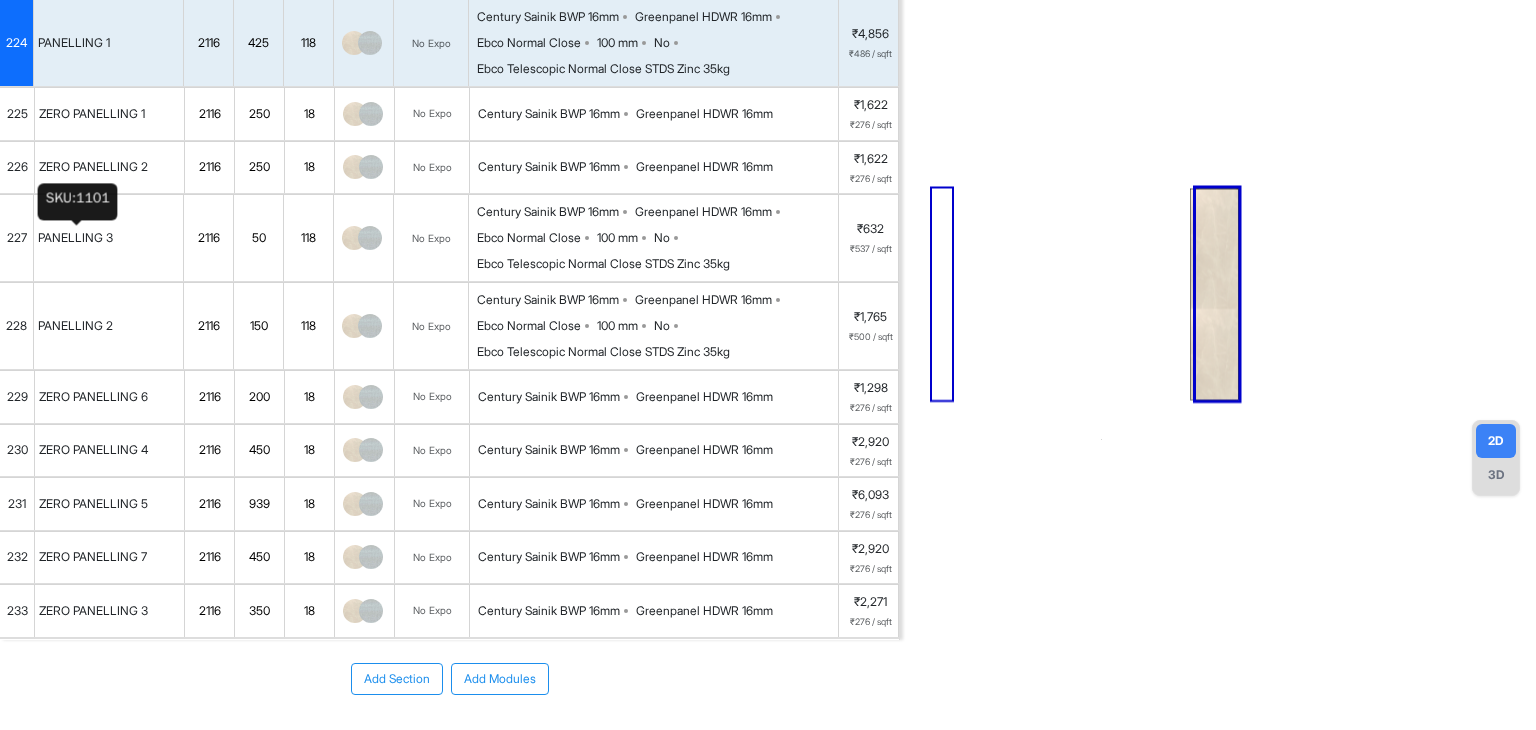 scroll, scrollTop: 160, scrollLeft: 0, axis: vertical 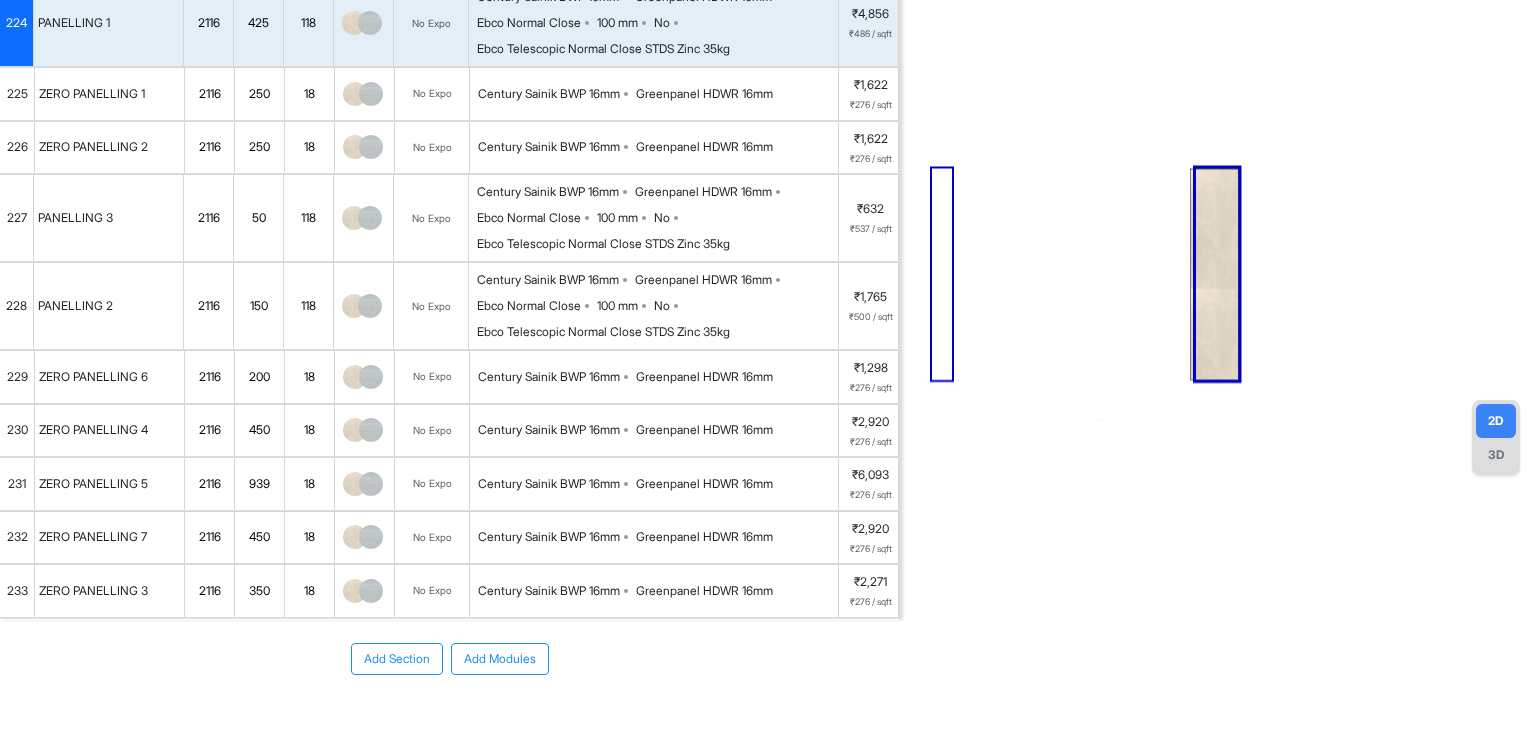 click on "939" at bounding box center (259, 484) 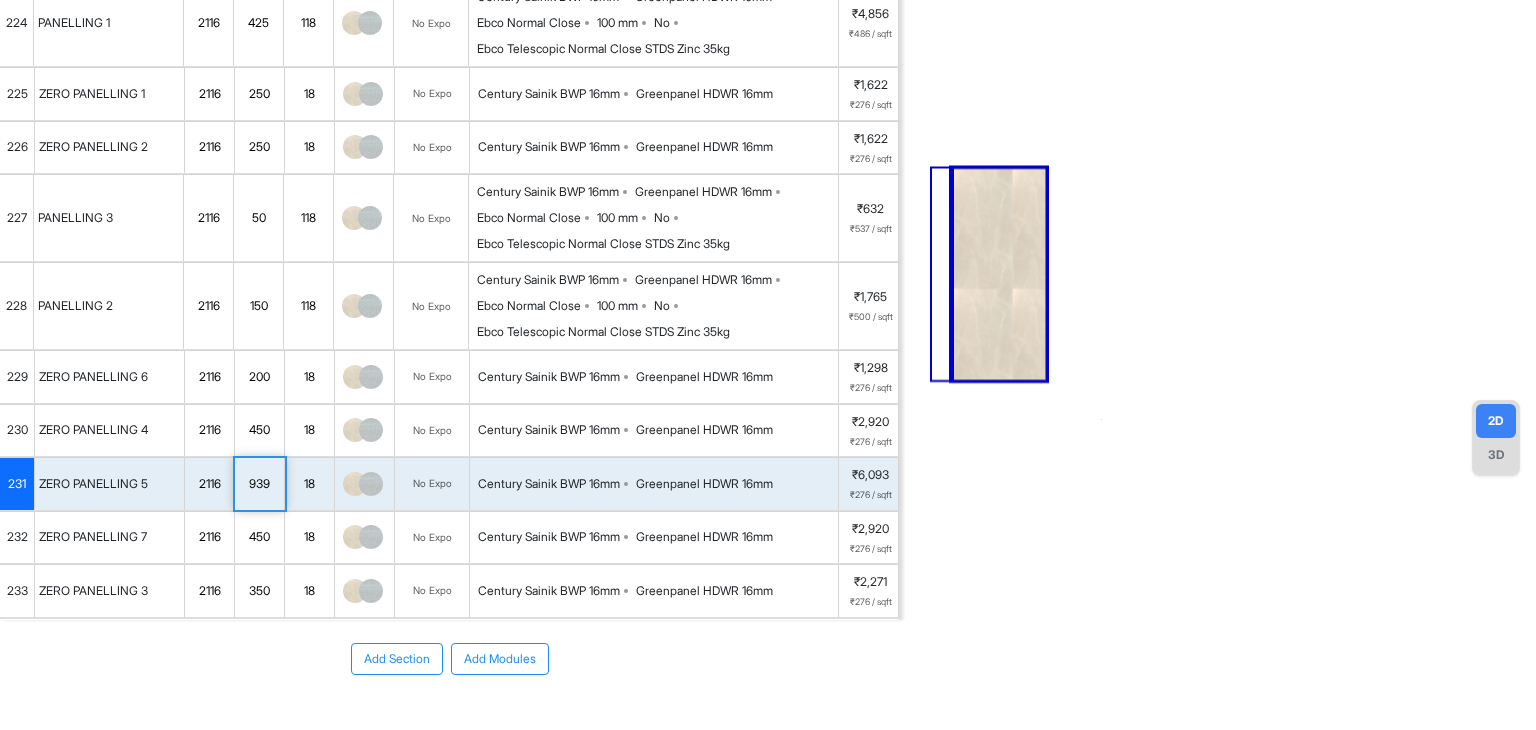 click on "939" at bounding box center (259, 484) 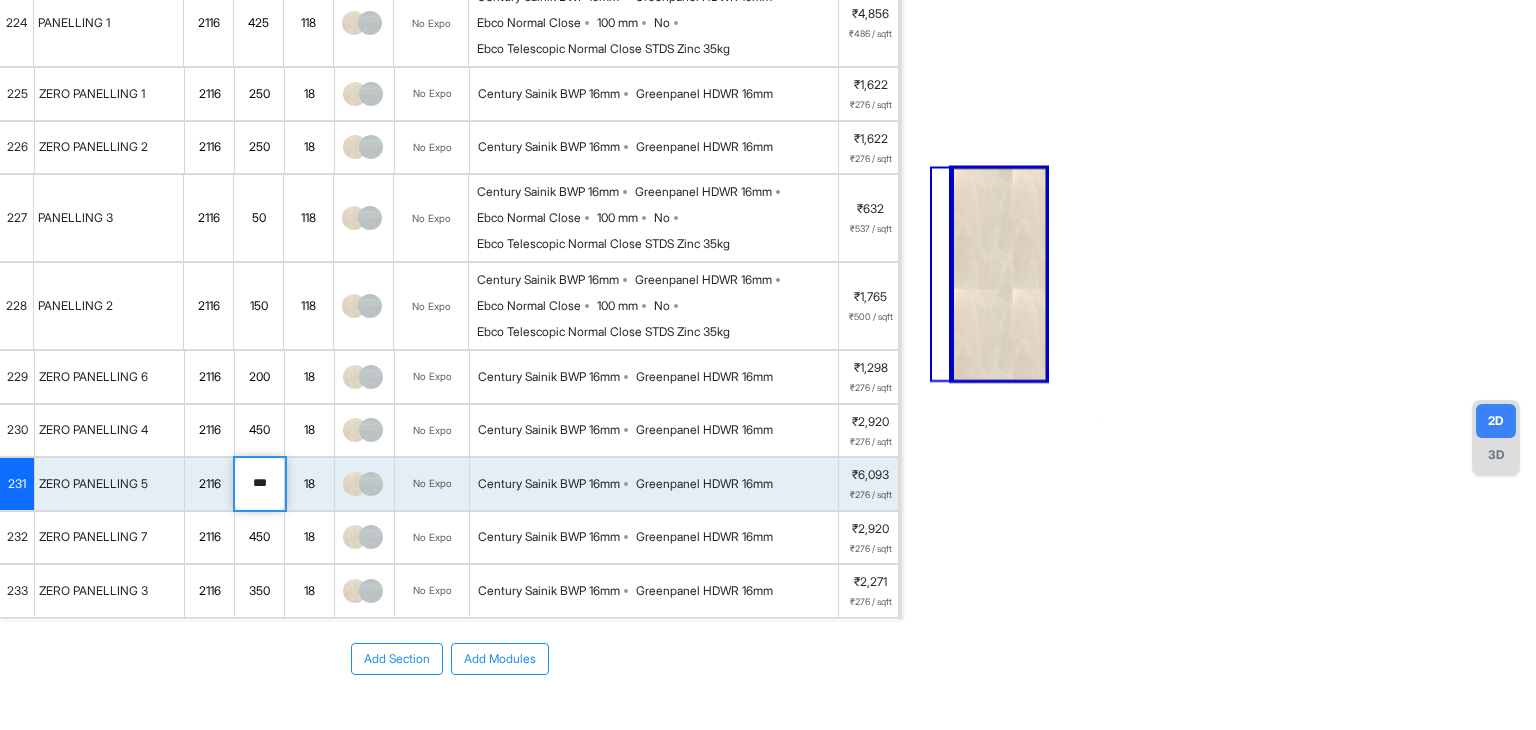 drag, startPoint x: 254, startPoint y: 479, endPoint x: 236, endPoint y: 483, distance: 18.439089 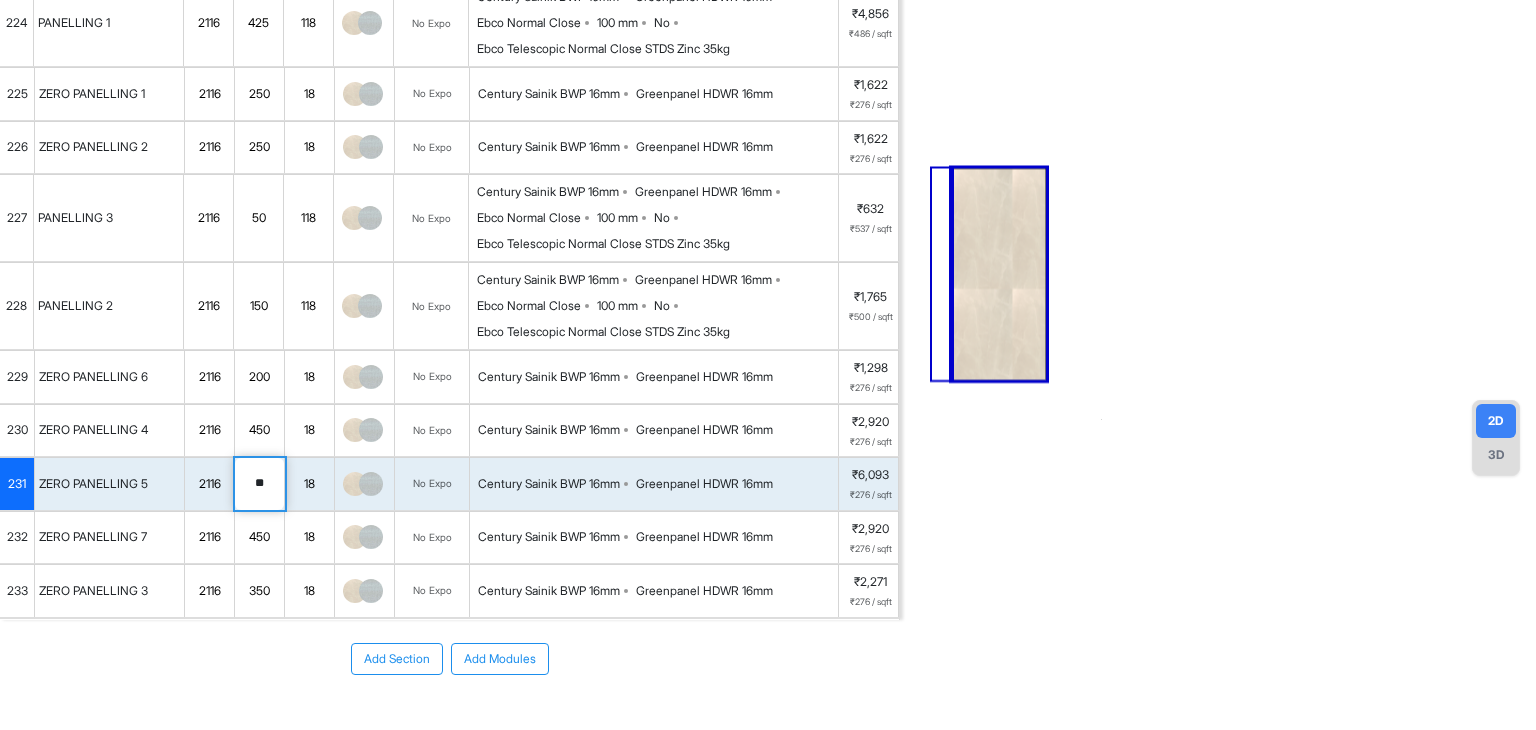 type on "***" 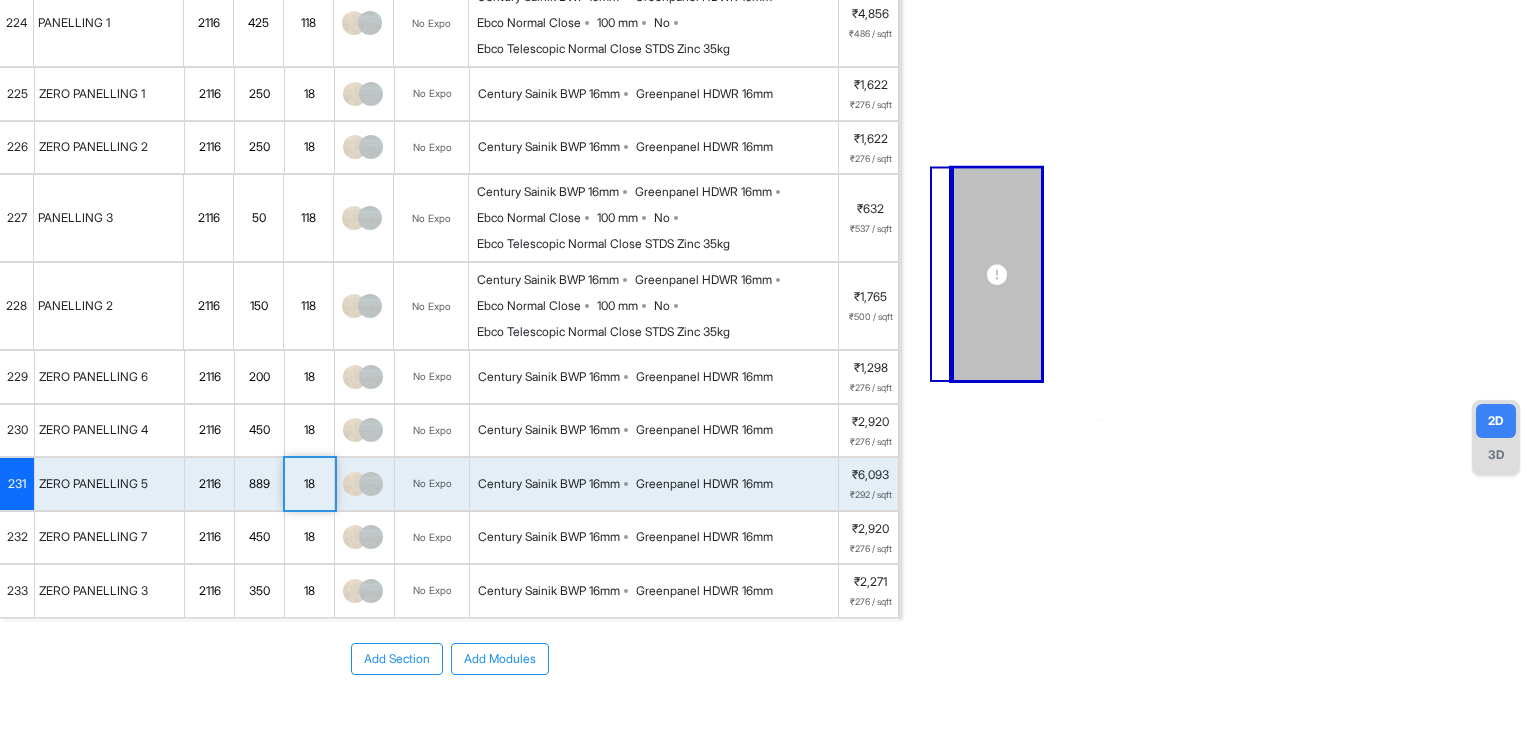 scroll, scrollTop: 0, scrollLeft: 0, axis: both 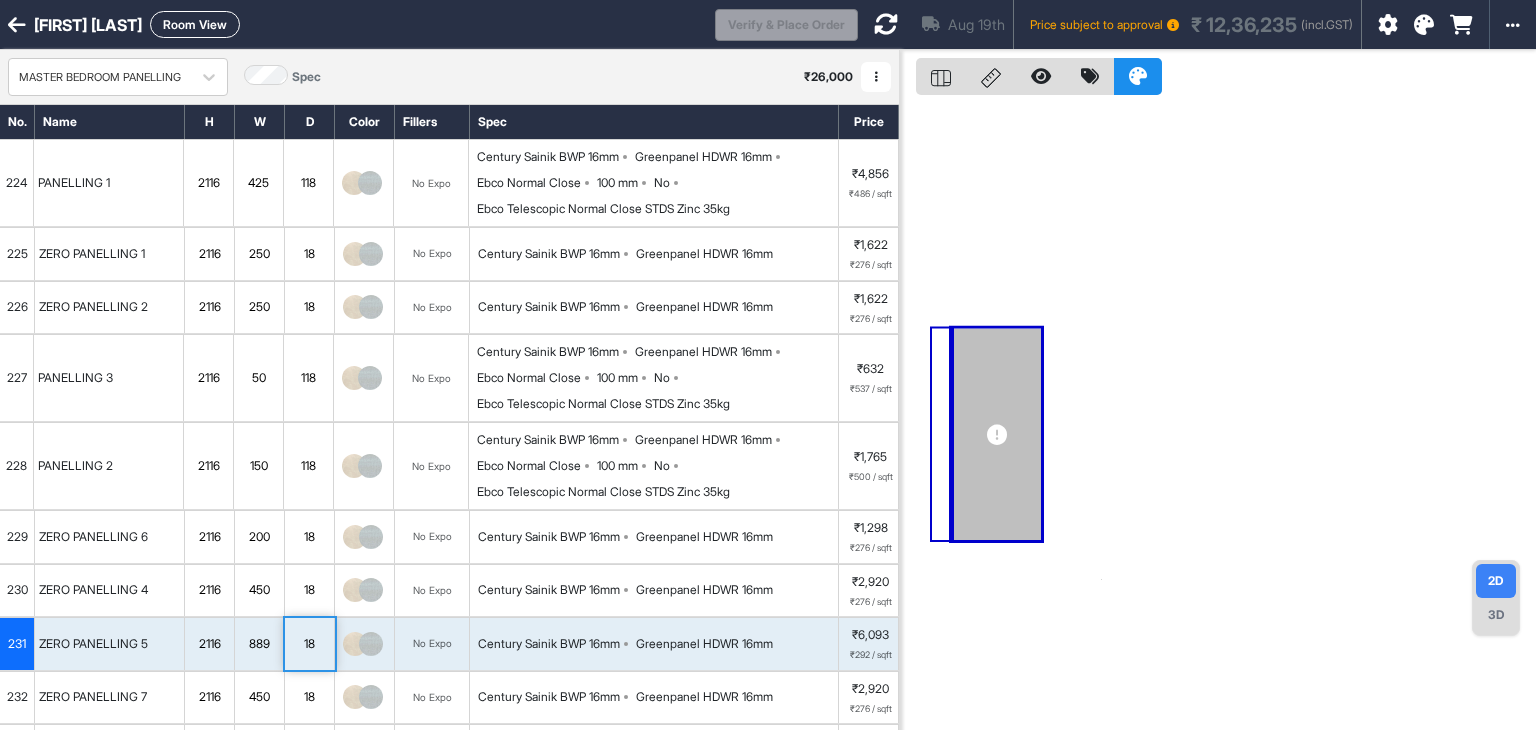 click at bounding box center [886, 24] 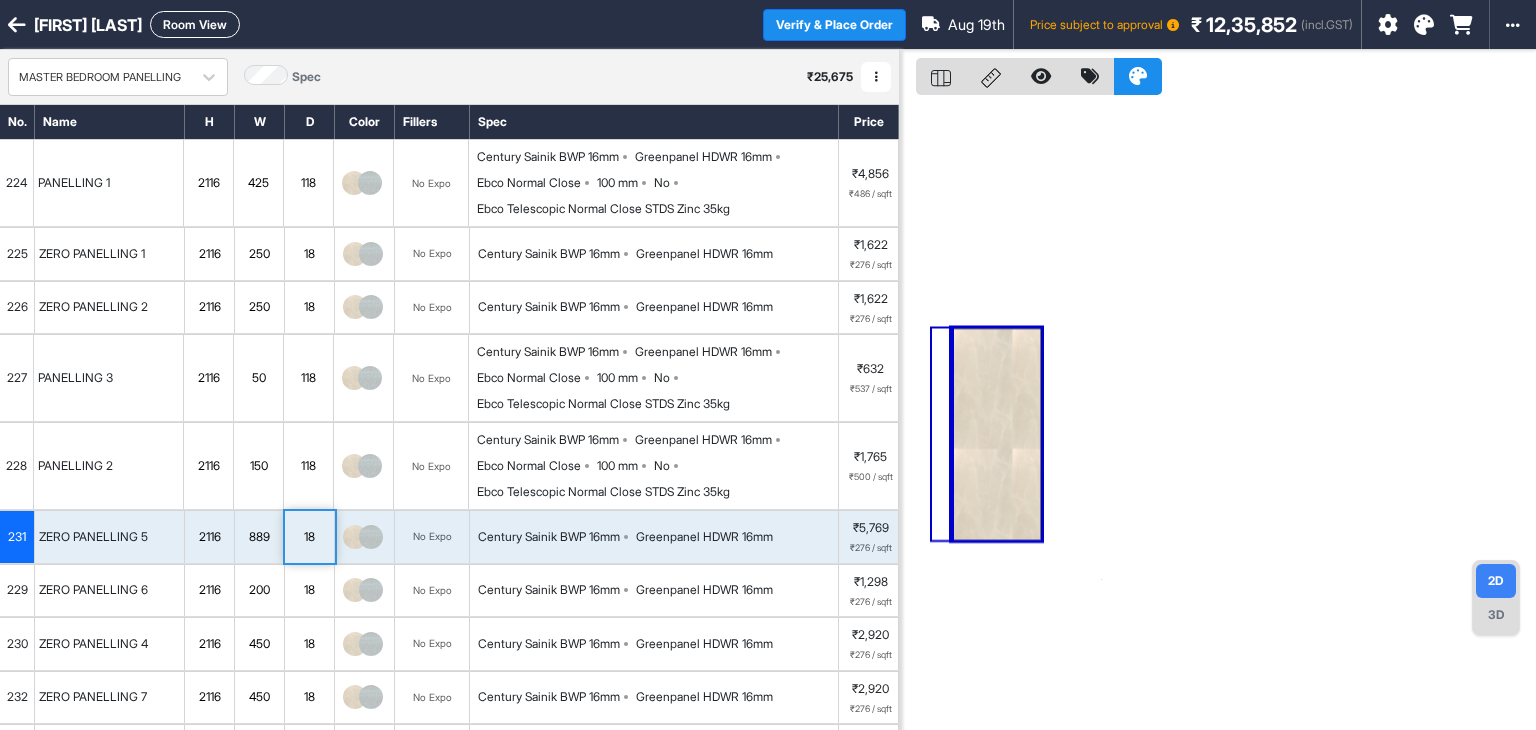 click on "Room View" at bounding box center (195, 24) 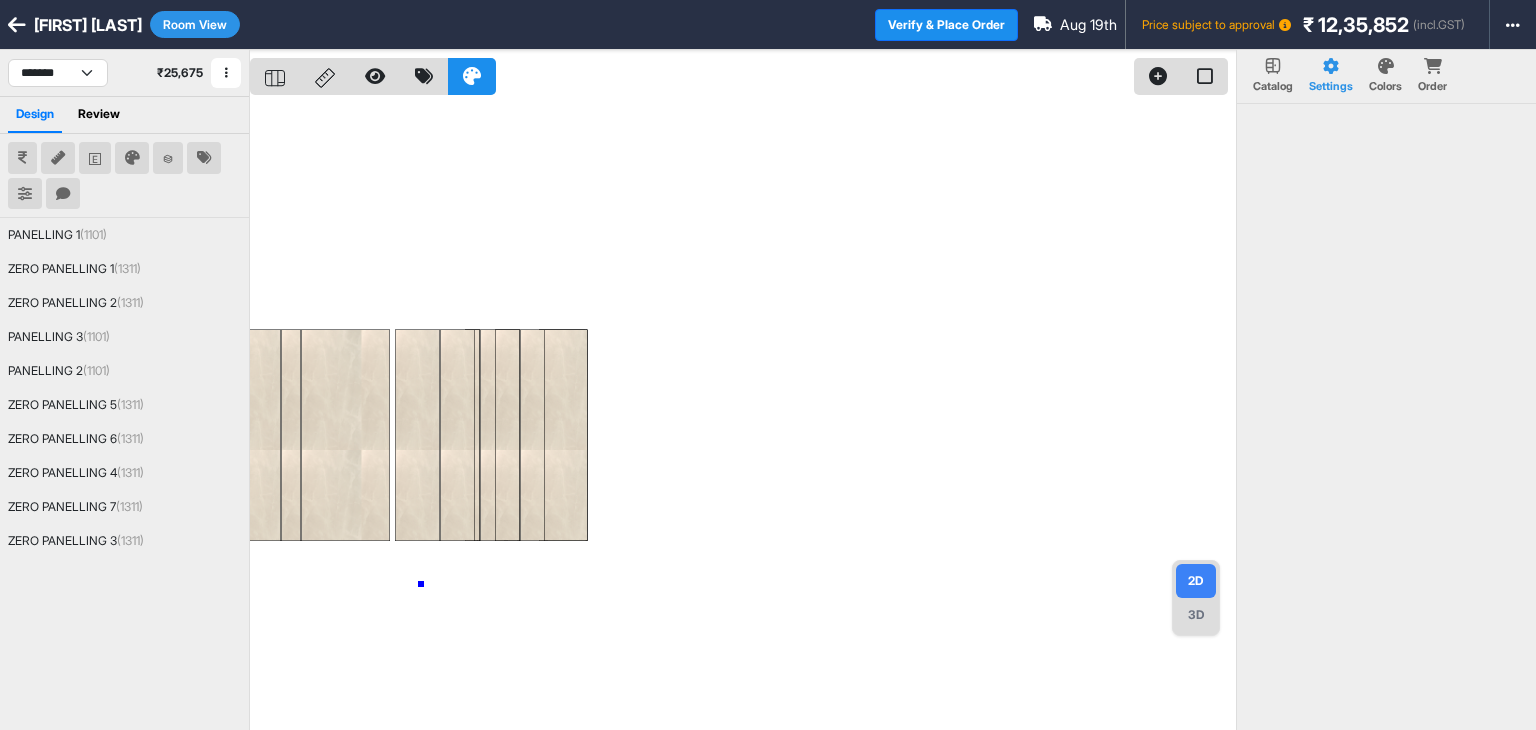 click at bounding box center [743, 415] 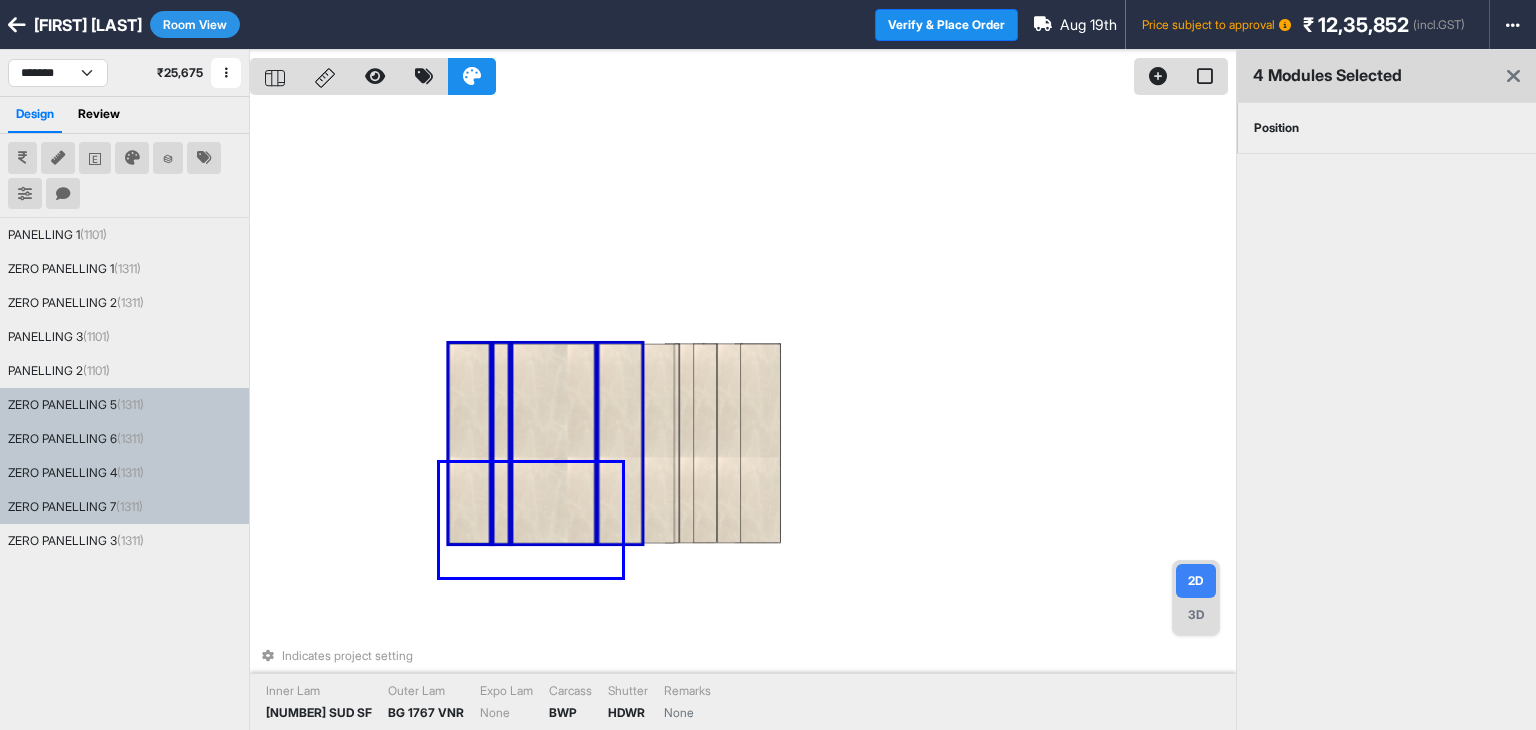 drag, startPoint x: 622, startPoint y: 575, endPoint x: 439, endPoint y: 463, distance: 214.55302 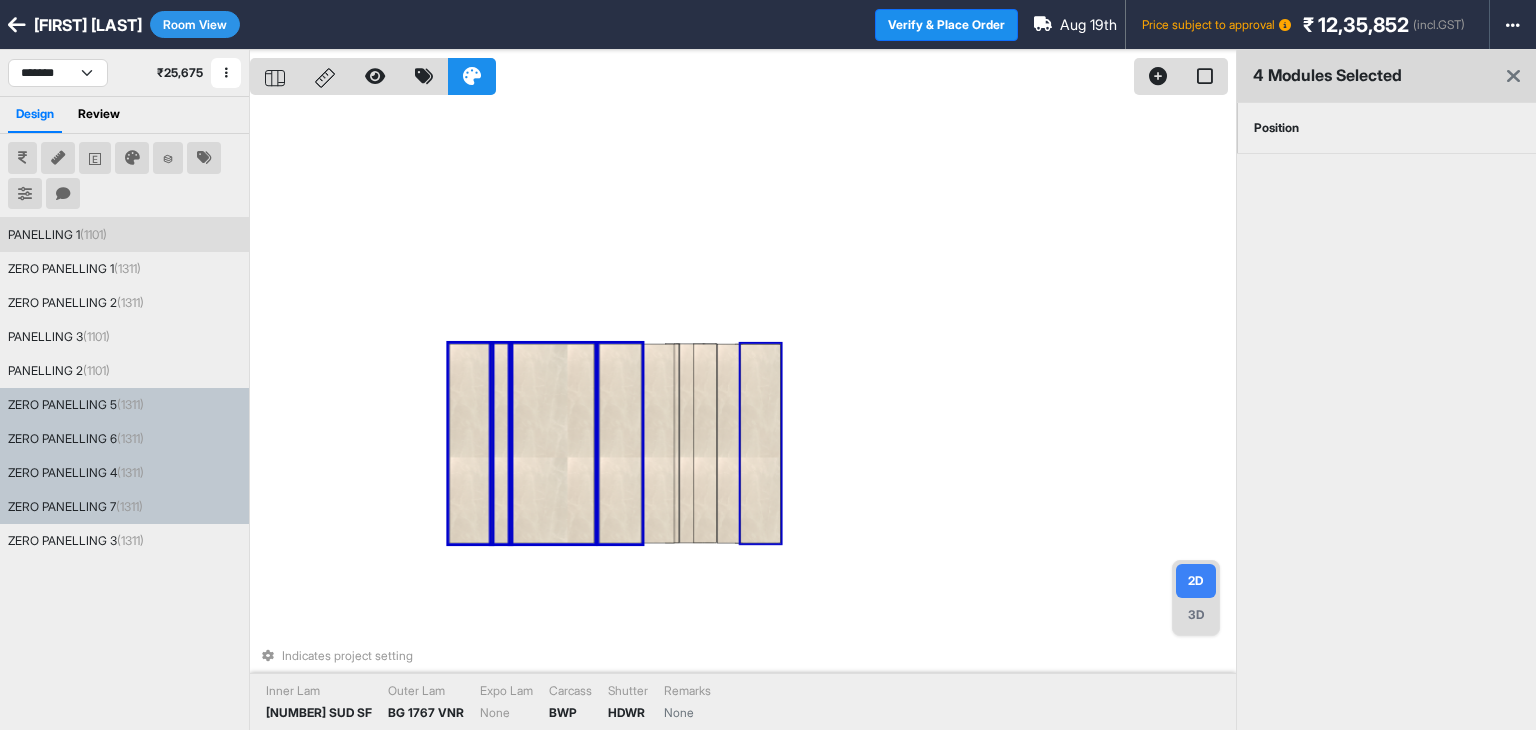 click on "Position" at bounding box center (1276, 128) 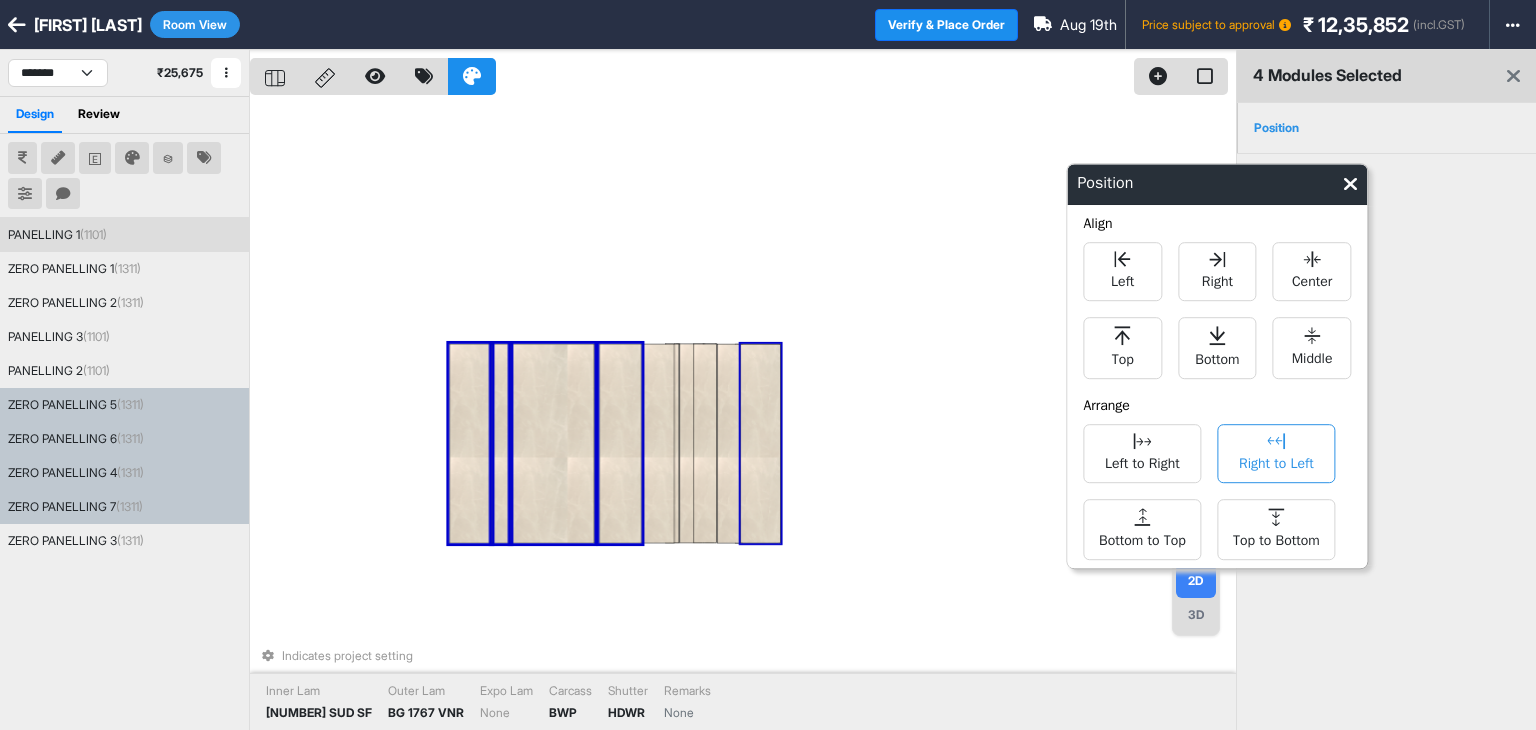 click on "Right to Left" at bounding box center (1276, 453) 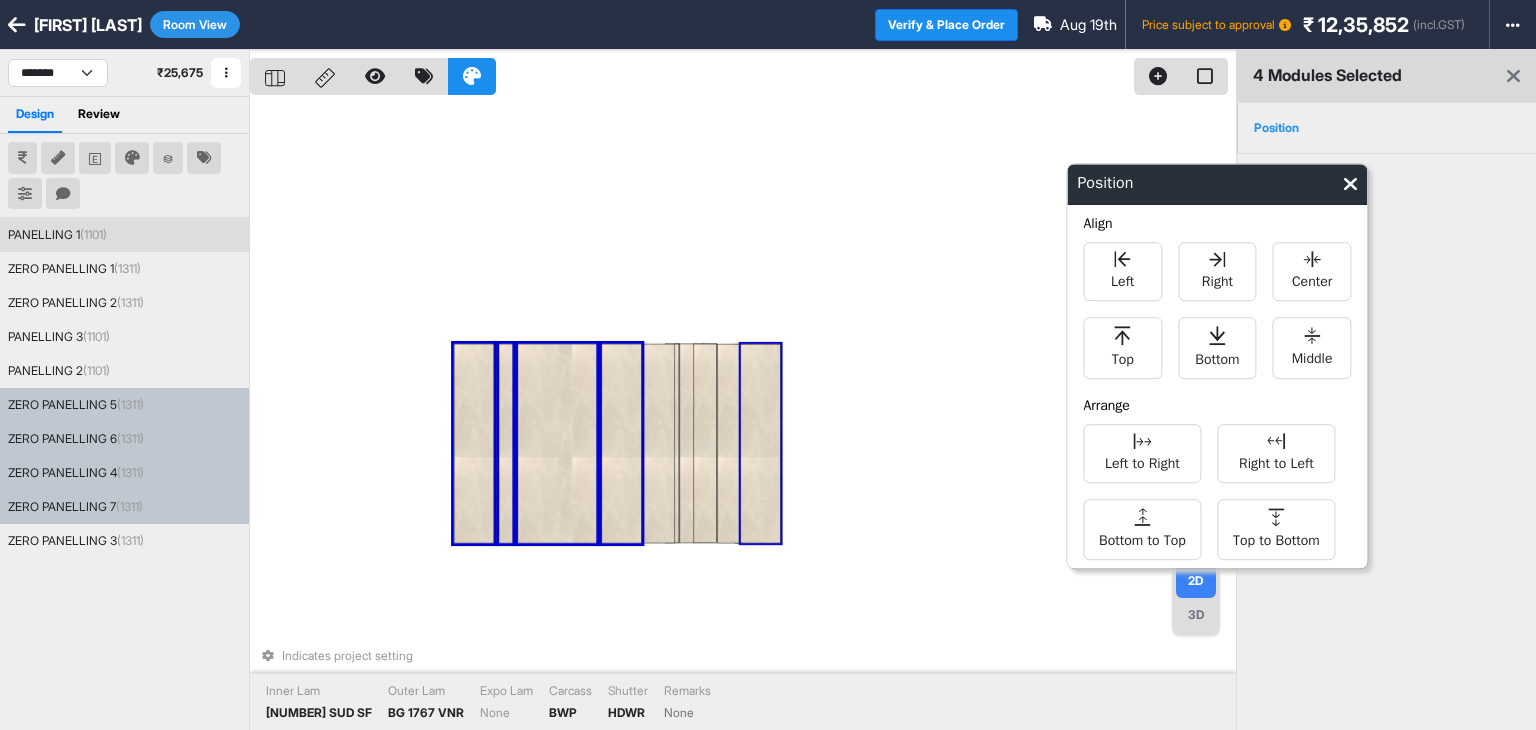 click on "Indicates project setting Inner Lam 7415 SUD SF Outer Lam BG 1767 VNR Expo Lam None Carcass BWP Shutter HDWR Remarks None" at bounding box center (743, 415) 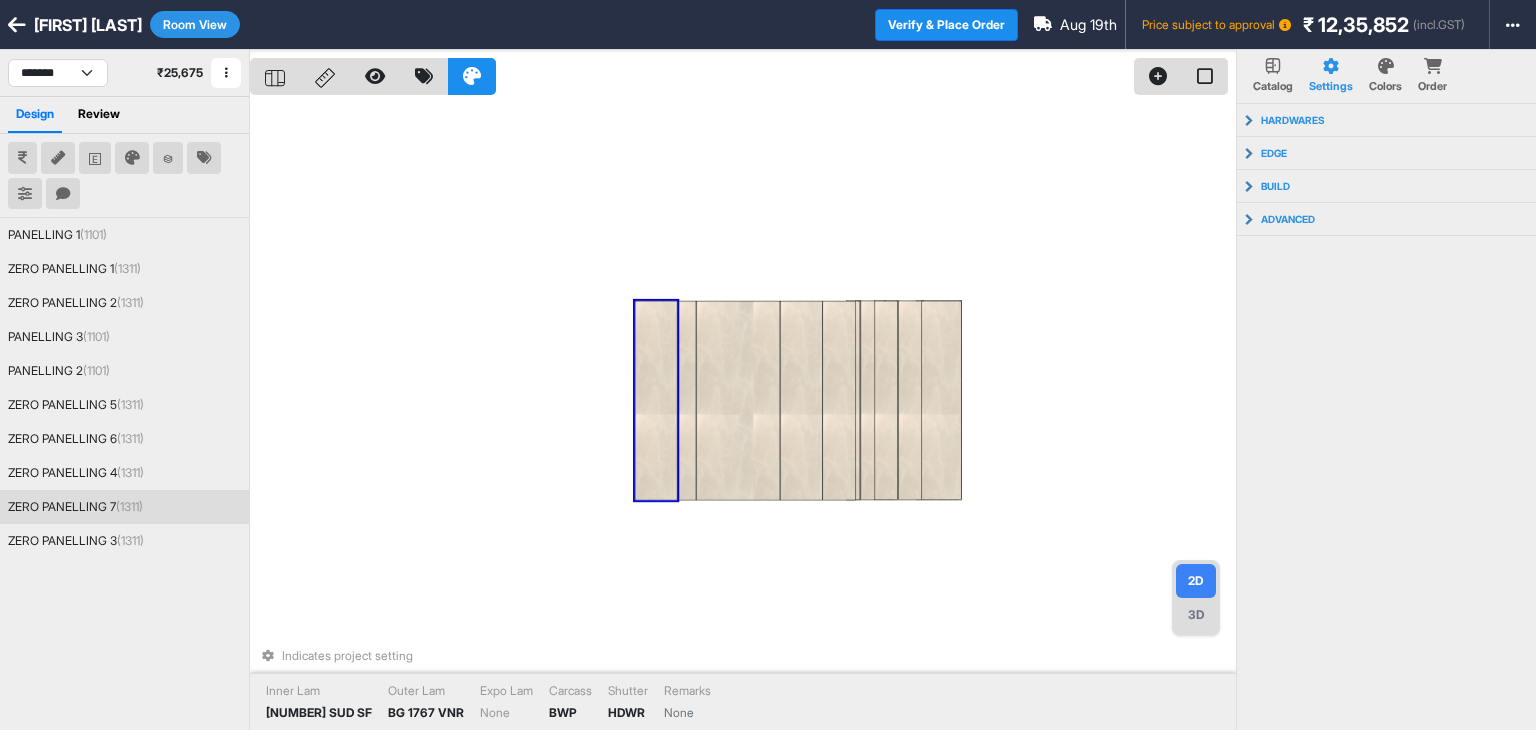 click on "Room View" at bounding box center [195, 24] 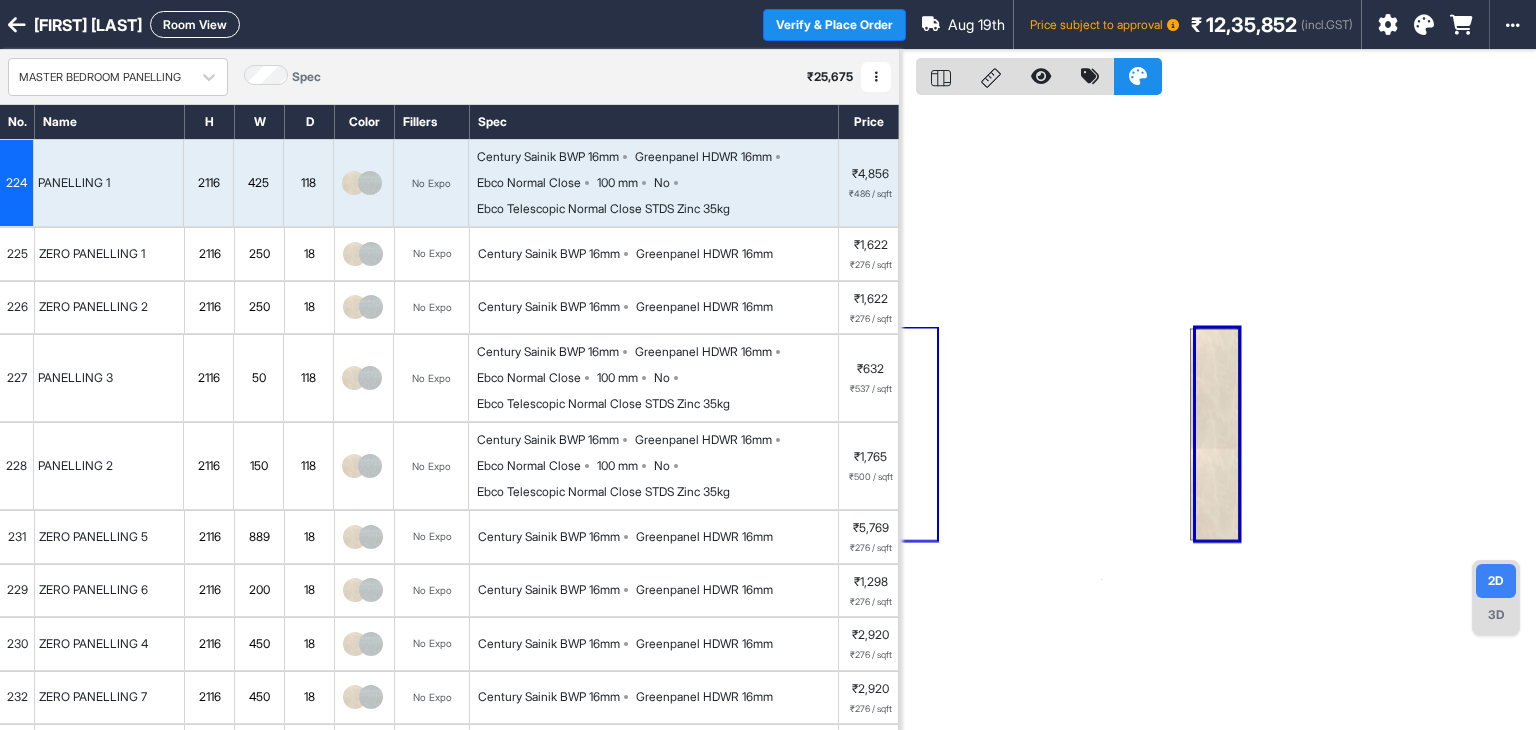 scroll, scrollTop: 244, scrollLeft: 0, axis: vertical 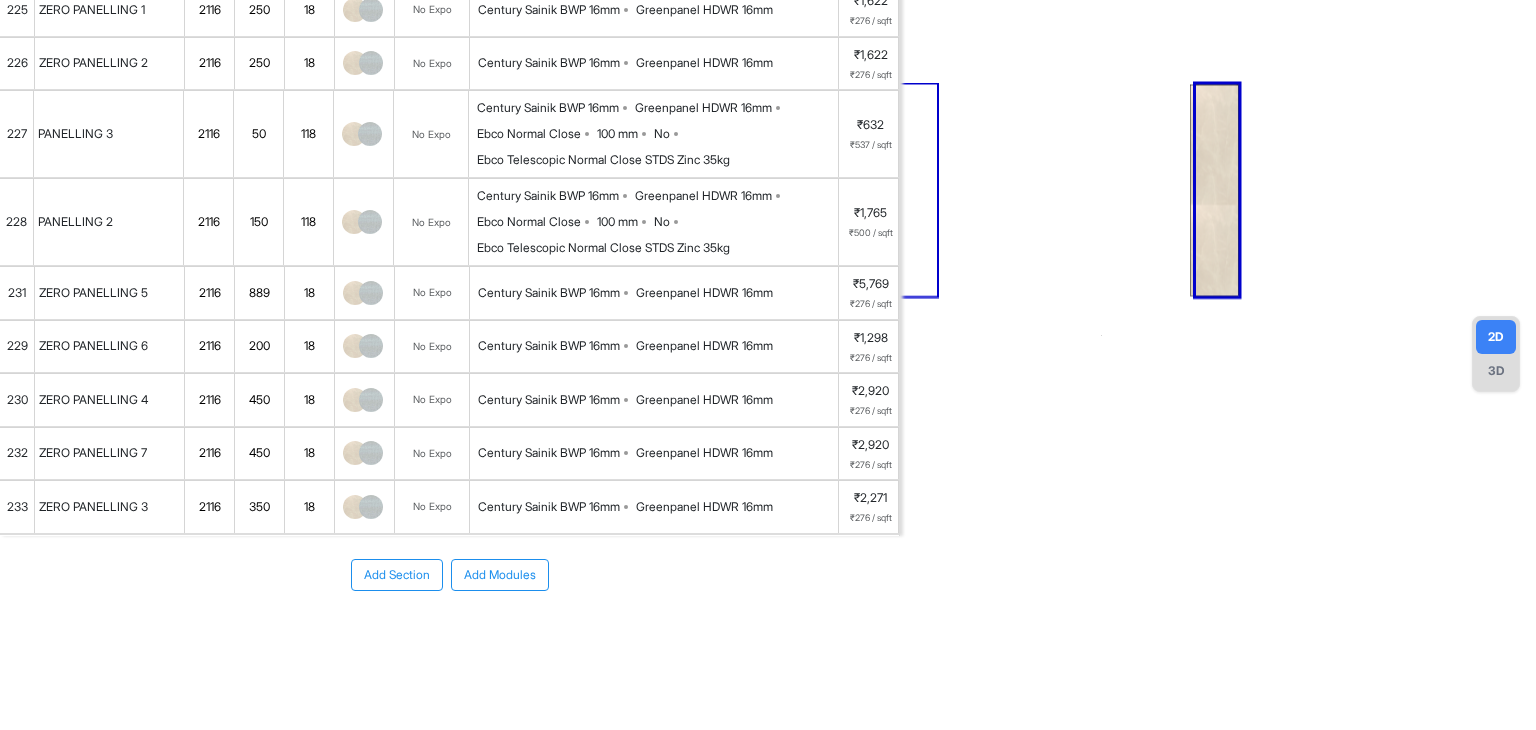 click on "Add Modules" at bounding box center [500, 575] 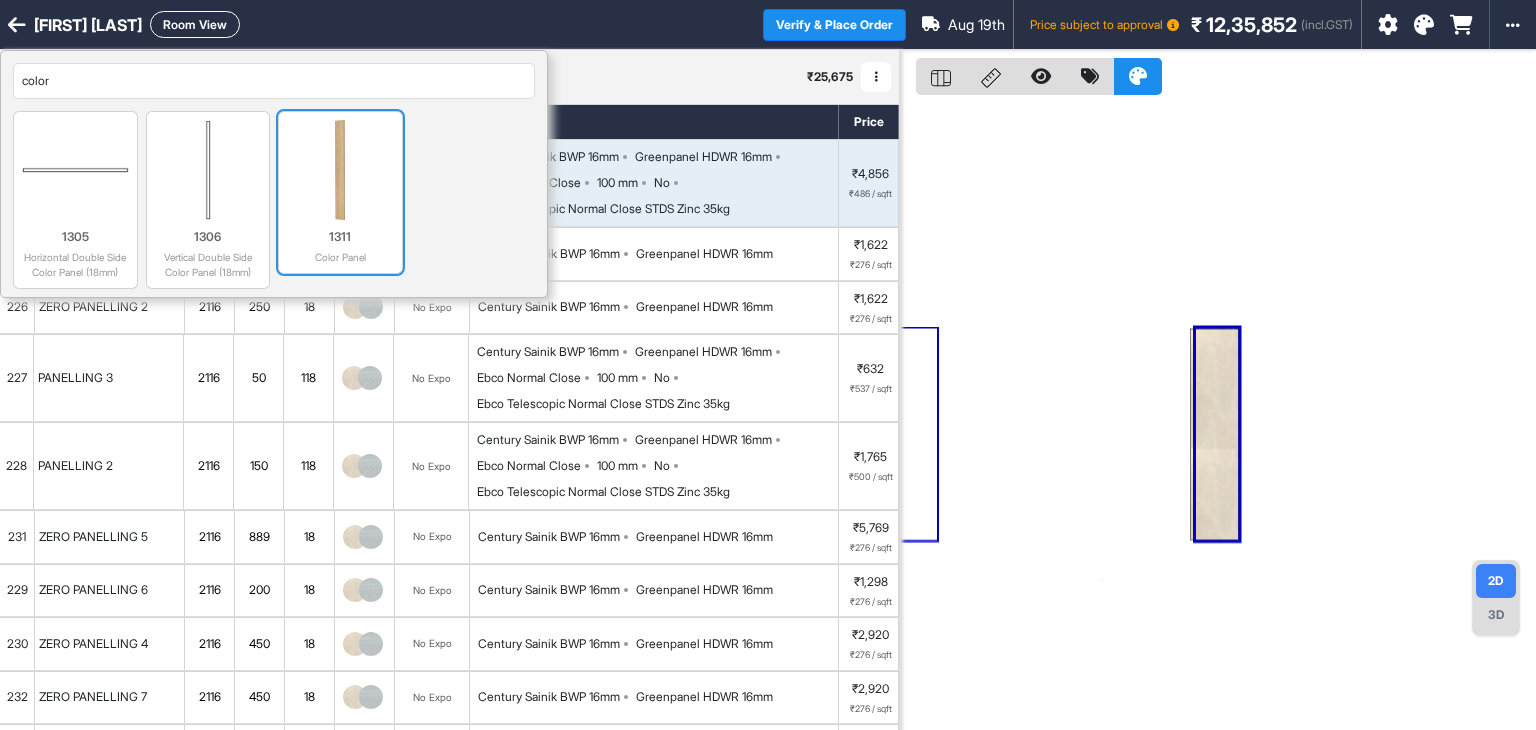 type on "color" 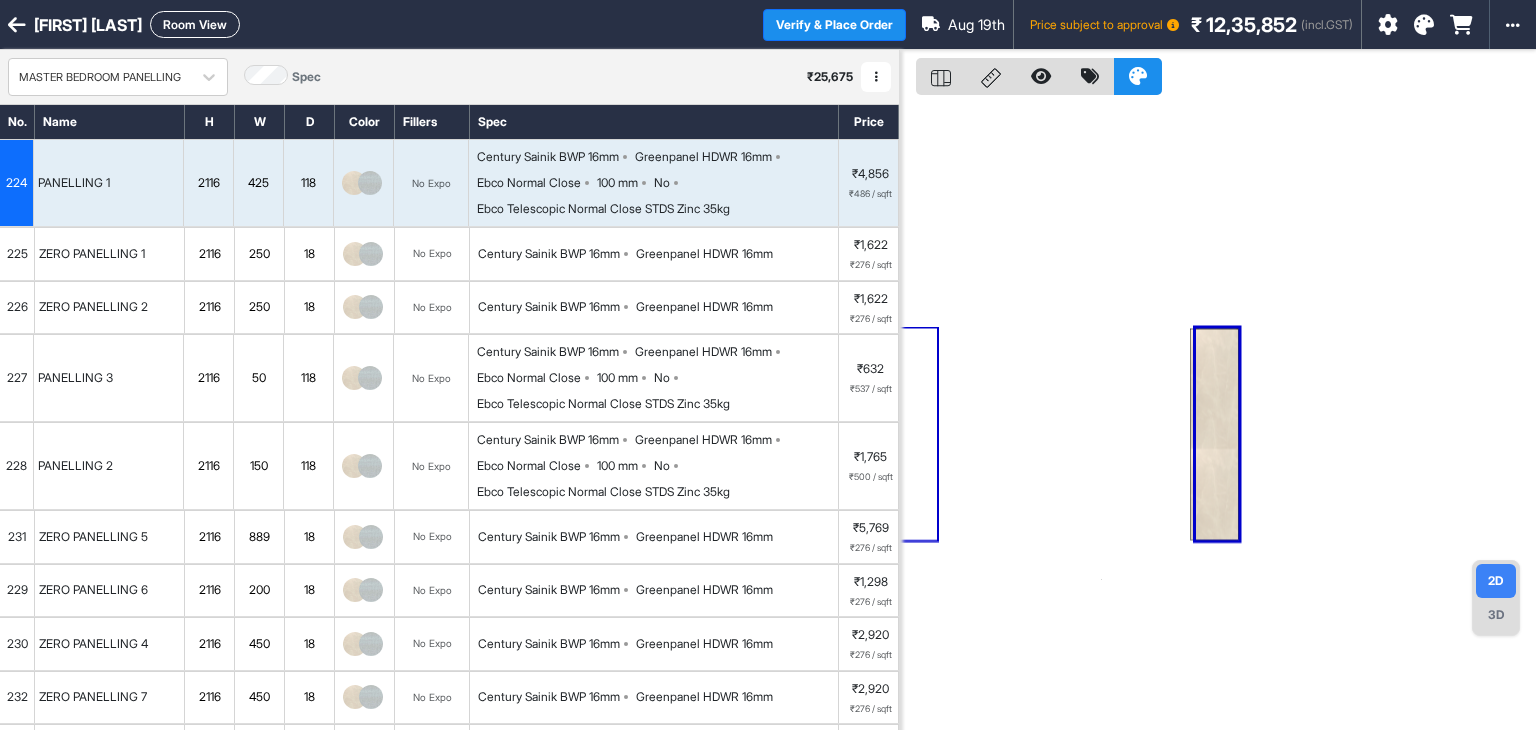 scroll, scrollTop: 297, scrollLeft: 0, axis: vertical 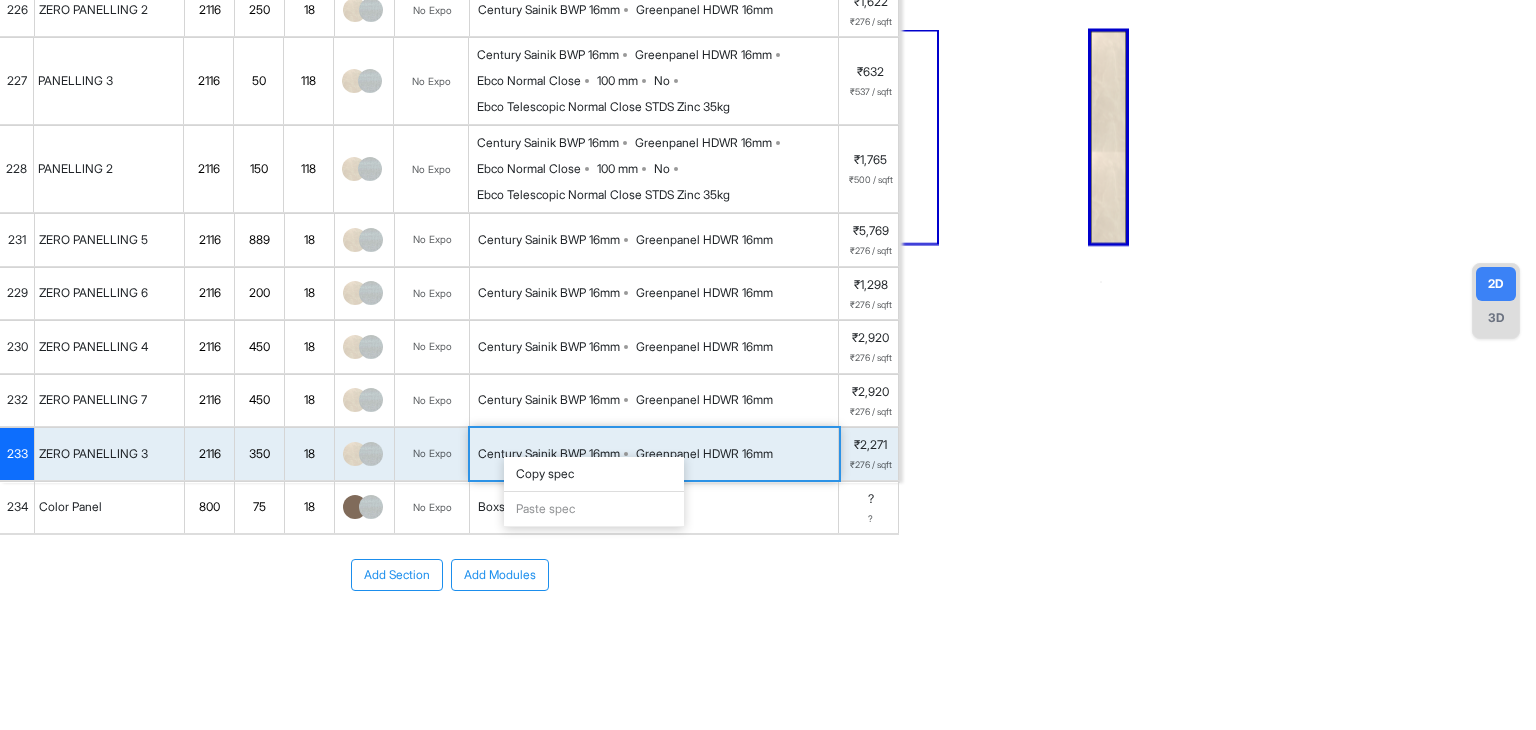 click on "Copy spec" at bounding box center (594, 474) 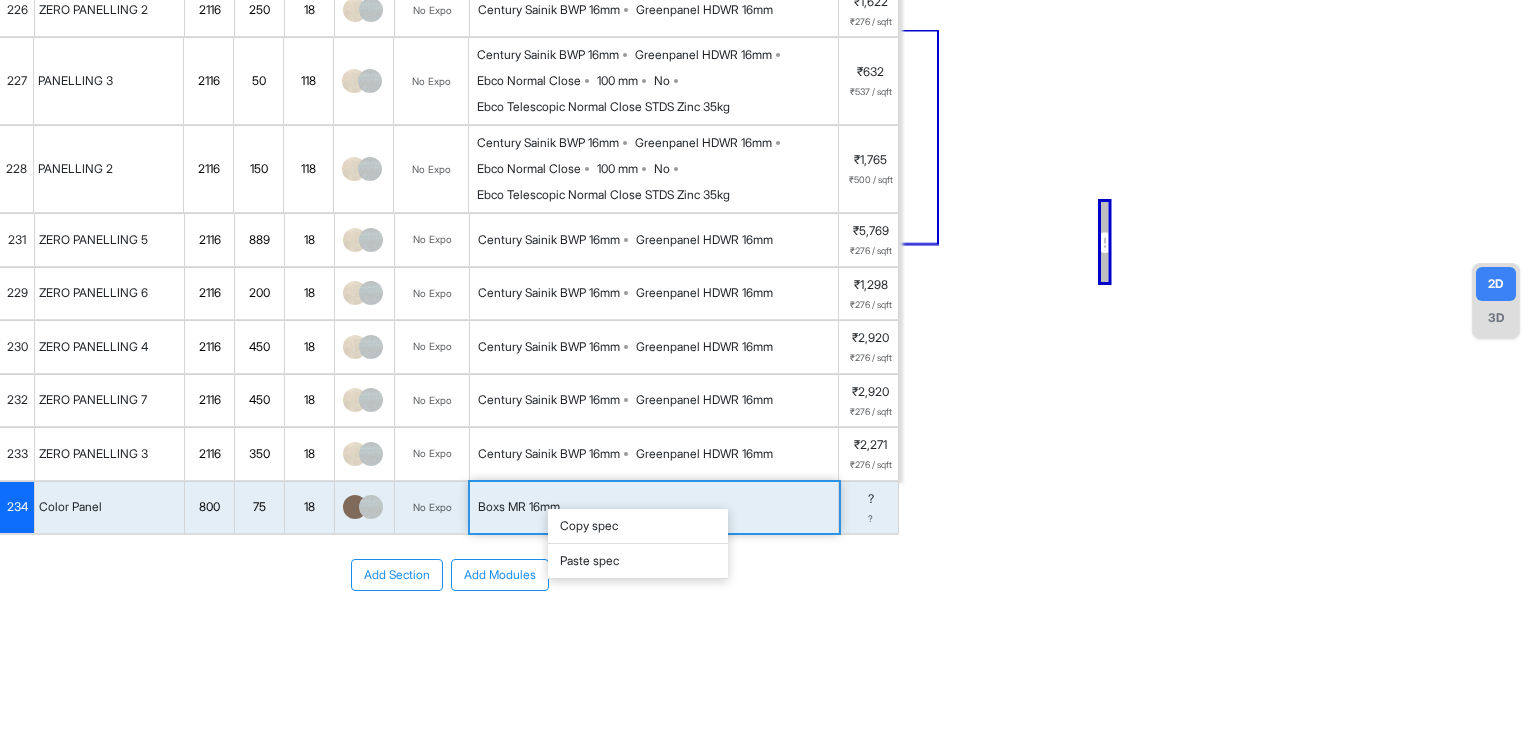 click on "Paste spec" at bounding box center (638, 561) 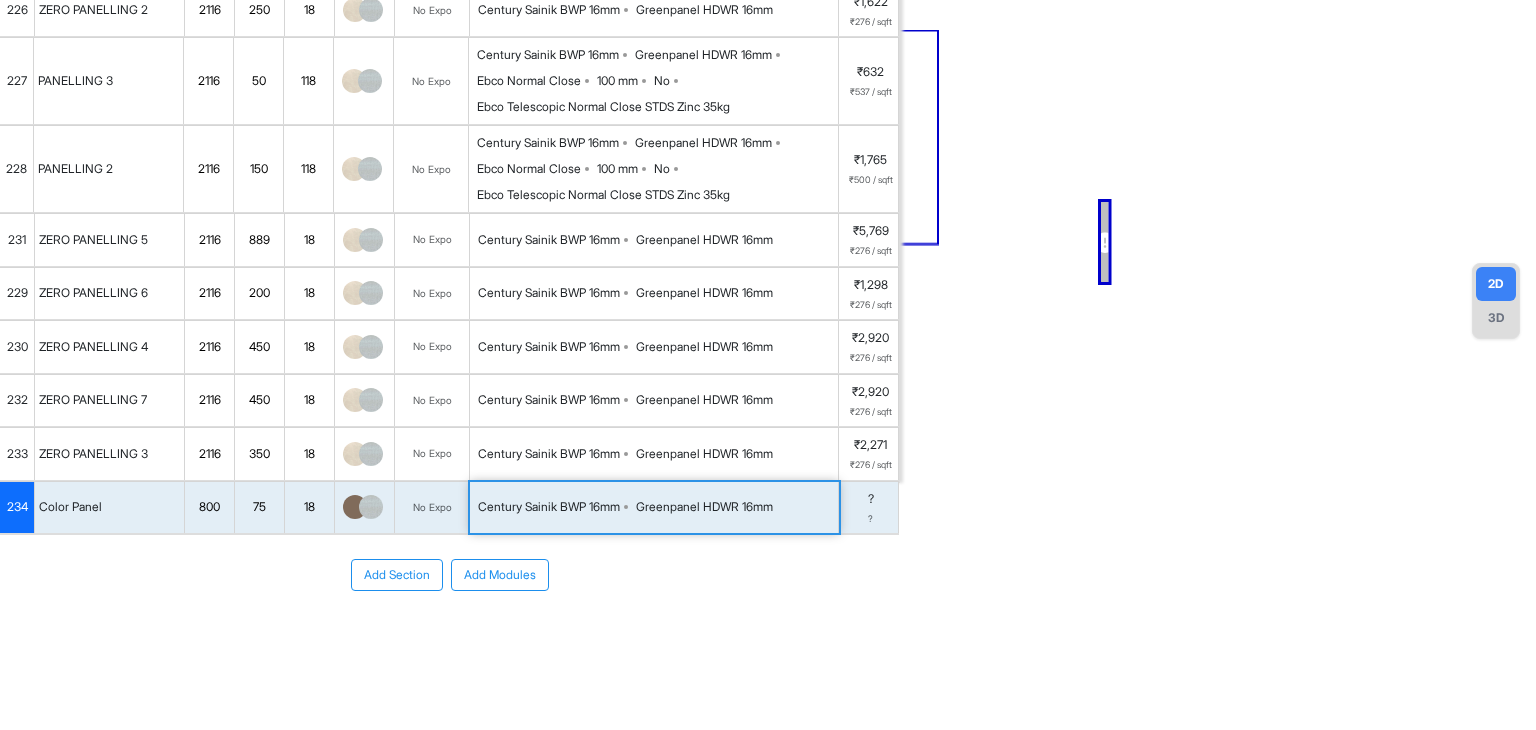 click on "Color Panel" at bounding box center (110, 508) 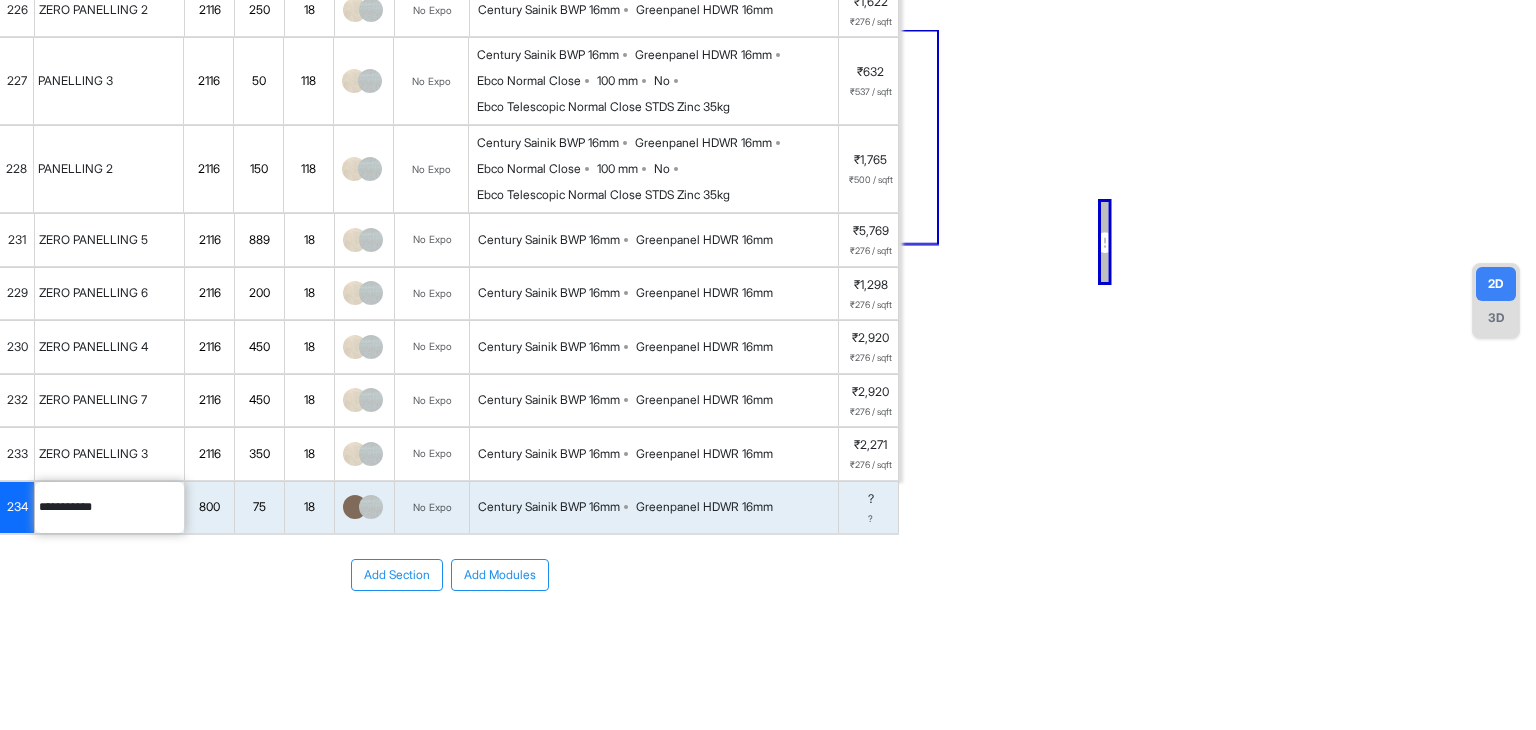 drag, startPoint x: 104, startPoint y: 501, endPoint x: 0, endPoint y: 517, distance: 105.22357 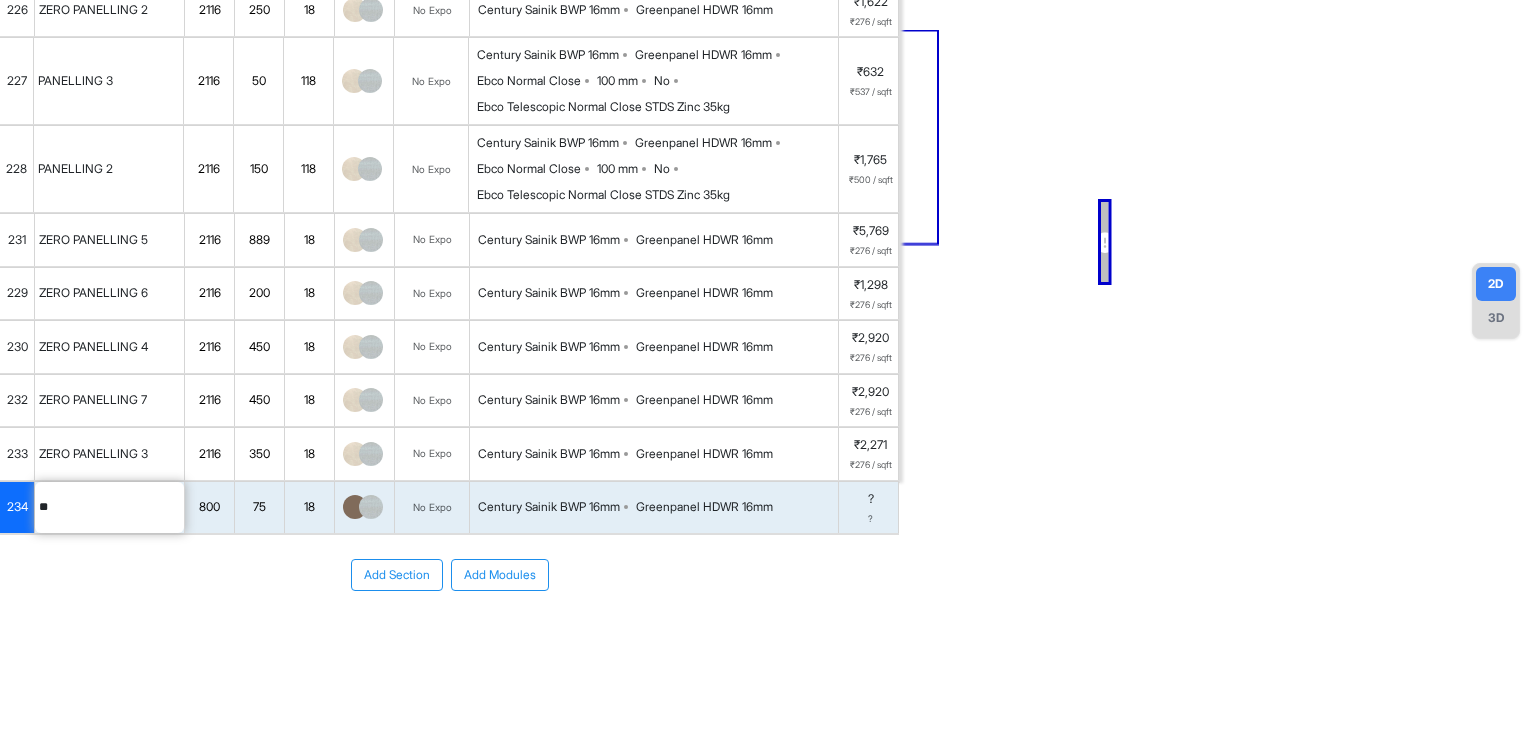 type on "*" 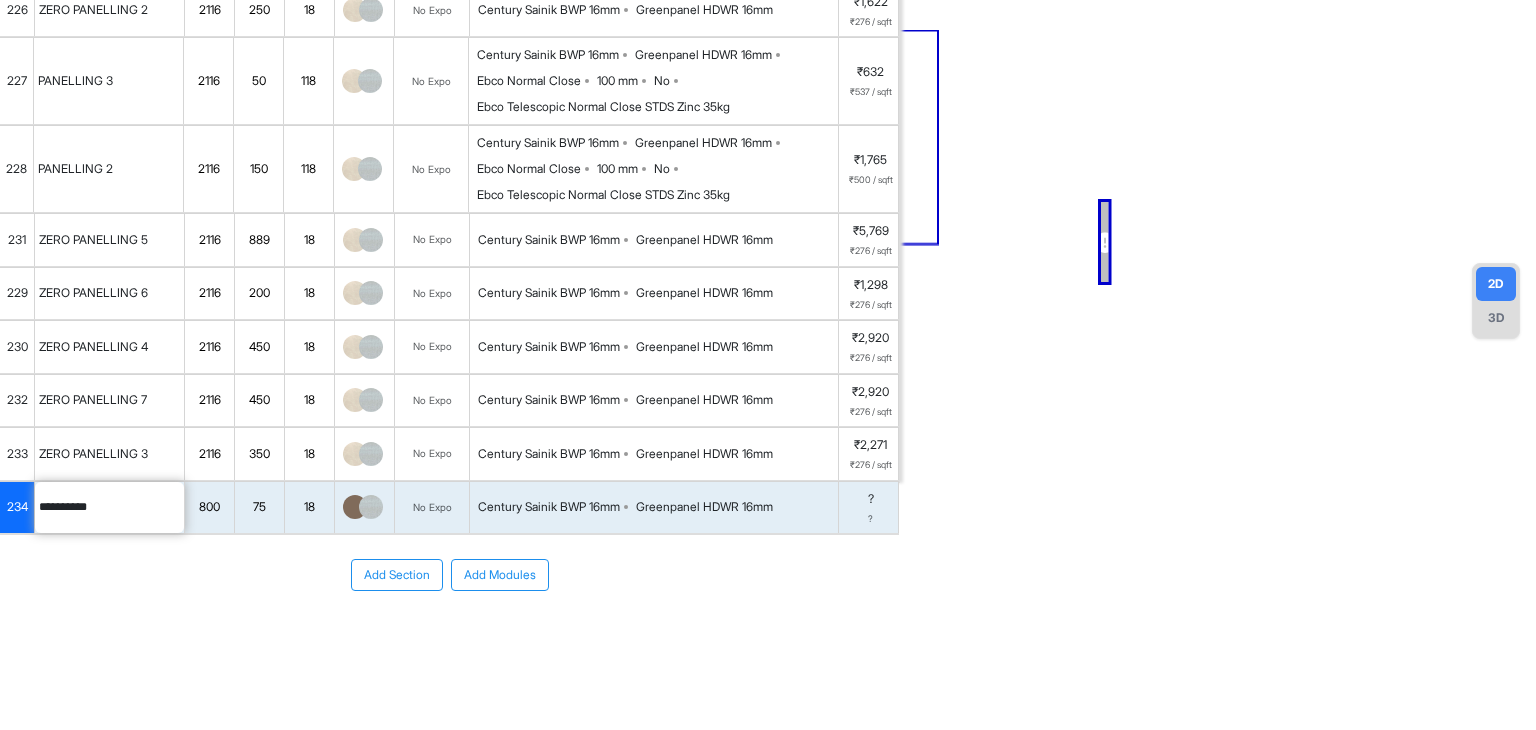 type on "**********" 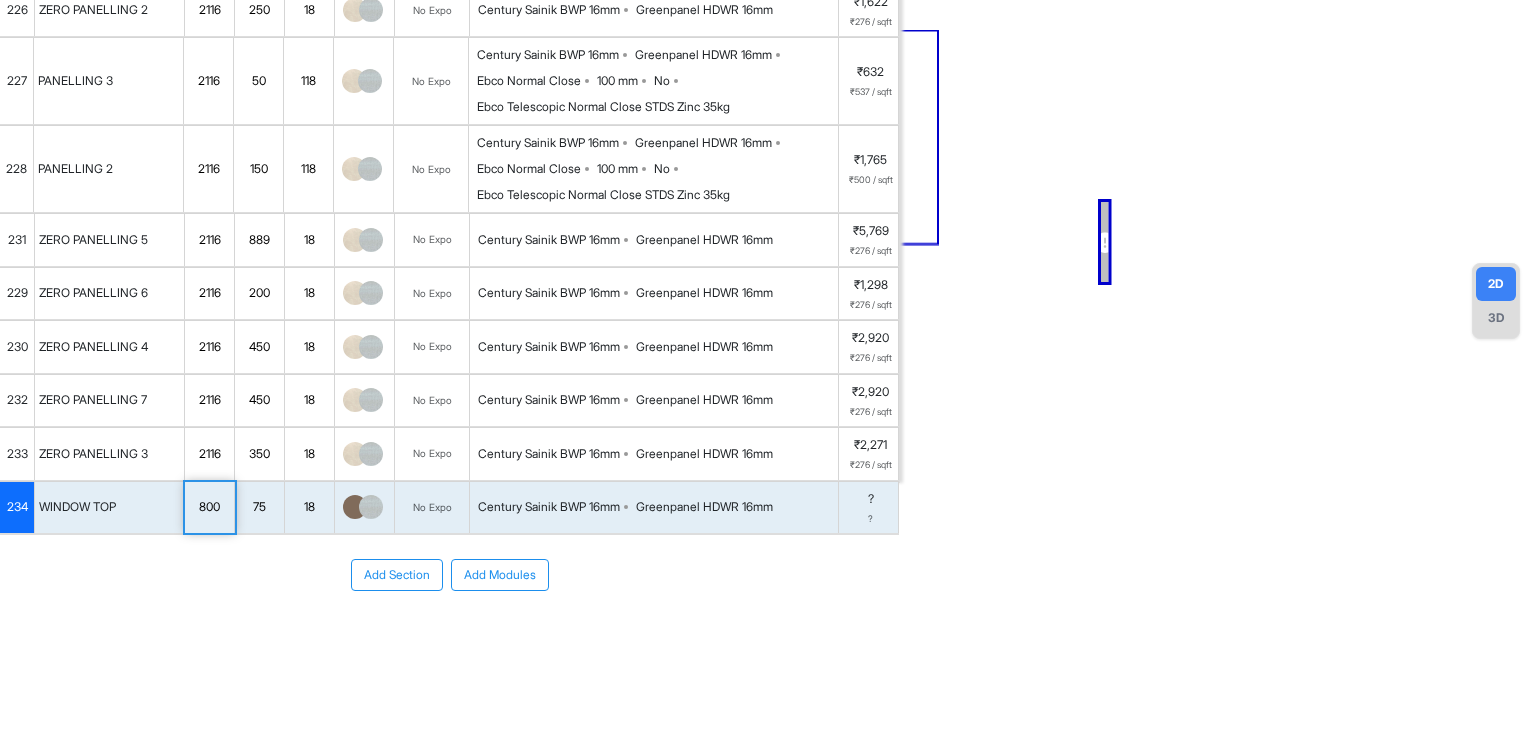 click on "800" at bounding box center (209, 507) 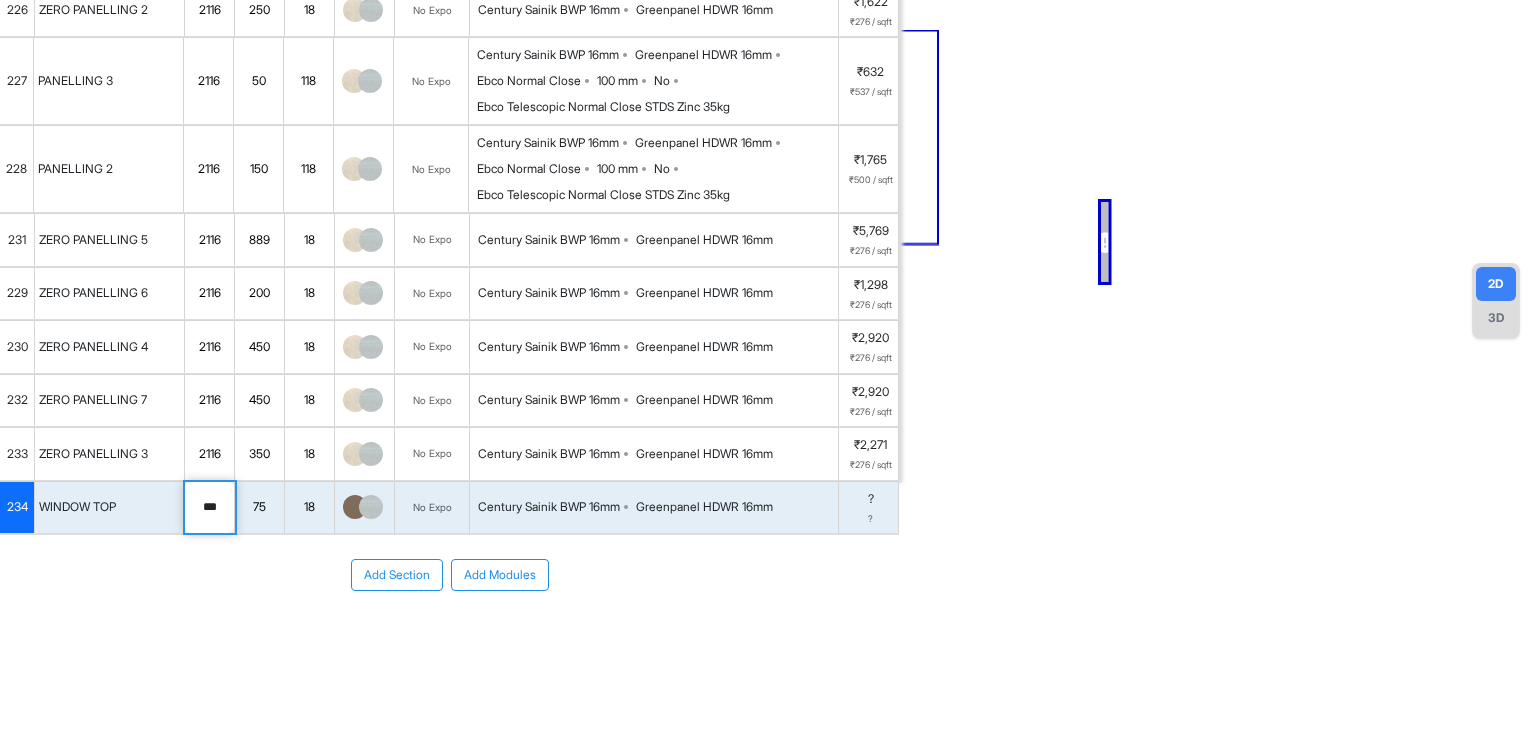 drag, startPoint x: 228, startPoint y: 503, endPoint x: 162, endPoint y: 512, distance: 66.61081 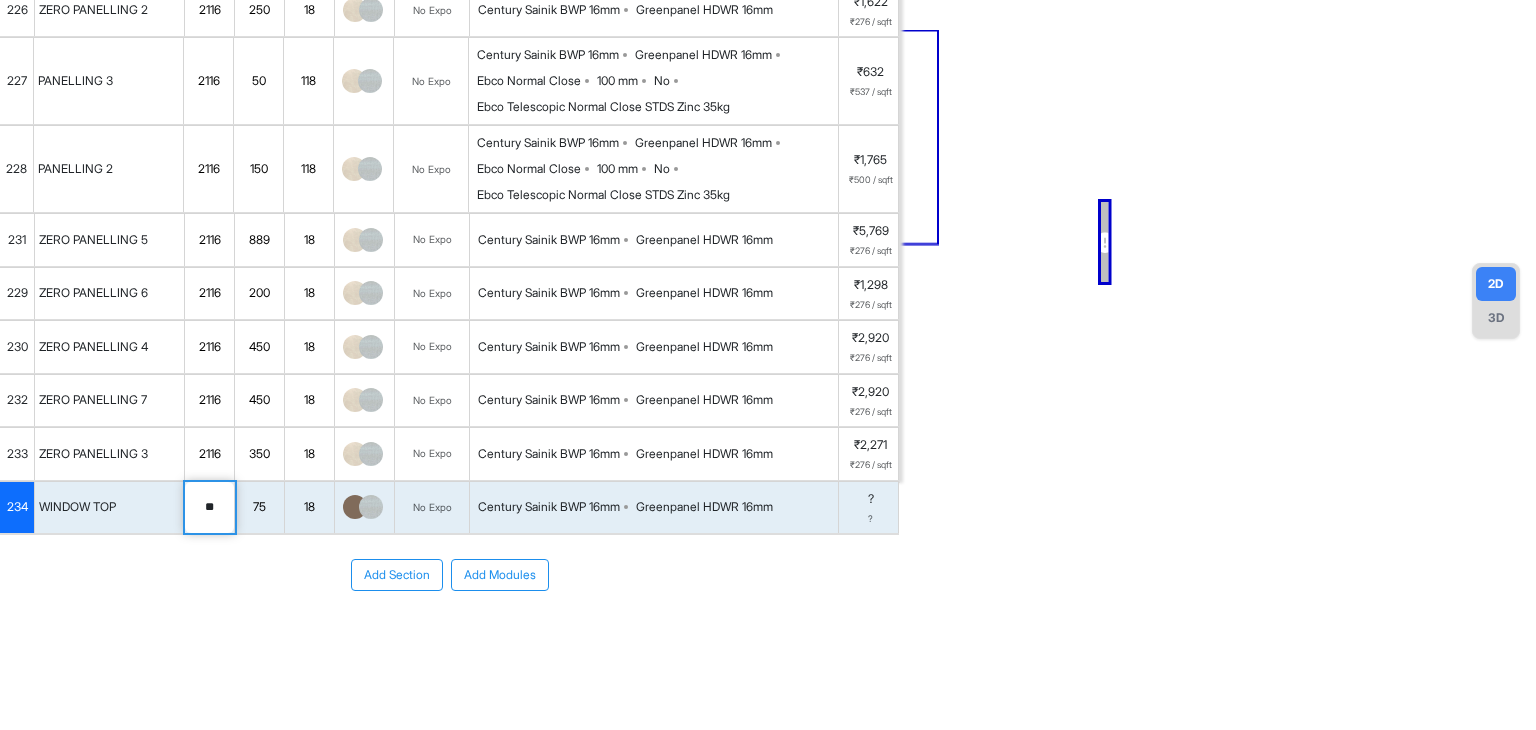 type on "***" 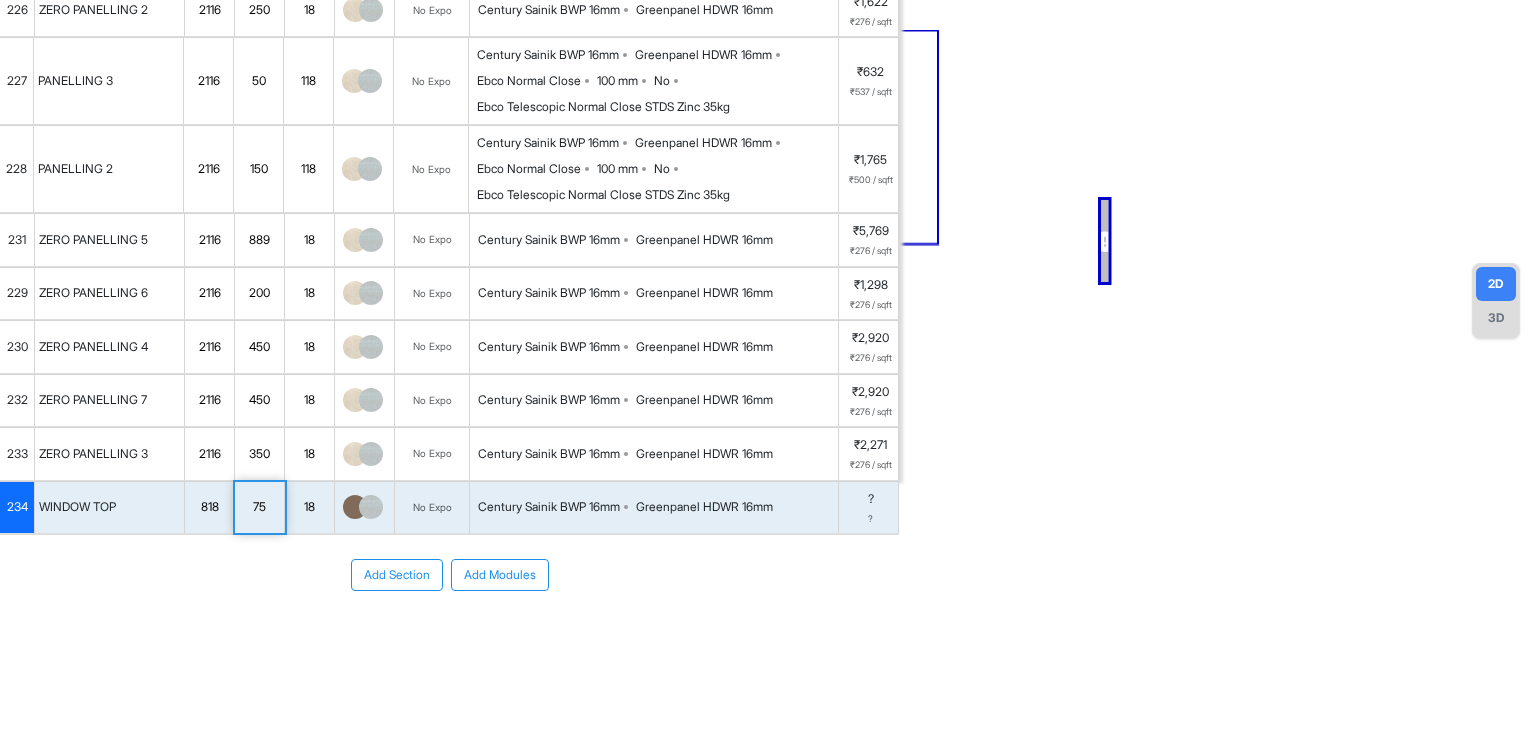 click on "75" at bounding box center [259, 507] 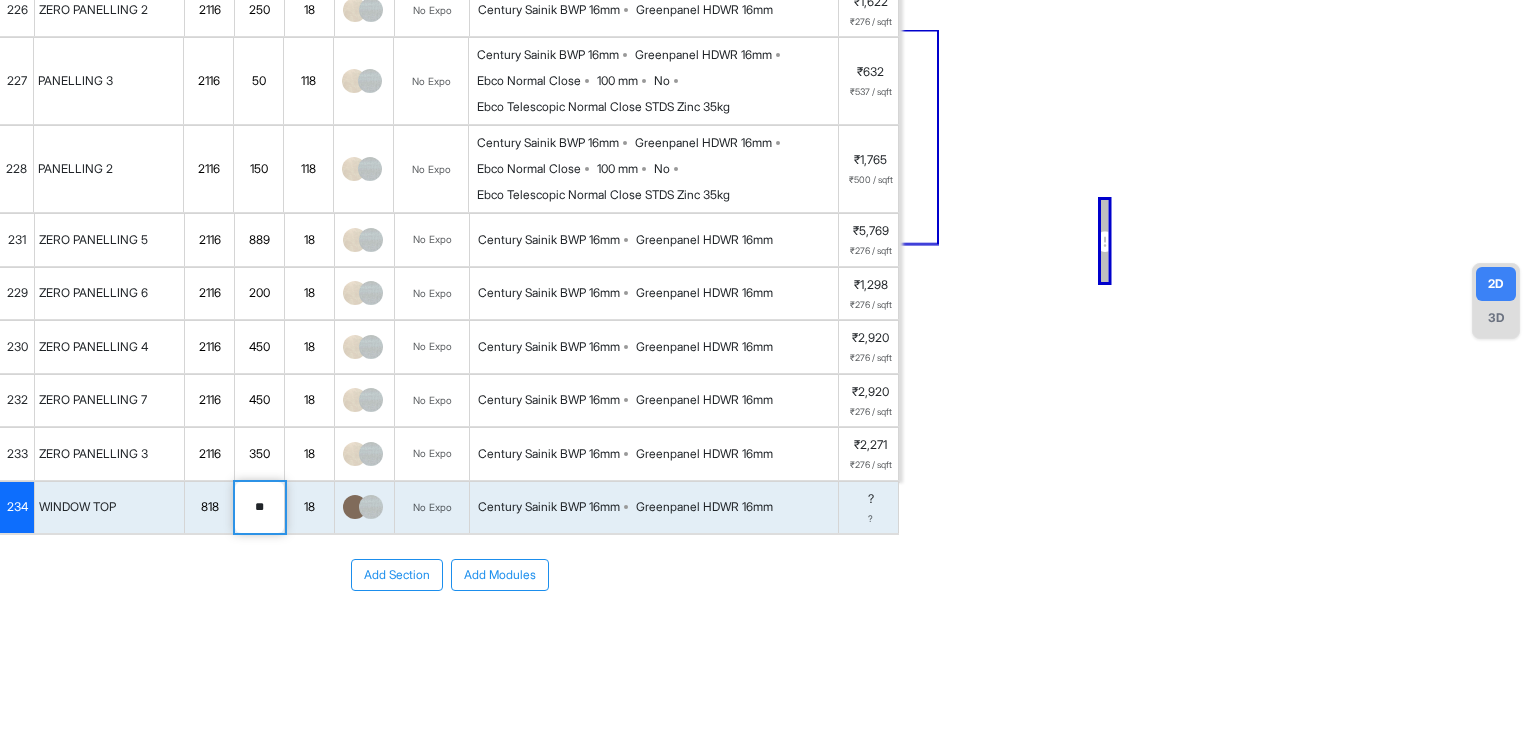 drag, startPoint x: 265, startPoint y: 501, endPoint x: 238, endPoint y: 504, distance: 27.166155 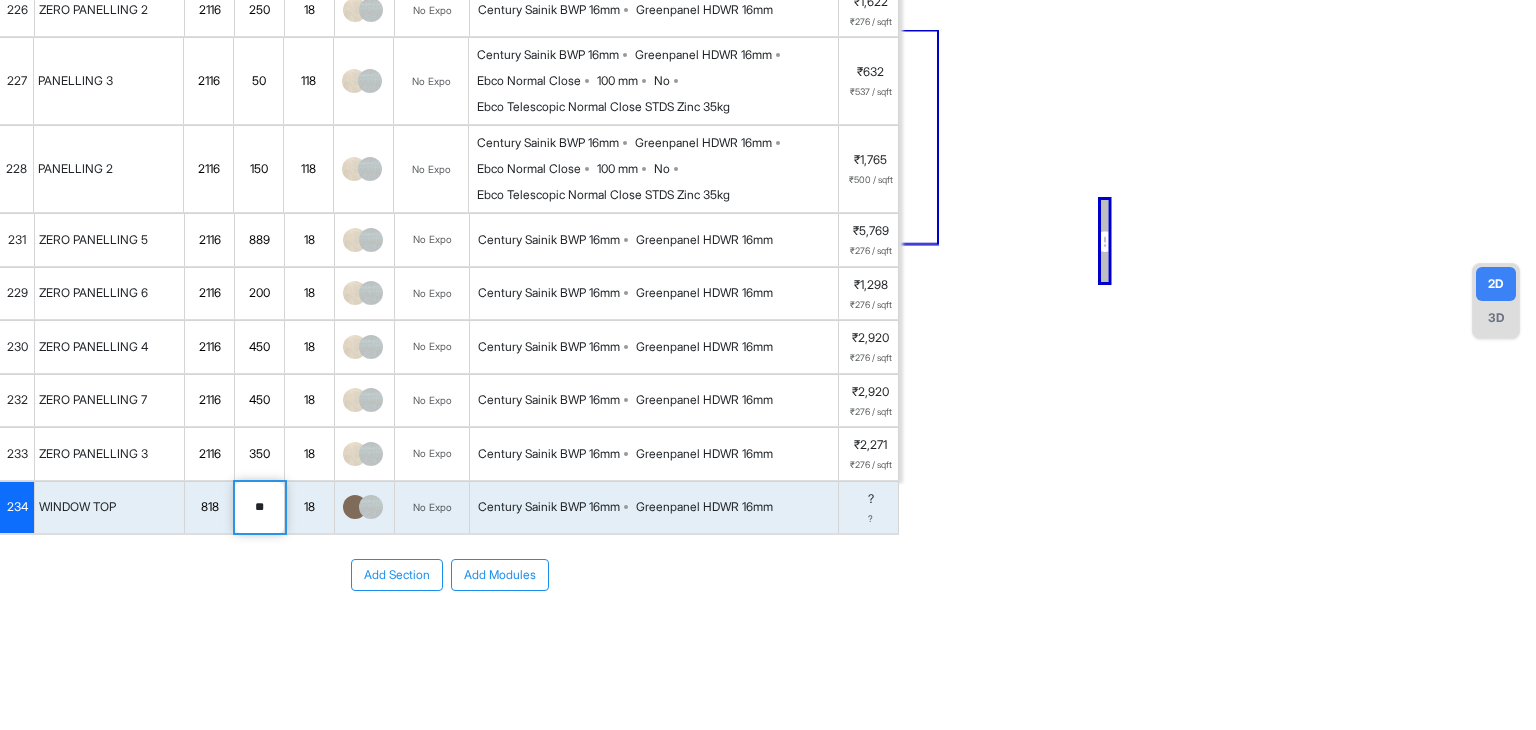 type on "***" 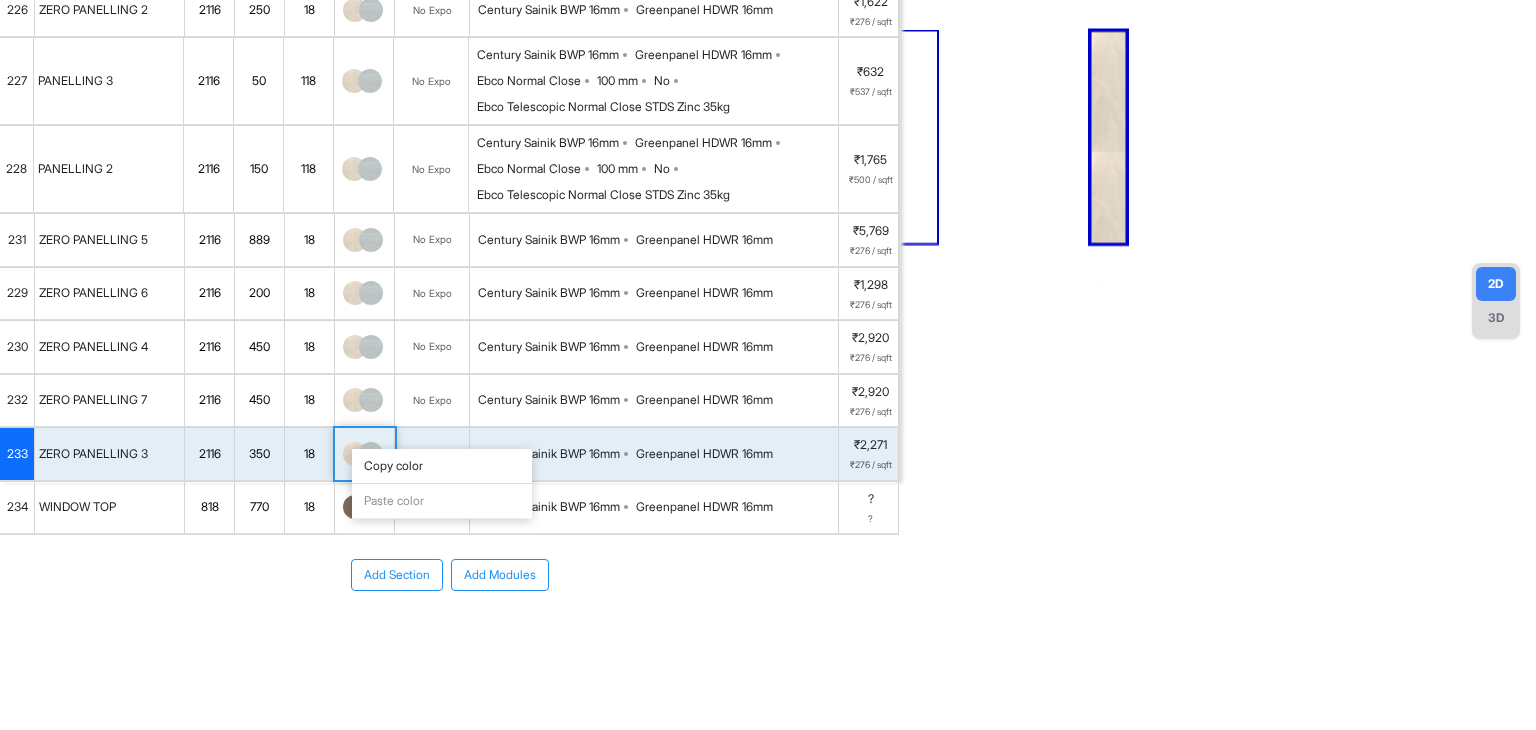 click on "Copy color" at bounding box center (442, 466) 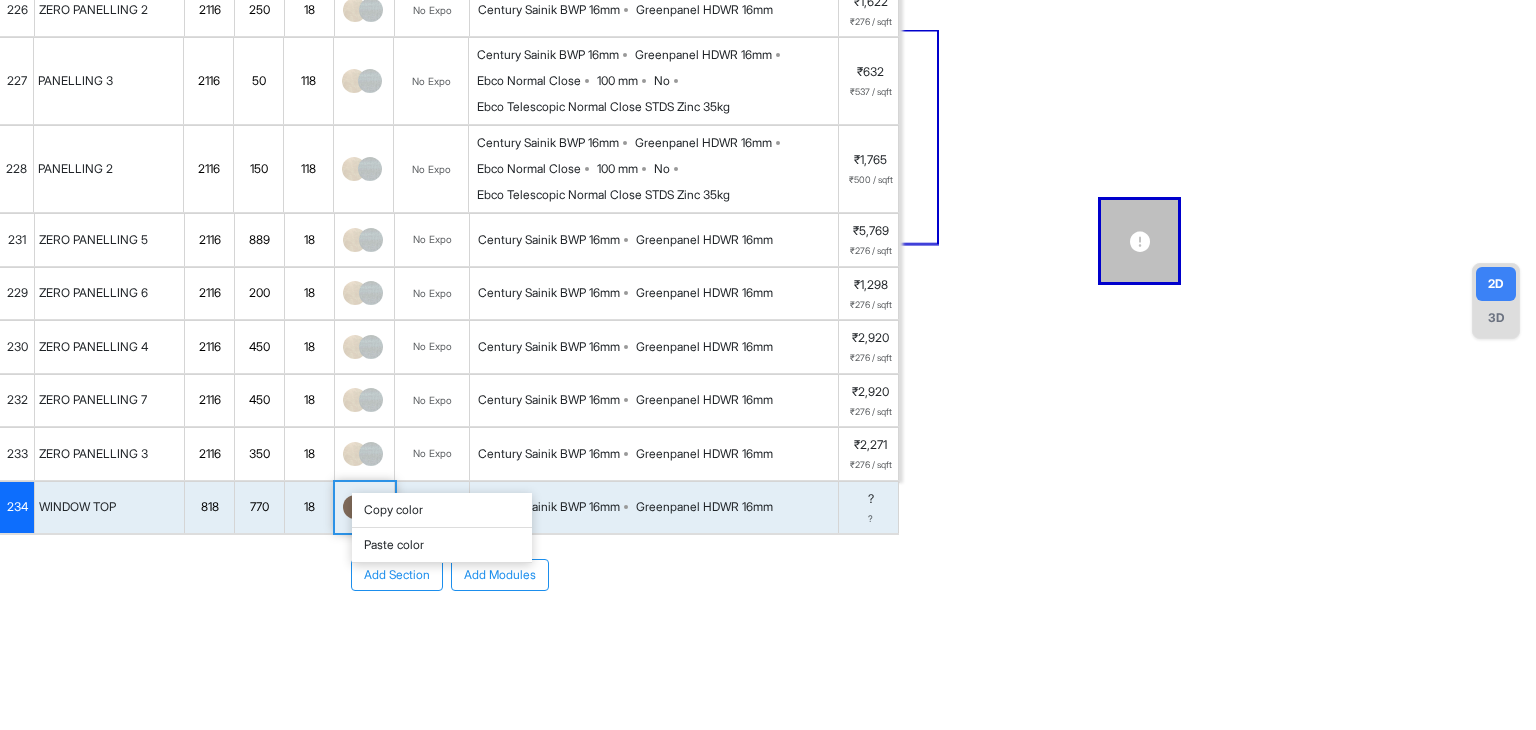 click on "Paste color" at bounding box center (442, 545) 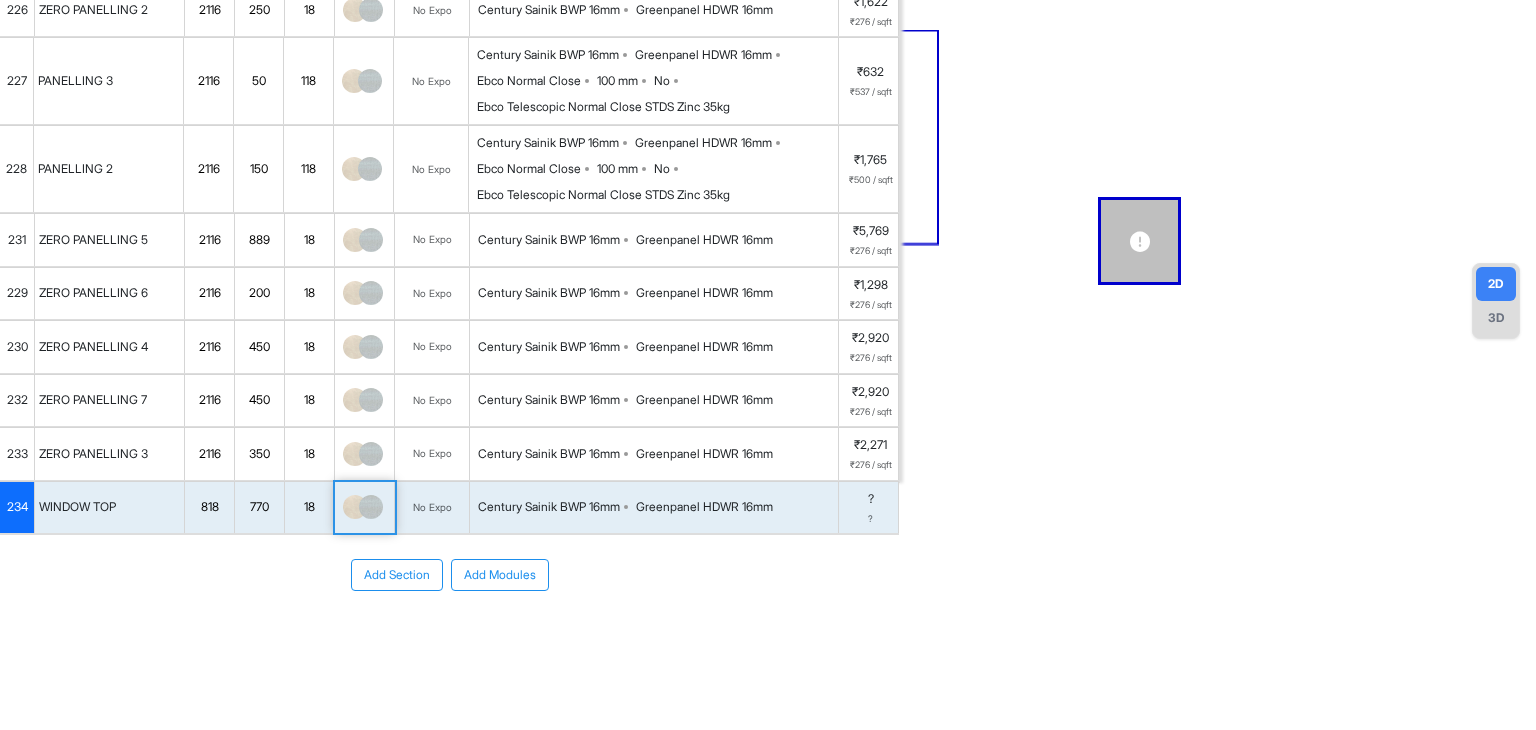 click on "Add Section Add Modules" at bounding box center [449, 575] 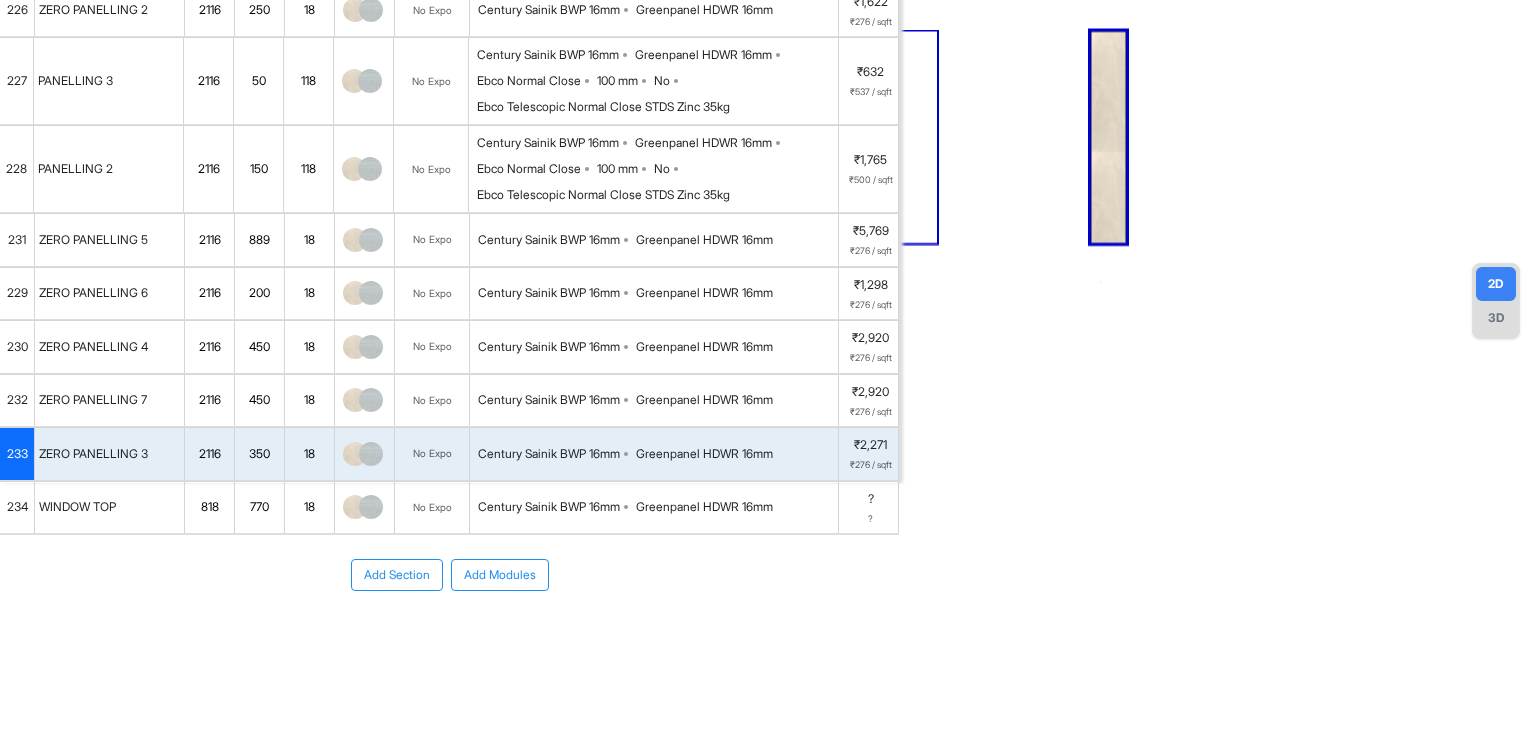 click on "234" at bounding box center [17, 508] 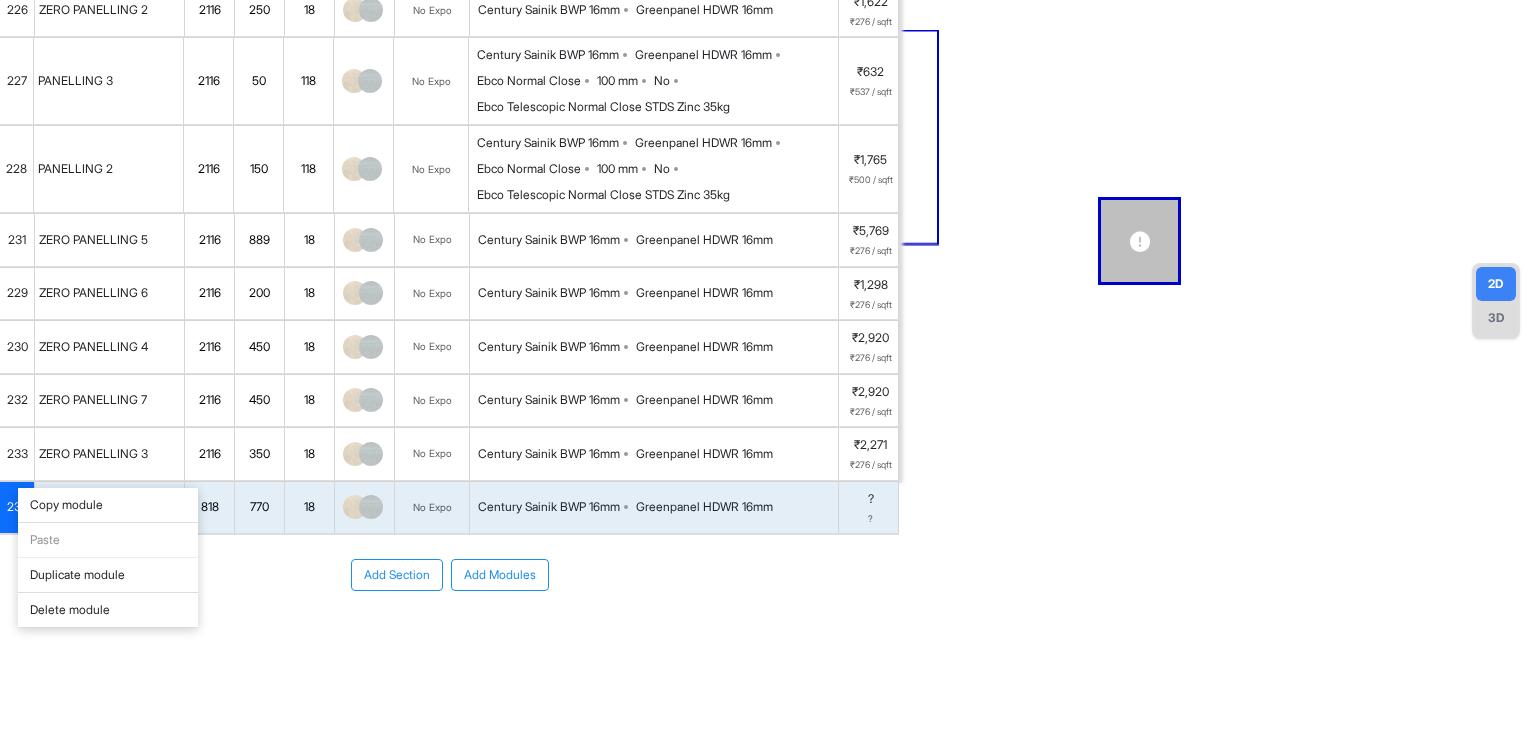 click on "Duplicate module" at bounding box center (108, 575) 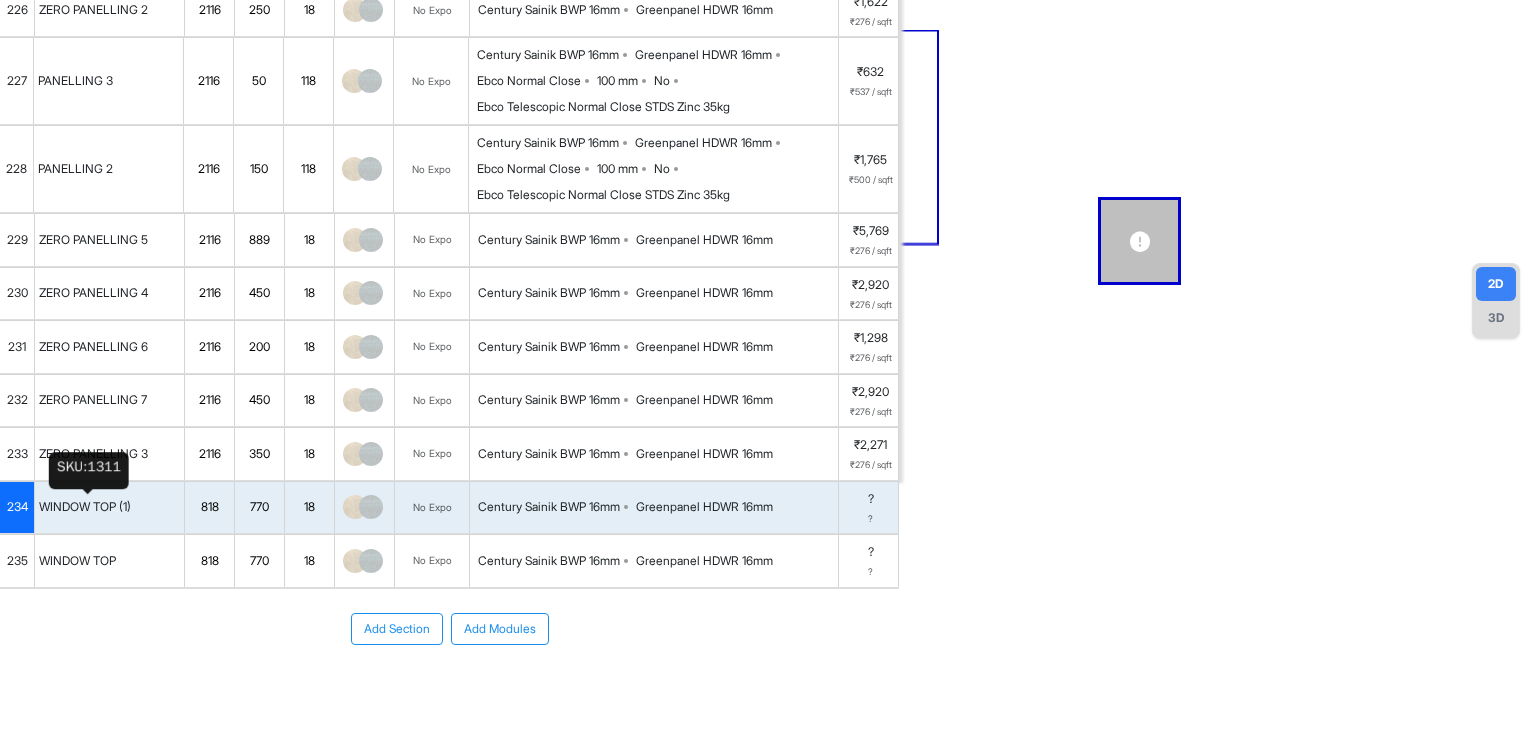 click on "WINDOW TOP (1)" at bounding box center (85, 507) 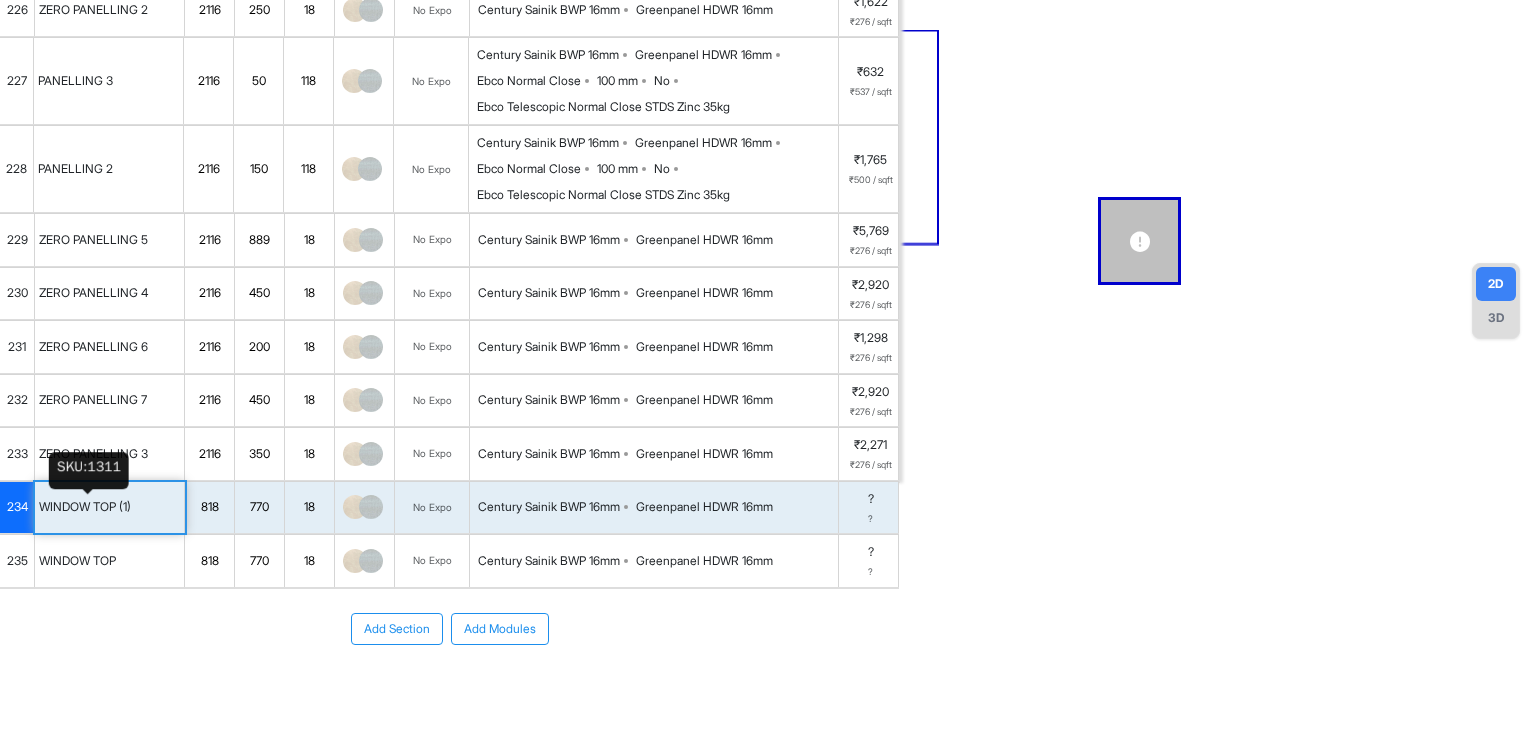 click on "234" at bounding box center (17, 508) 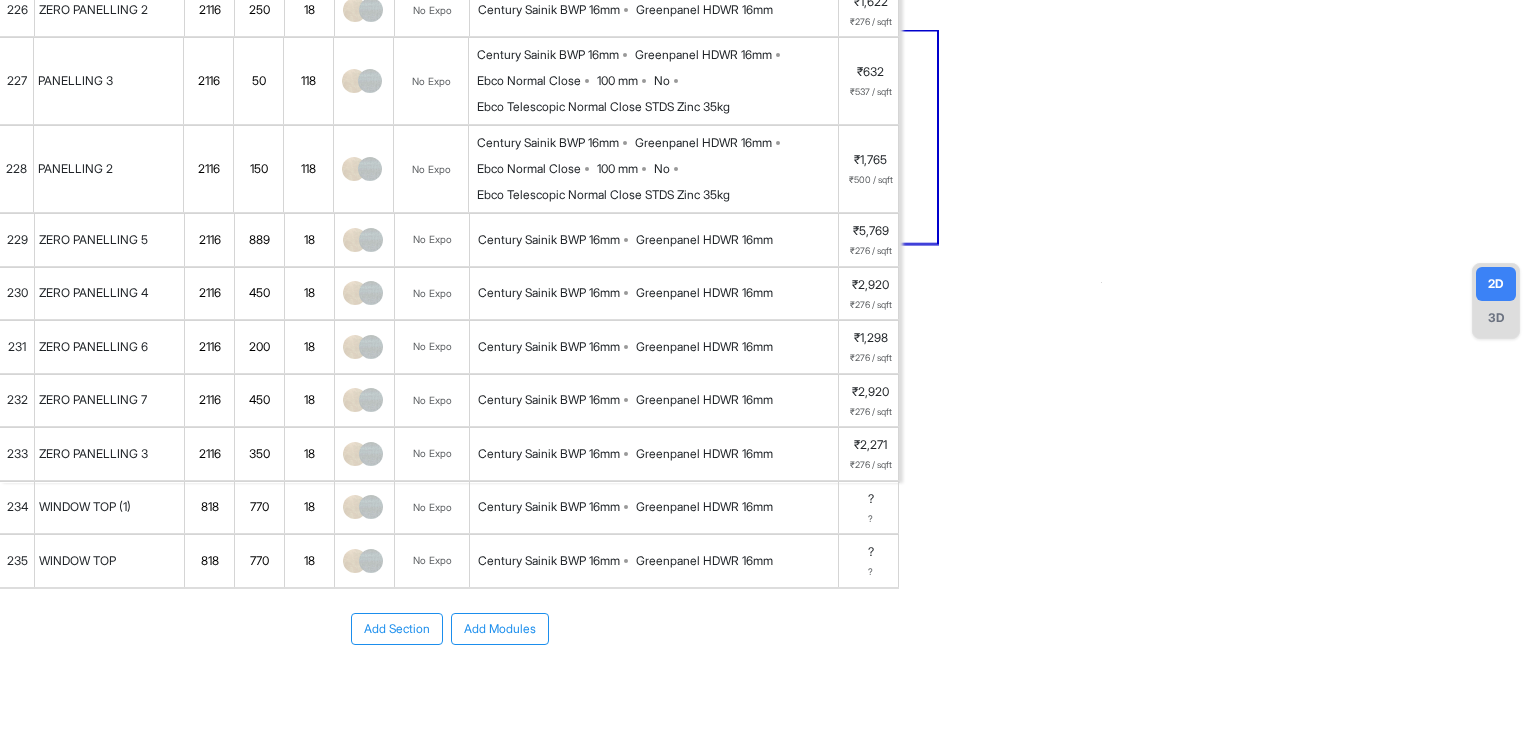 click on "234" at bounding box center (17, 507) 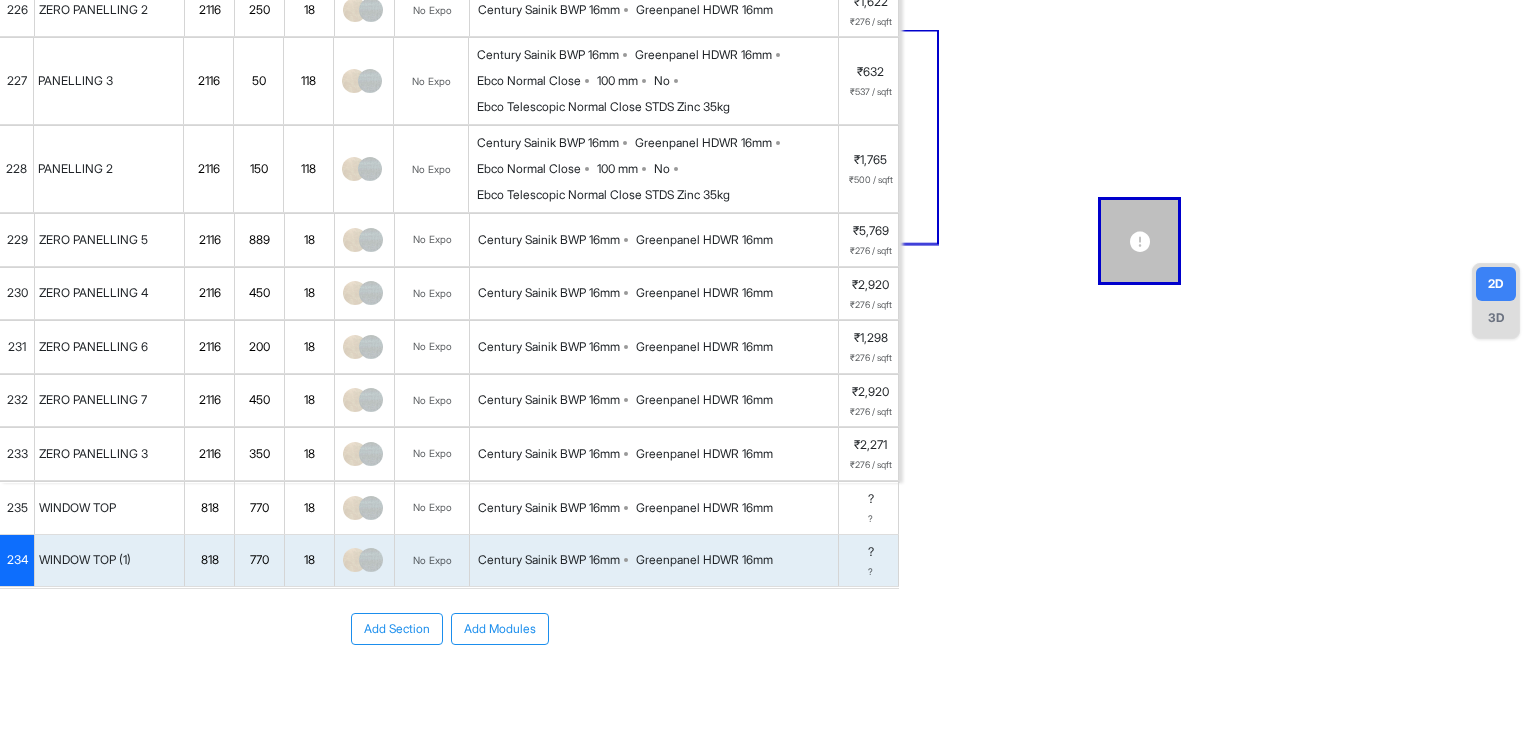 drag, startPoint x: 16, startPoint y: 502, endPoint x: 20, endPoint y: 572, distance: 70.11419 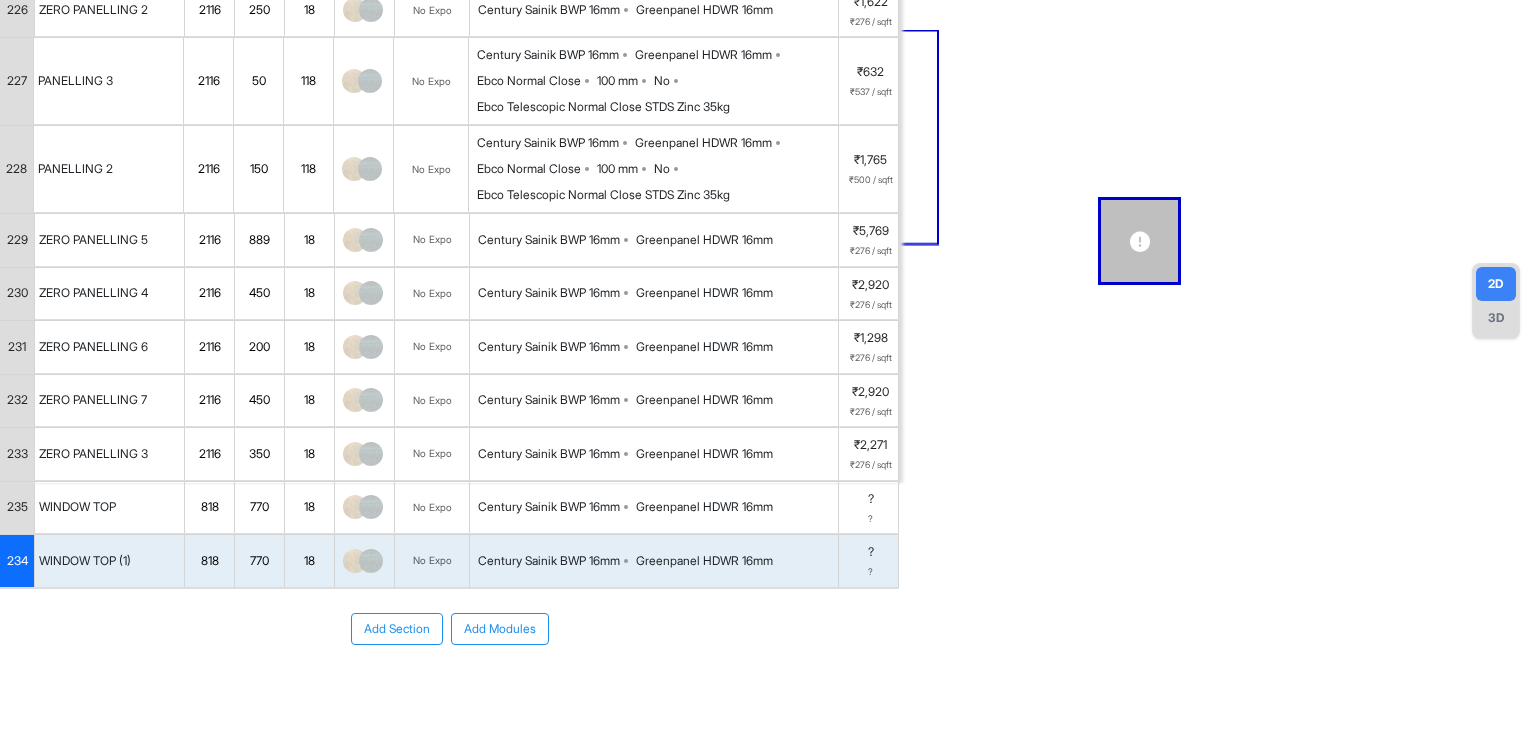 click on "WINDOW TOP (1)" at bounding box center (110, 561) 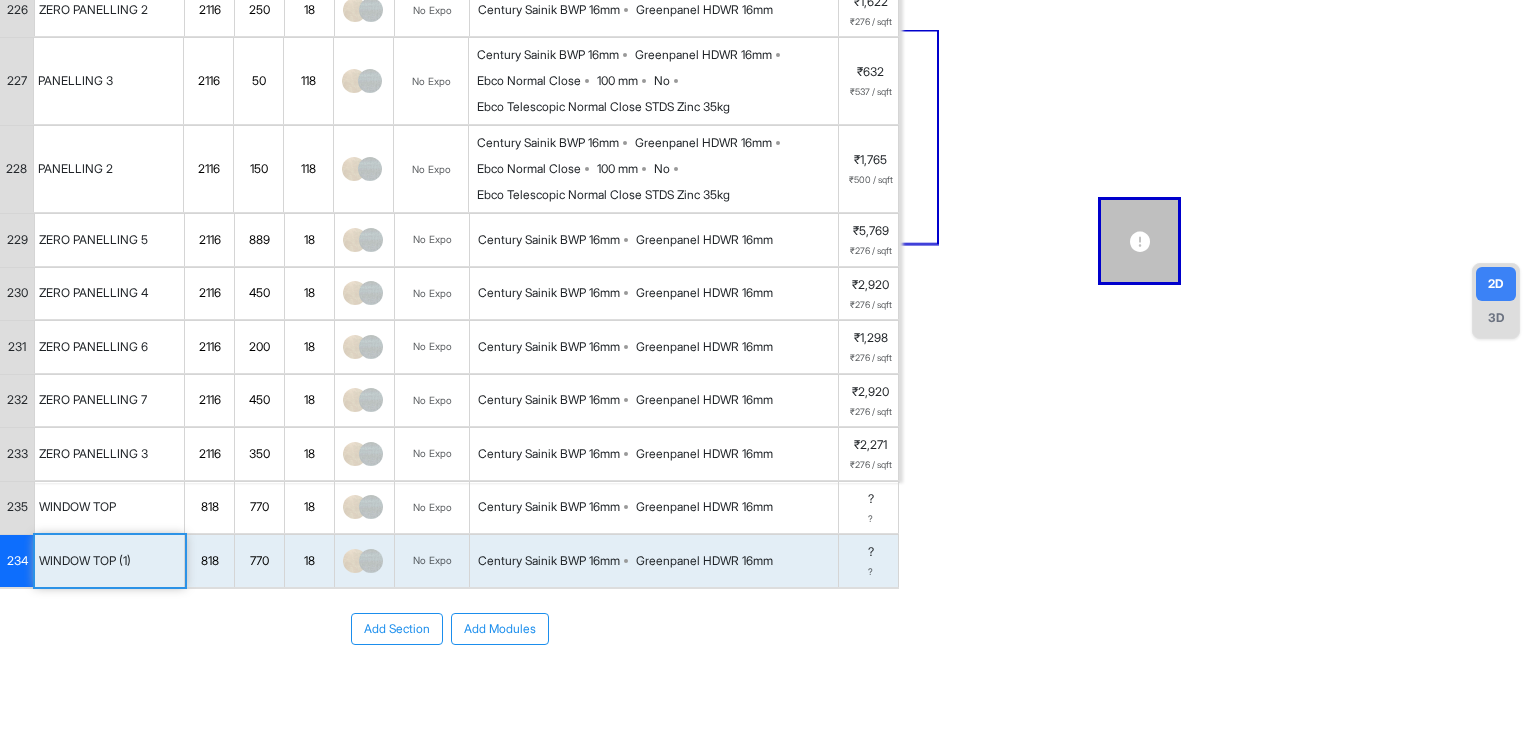 click on "WINDOW TOP (1)" at bounding box center [110, 561] 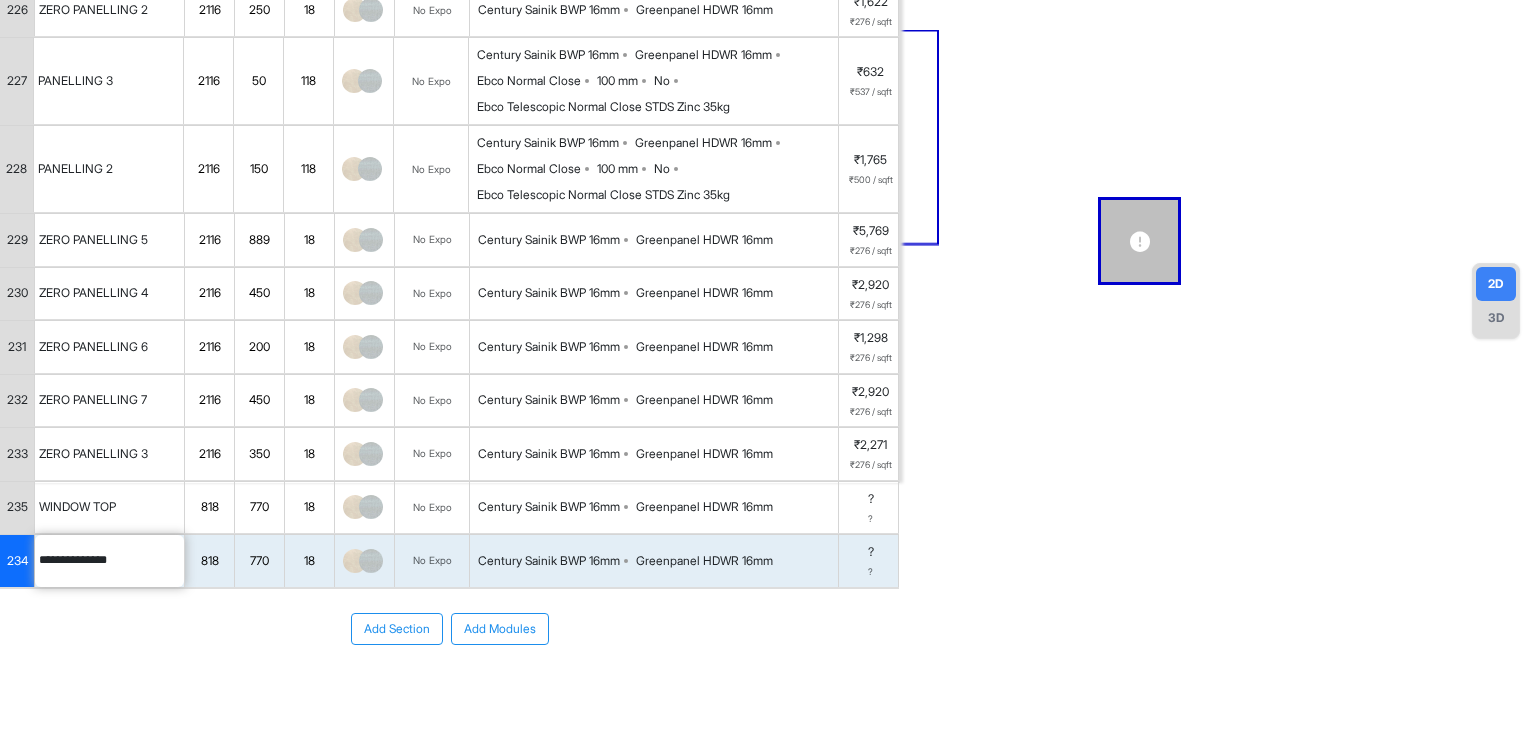 drag, startPoint x: 148, startPoint y: 555, endPoint x: 11, endPoint y: 573, distance: 138.17743 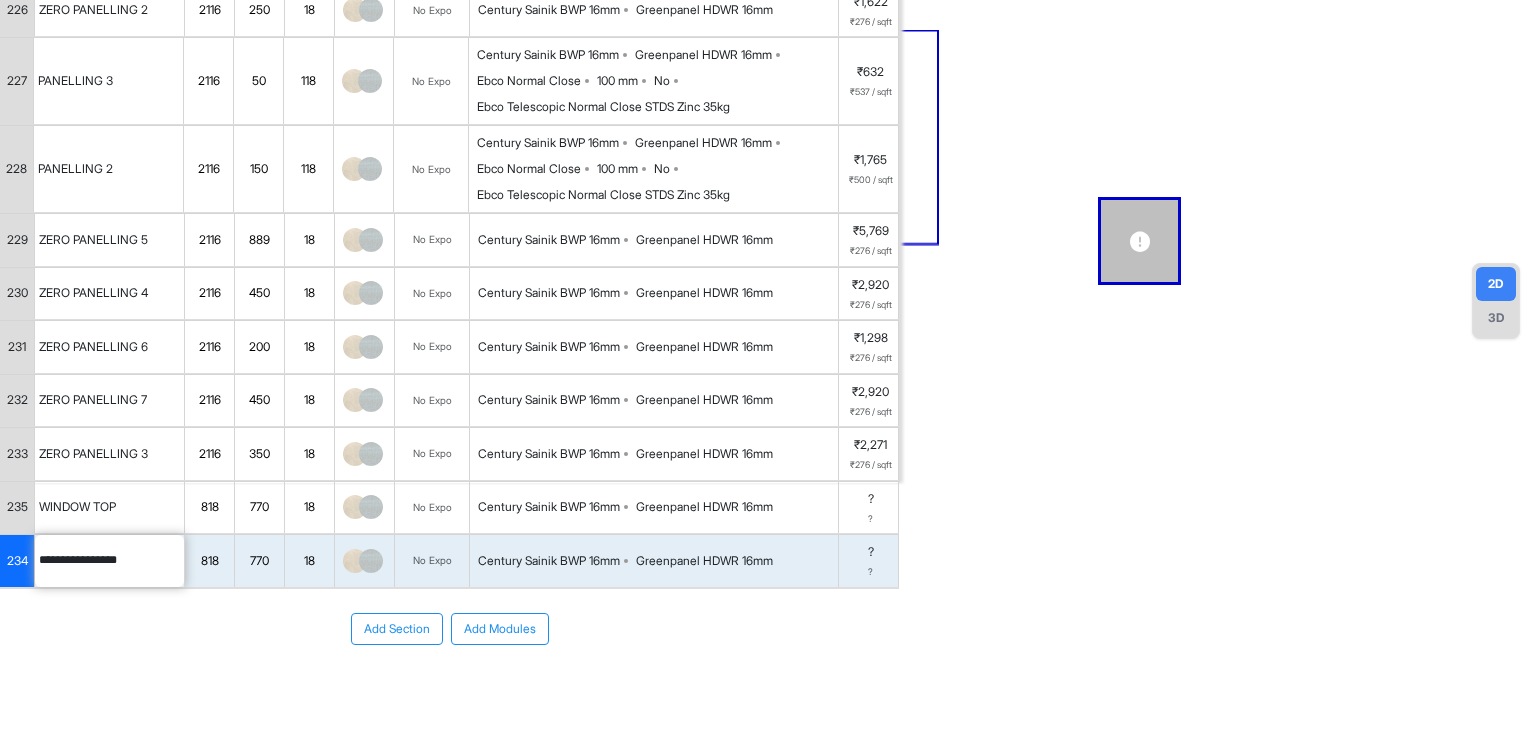 type on "**********" 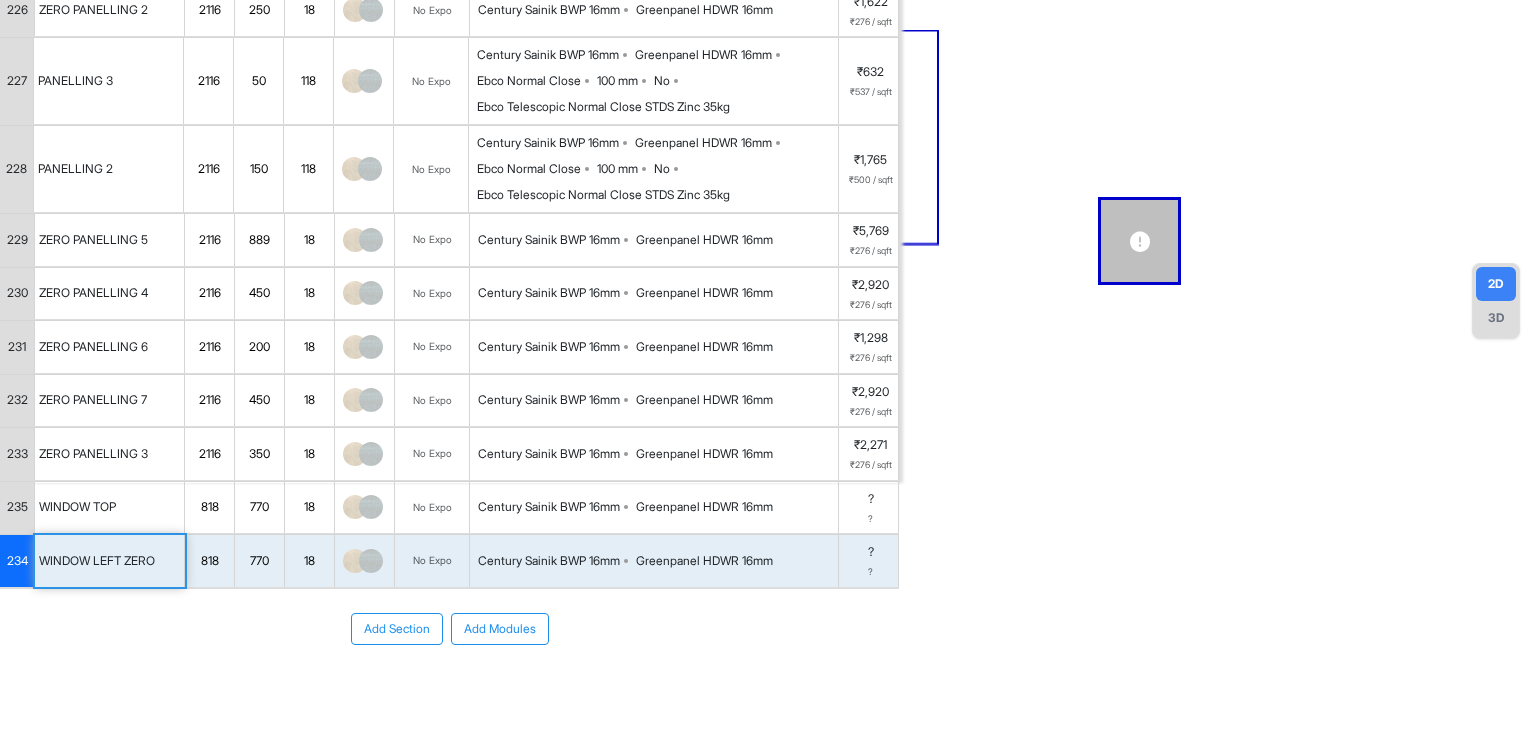 click on "818" at bounding box center (209, 561) 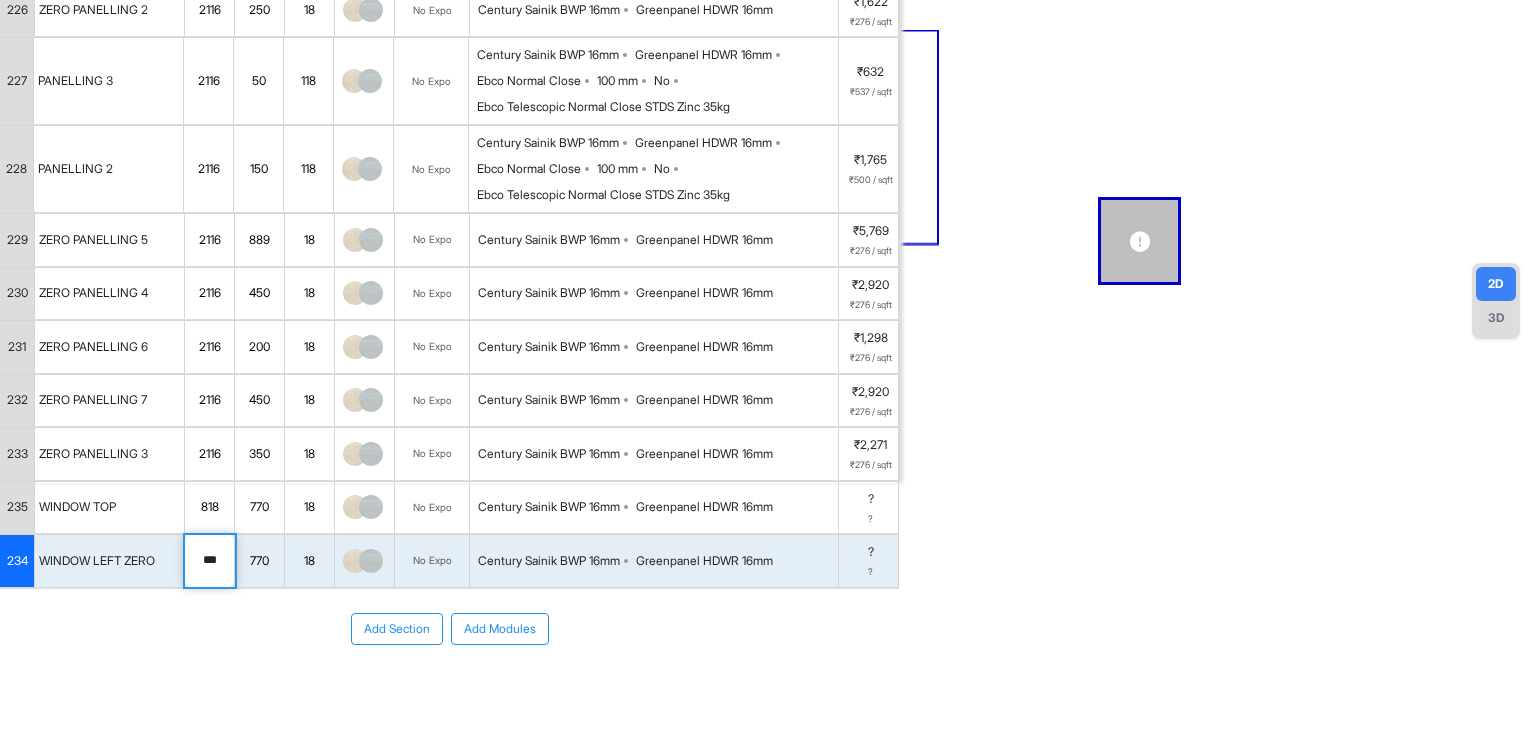 drag, startPoint x: 226, startPoint y: 557, endPoint x: 173, endPoint y: 561, distance: 53.15073 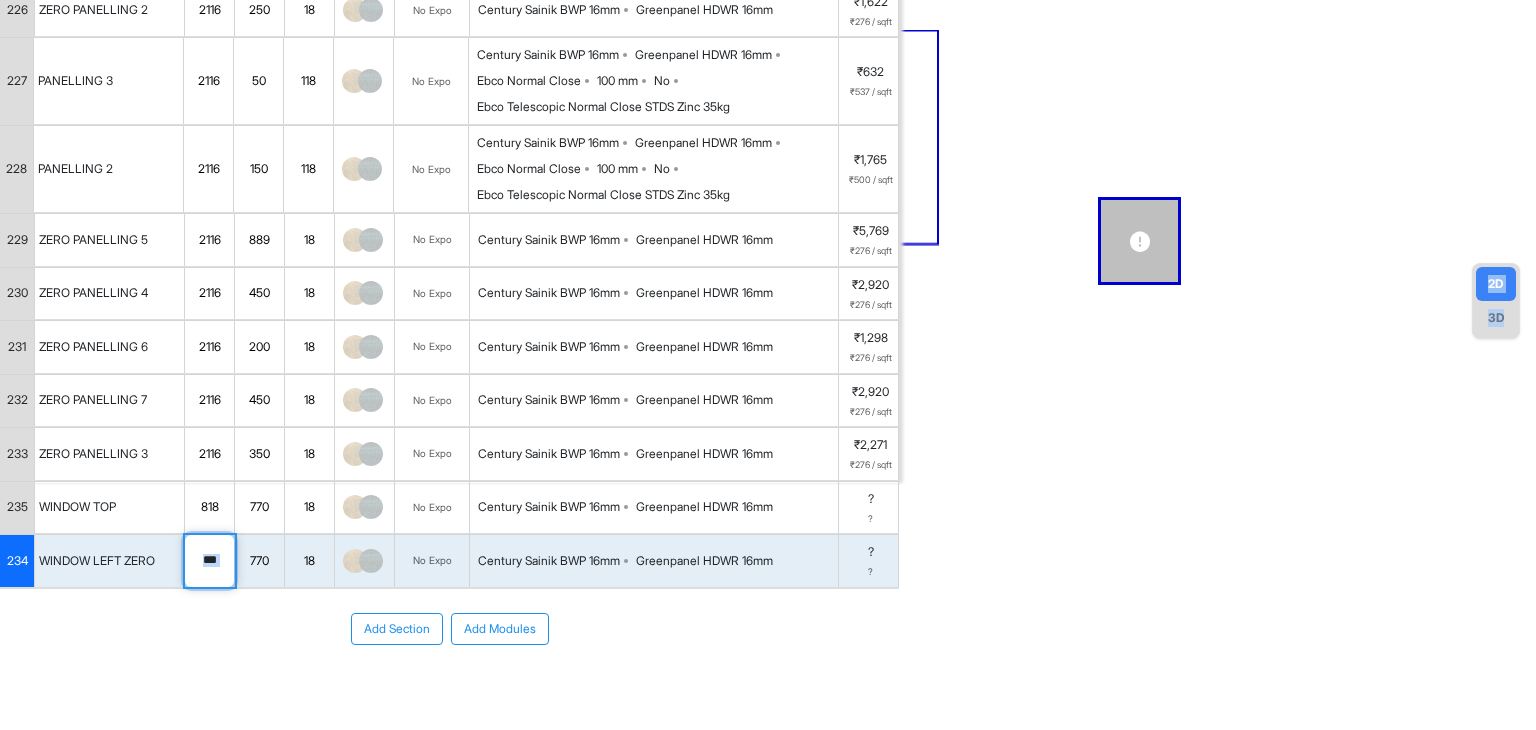 click on "***" at bounding box center (209, 561) 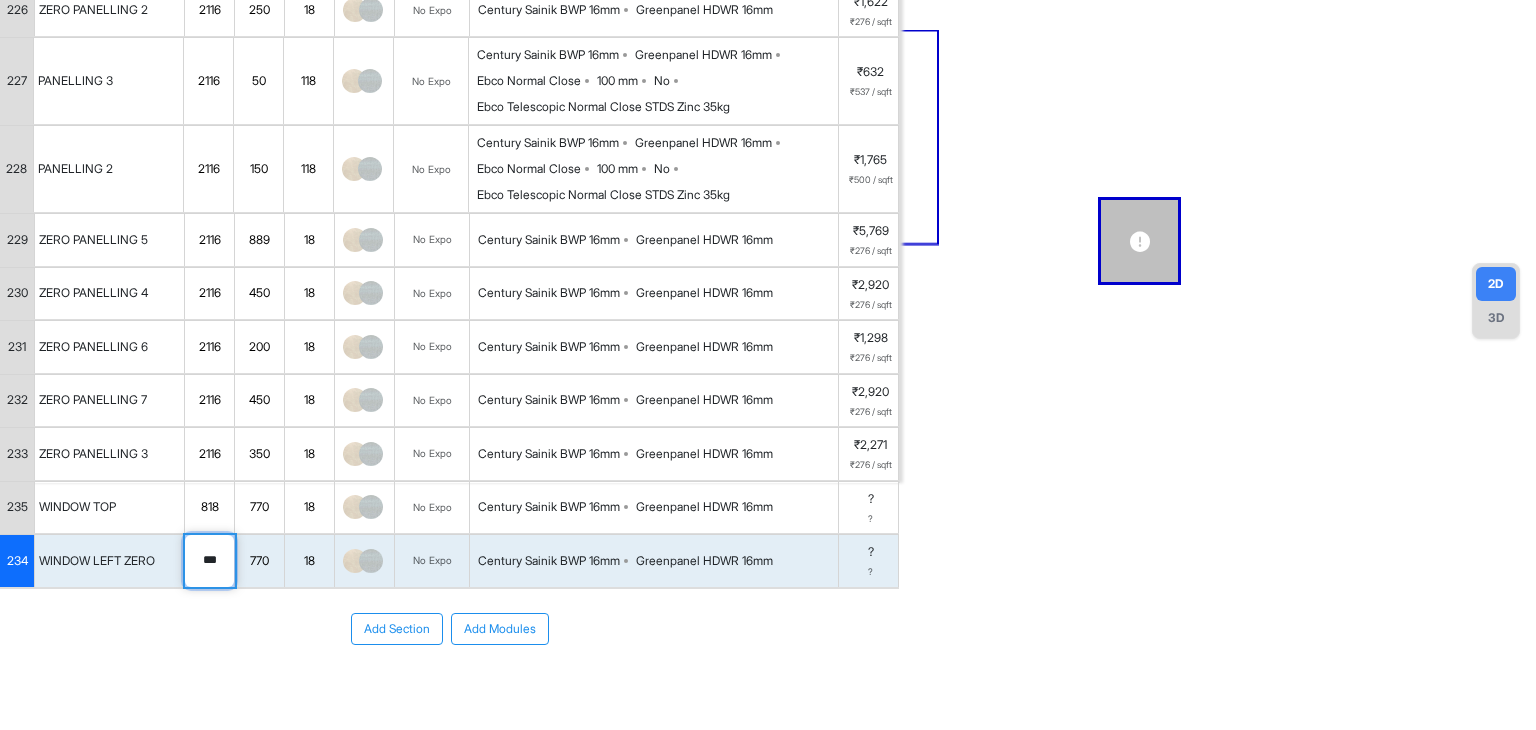 click on "***" at bounding box center [209, 561] 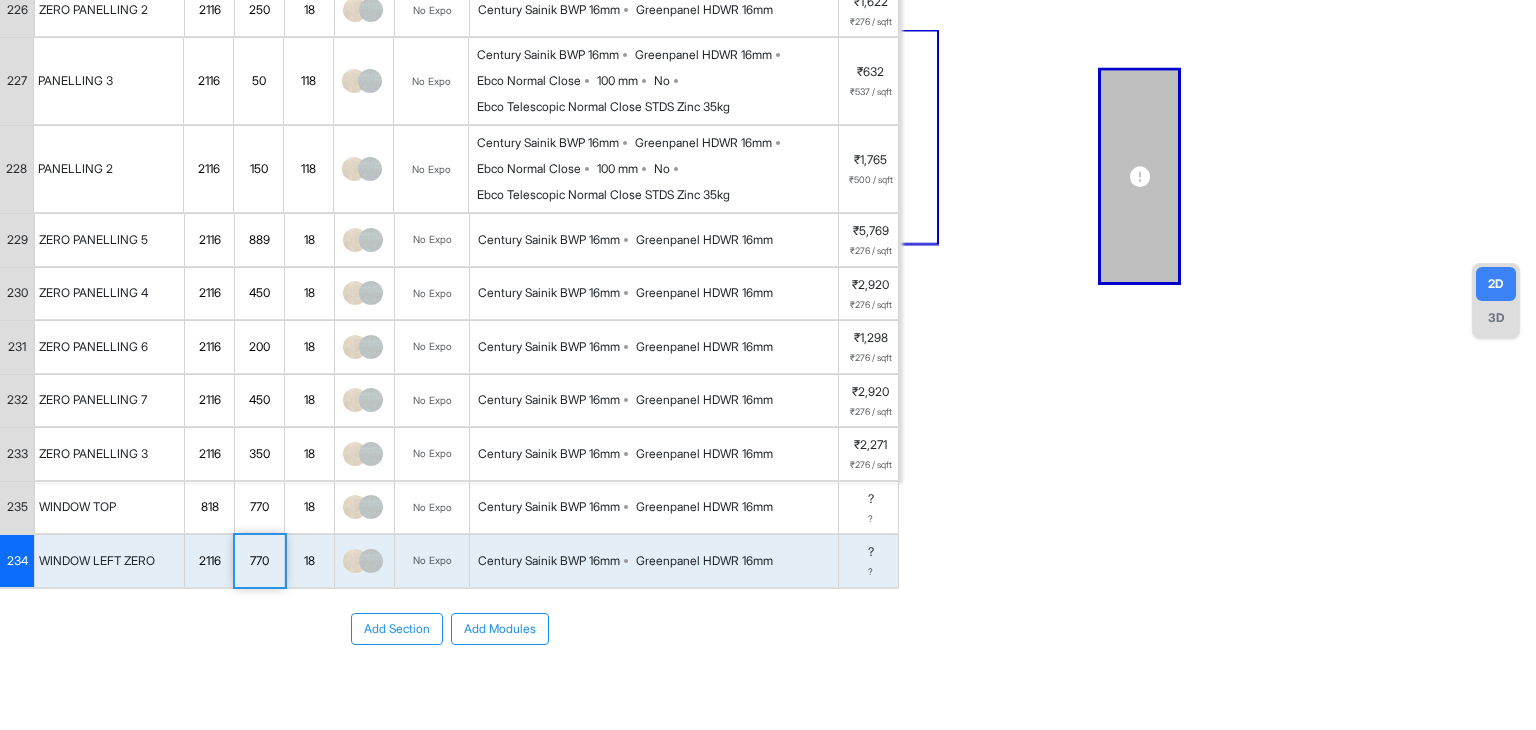click on "770" at bounding box center (259, 561) 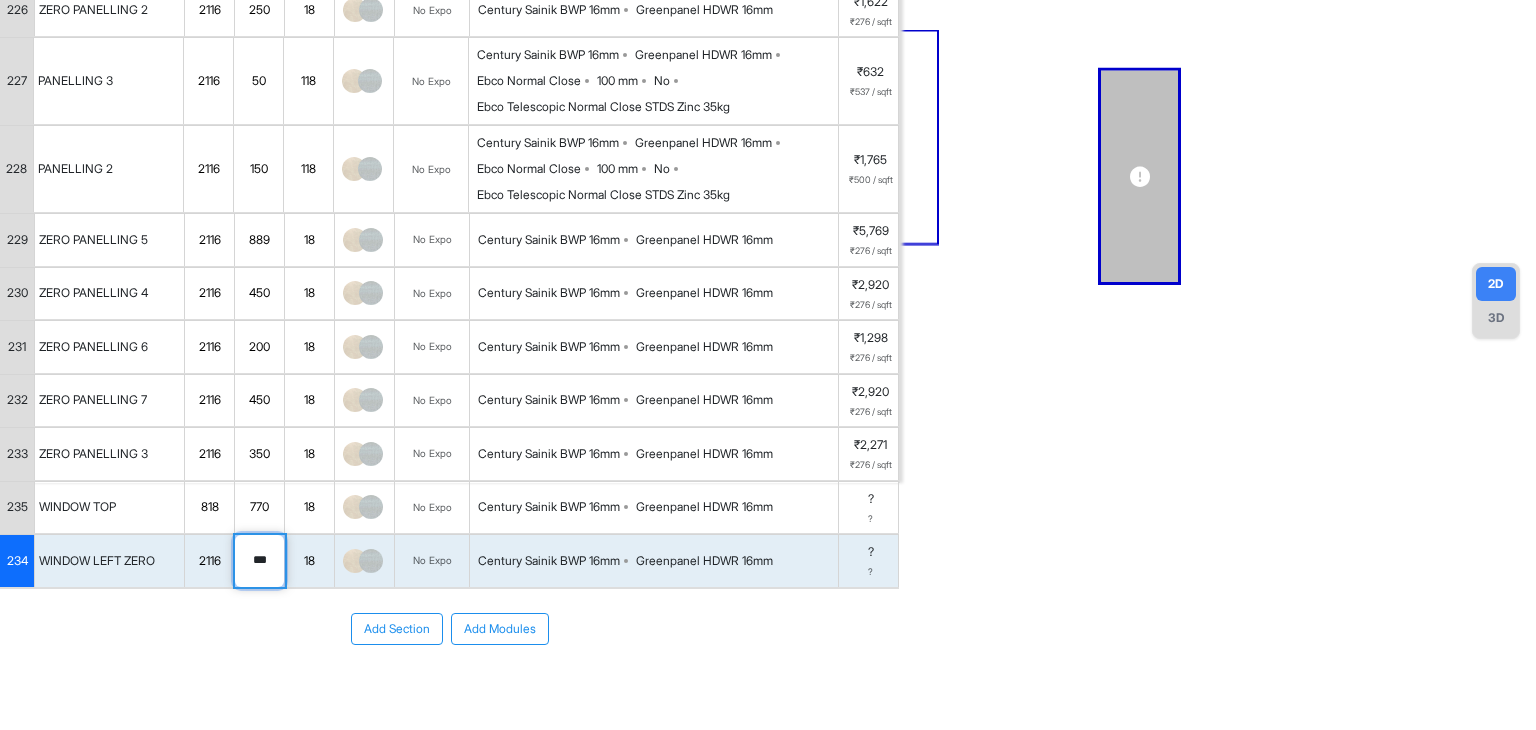 click on "***" at bounding box center (259, 561) 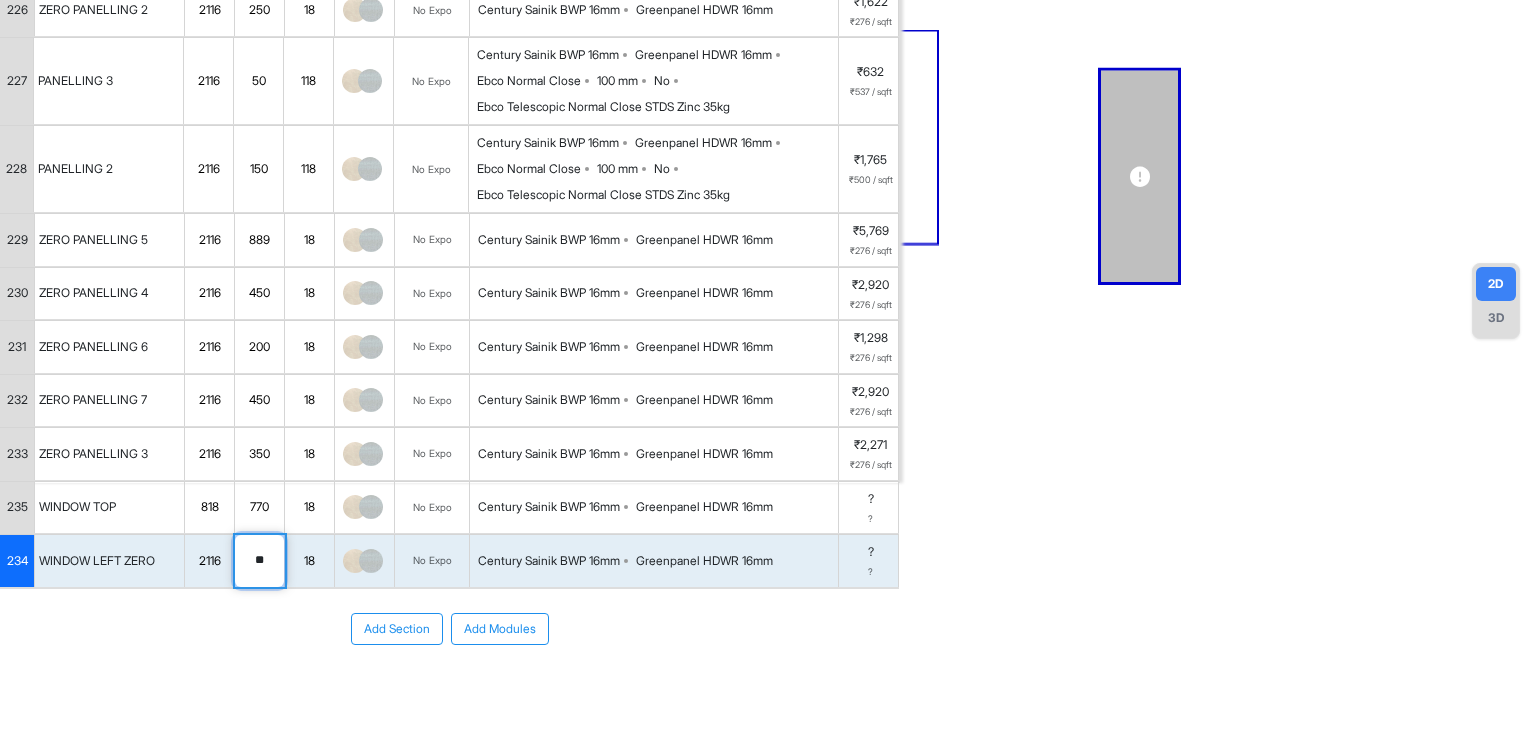 type on "***" 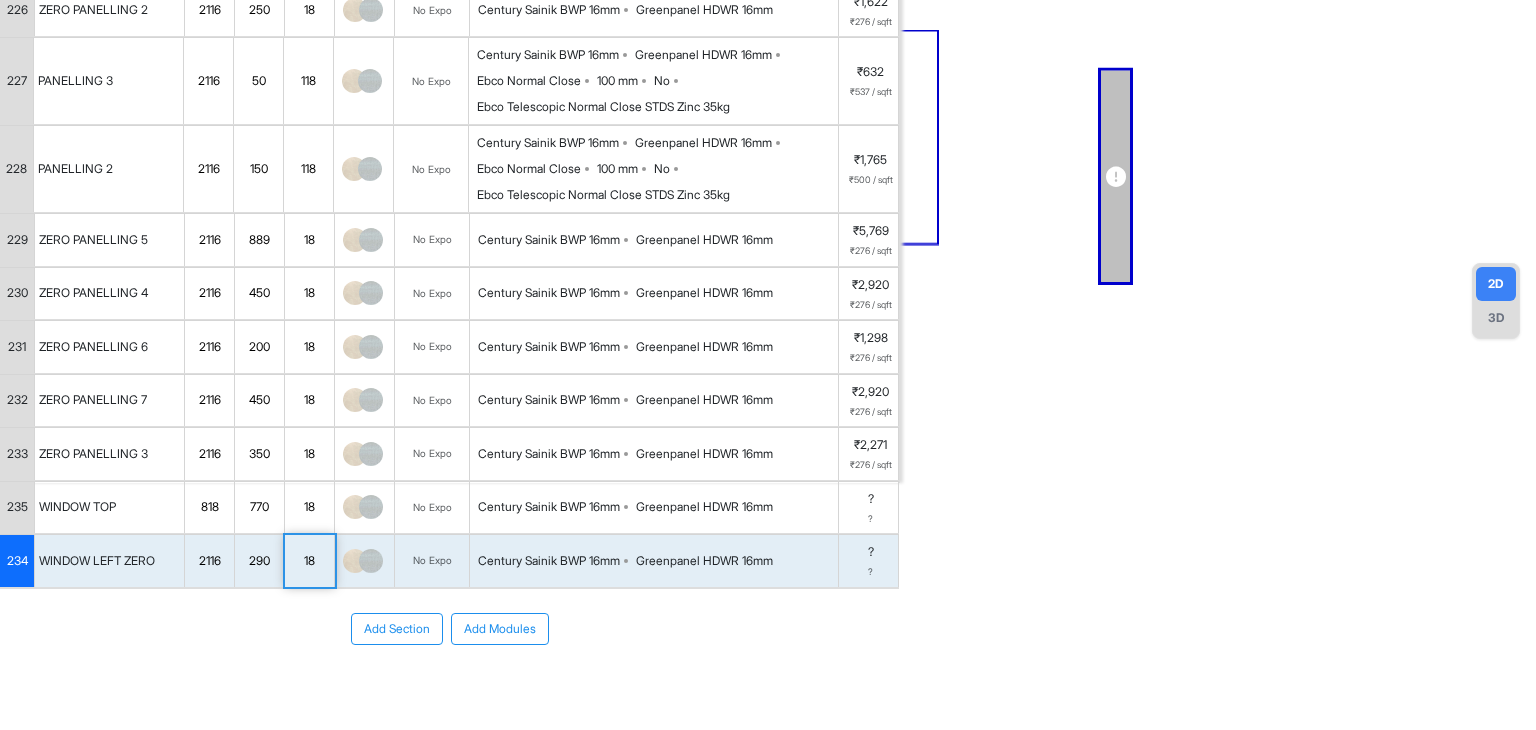 scroll, scrollTop: 350, scrollLeft: 0, axis: vertical 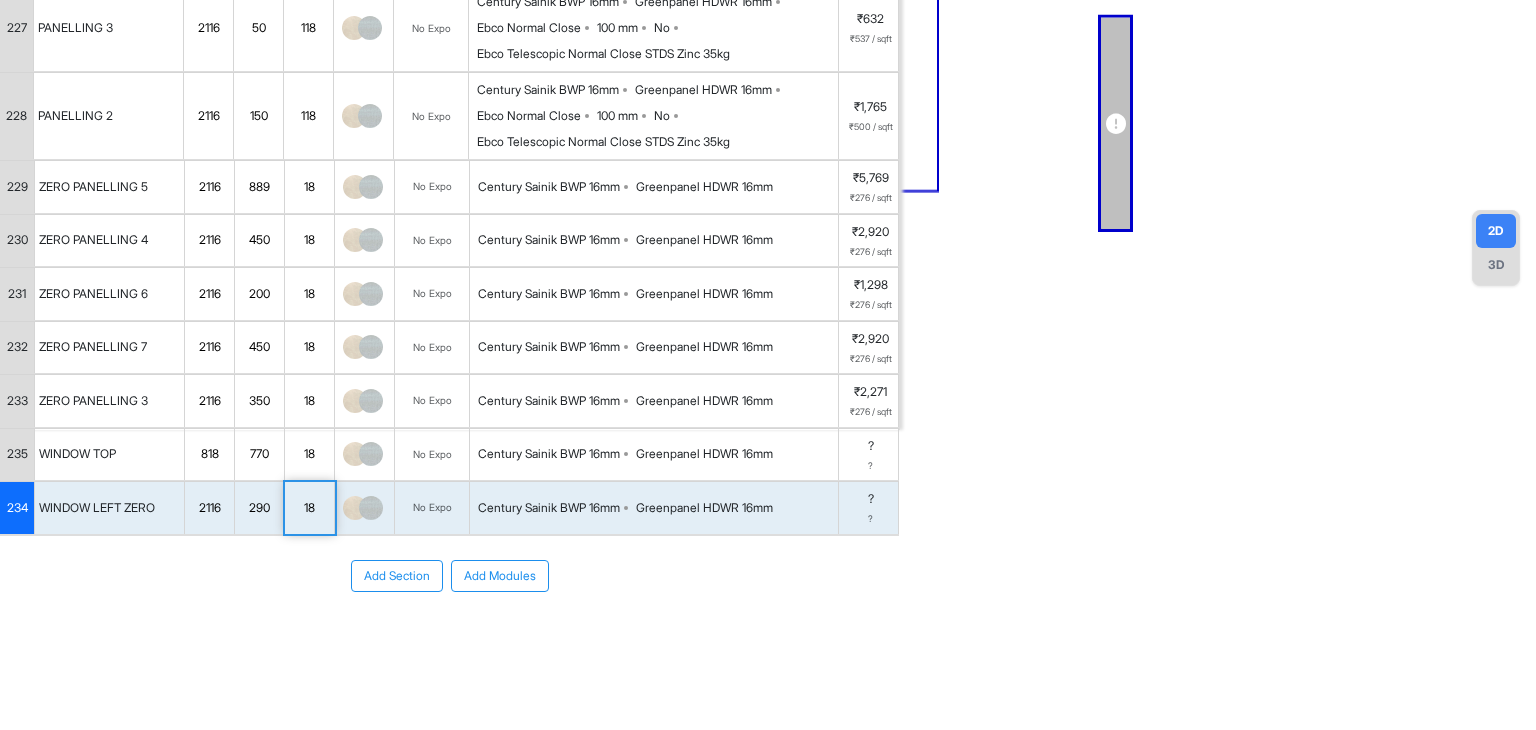 click on "Add Modules" at bounding box center (500, 576) 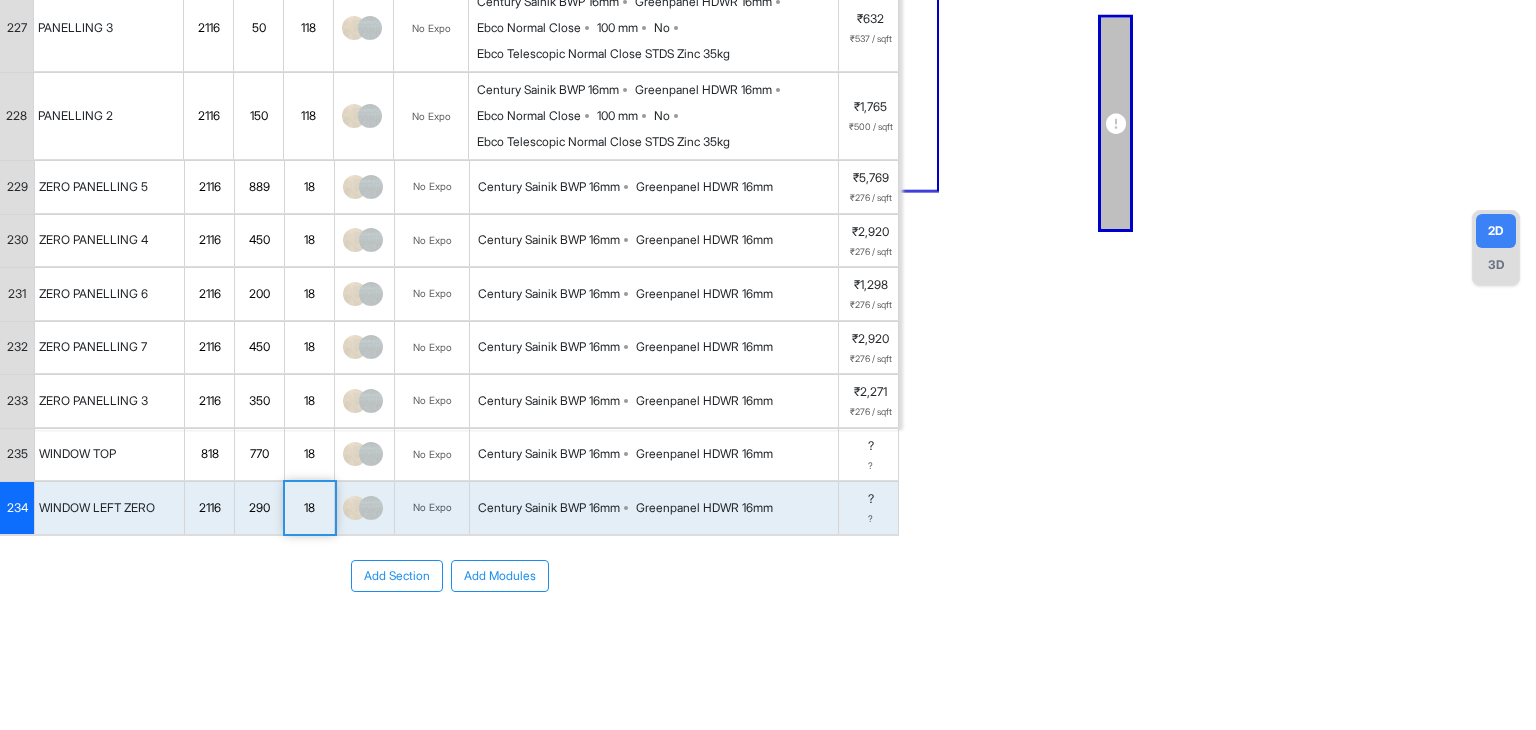 scroll, scrollTop: 0, scrollLeft: 0, axis: both 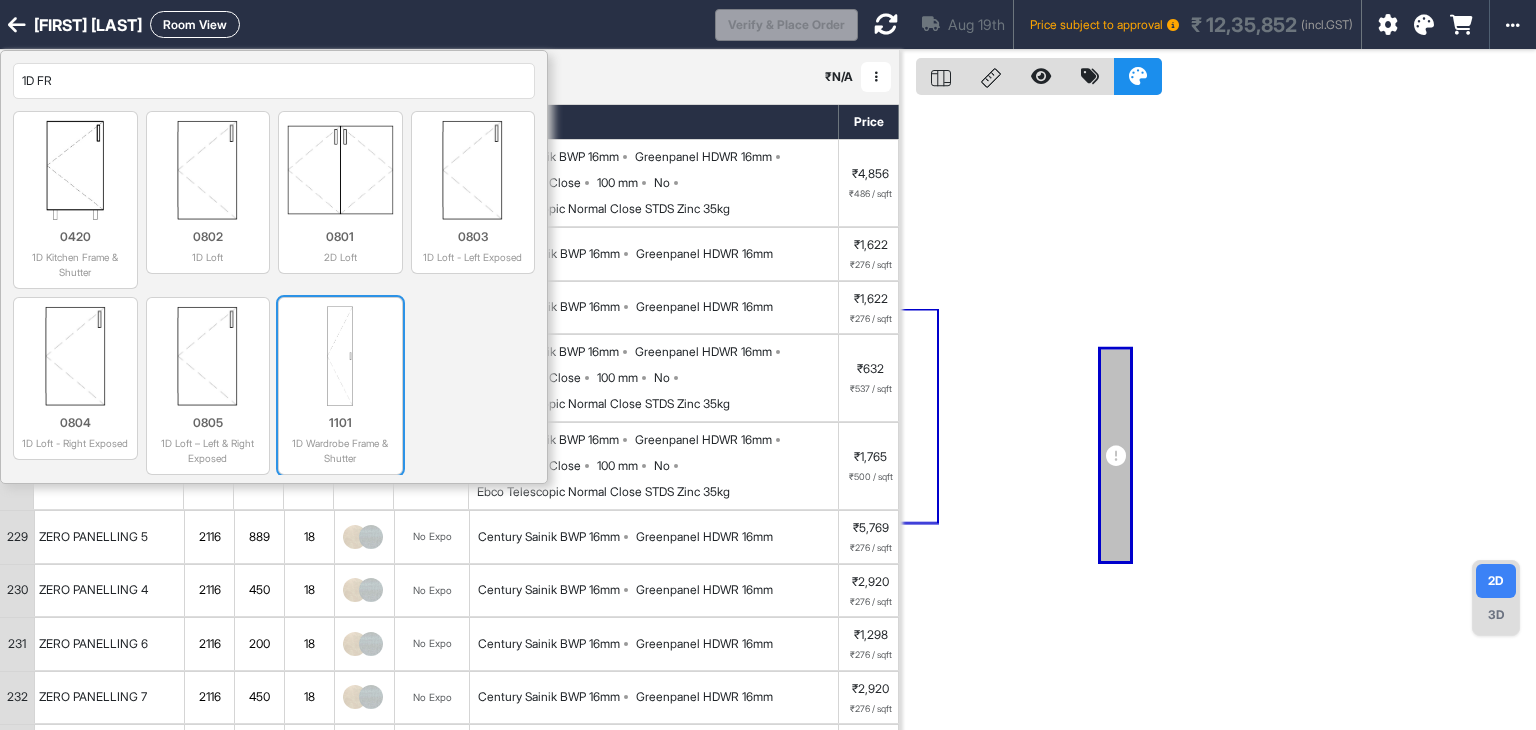 type on "1D FR" 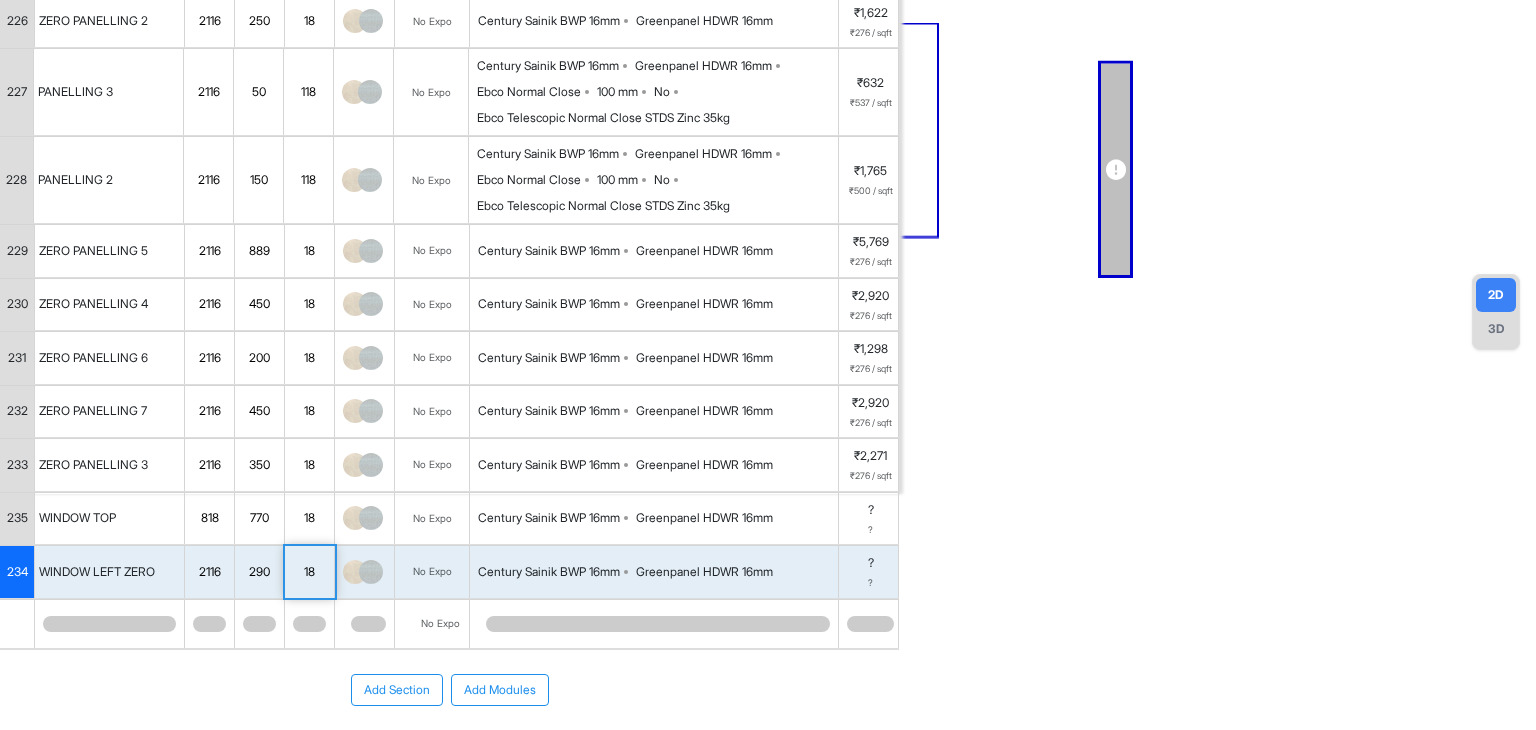 scroll, scrollTop: 400, scrollLeft: 0, axis: vertical 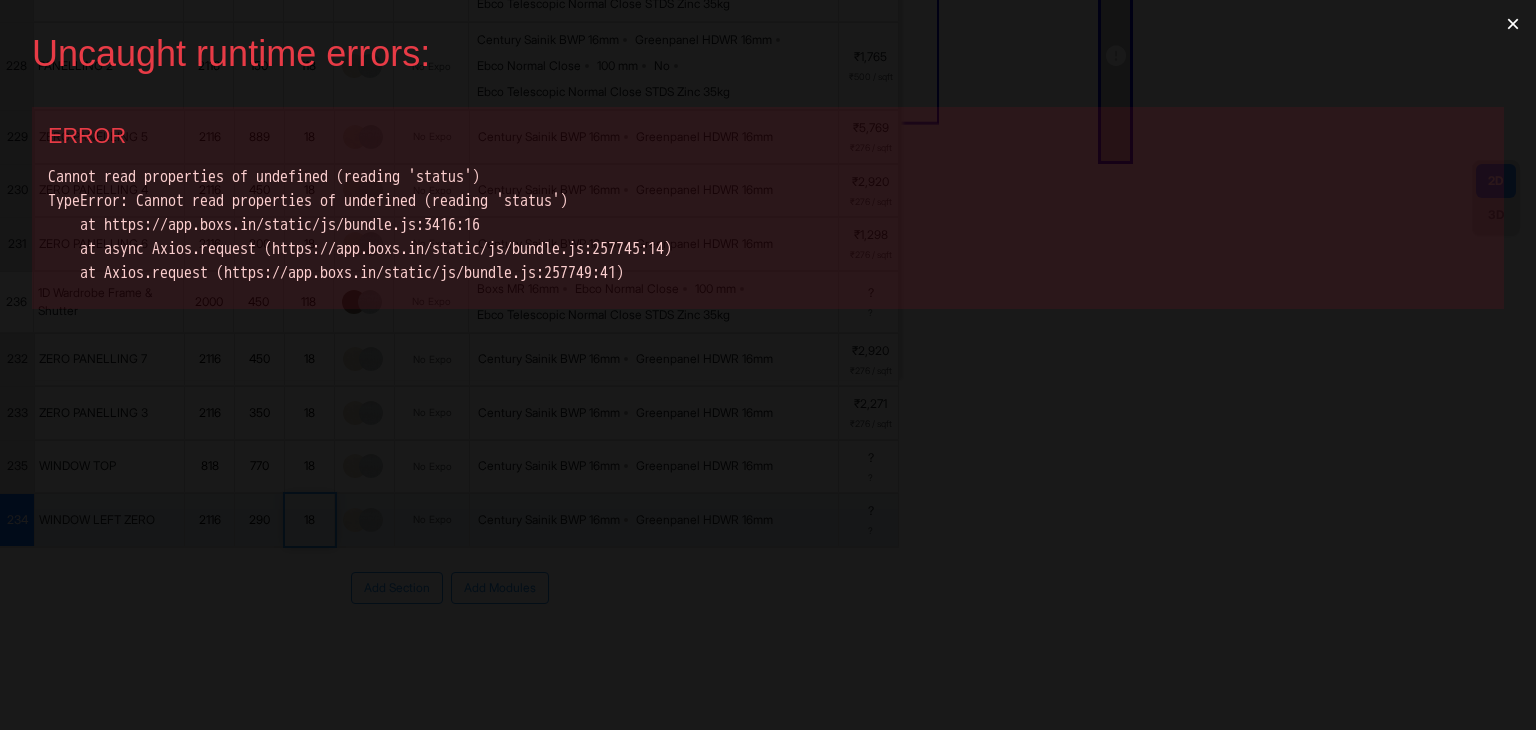 click on "×" at bounding box center [1513, 24] 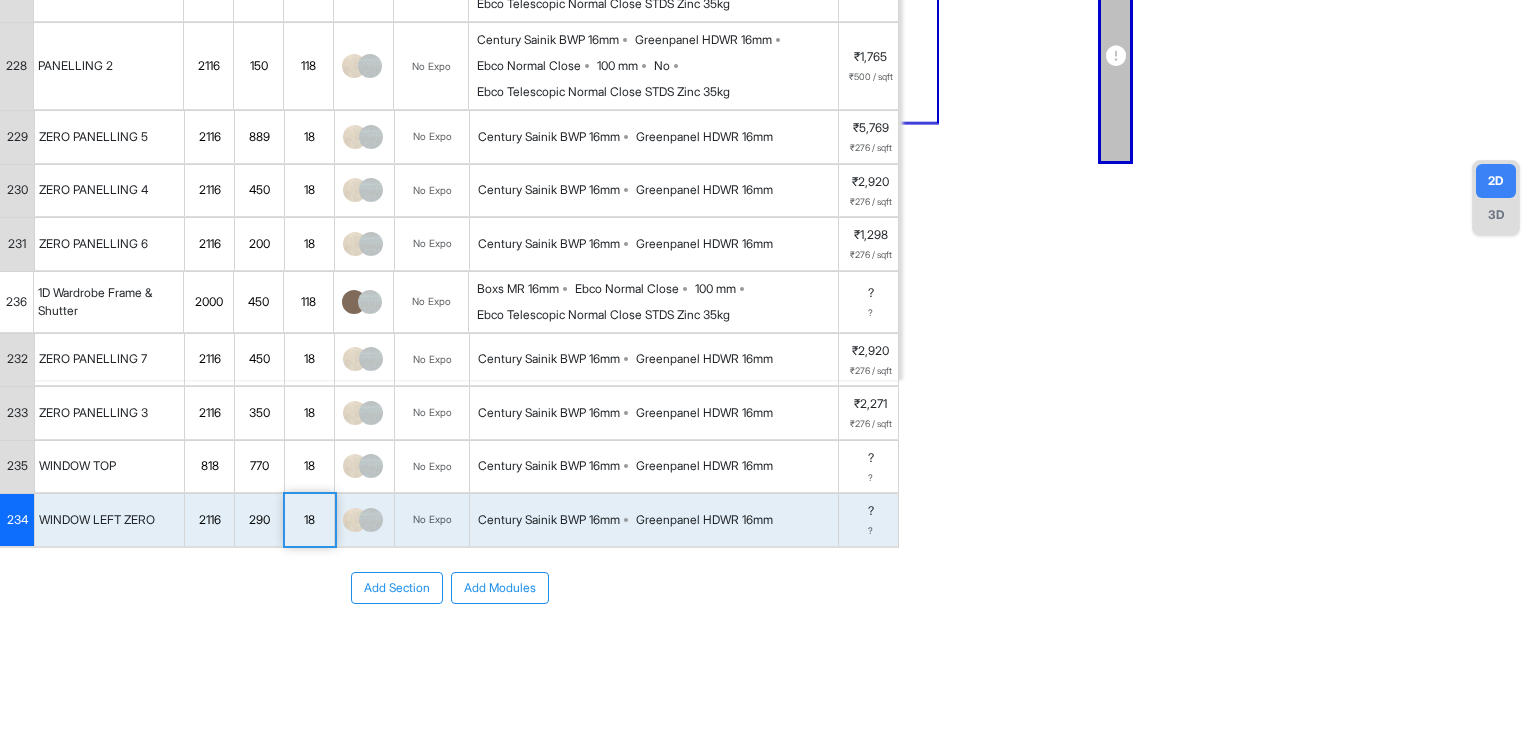 click on "WINDOW LEFT ZERO" at bounding box center (110, 520) 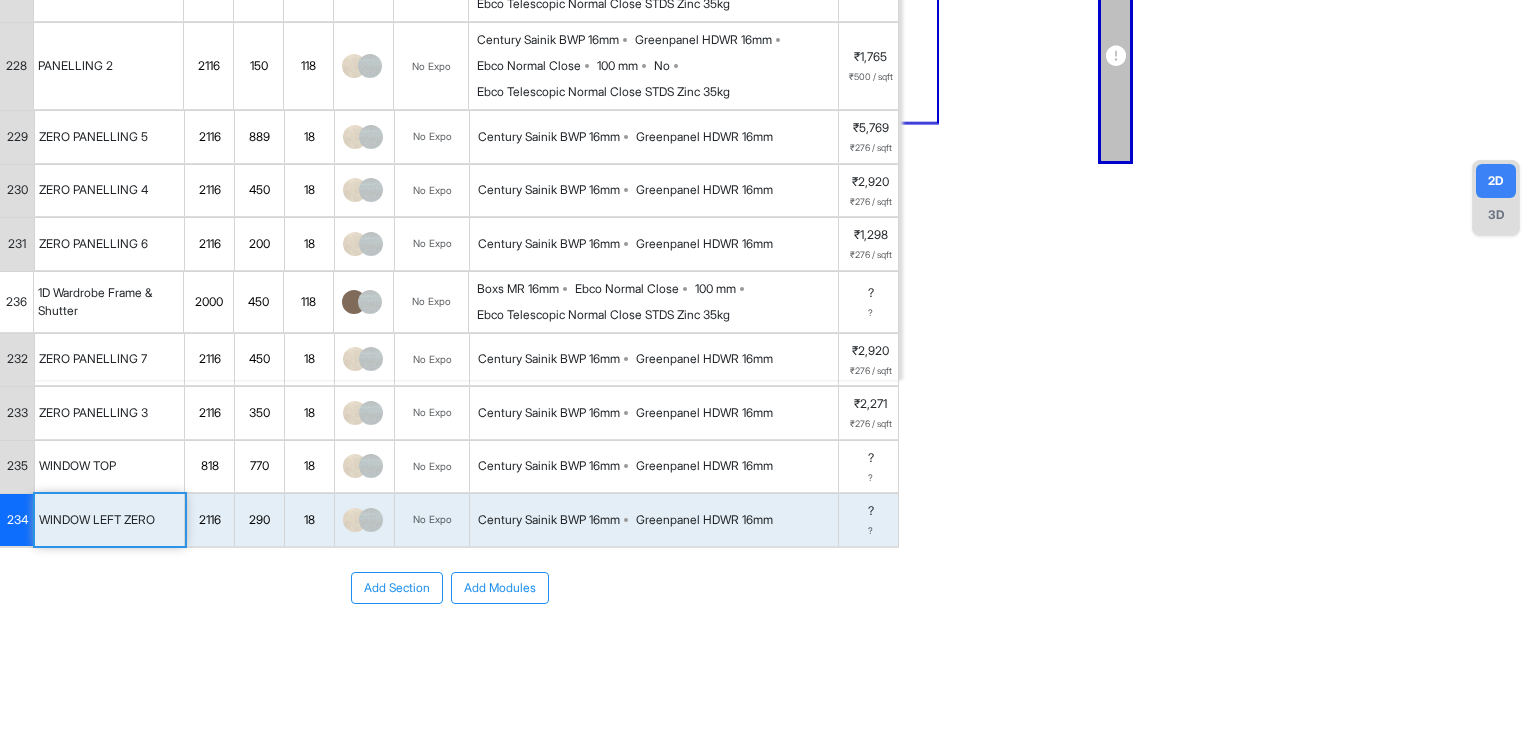 click on "236" at bounding box center [16, 302] 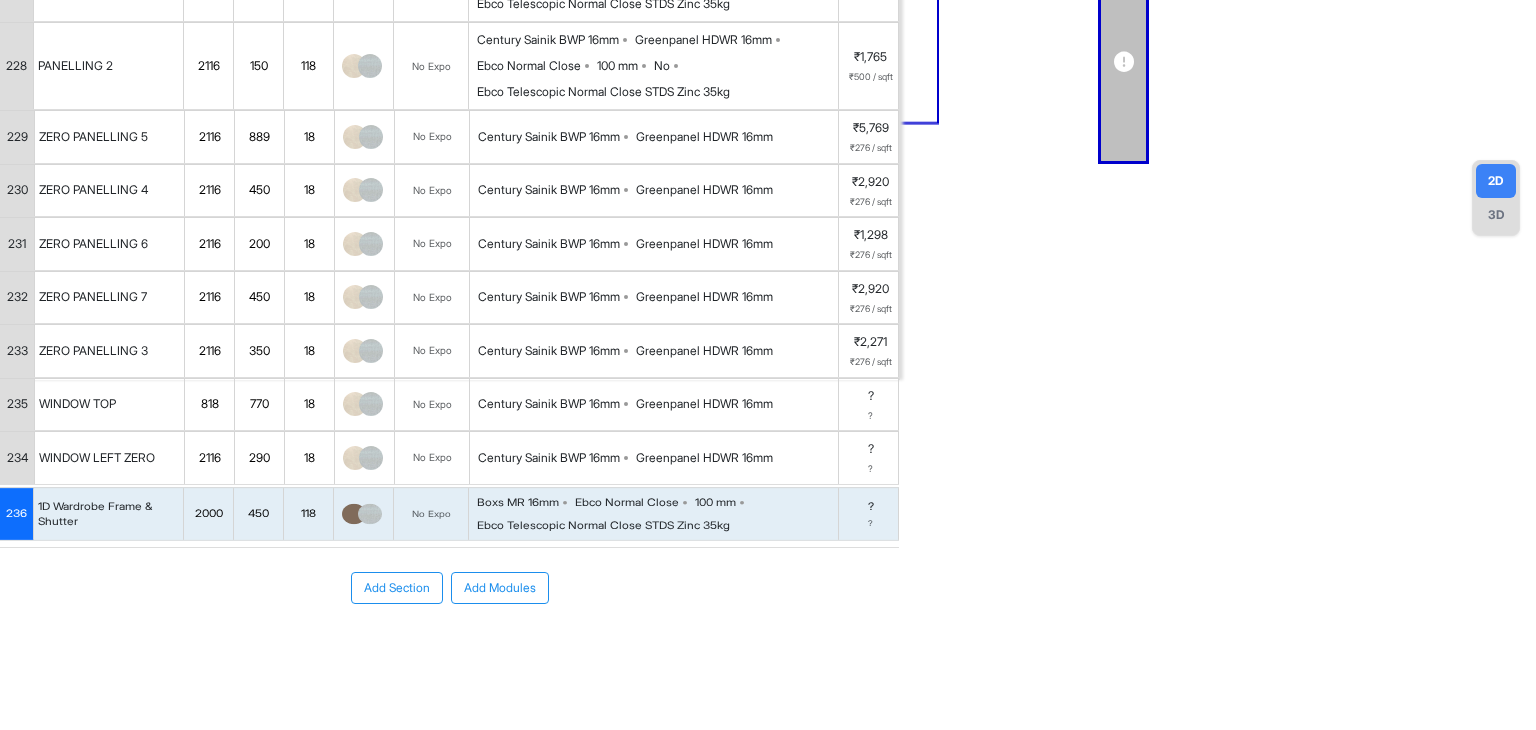 drag, startPoint x: 13, startPoint y: 317, endPoint x: 20, endPoint y: 509, distance: 192.12756 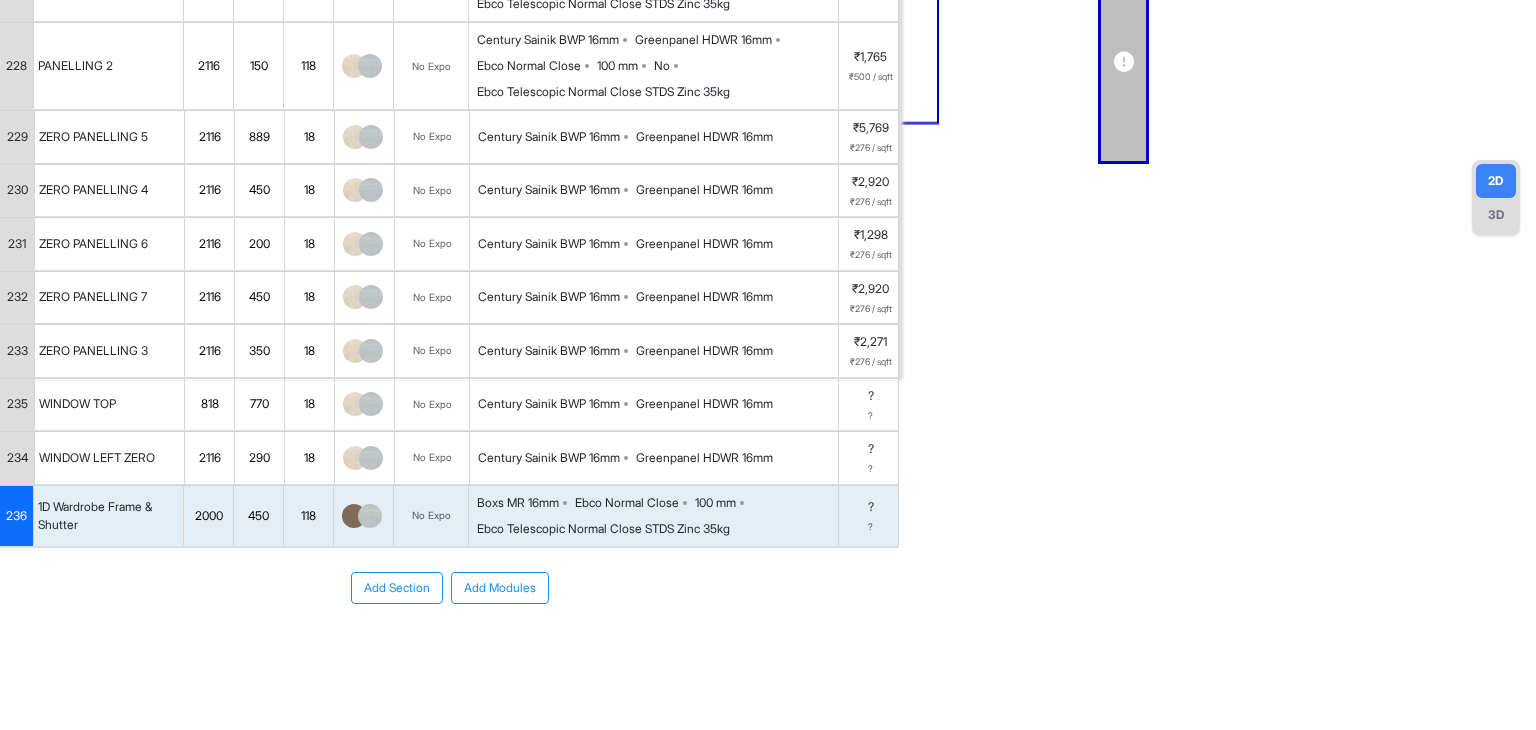 click on "234" at bounding box center [17, 458] 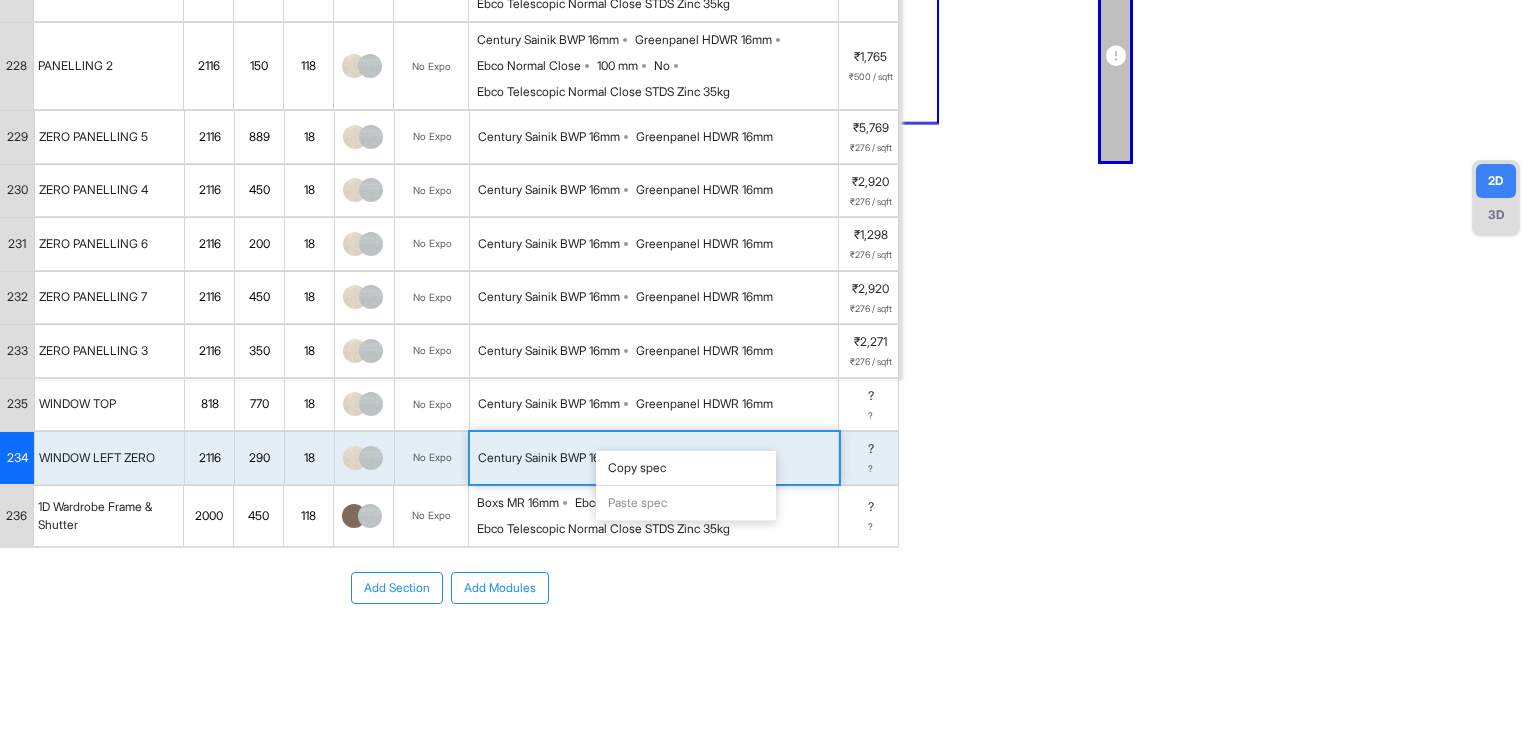 click on "Copy spec" at bounding box center [686, 468] 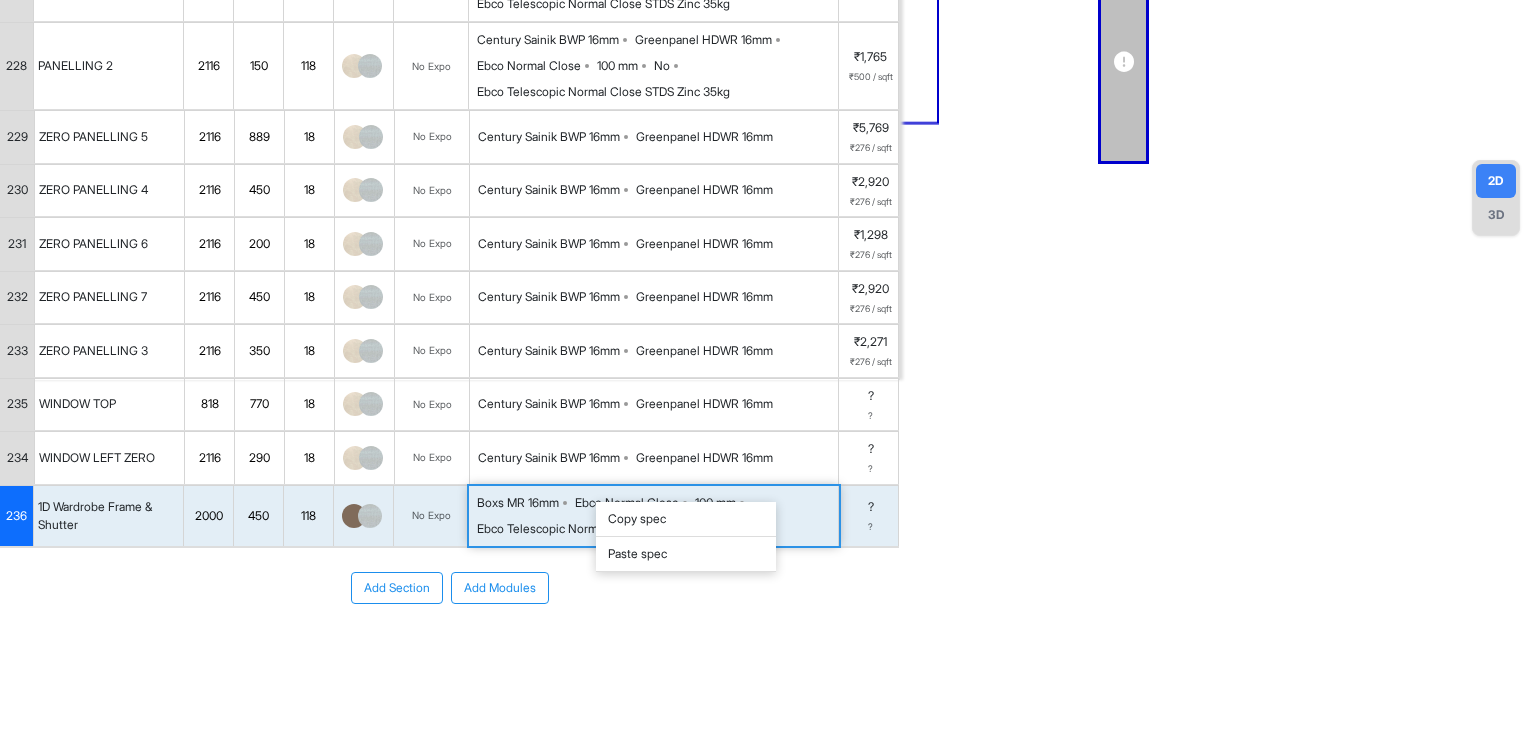 click on "Paste spec" at bounding box center (686, 554) 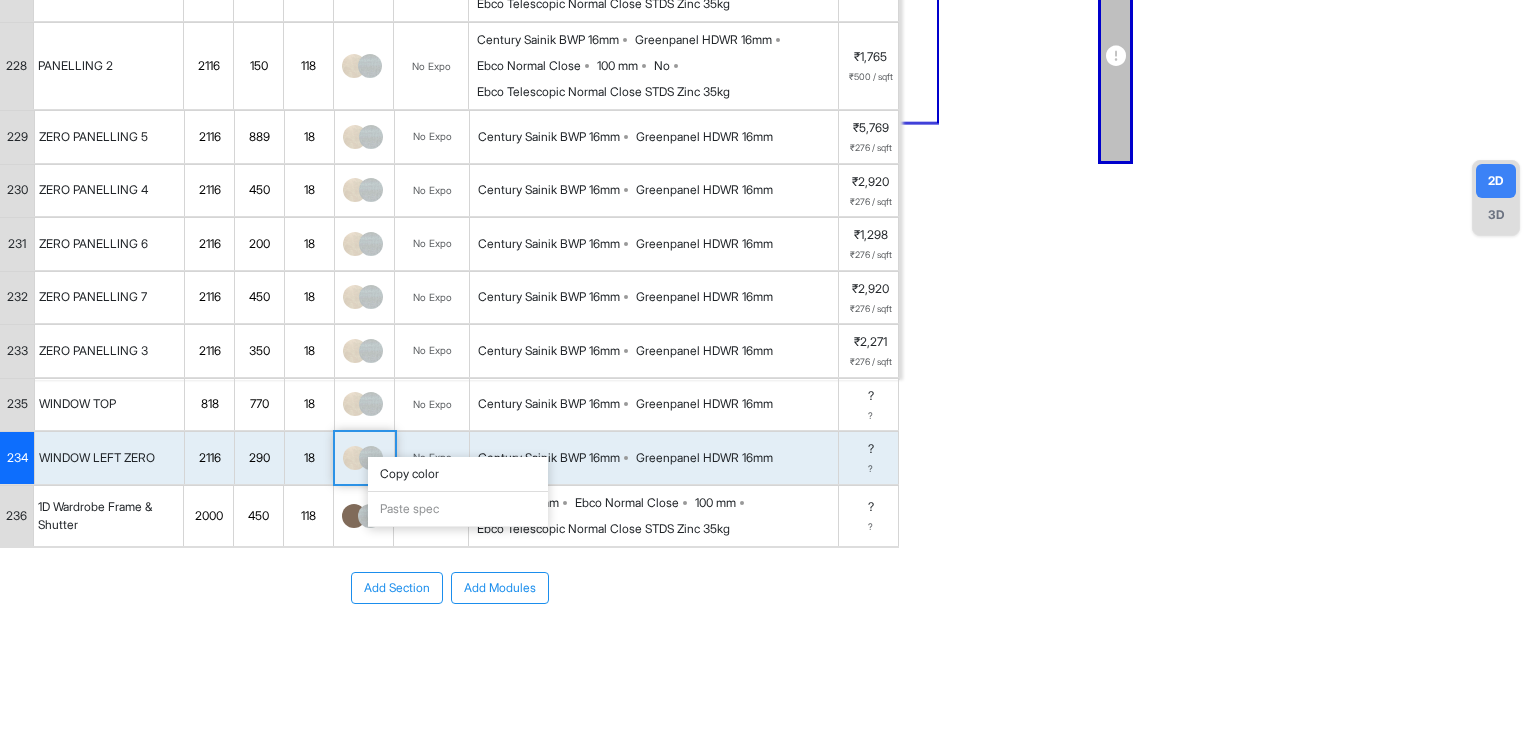 click on "Copy color" at bounding box center [458, 474] 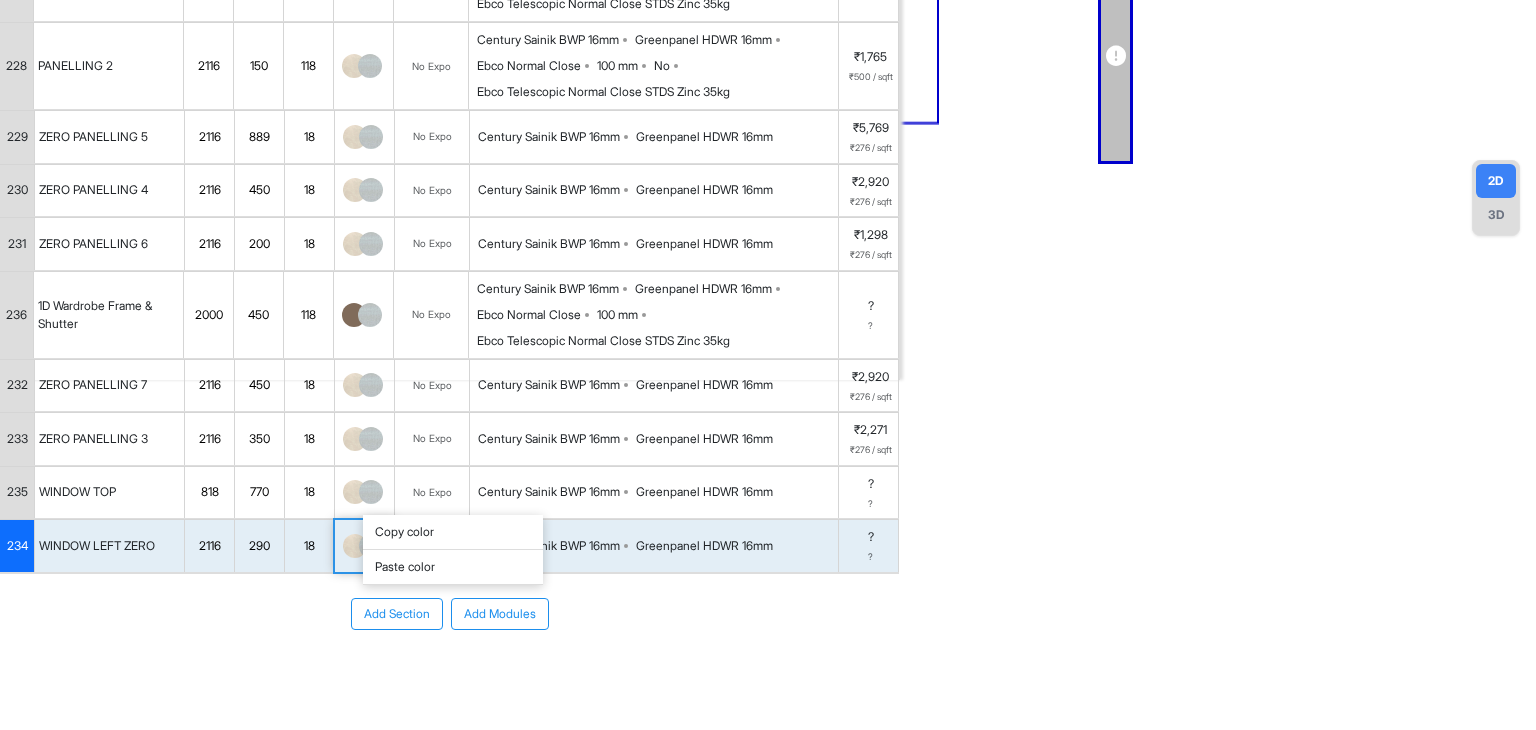 click on "Paste color" at bounding box center (453, 567) 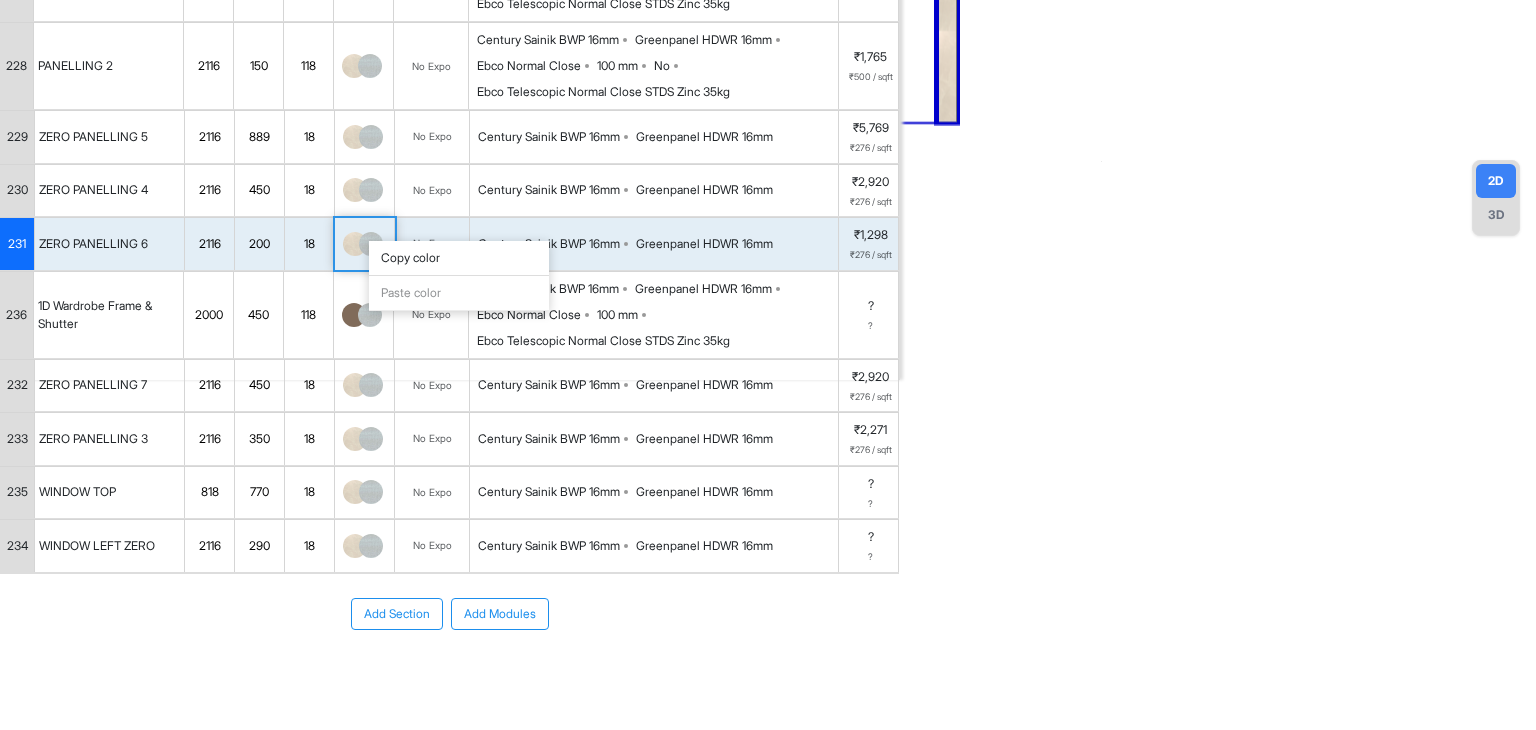 click on "Copy color" at bounding box center [459, 258] 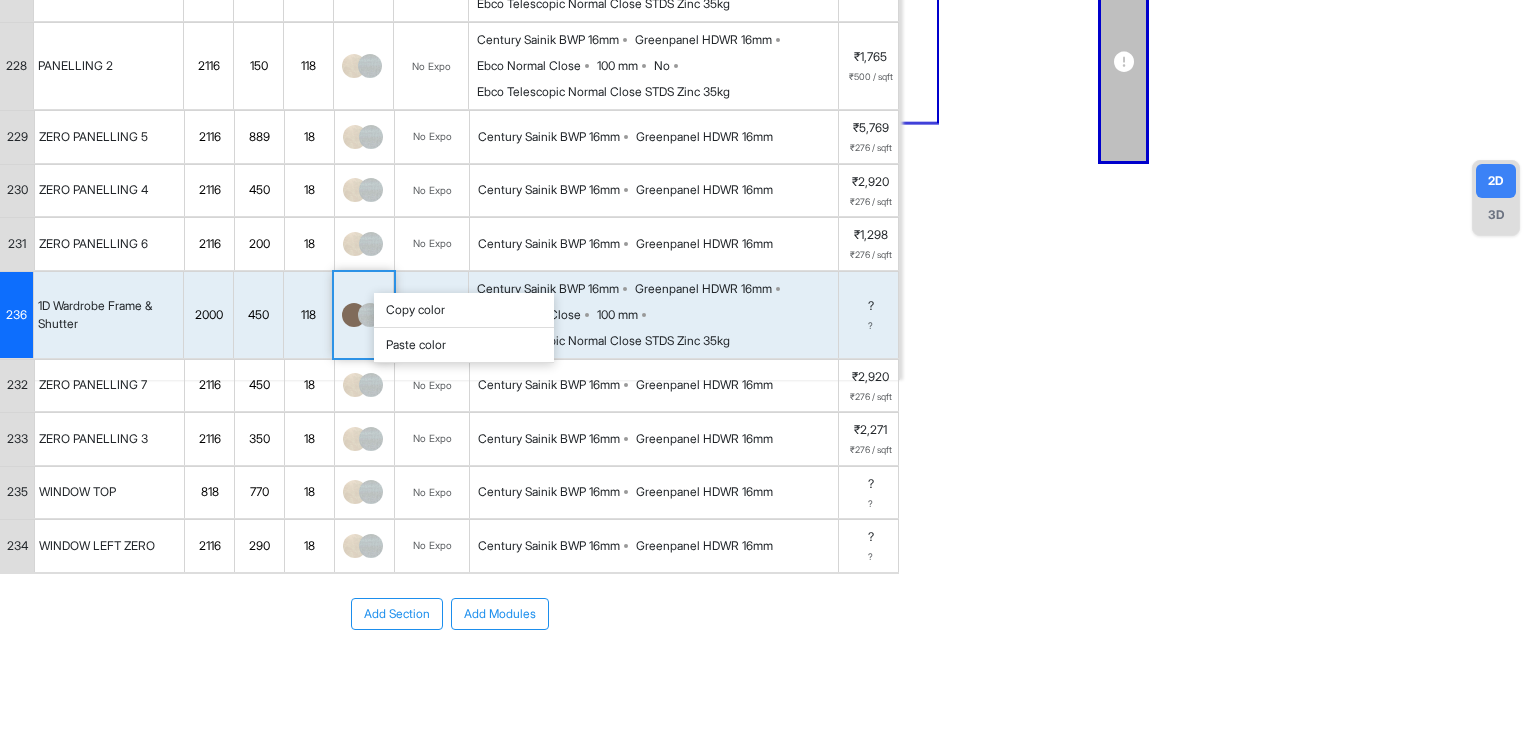 click on "Paste color" at bounding box center (464, 345) 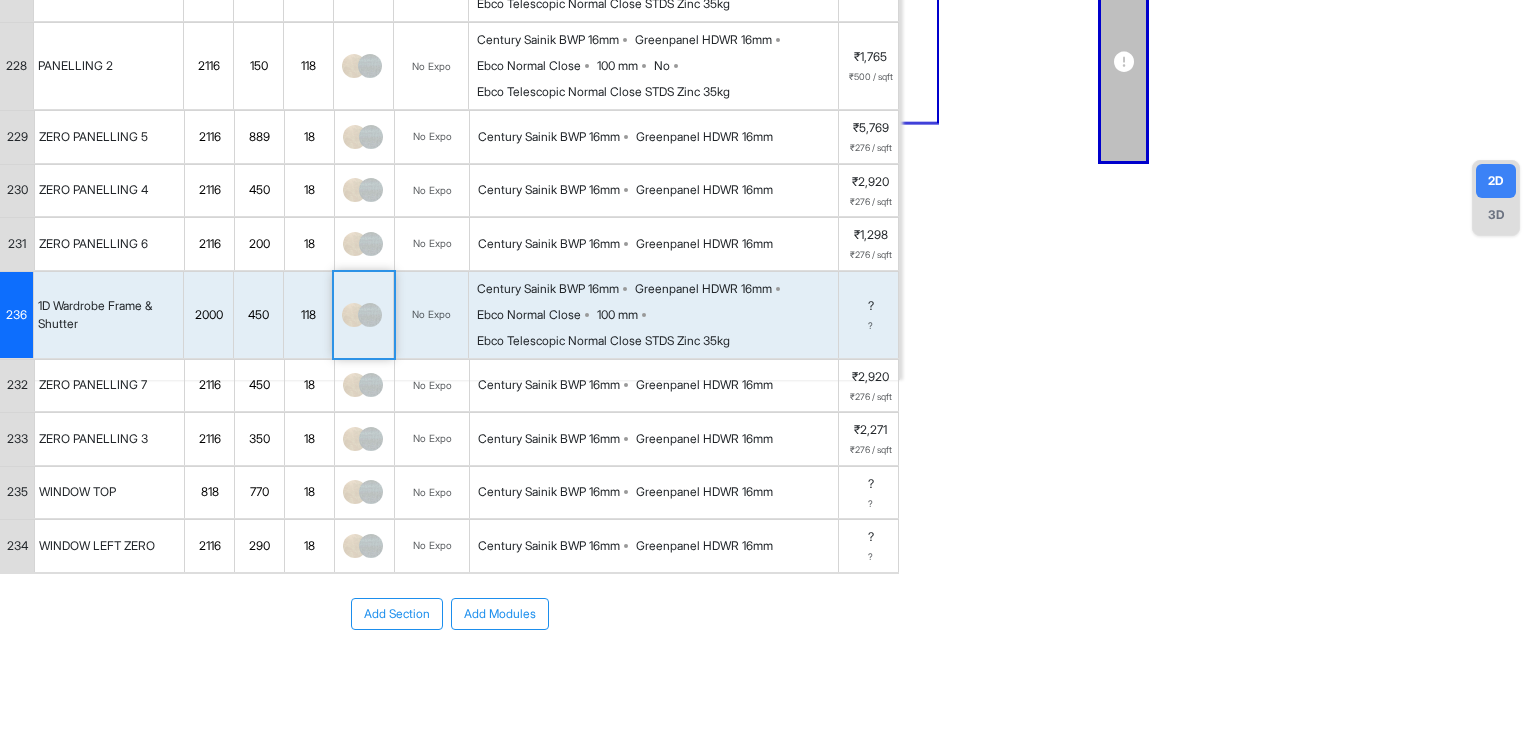 click on "1D Wardrobe Frame & Shutter" at bounding box center (109, 315) 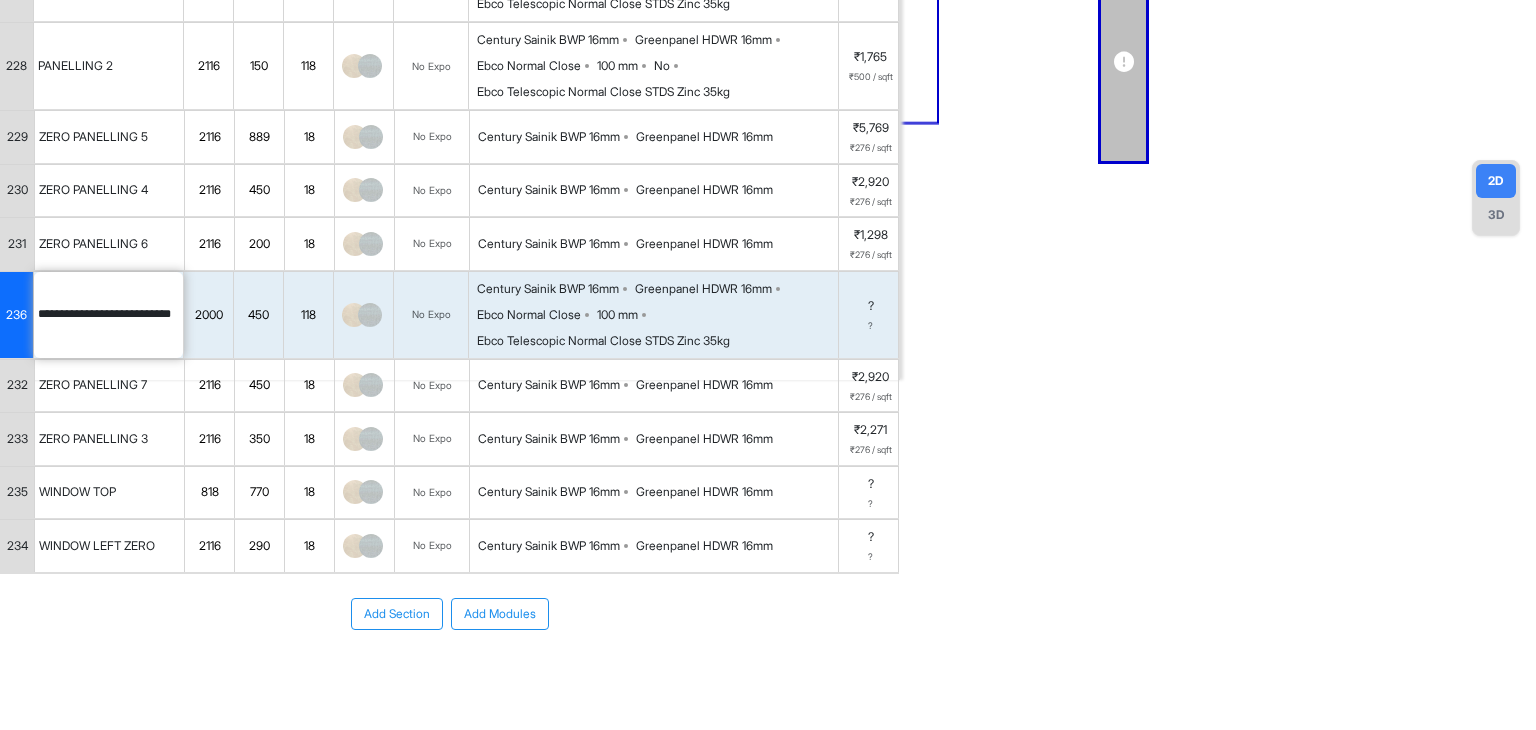 scroll, scrollTop: 0, scrollLeft: 26, axis: horizontal 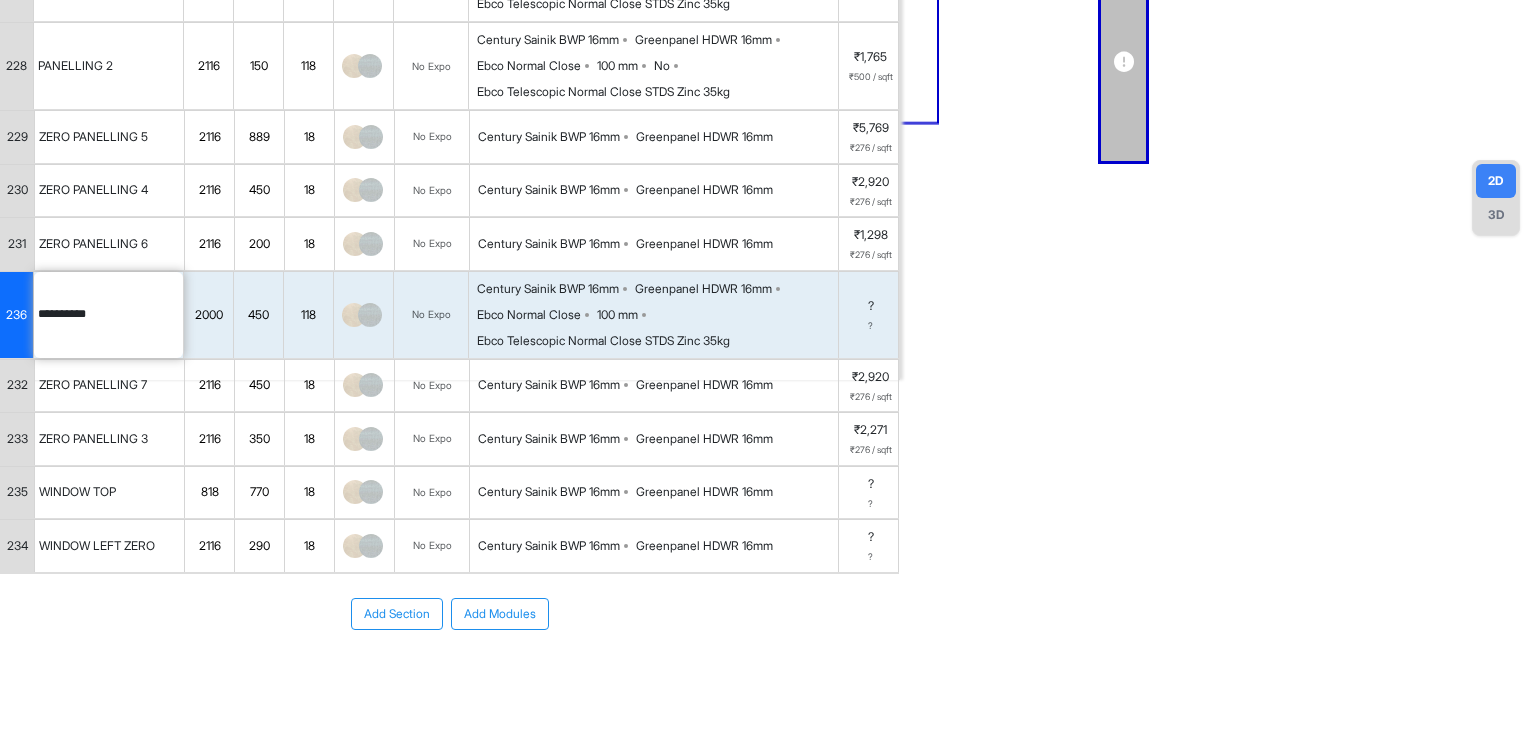 type on "**********" 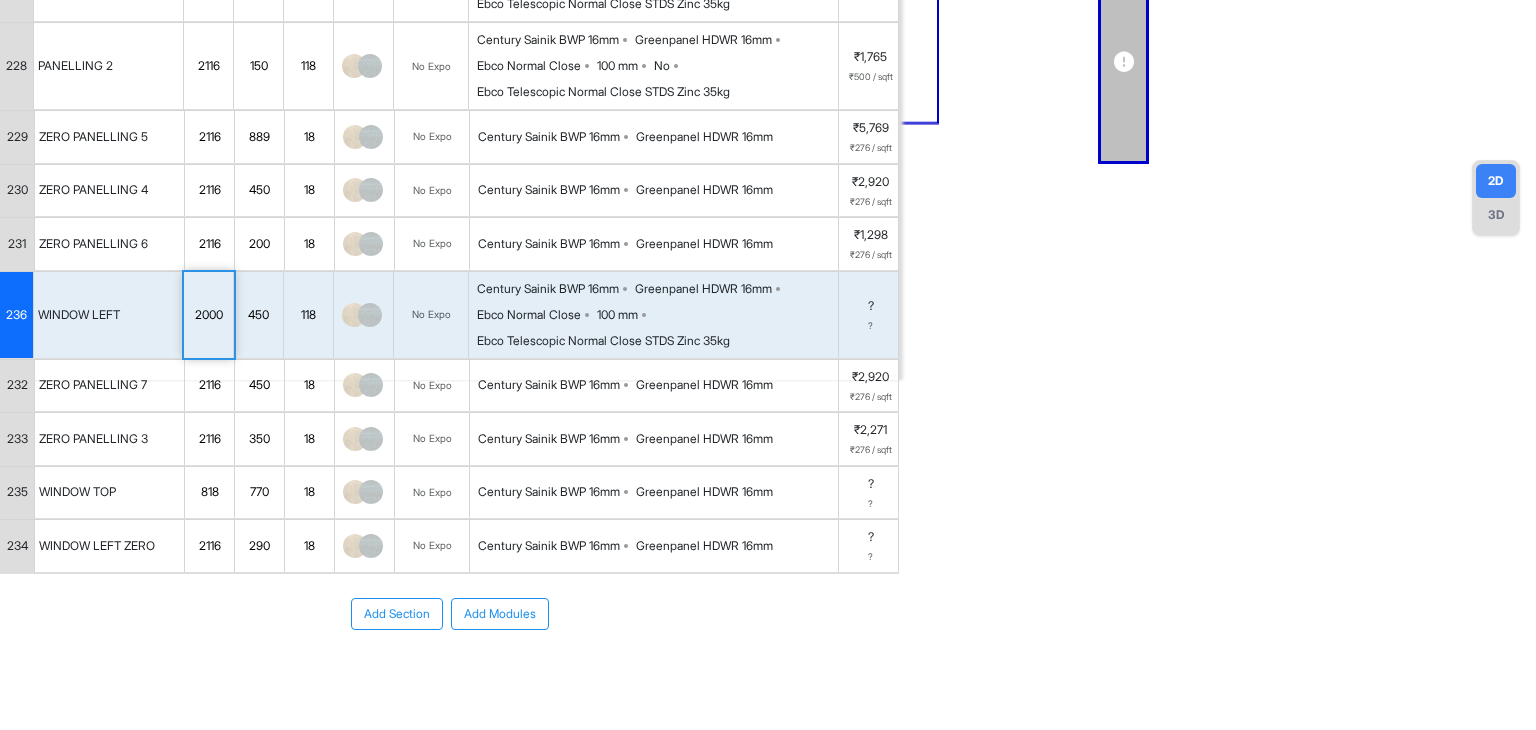 click on "236" at bounding box center (16, 315) 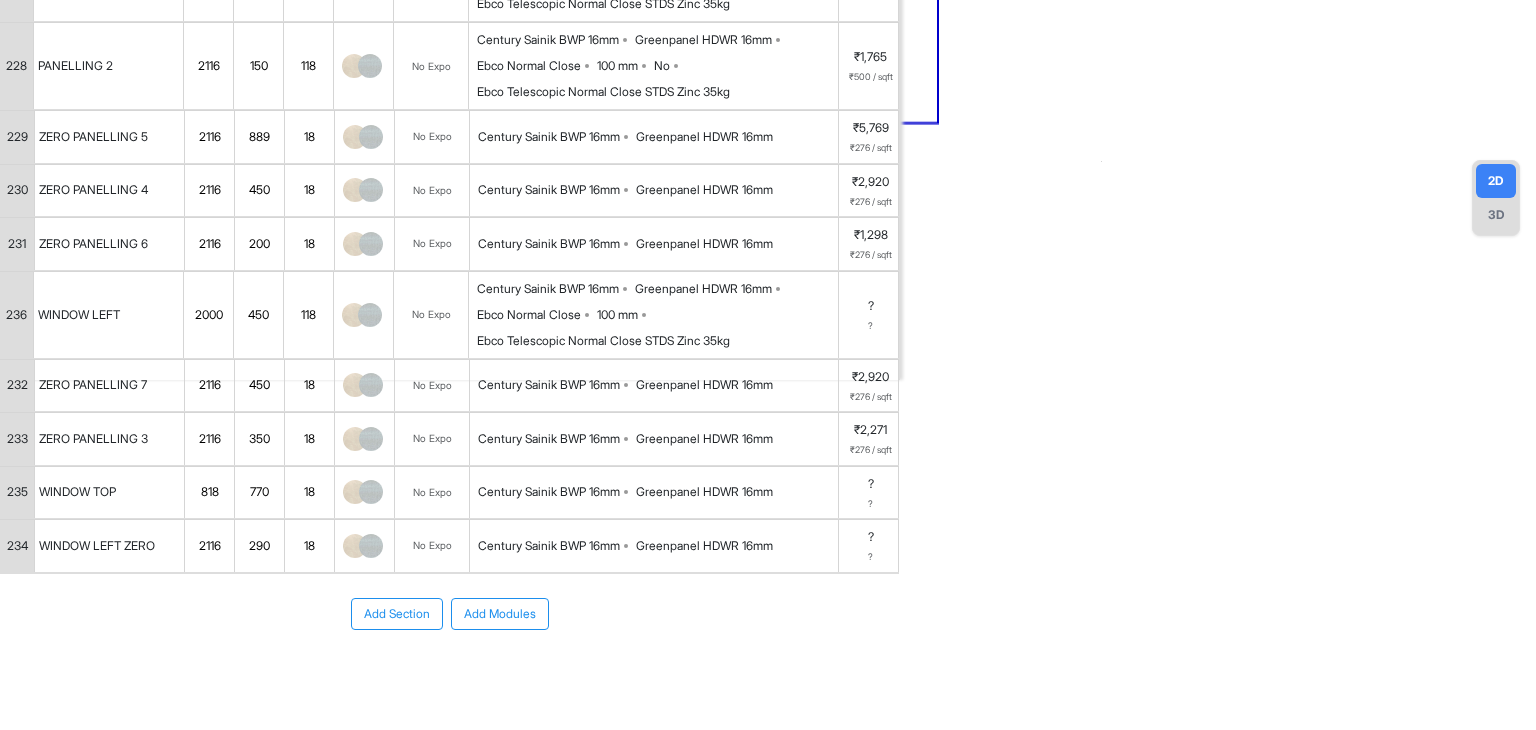 click on "2000" at bounding box center (208, 315) 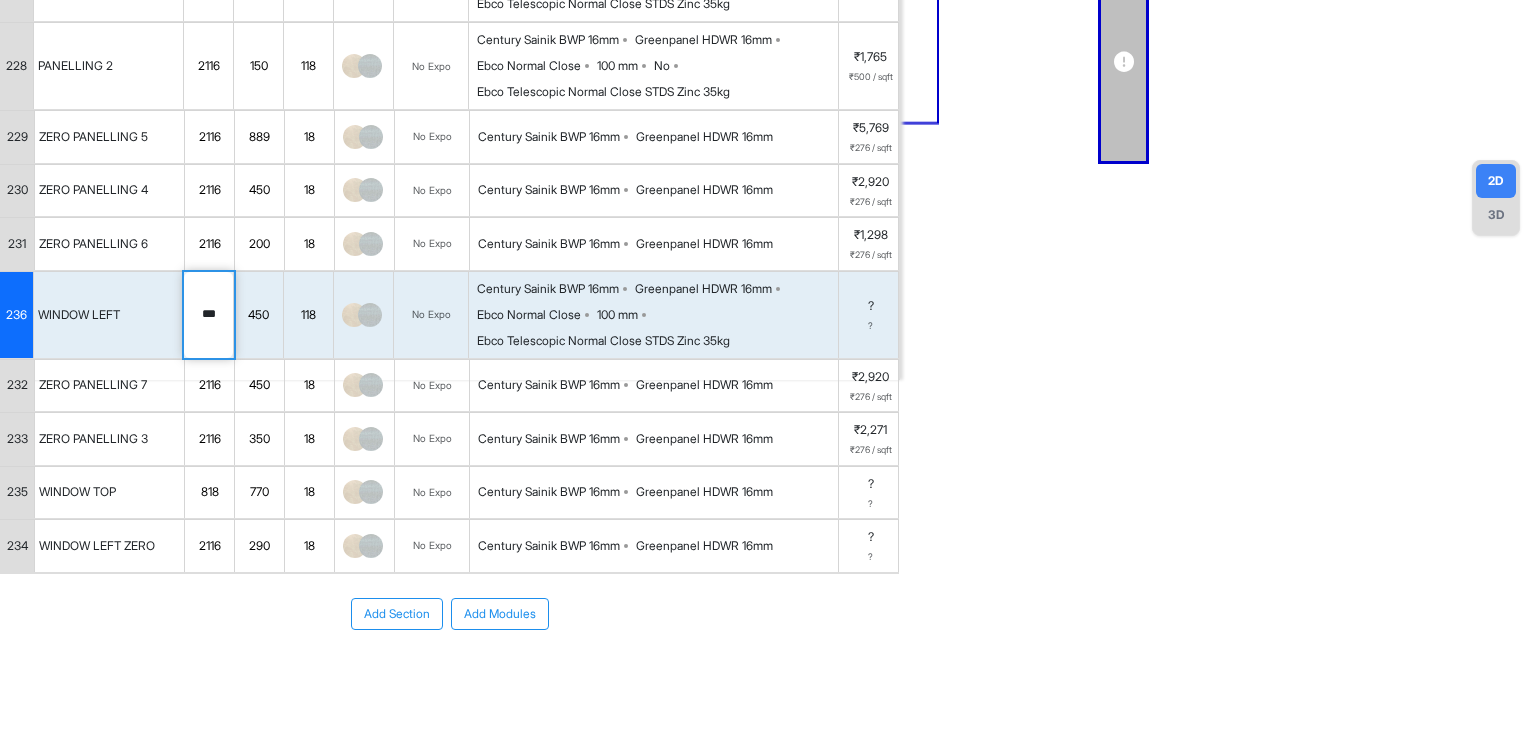 type on "****" 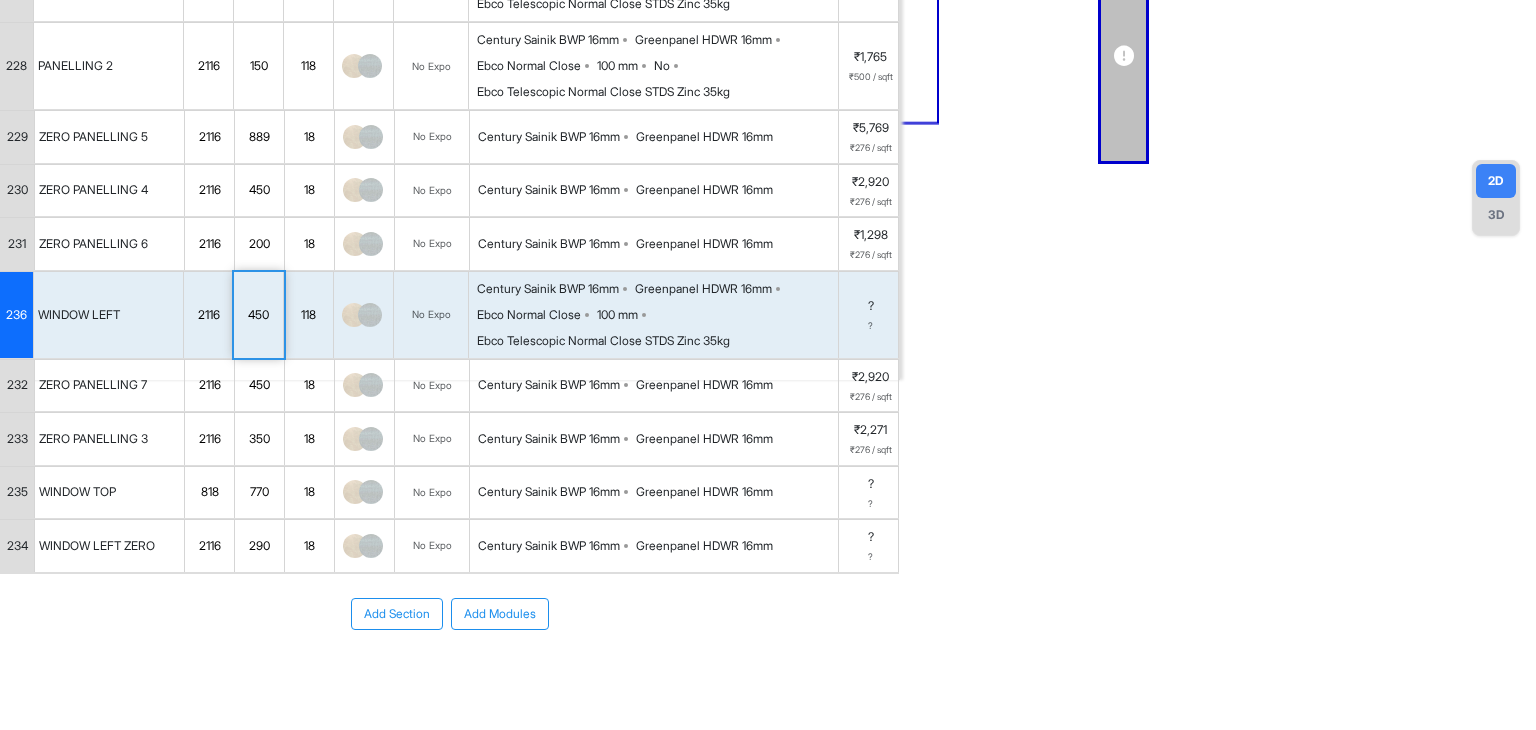 click on "450" at bounding box center (258, 315) 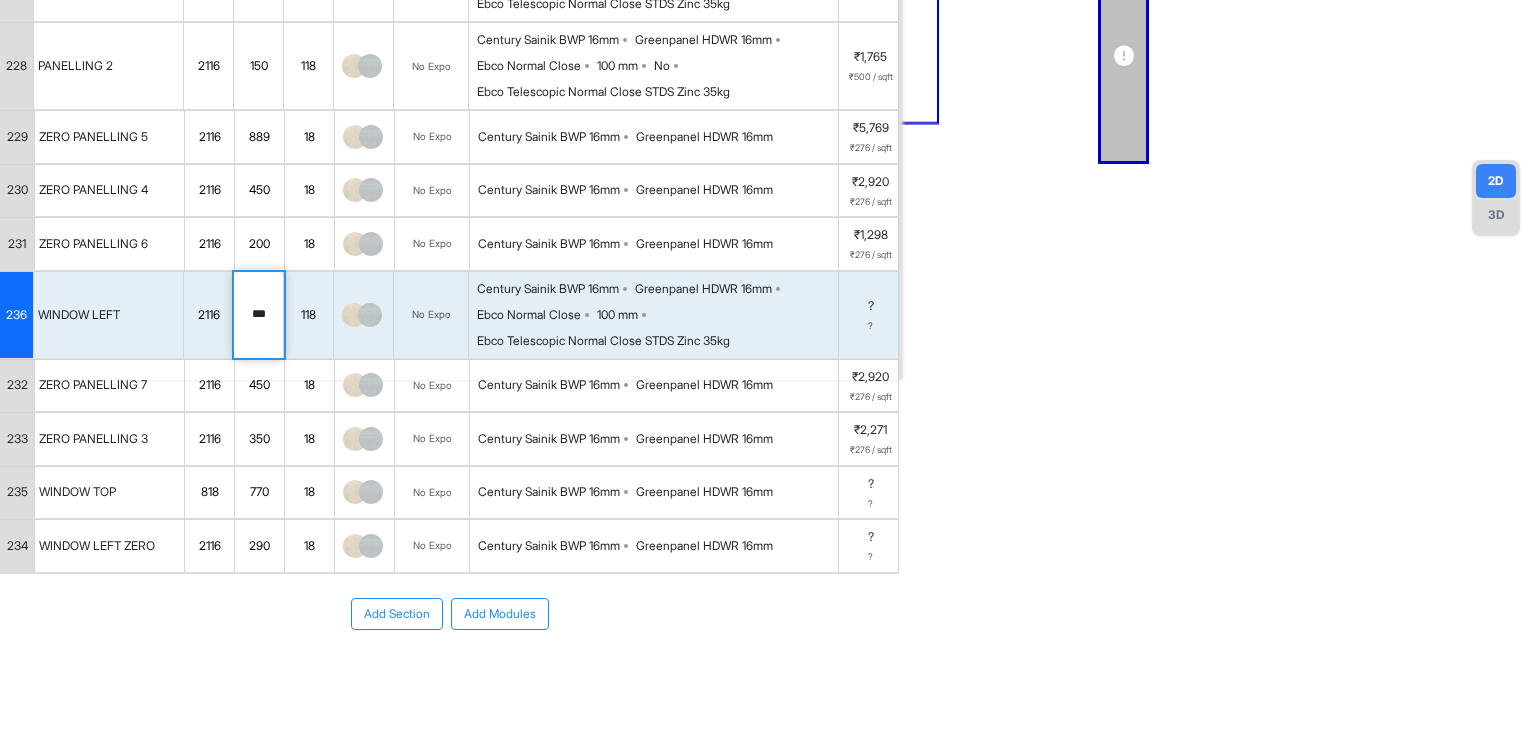 drag, startPoint x: 264, startPoint y: 312, endPoint x: 232, endPoint y: 316, distance: 32.24903 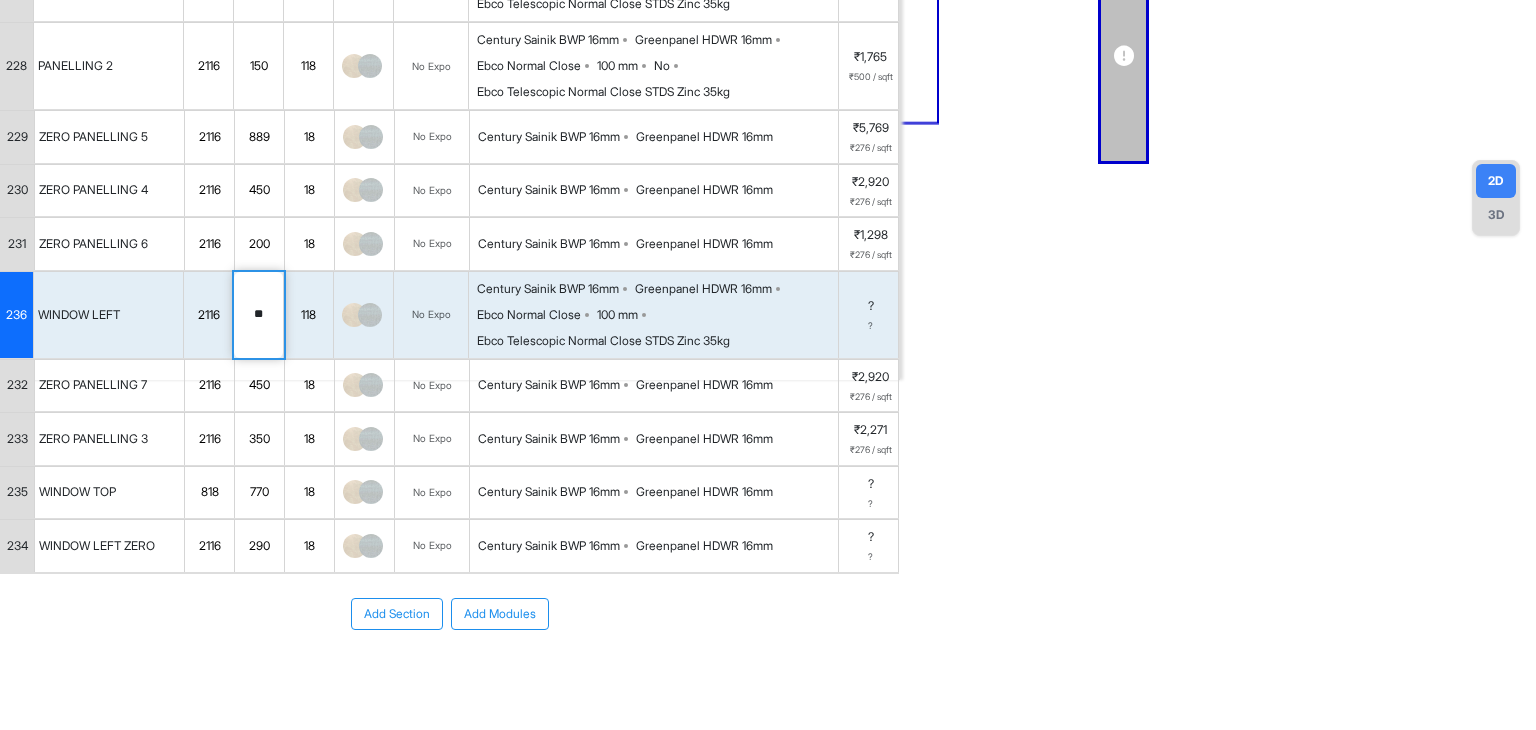 type on "***" 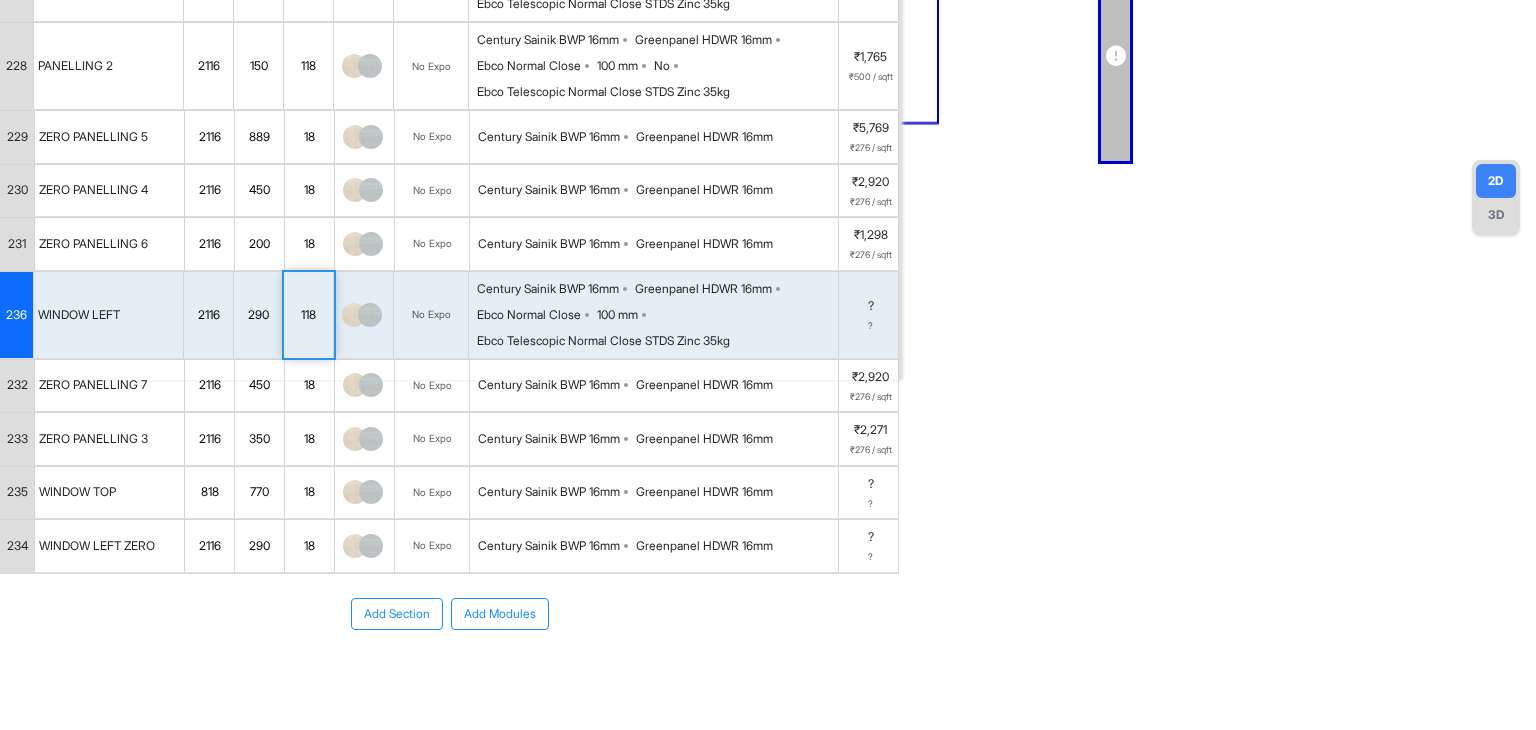 scroll, scrollTop: 0, scrollLeft: 0, axis: both 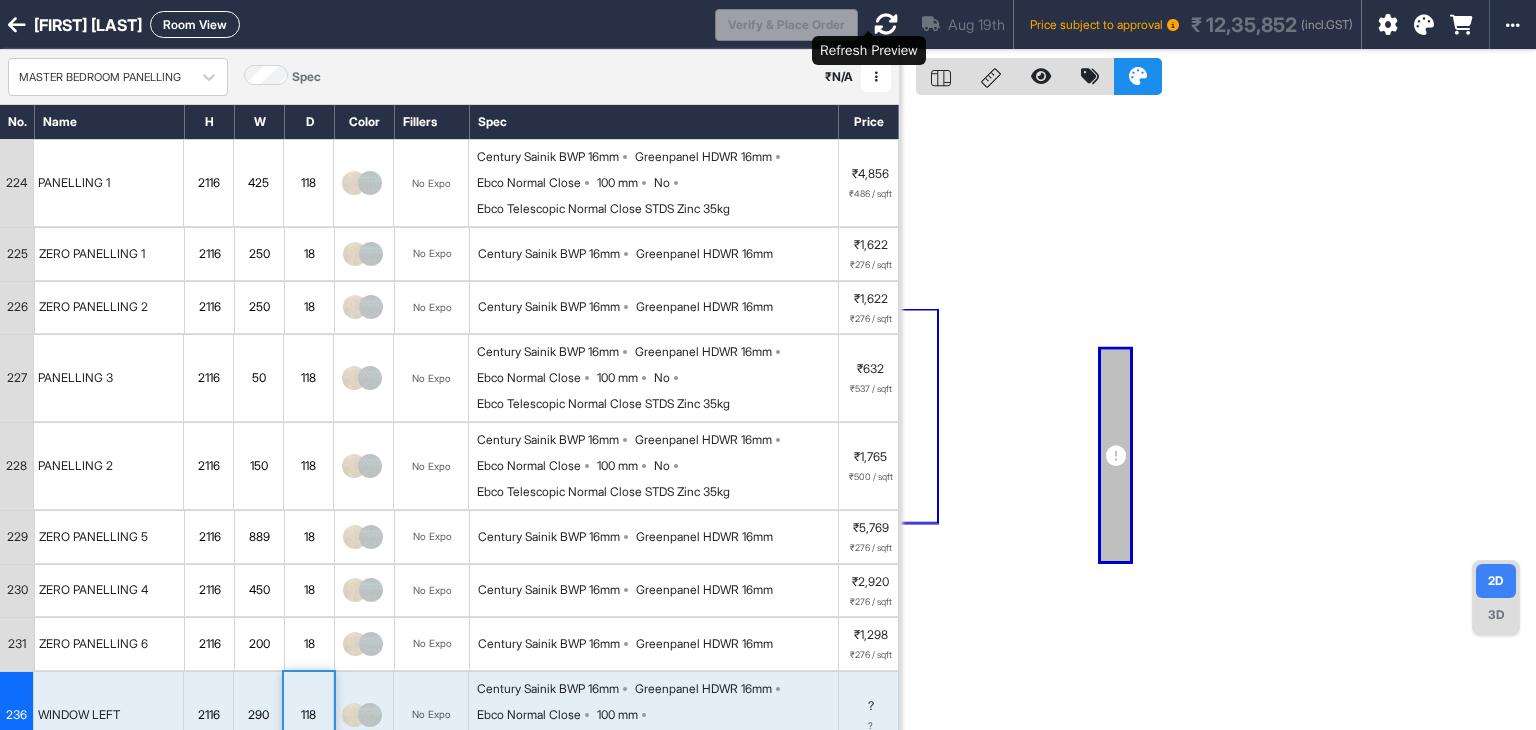 click at bounding box center (886, 24) 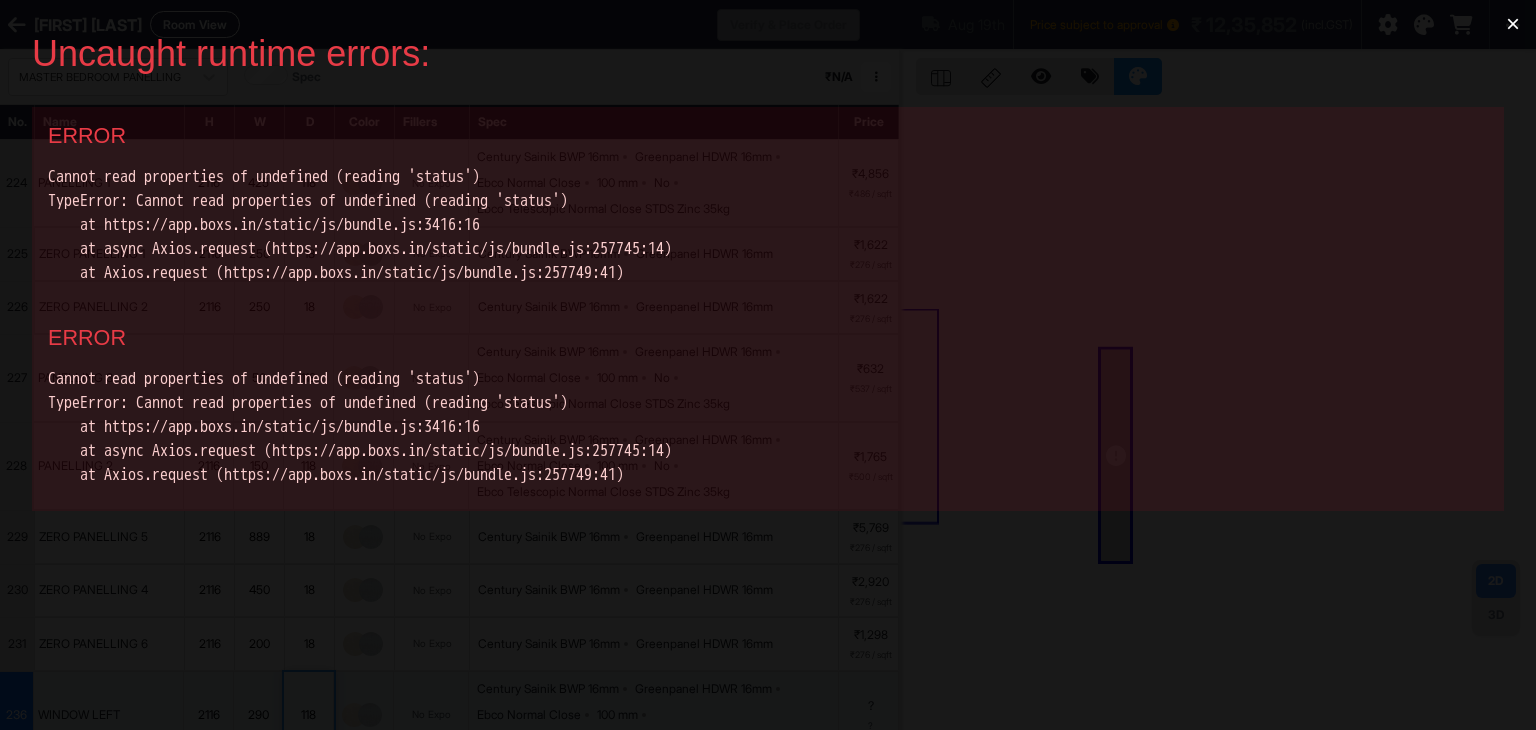 scroll, scrollTop: 0, scrollLeft: 0, axis: both 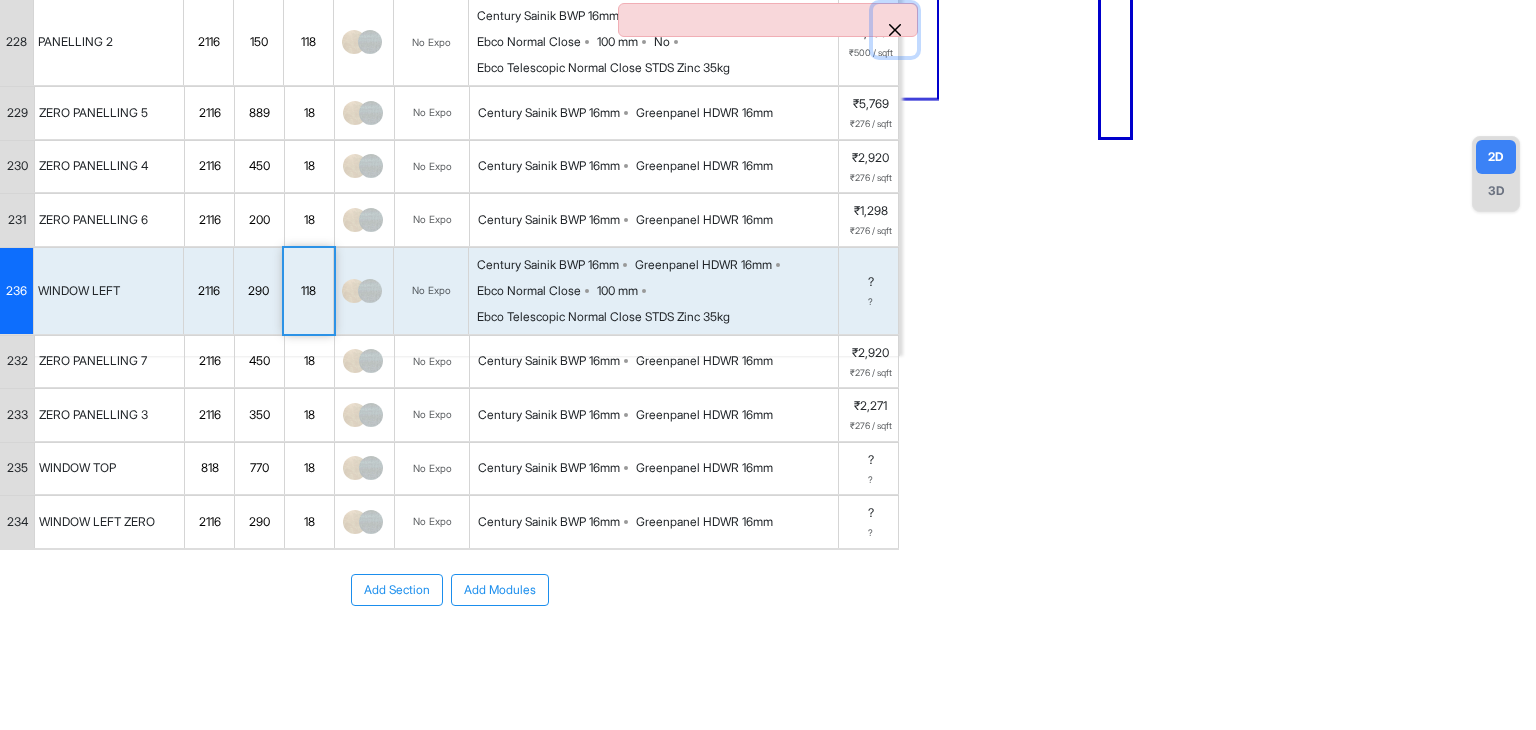 click at bounding box center (895, 30) 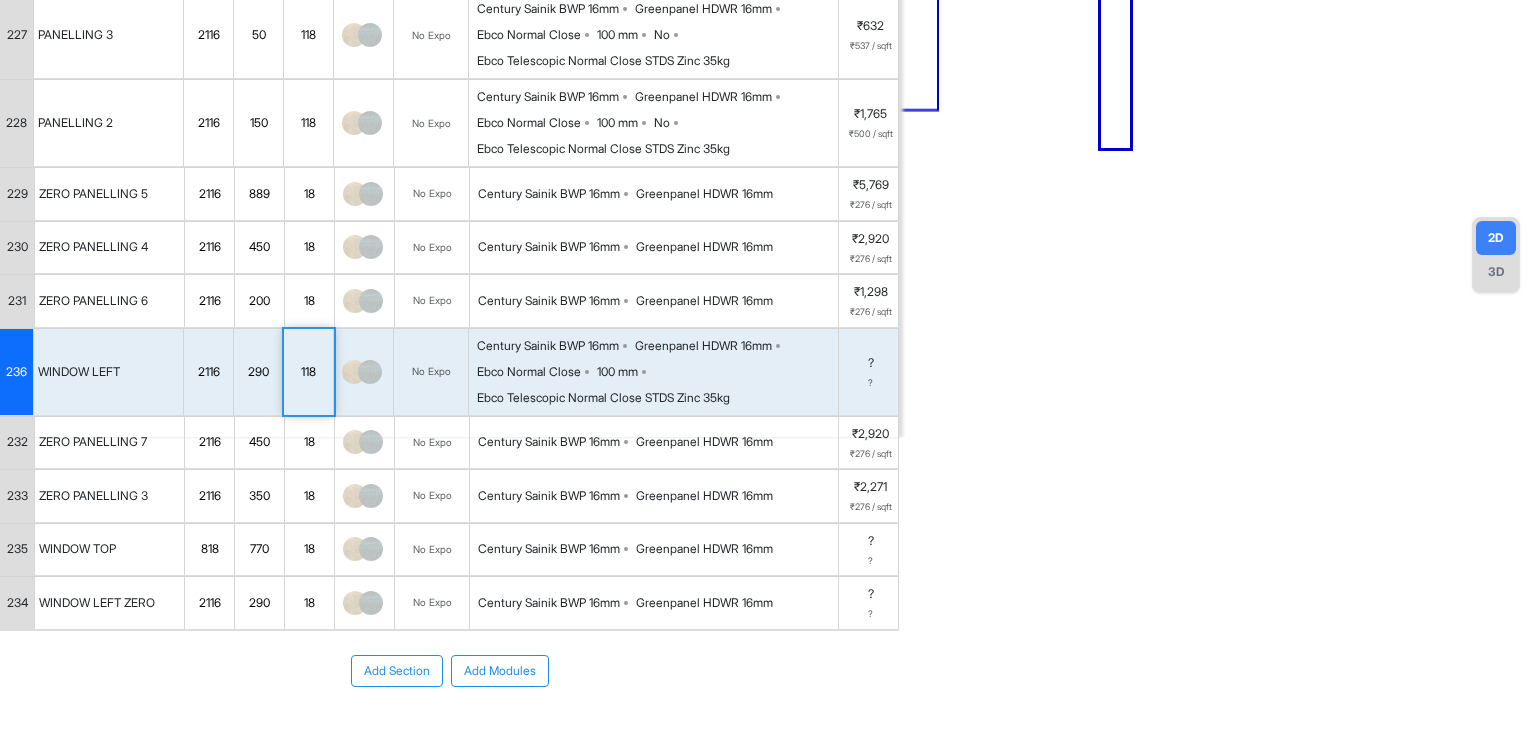 scroll, scrollTop: 348, scrollLeft: 0, axis: vertical 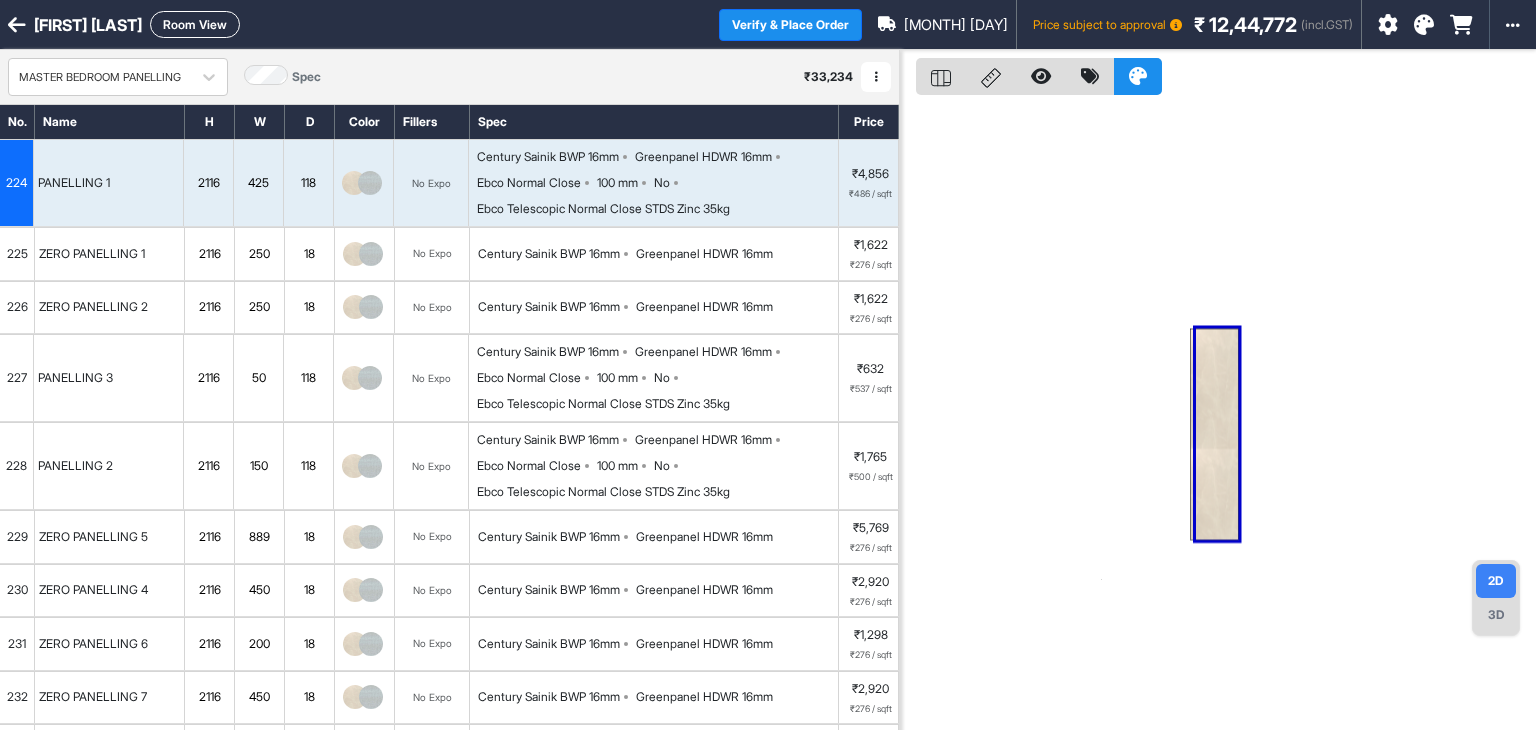 click on "Room View" at bounding box center [195, 24] 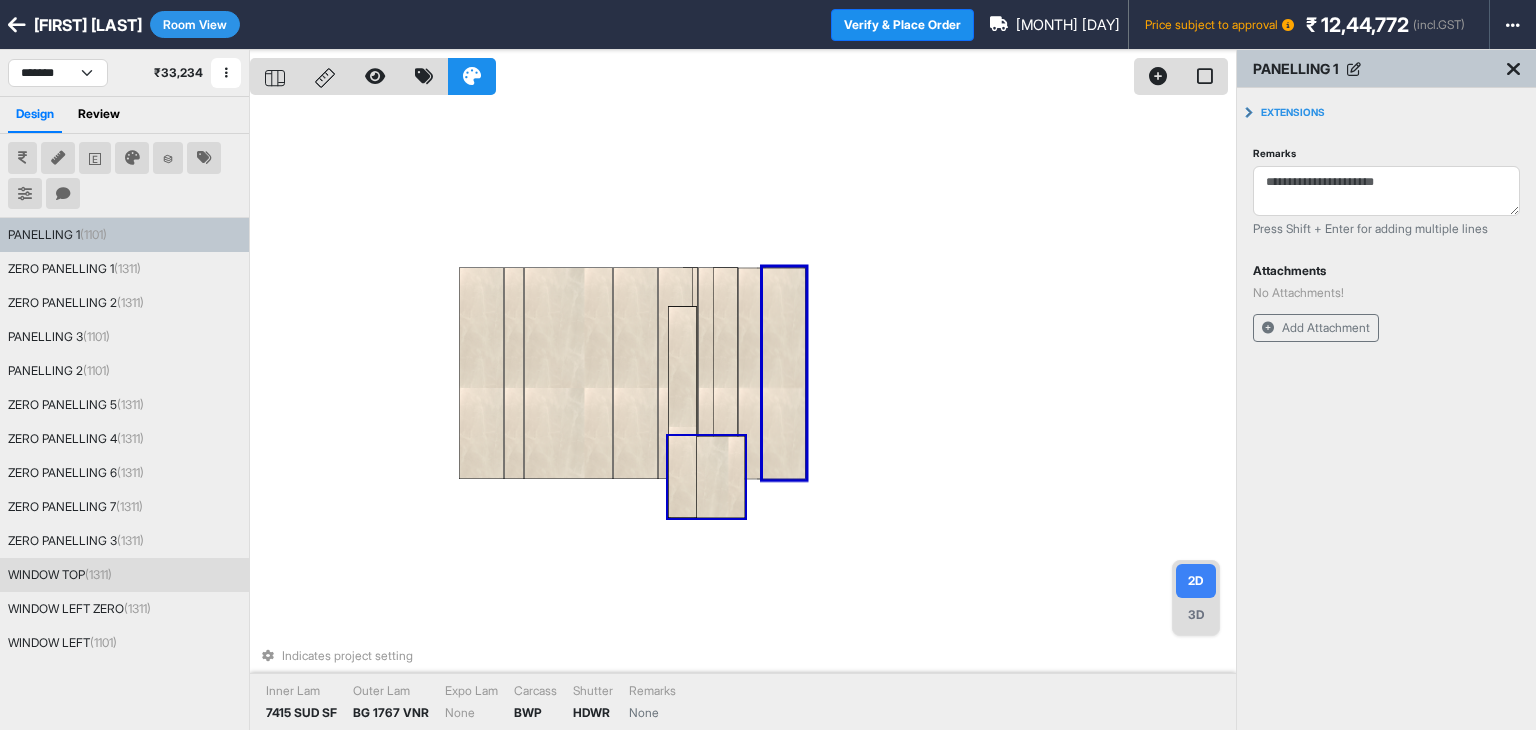click at bounding box center (706, 477) 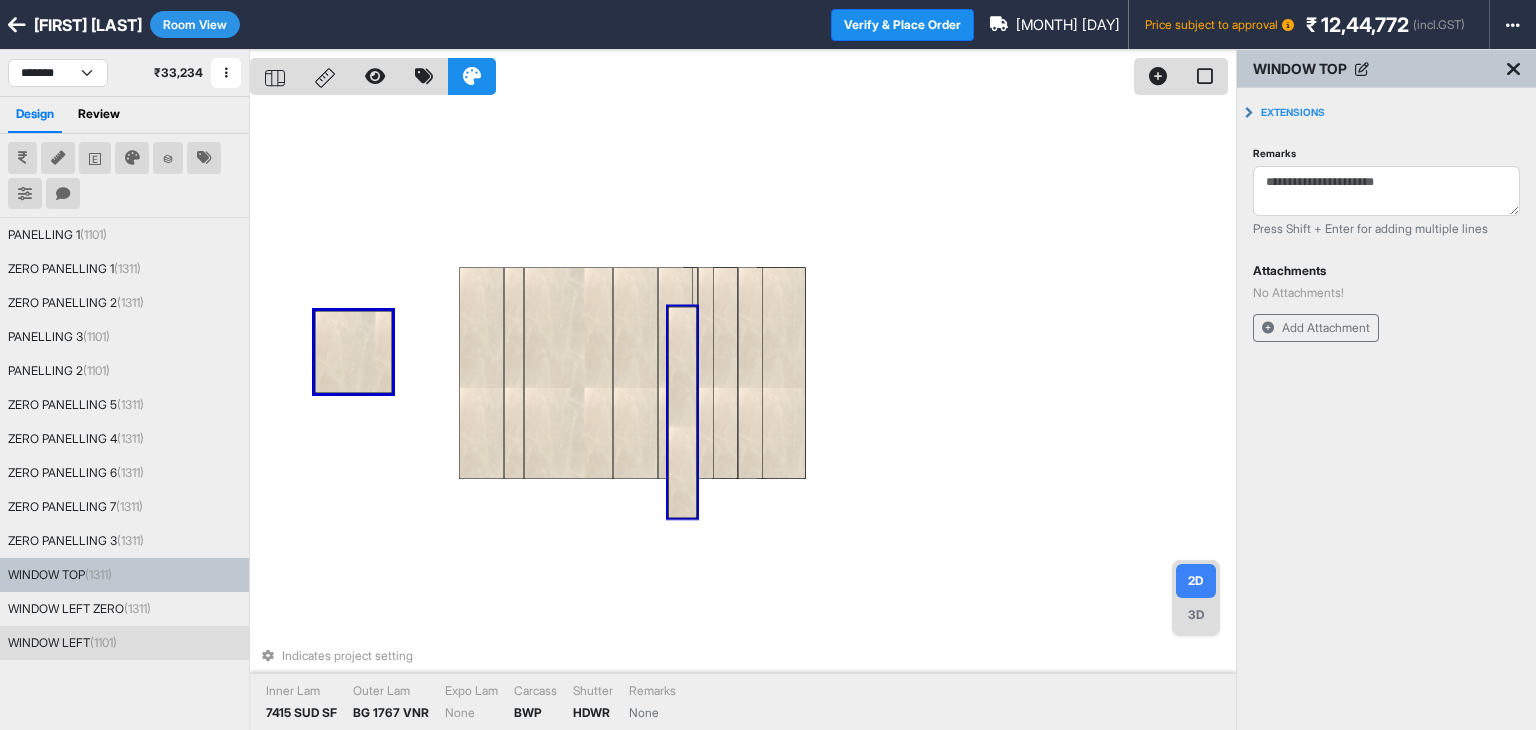 drag, startPoint x: 668, startPoint y: 465, endPoint x: 682, endPoint y: 467, distance: 14.142136 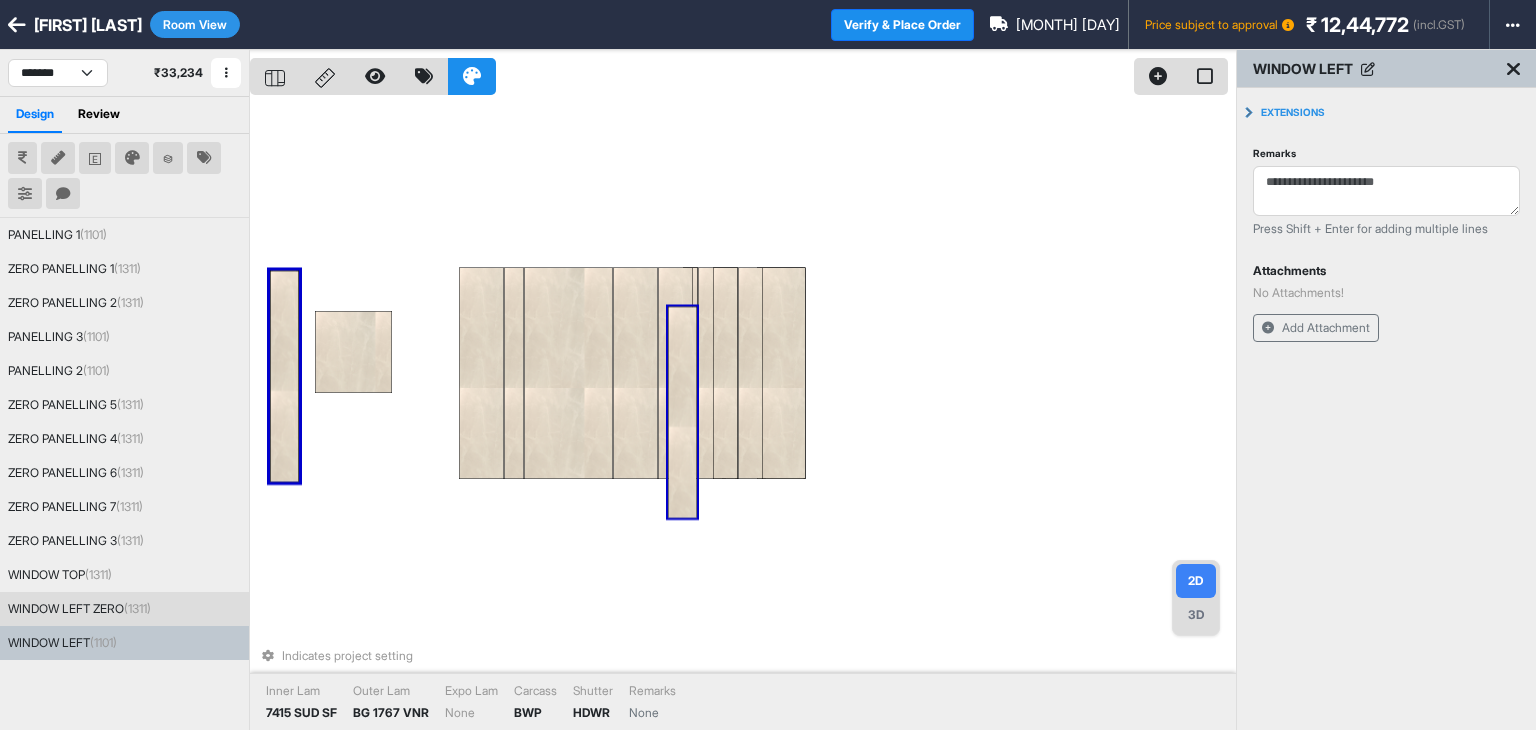 click at bounding box center (682, 412) 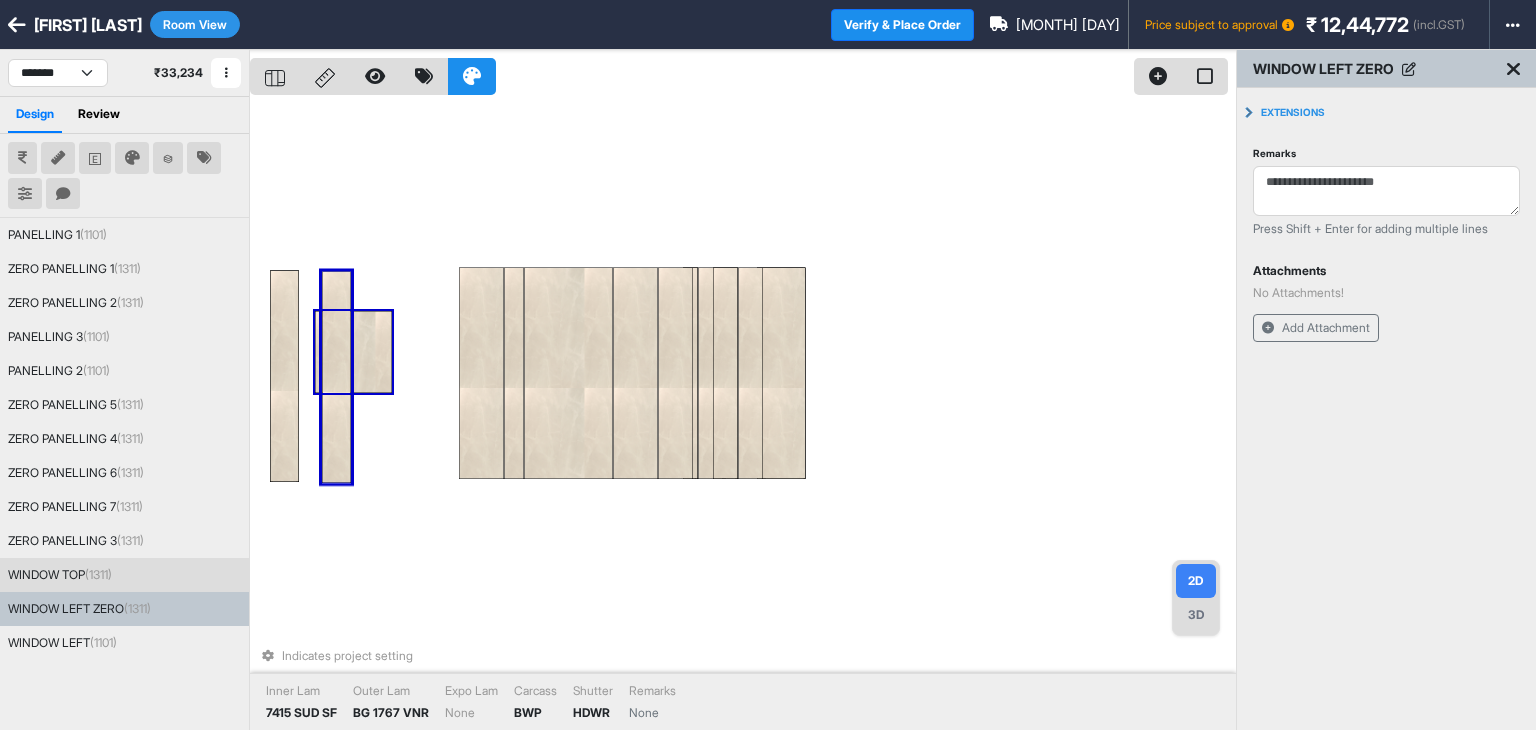 click at bounding box center [353, 352] 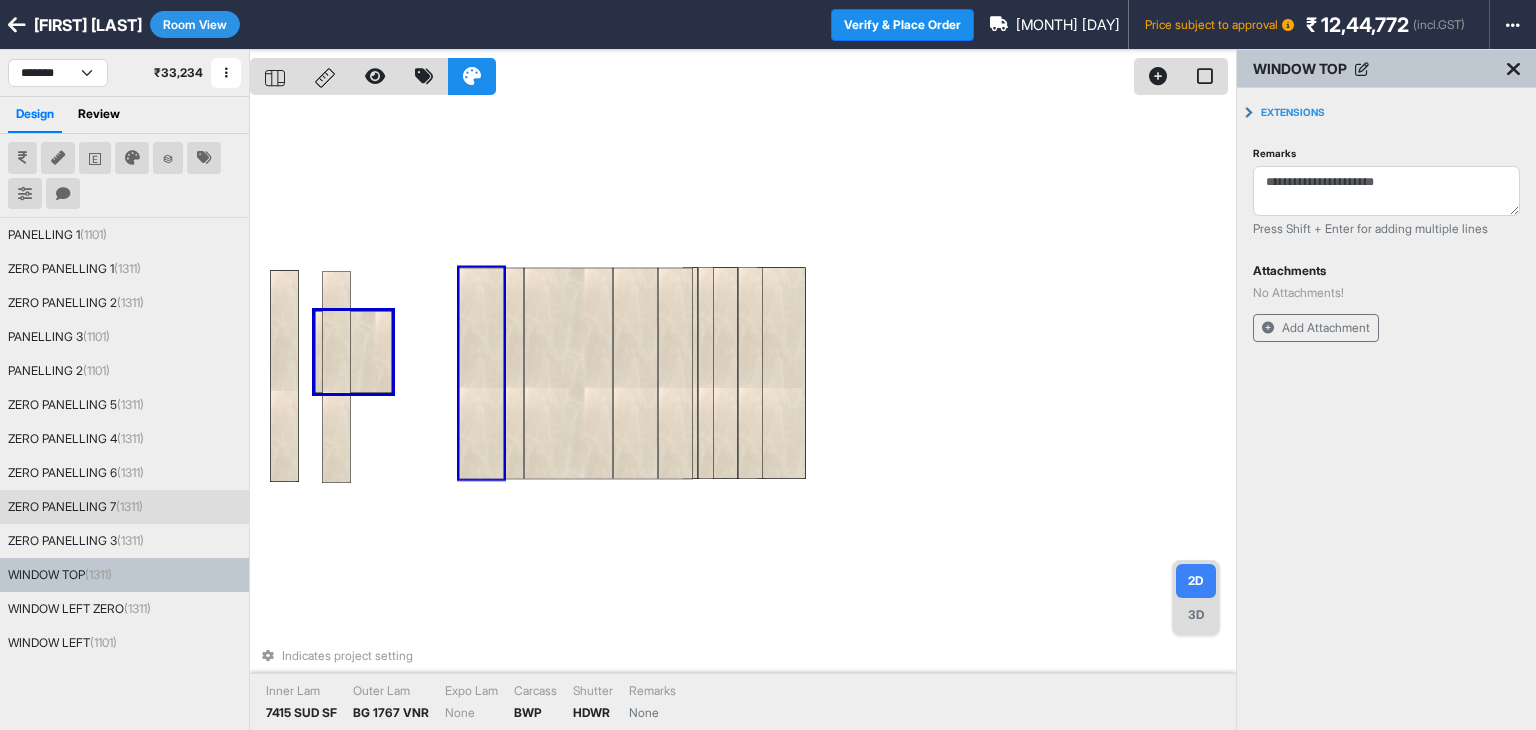 click at bounding box center (481, 373) 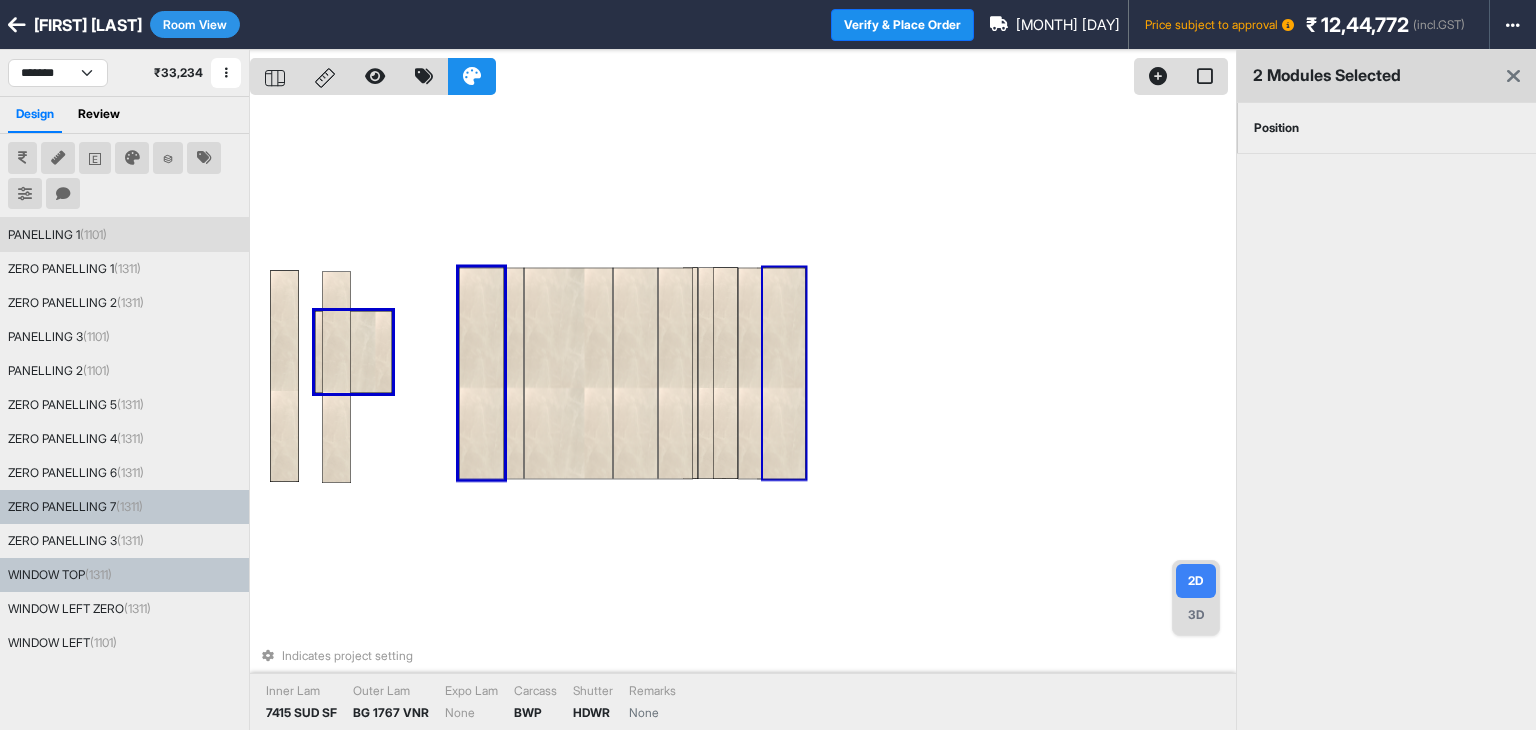 click on "Position" at bounding box center [1276, 128] 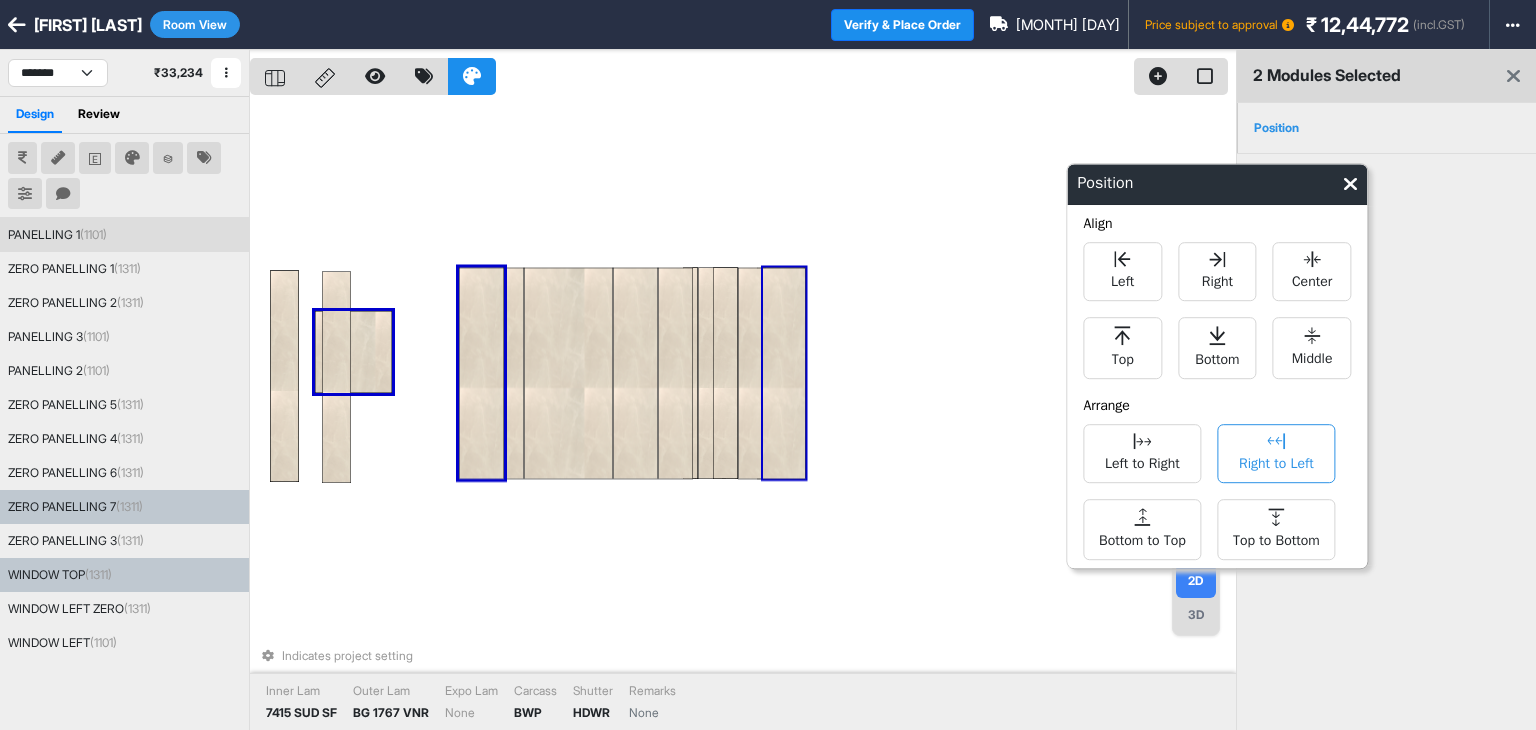 click on "Right to Left" at bounding box center [1276, 461] 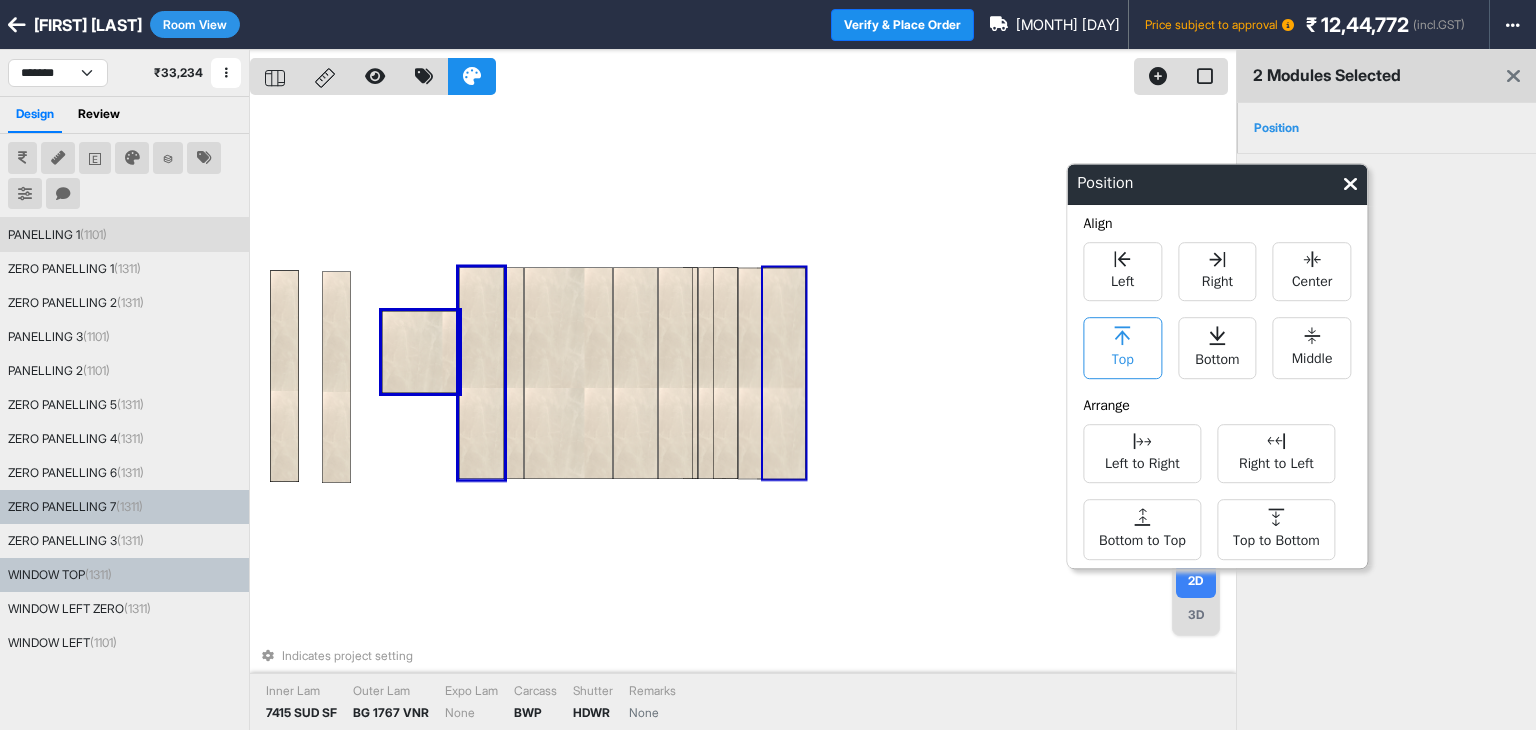 click on "Top" at bounding box center [1122, 348] 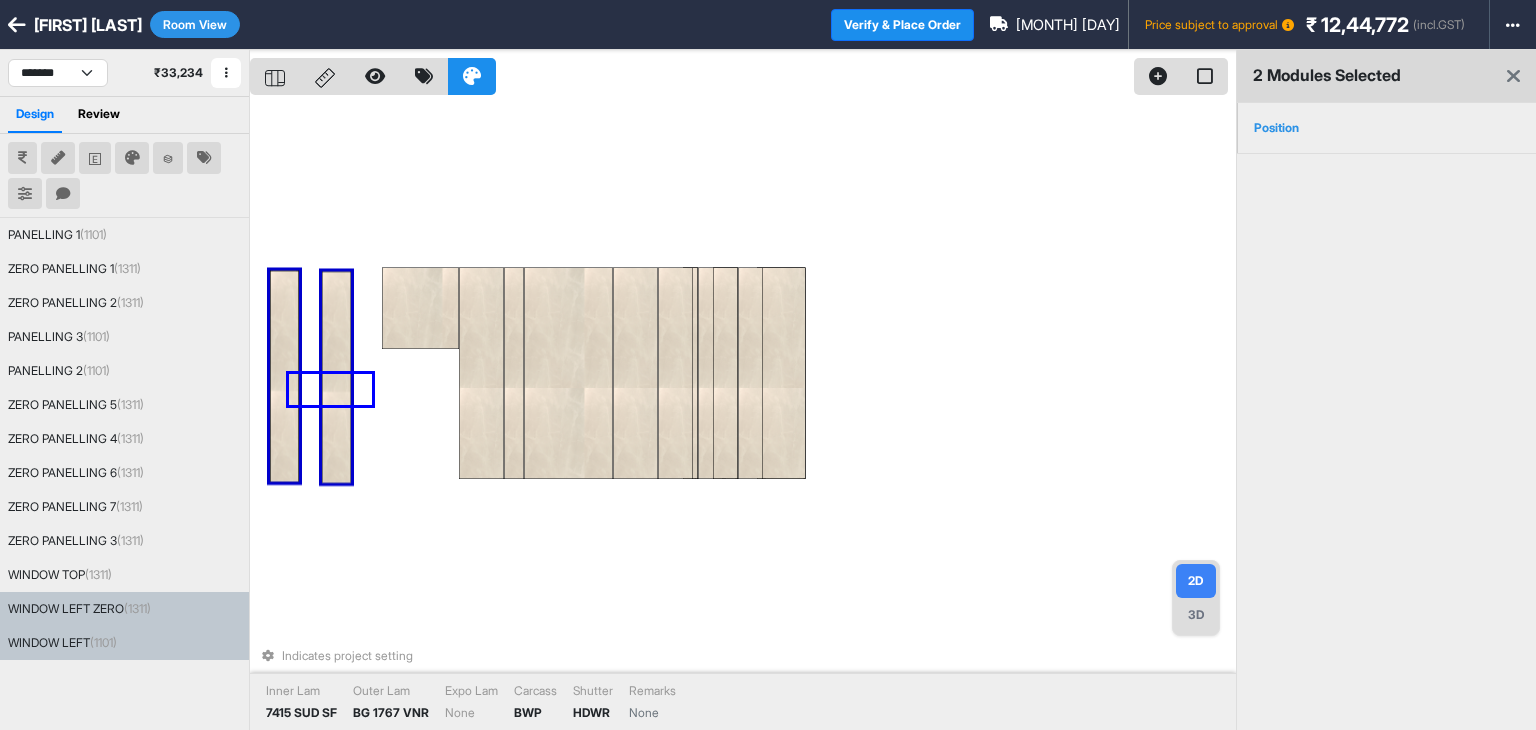 drag, startPoint x: 365, startPoint y: 405, endPoint x: 277, endPoint y: 365, distance: 96.66437 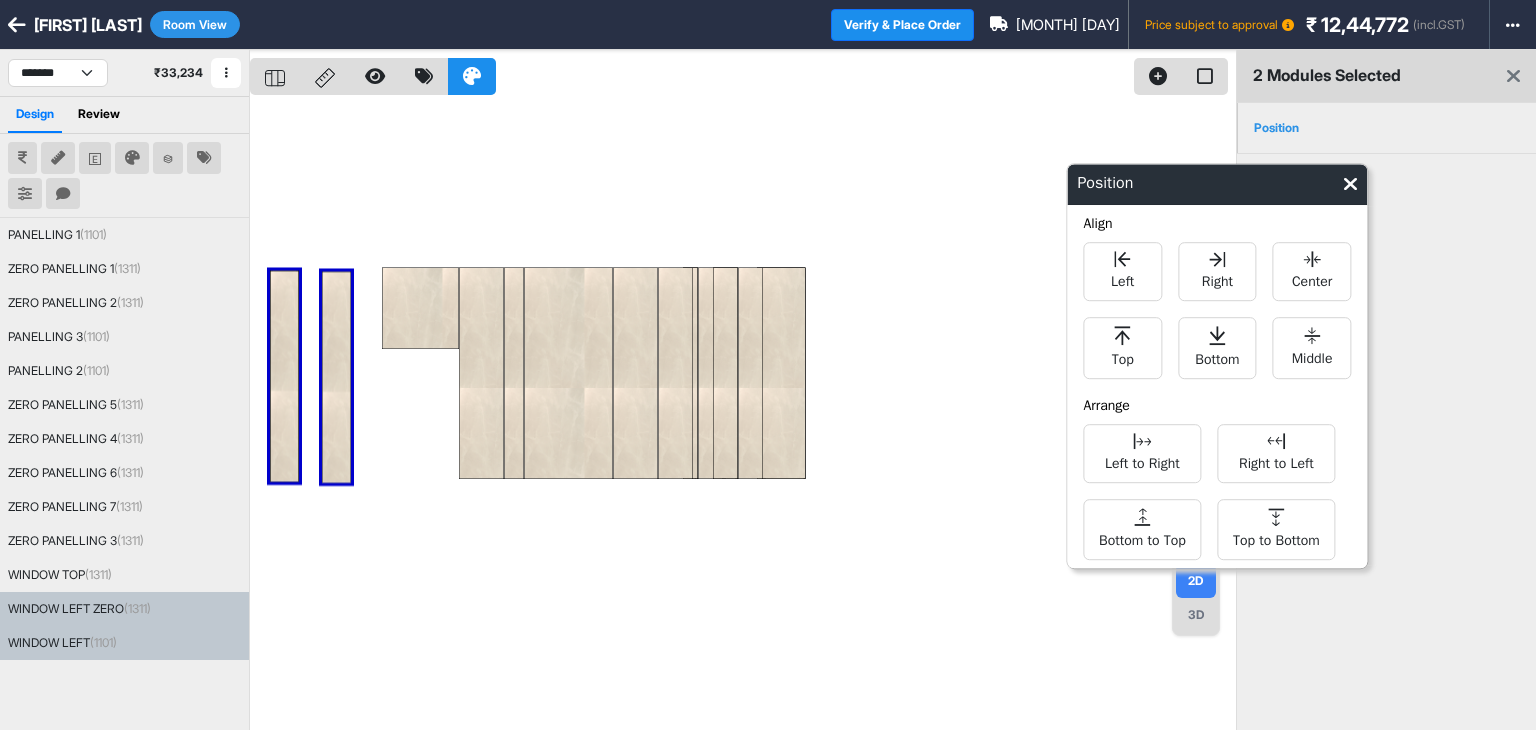 click at bounding box center (743, 415) 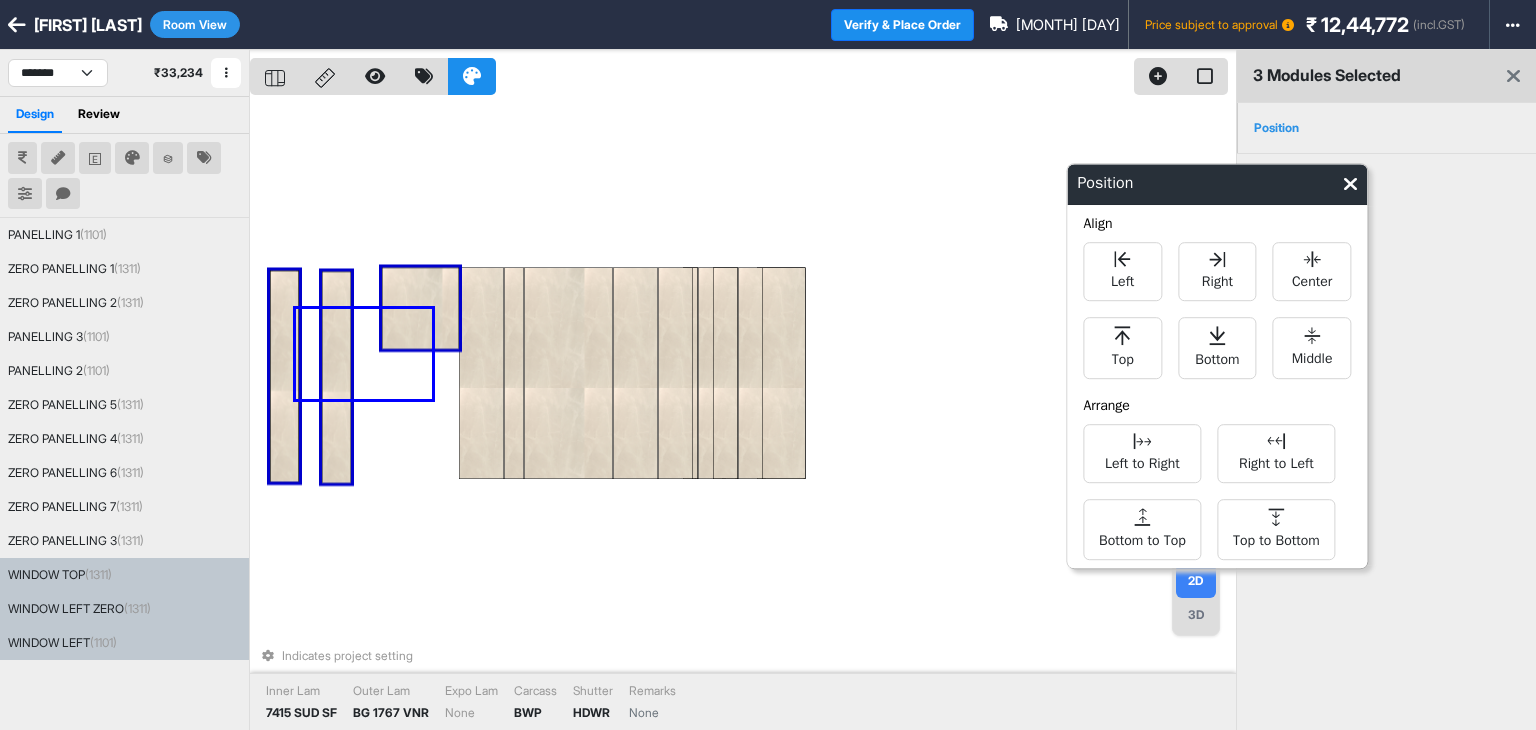 drag, startPoint x: 432, startPoint y: 399, endPoint x: 293, endPoint y: 309, distance: 165.59288 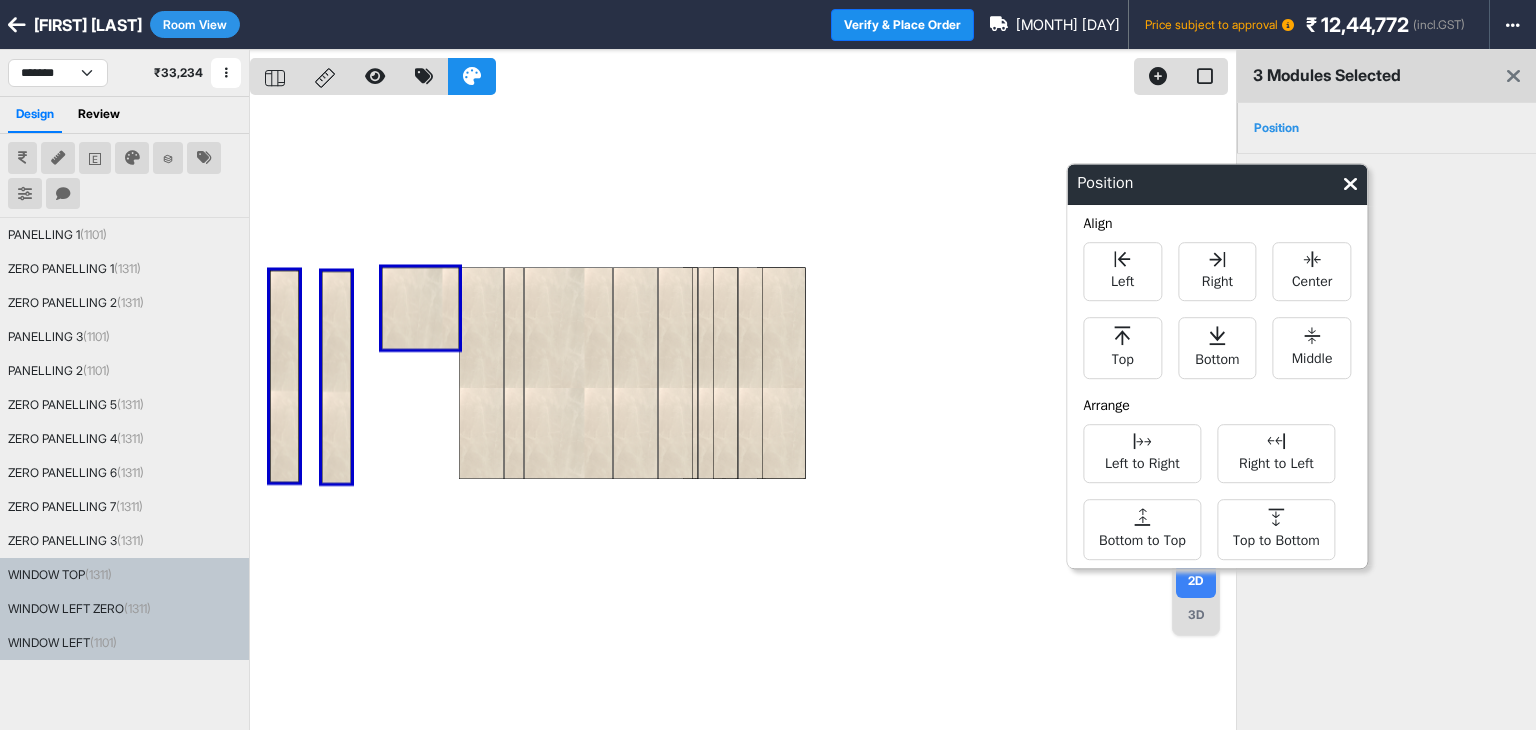click at bounding box center [743, 415] 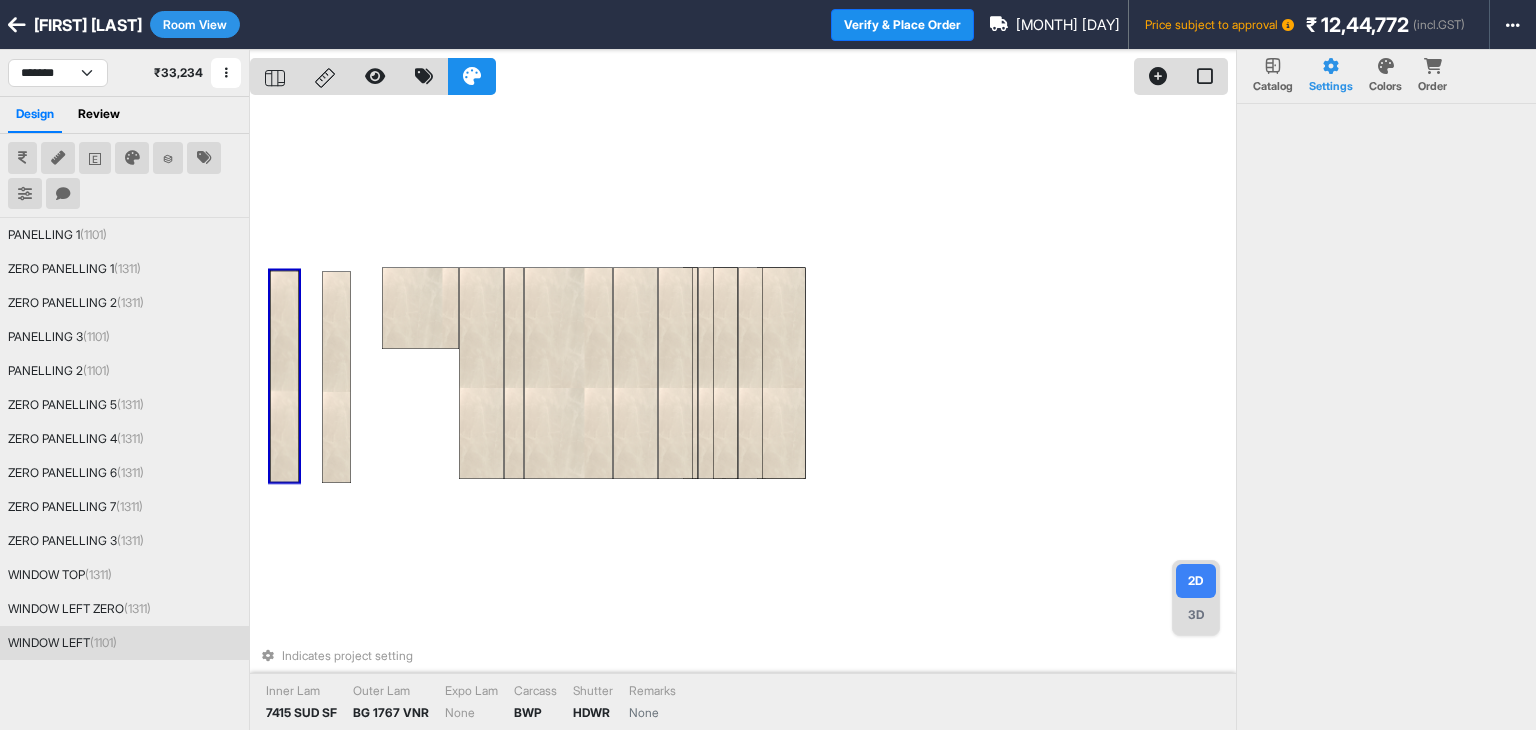 click at bounding box center (284, 376) 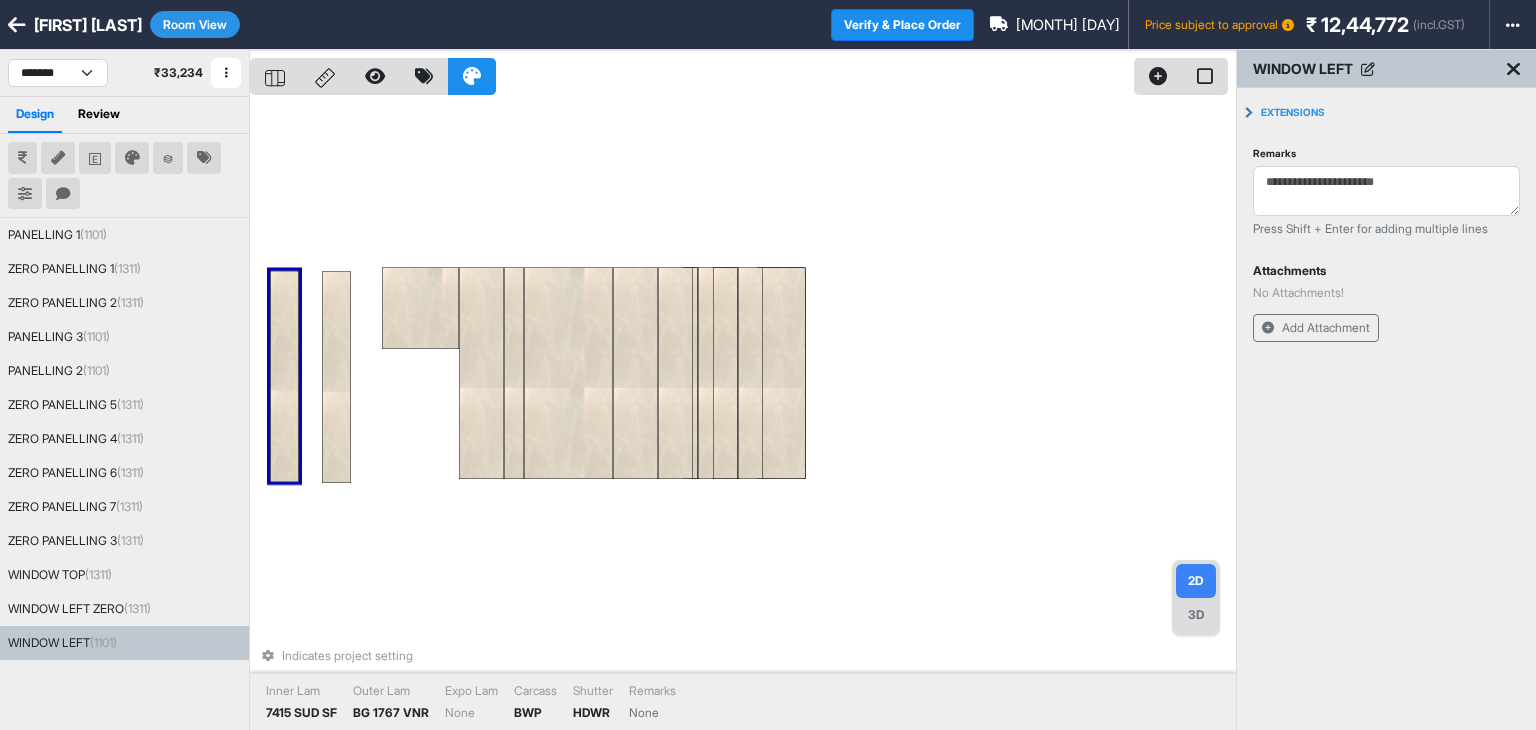 click at bounding box center [284, 376] 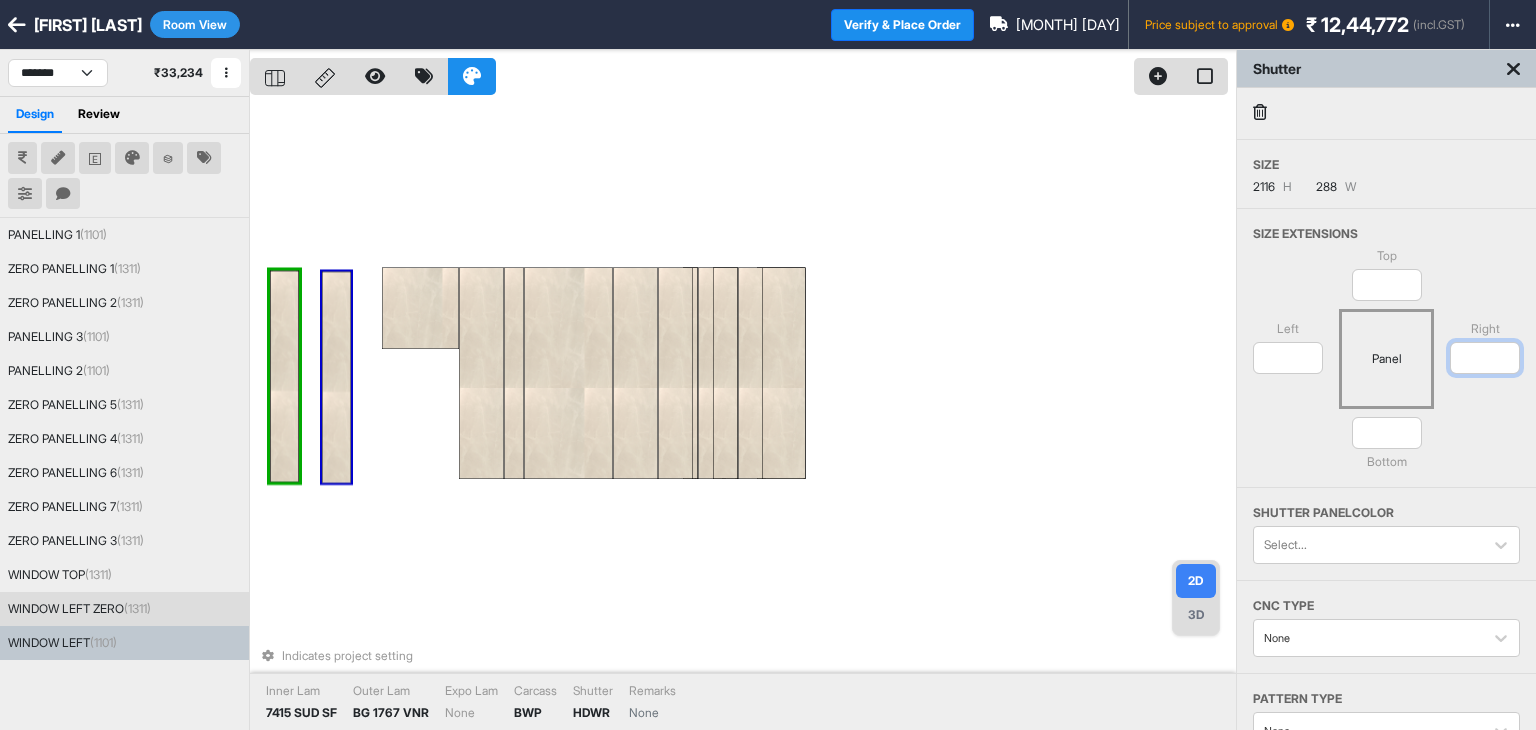 click on "Left * Panel Right *" at bounding box center (1386, 359) 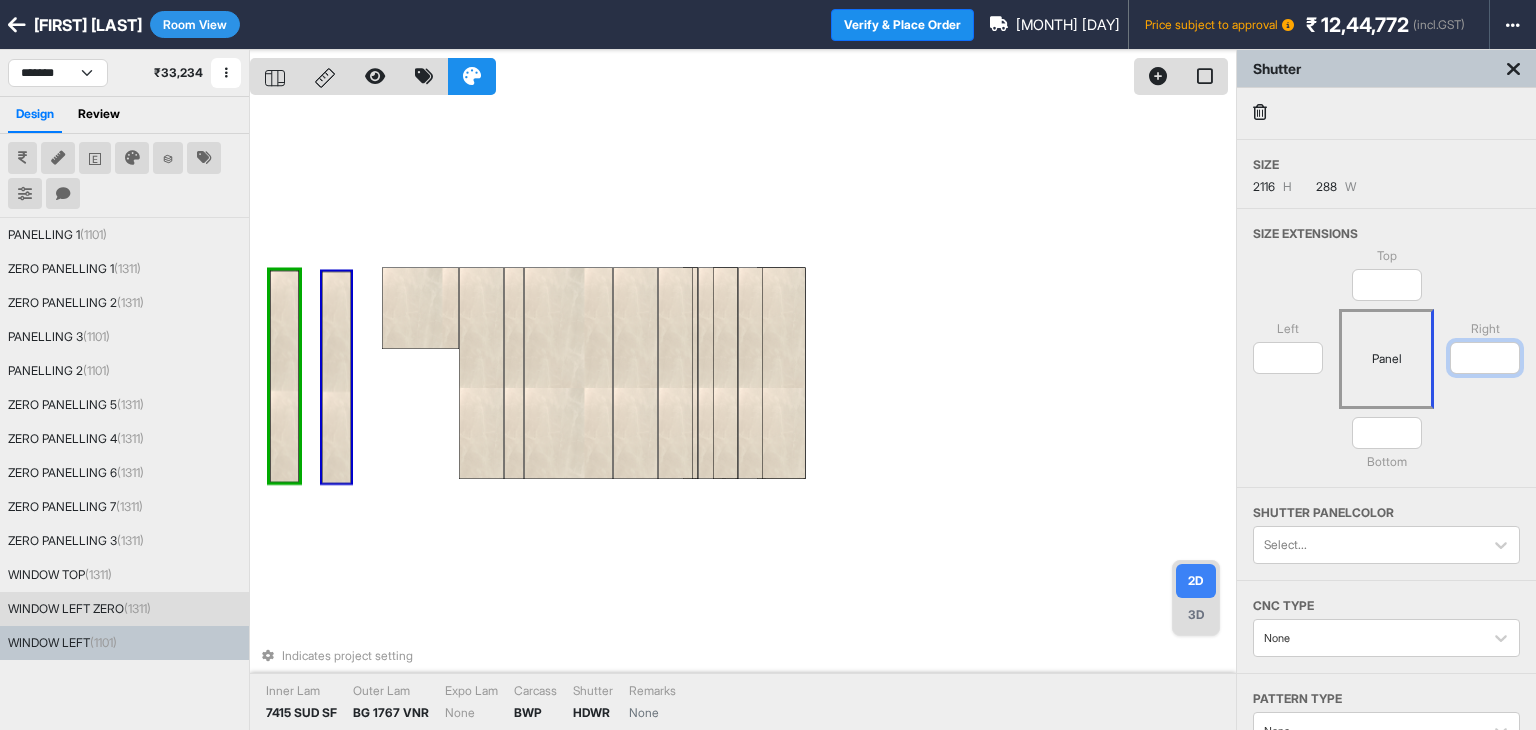 type on "**" 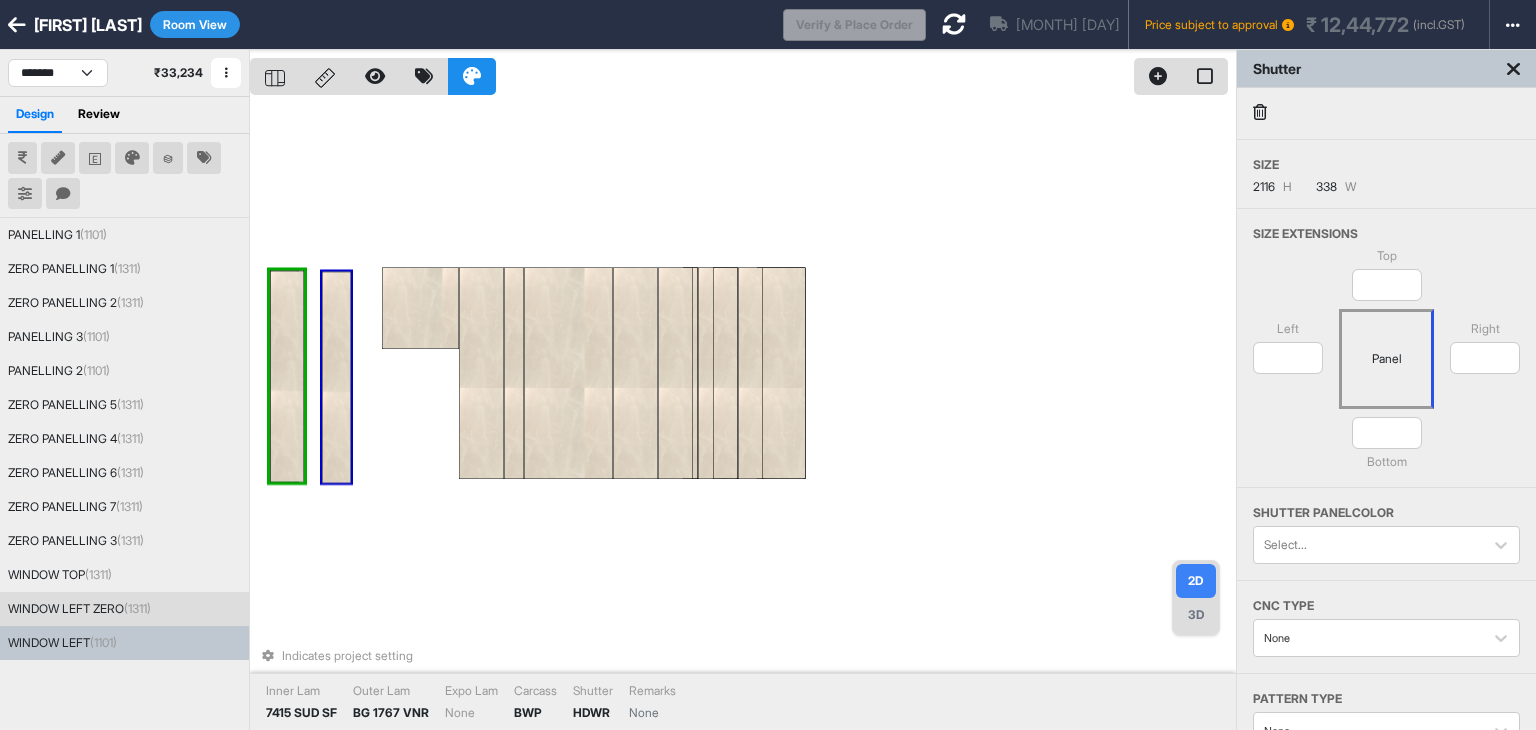 click on "Indicates project setting Inner Lam 7415 SUD SF Outer Lam BG 1767 VNR Expo Lam None Carcass BWP Shutter HDWR Remarks None" at bounding box center (743, 415) 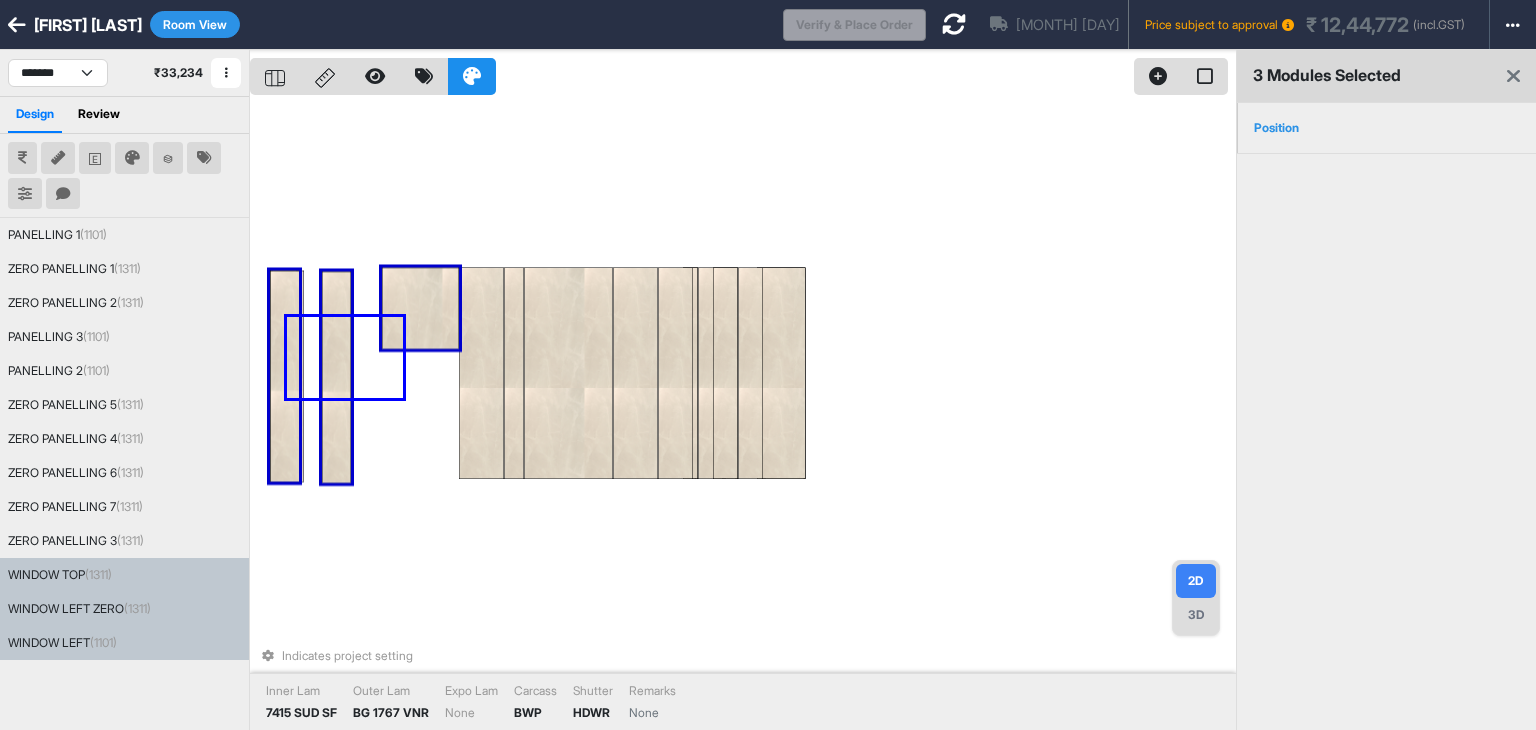 drag, startPoint x: 404, startPoint y: 383, endPoint x: 273, endPoint y: 312, distance: 149.00336 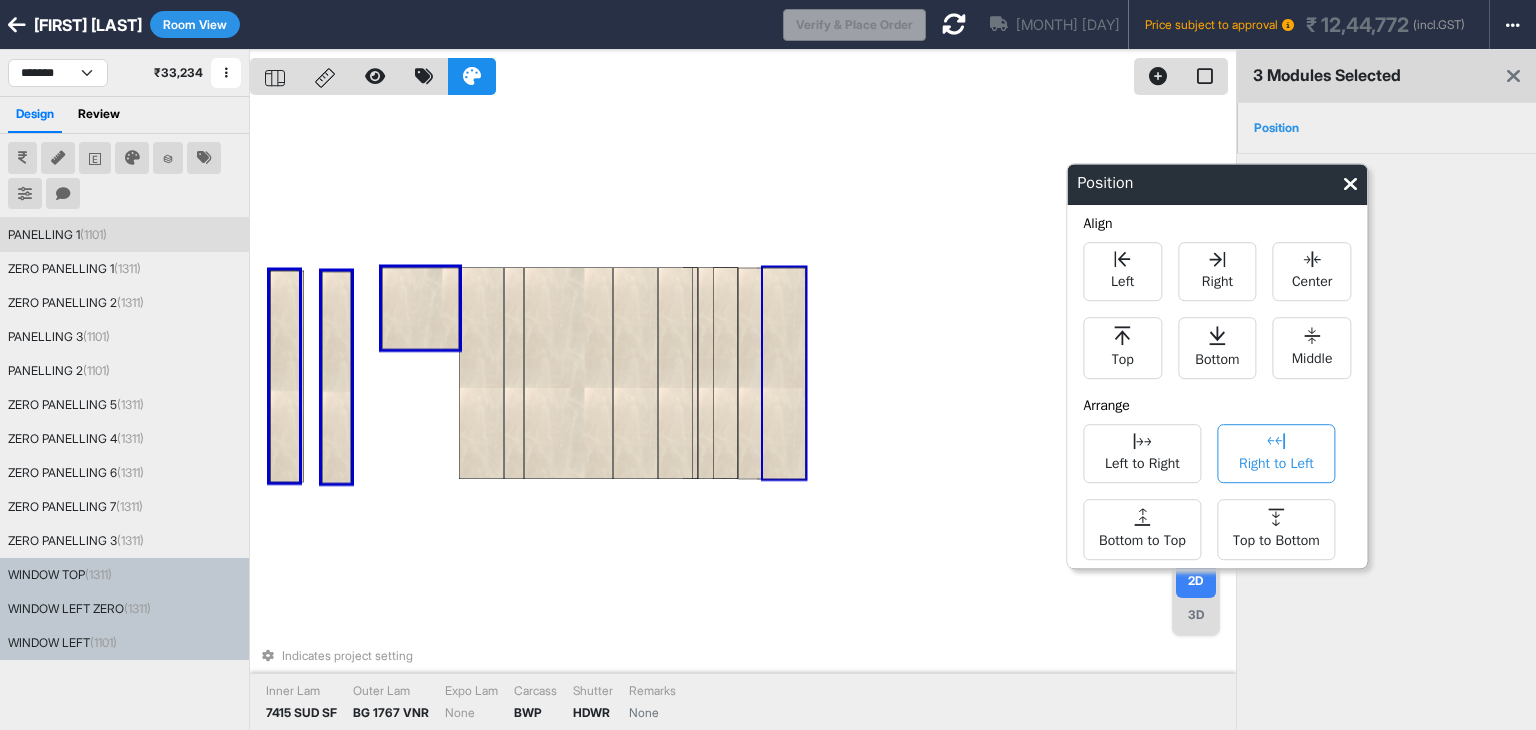click on "Right to Left" at bounding box center [1276, 461] 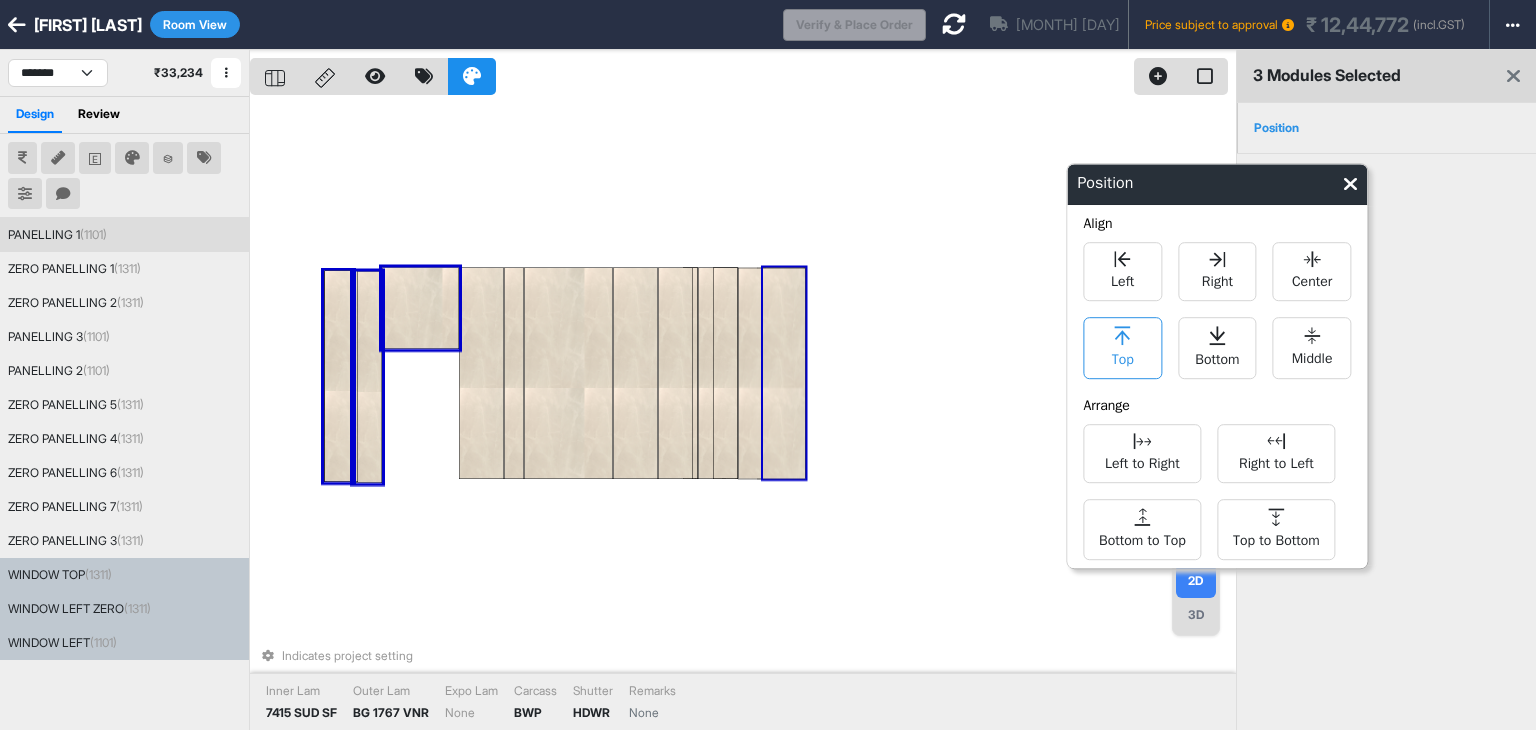 click 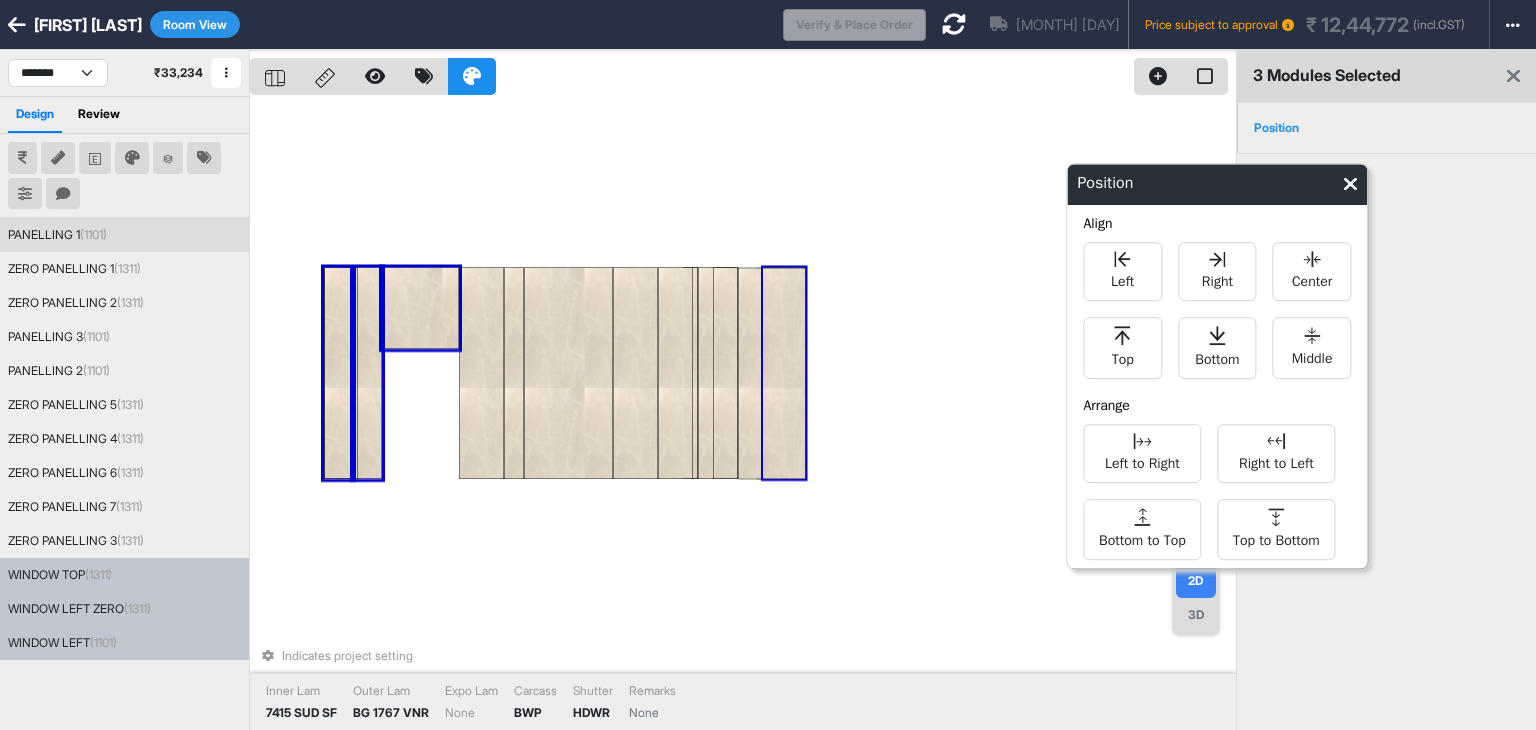 click on "Indicates project setting Inner Lam 7415 SUD SF Outer Lam BG 1767 VNR Expo Lam None Carcass BWP Shutter HDWR Remarks None" at bounding box center (743, 415) 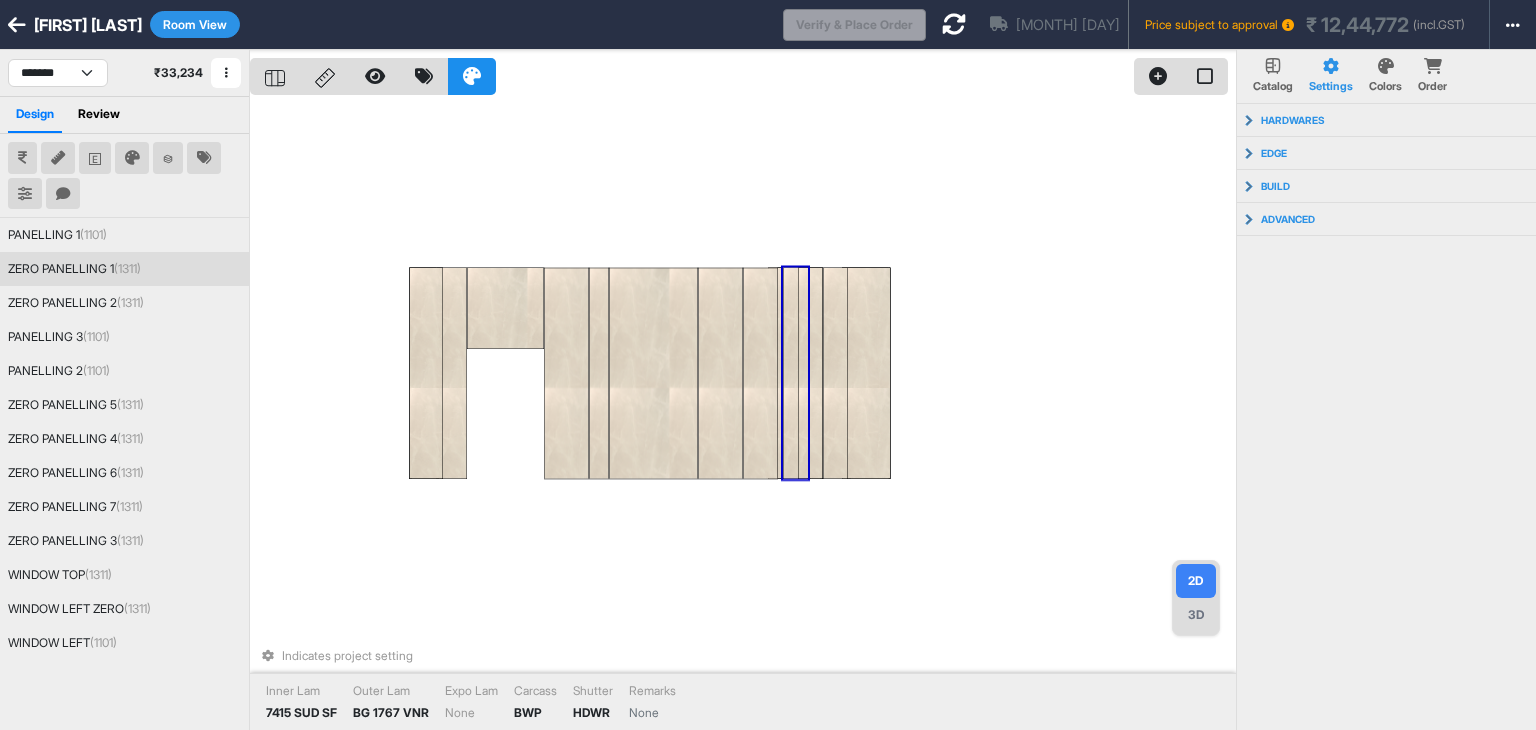 click on "3D" at bounding box center [1196, 615] 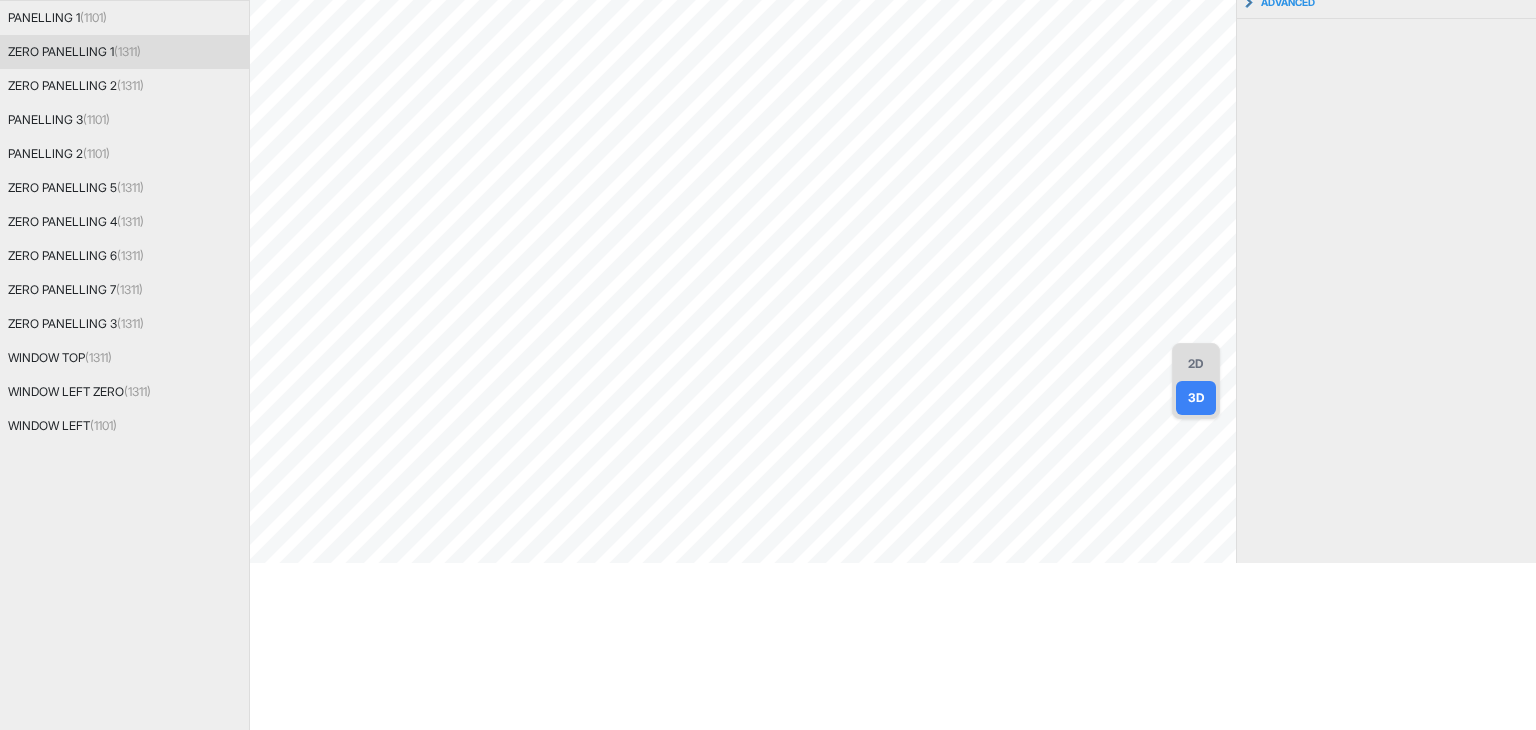 scroll, scrollTop: 0, scrollLeft: 0, axis: both 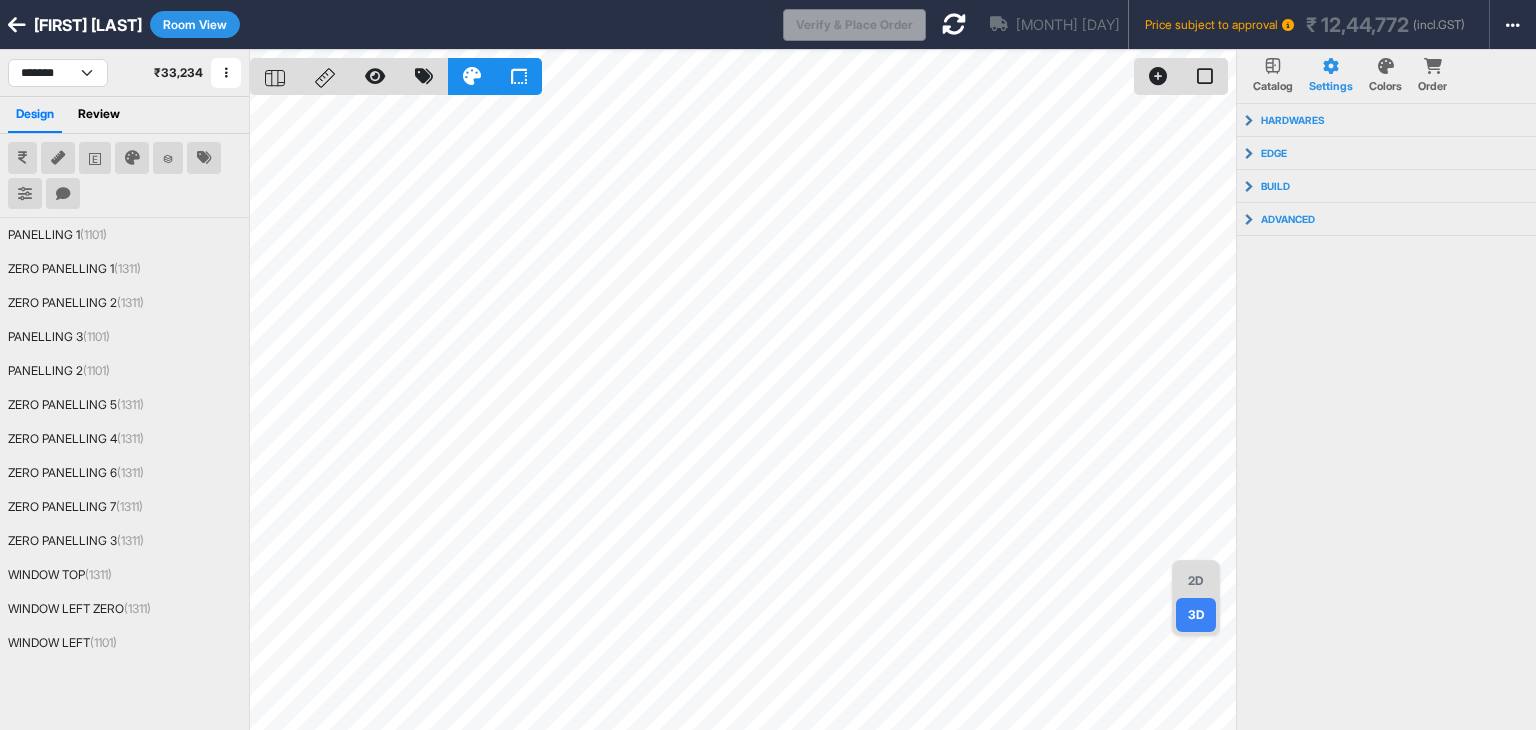 click on "2D" at bounding box center (1196, 581) 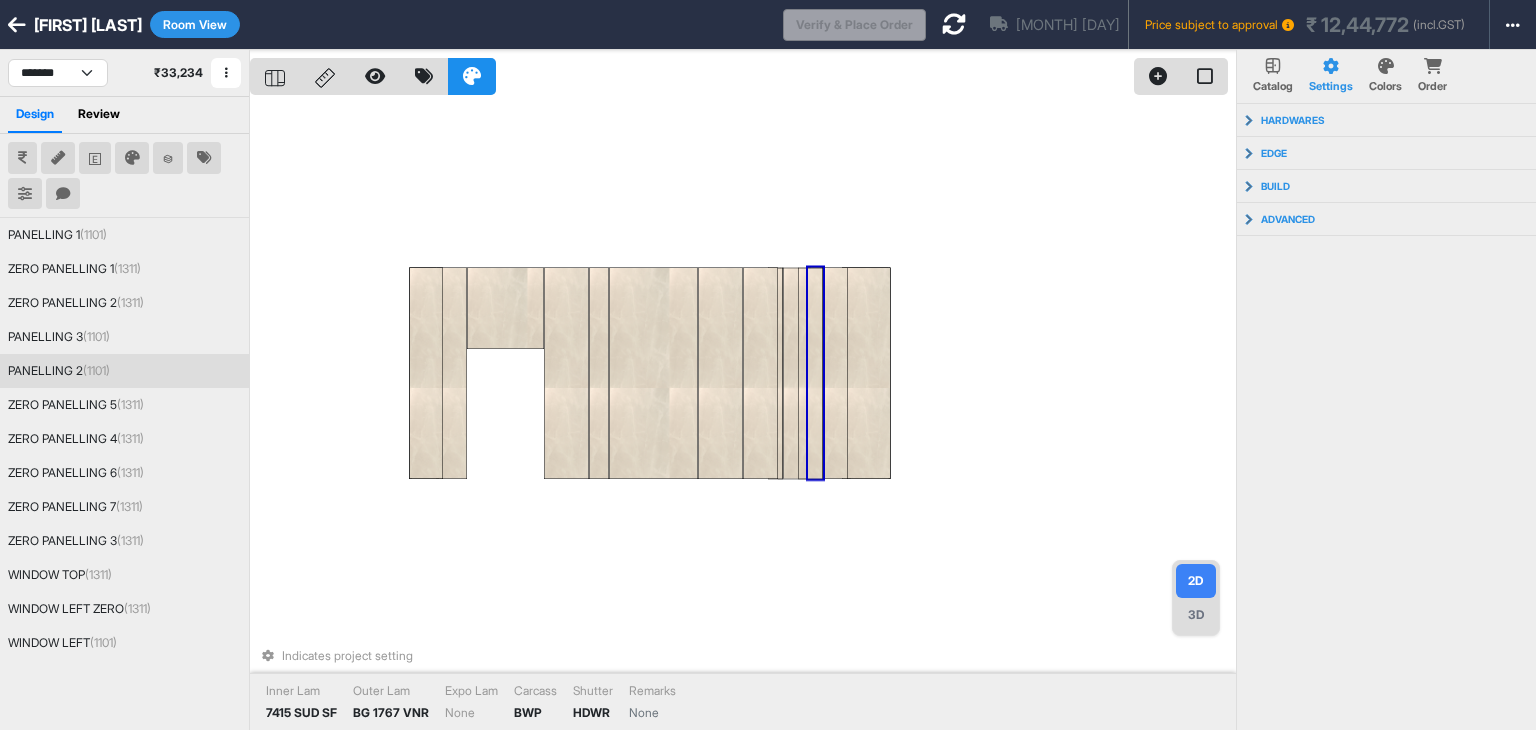 click at bounding box center (810, 373) 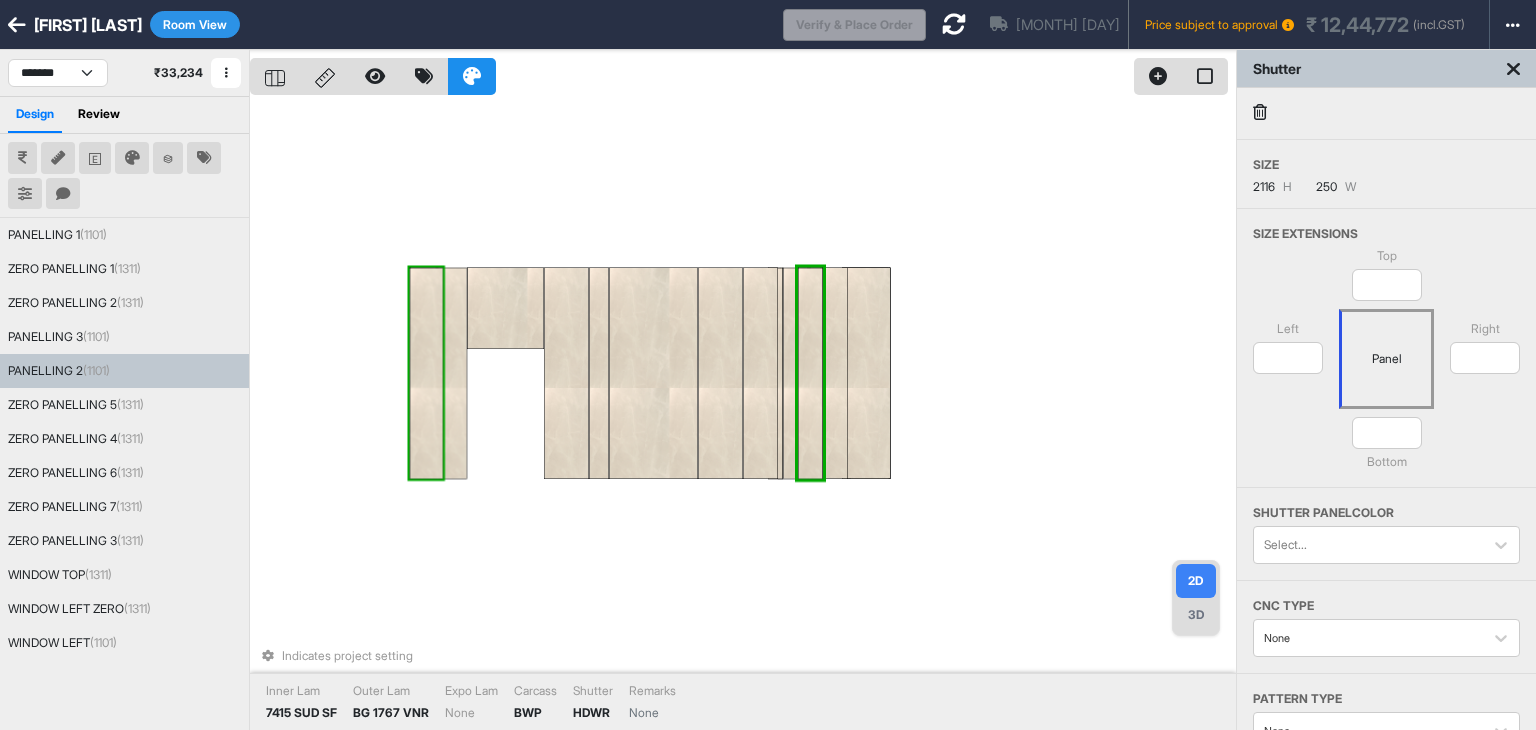 click at bounding box center [427, 373] 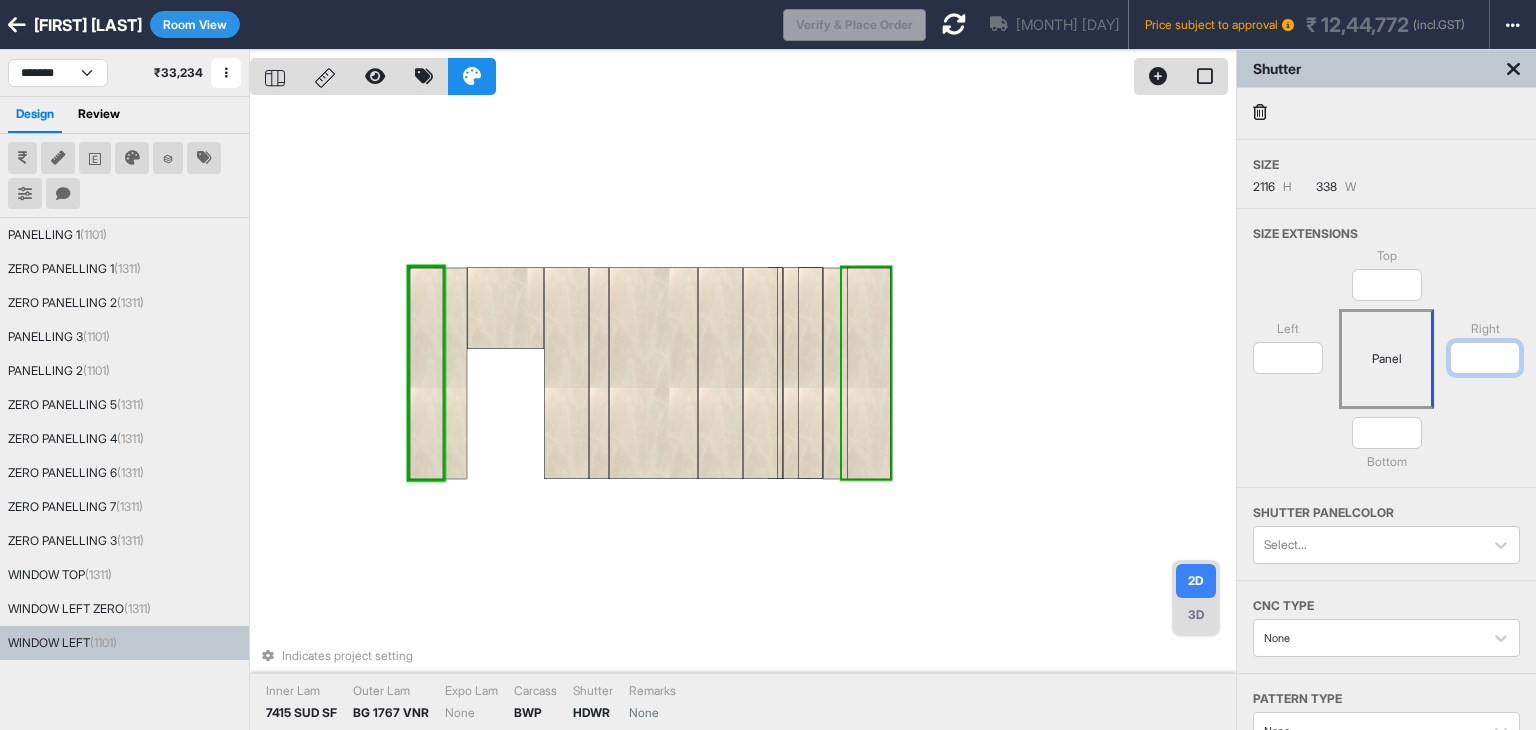 drag, startPoint x: 1500, startPoint y: 361, endPoint x: 1460, endPoint y: 373, distance: 41.761227 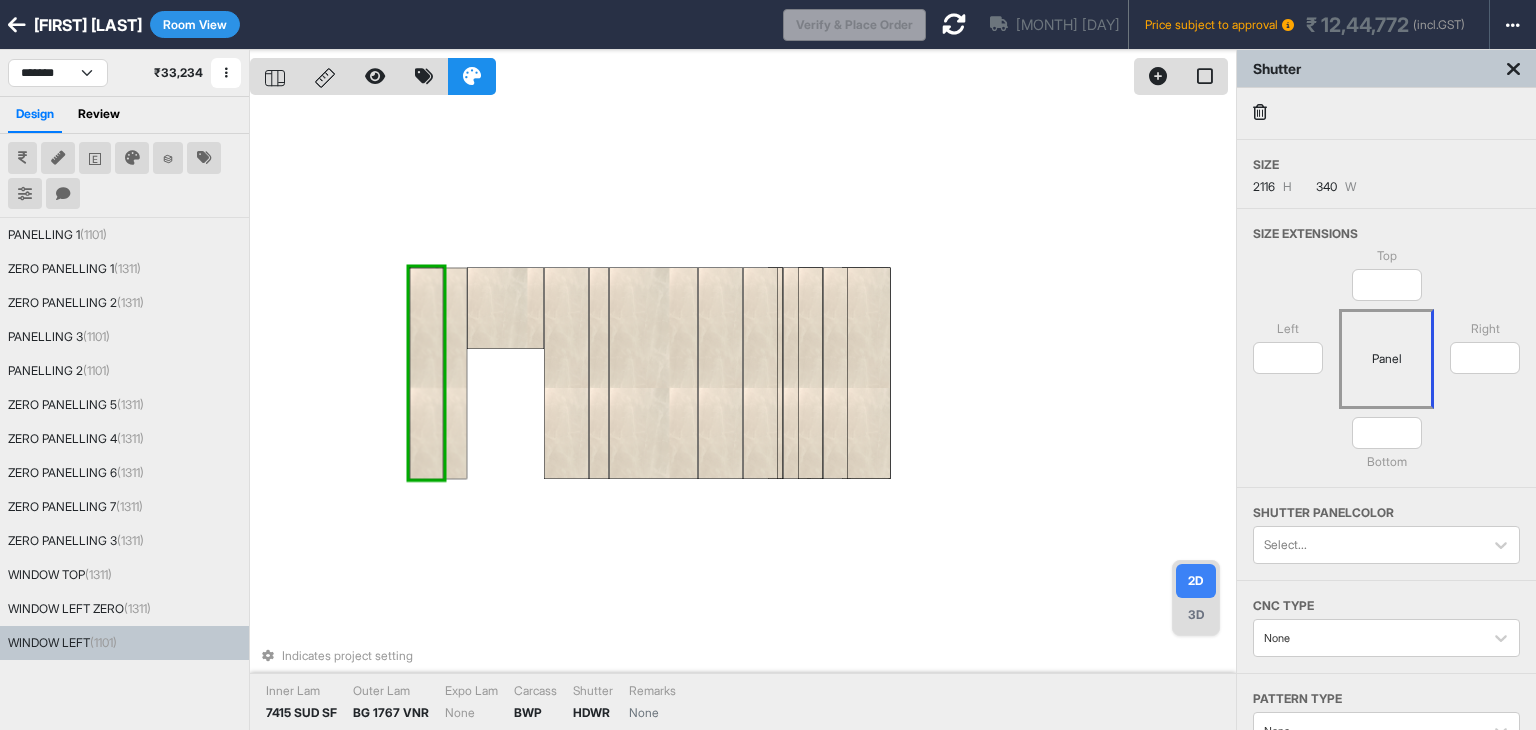 click at bounding box center [427, 373] 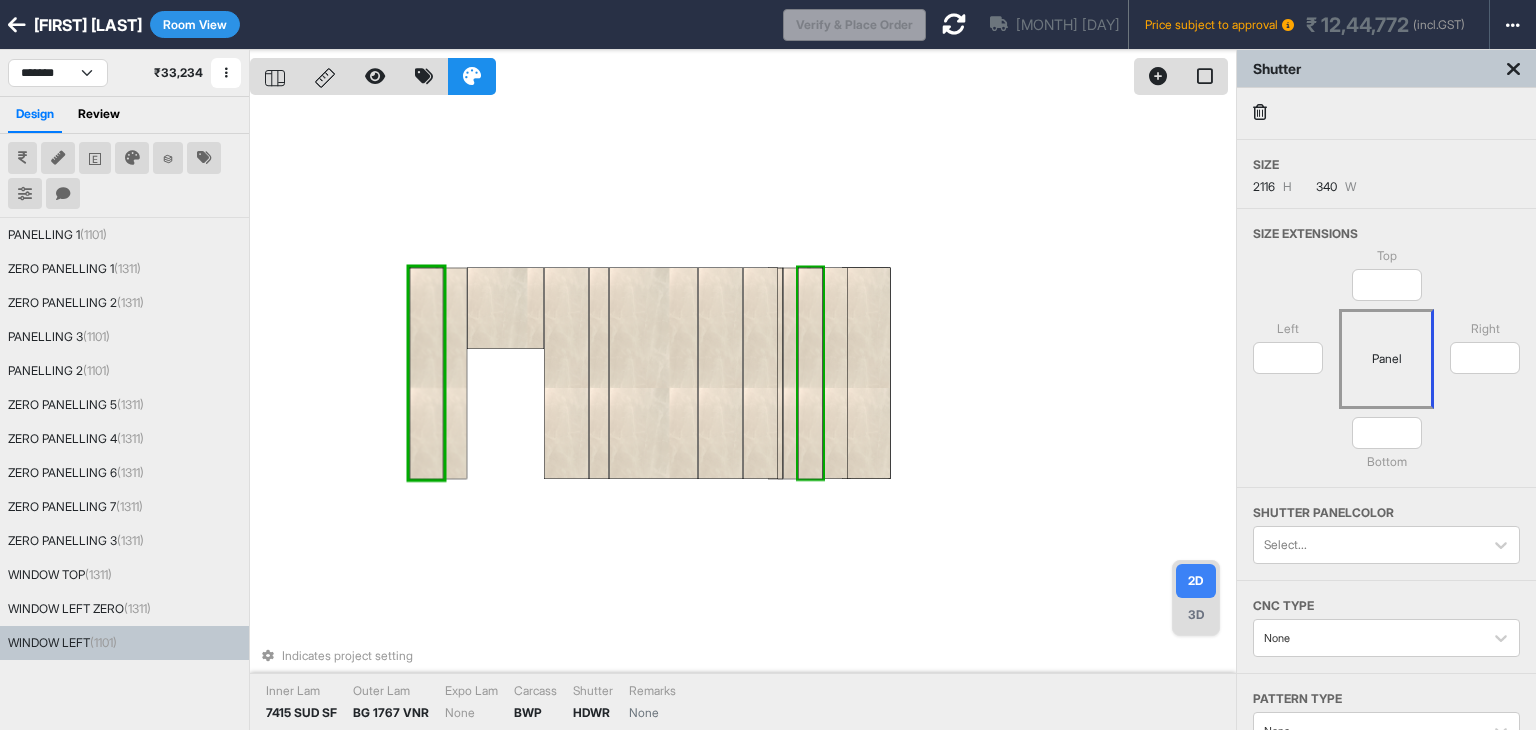 click at bounding box center (810, 373) 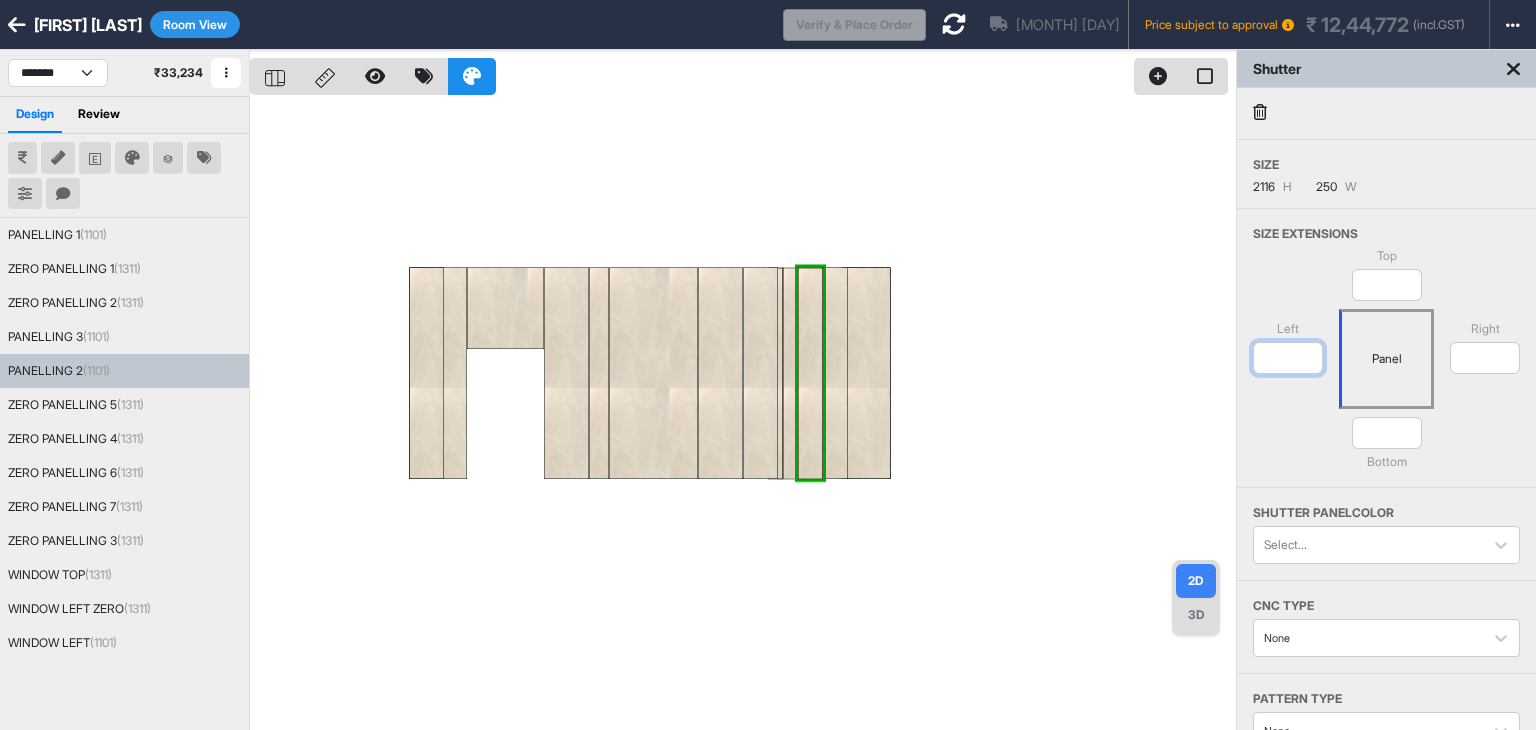 drag, startPoint x: 1273, startPoint y: 365, endPoint x: 1261, endPoint y: 368, distance: 12.369317 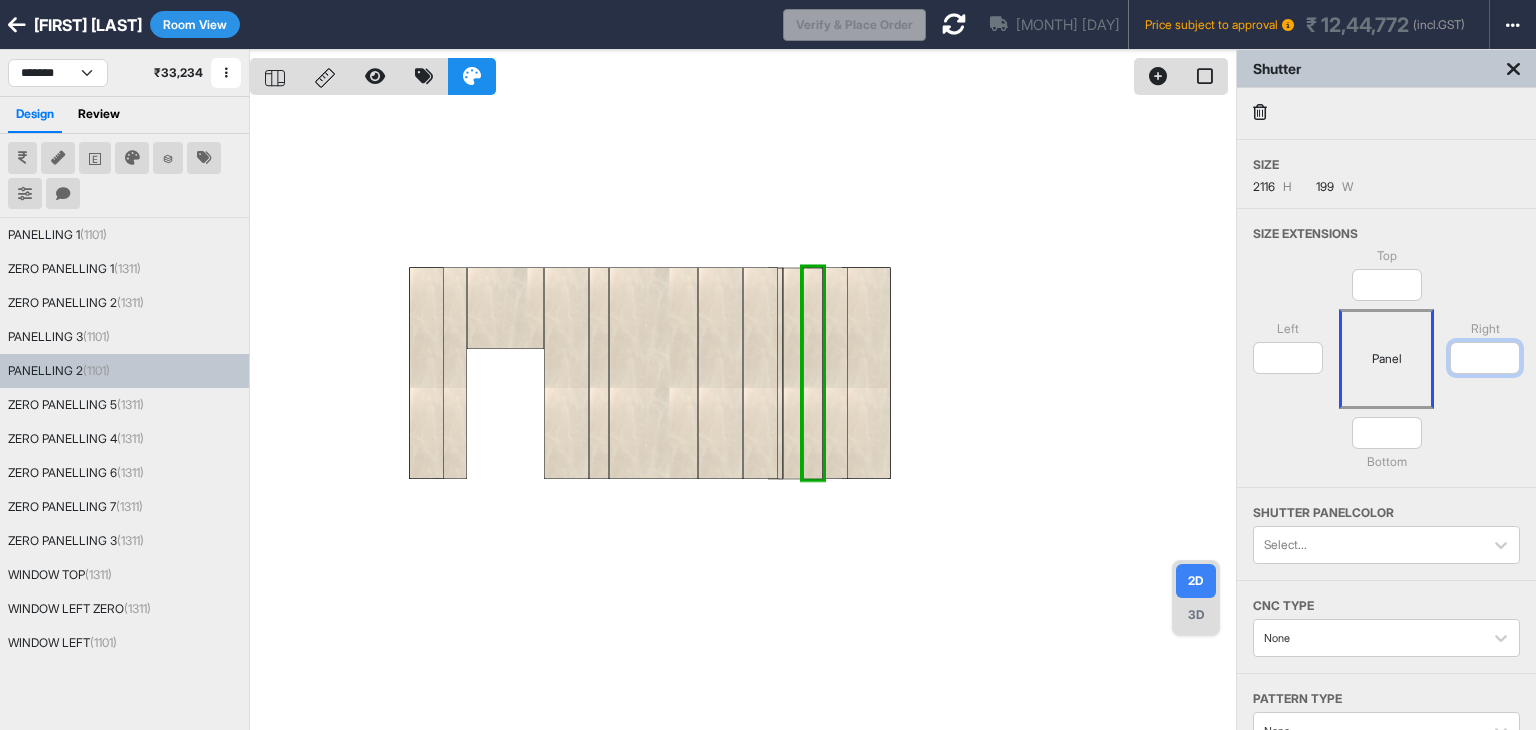type on "**" 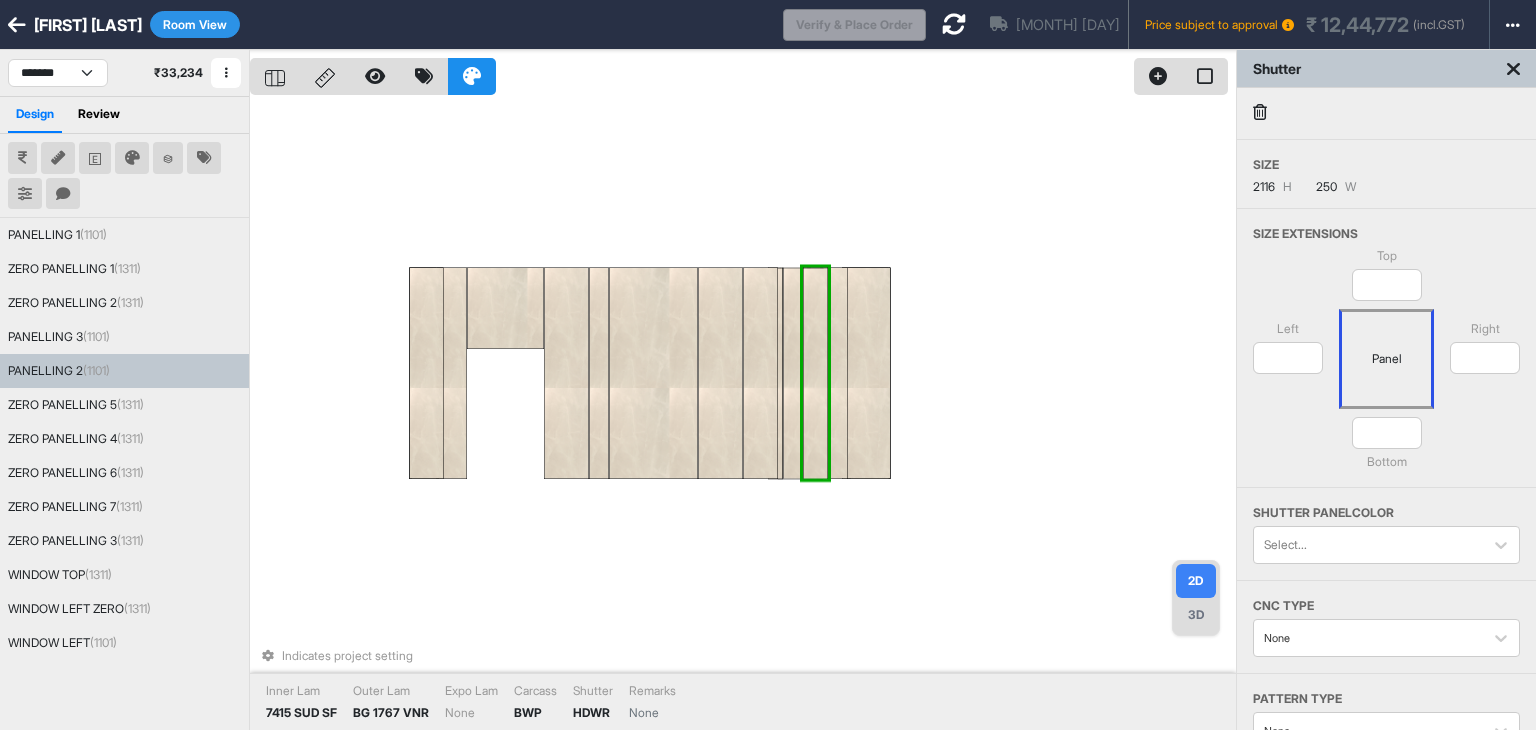 click at bounding box center (815, 373) 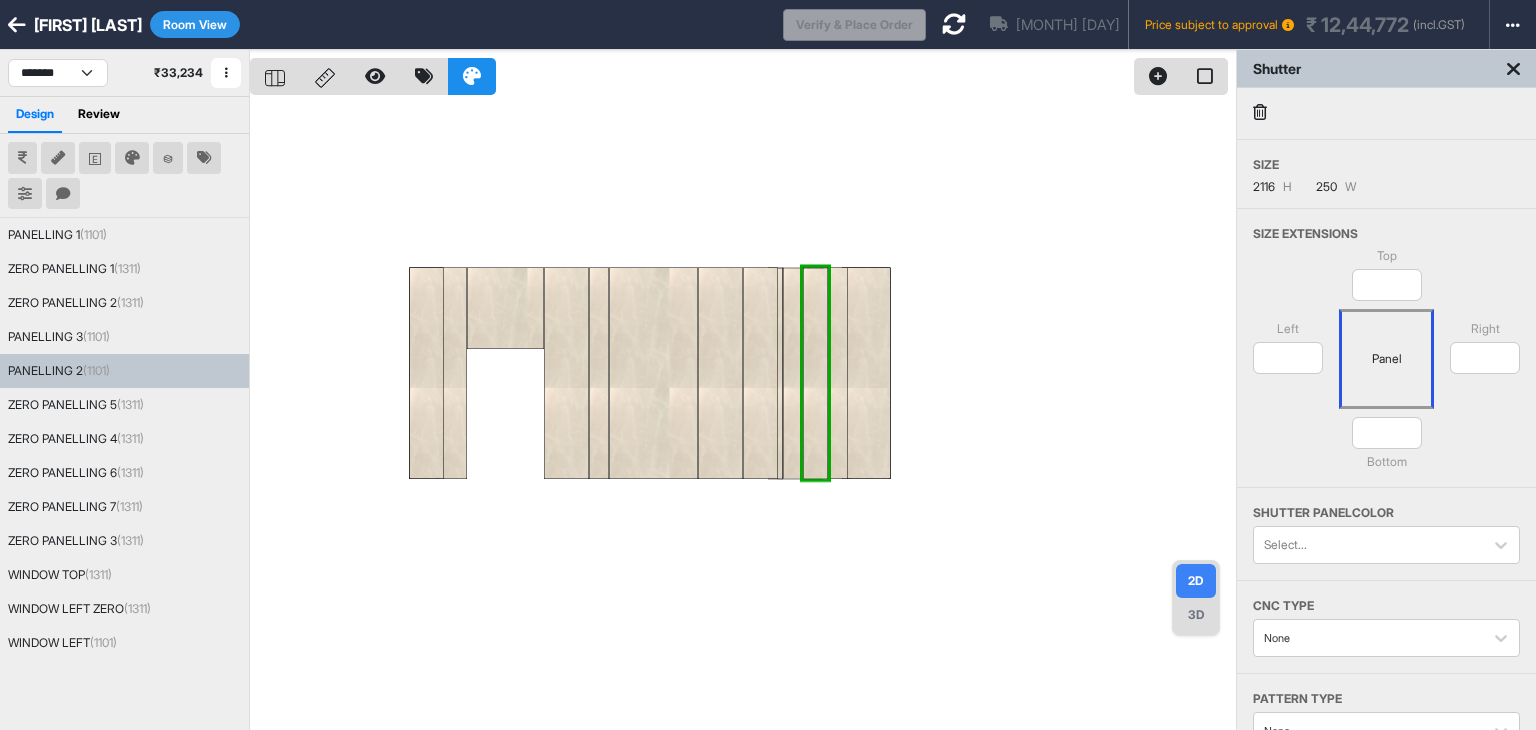 click at bounding box center (743, 415) 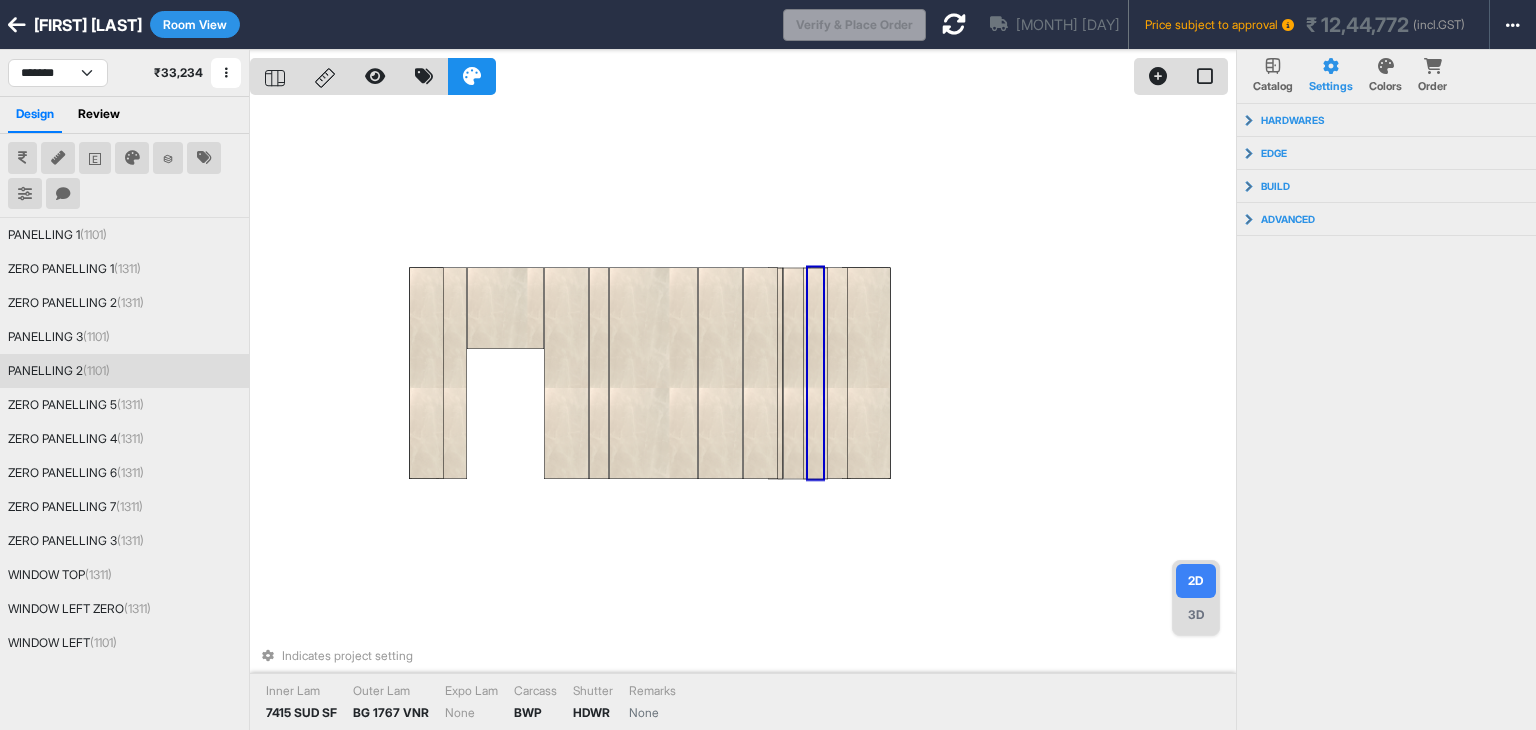 drag, startPoint x: 826, startPoint y: 405, endPoint x: 814, endPoint y: 410, distance: 13 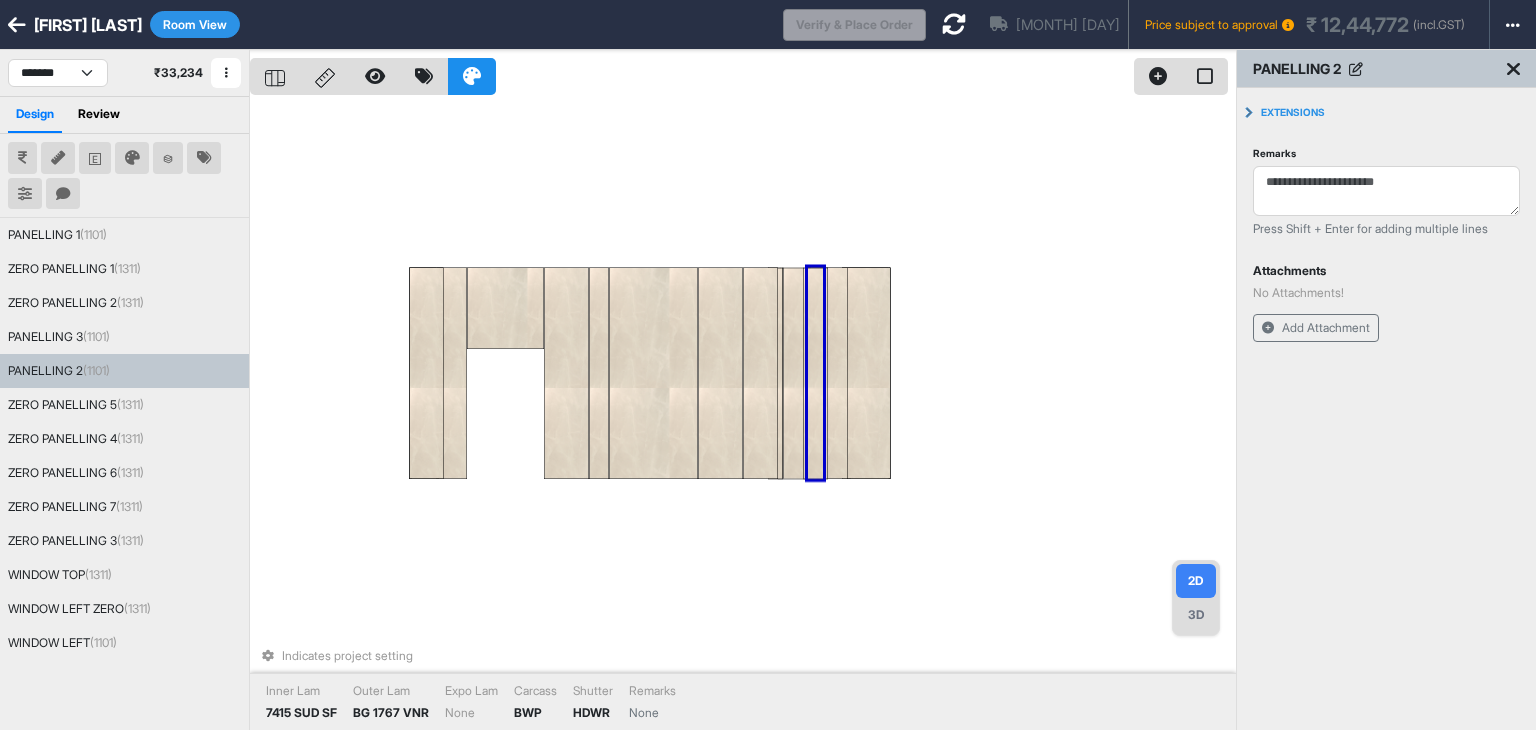 click at bounding box center [815, 373] 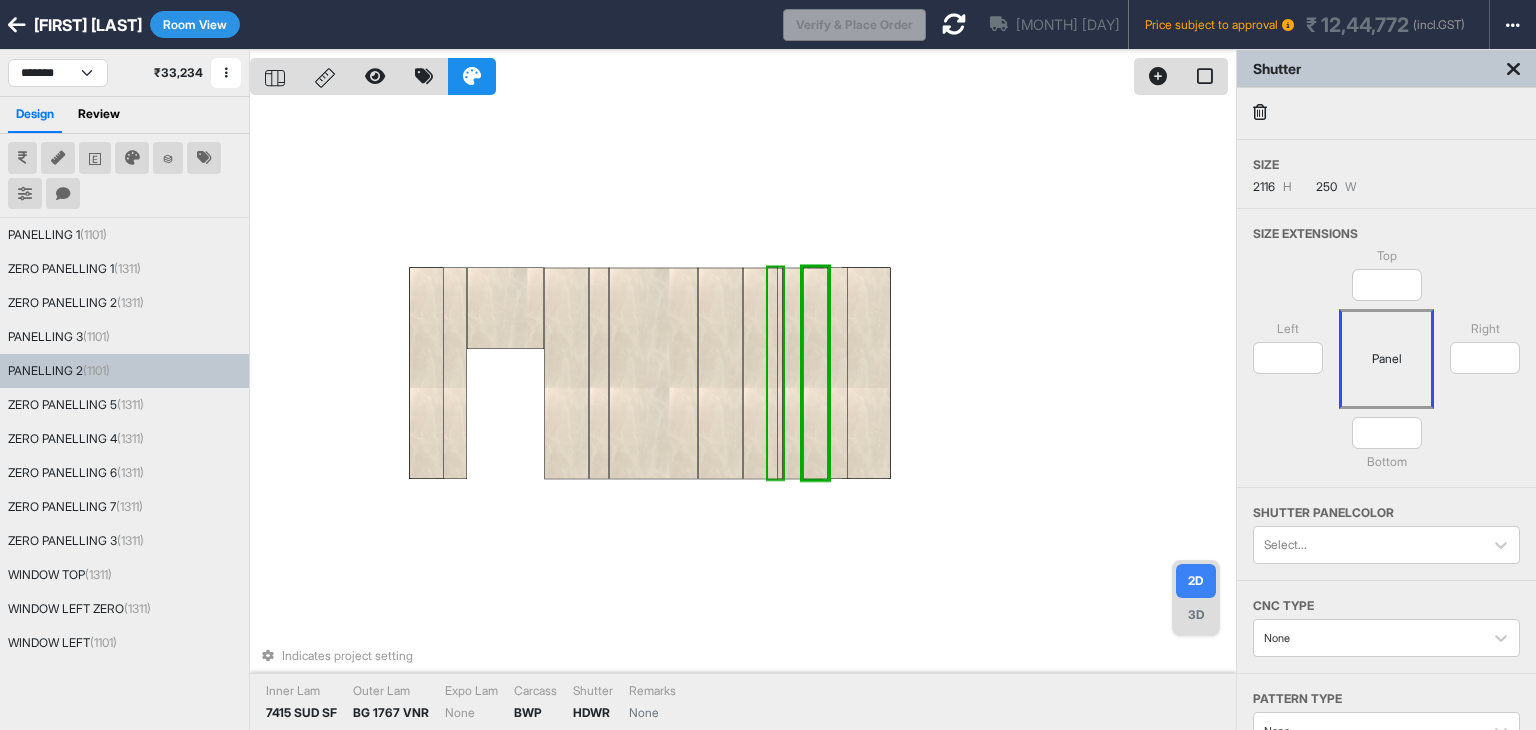 click at bounding box center (775, 373) 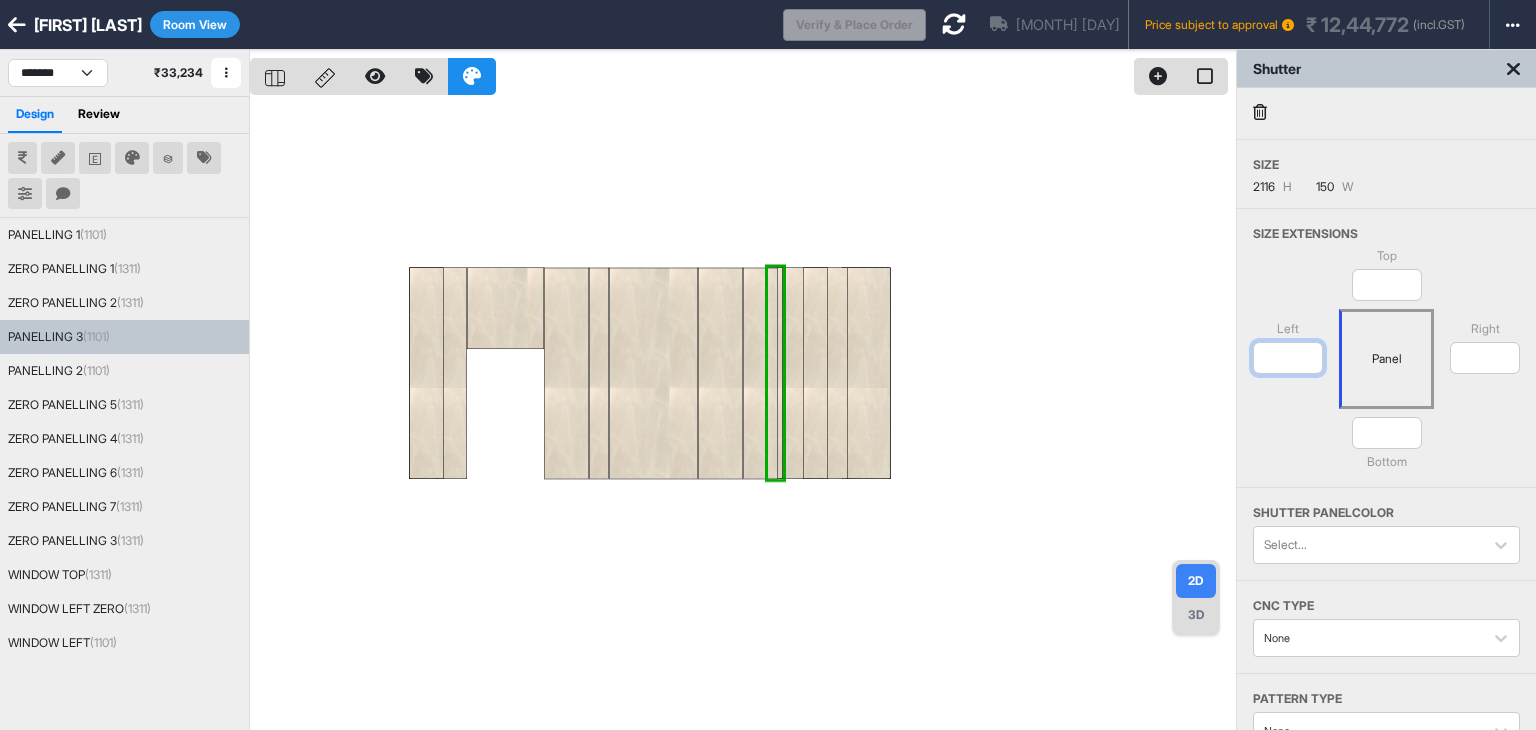 drag, startPoint x: 1307, startPoint y: 365, endPoint x: 1255, endPoint y: 369, distance: 52.153618 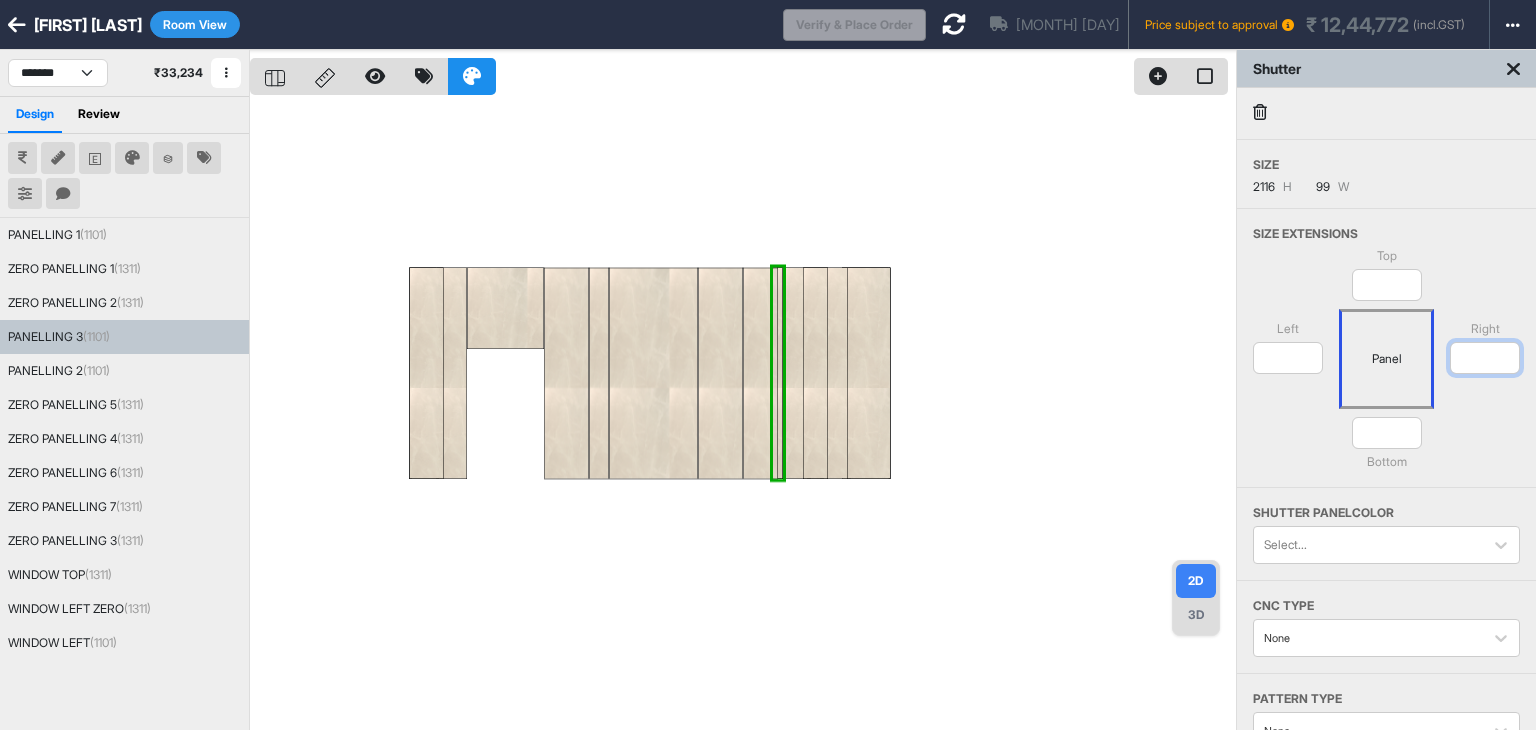 type on "**" 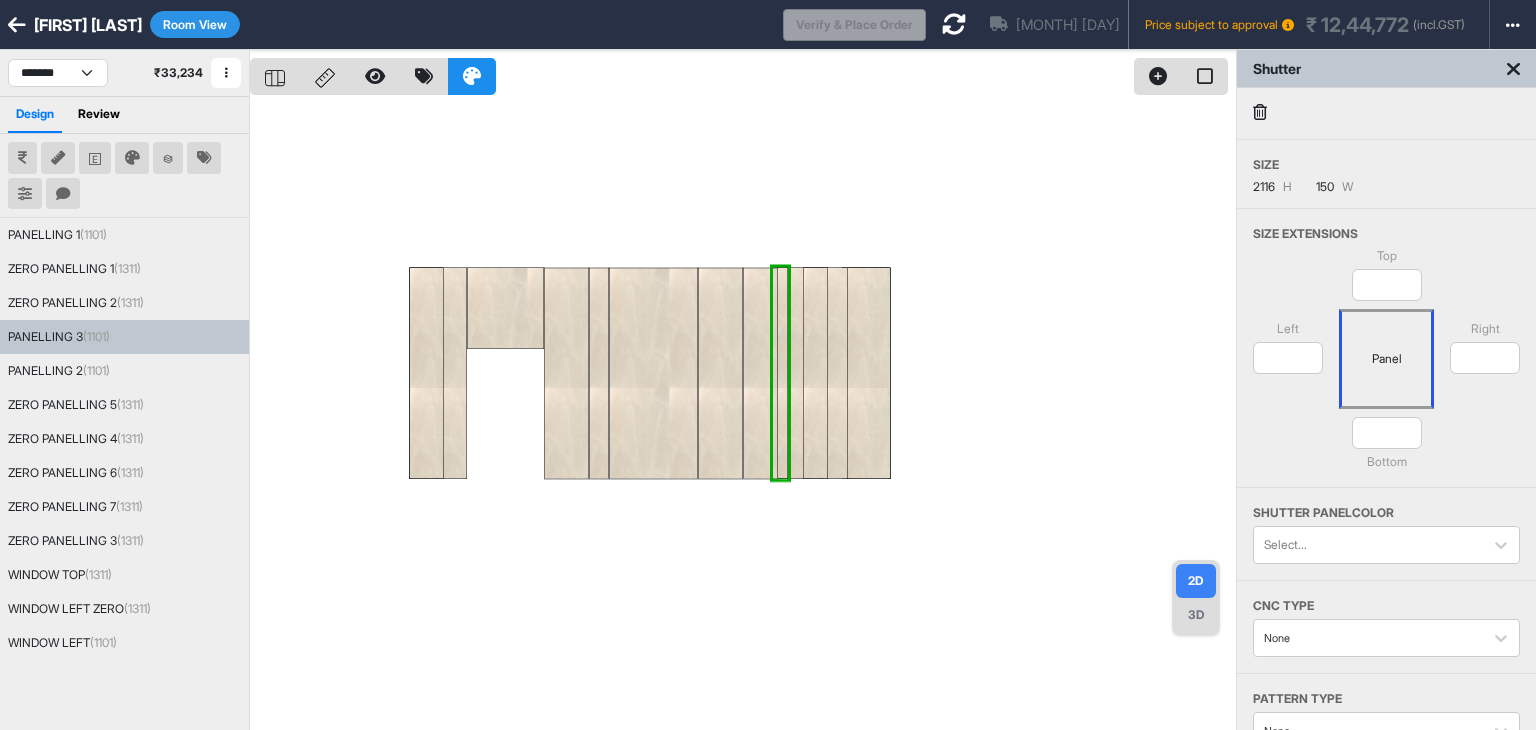 click at bounding box center [743, 415] 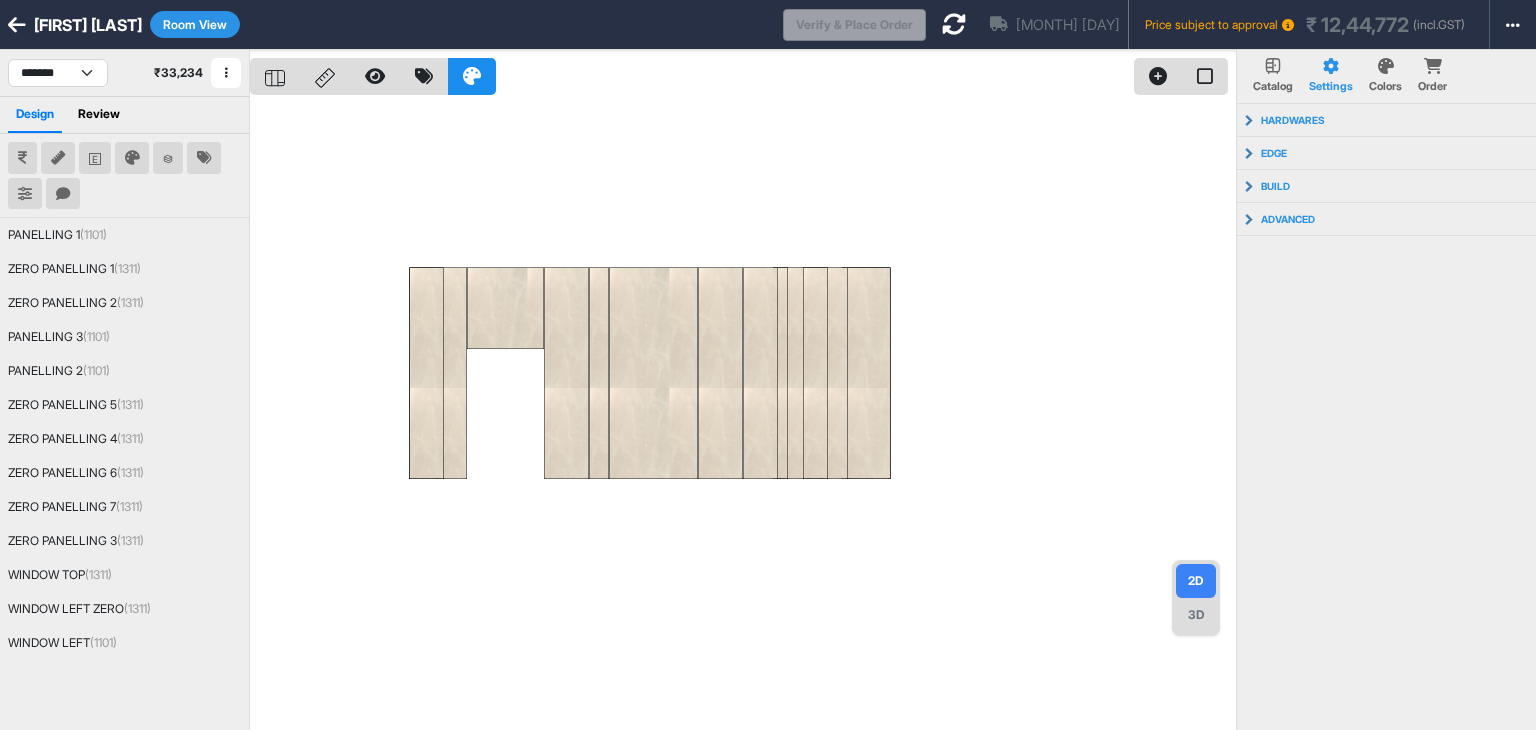 click on "3D" at bounding box center (1196, 615) 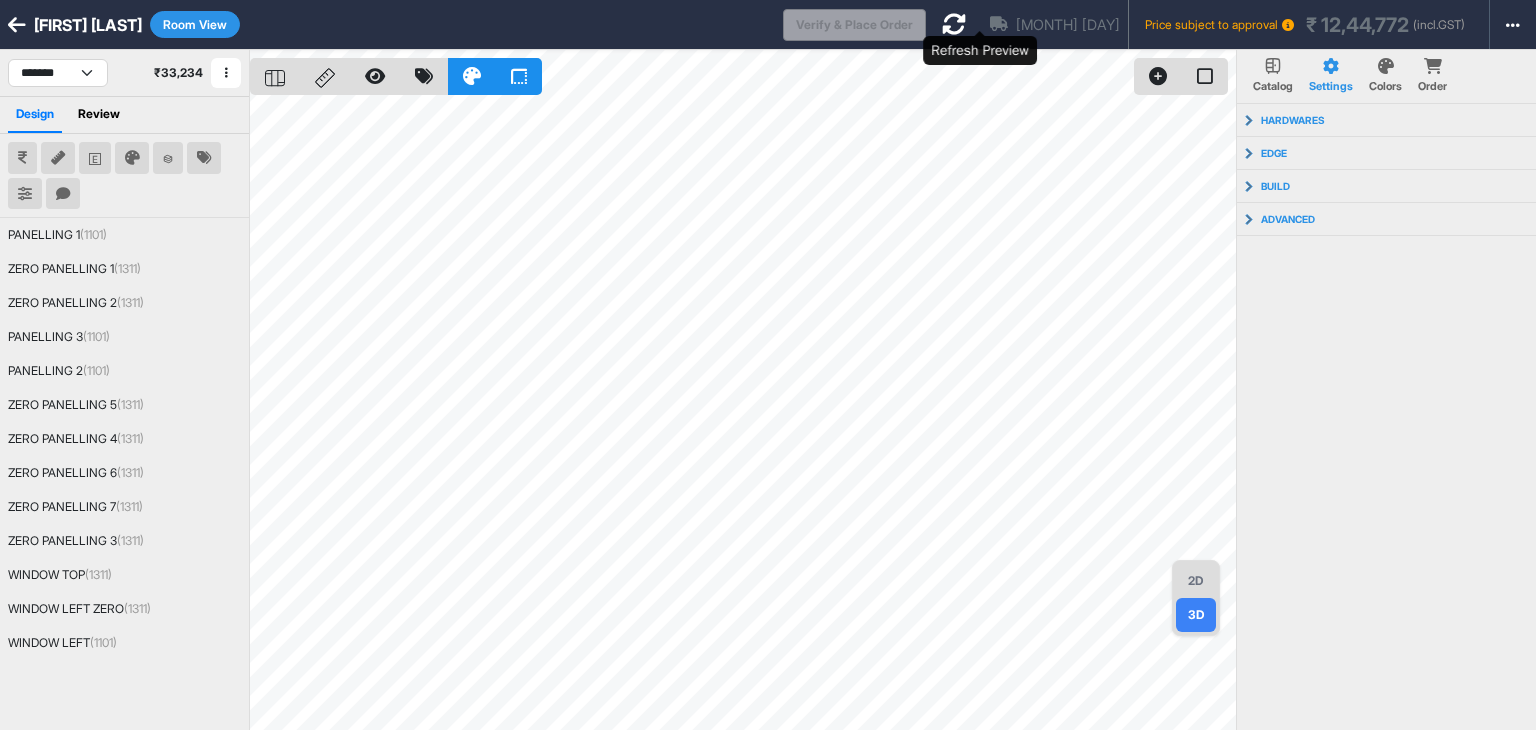 click at bounding box center (954, 24) 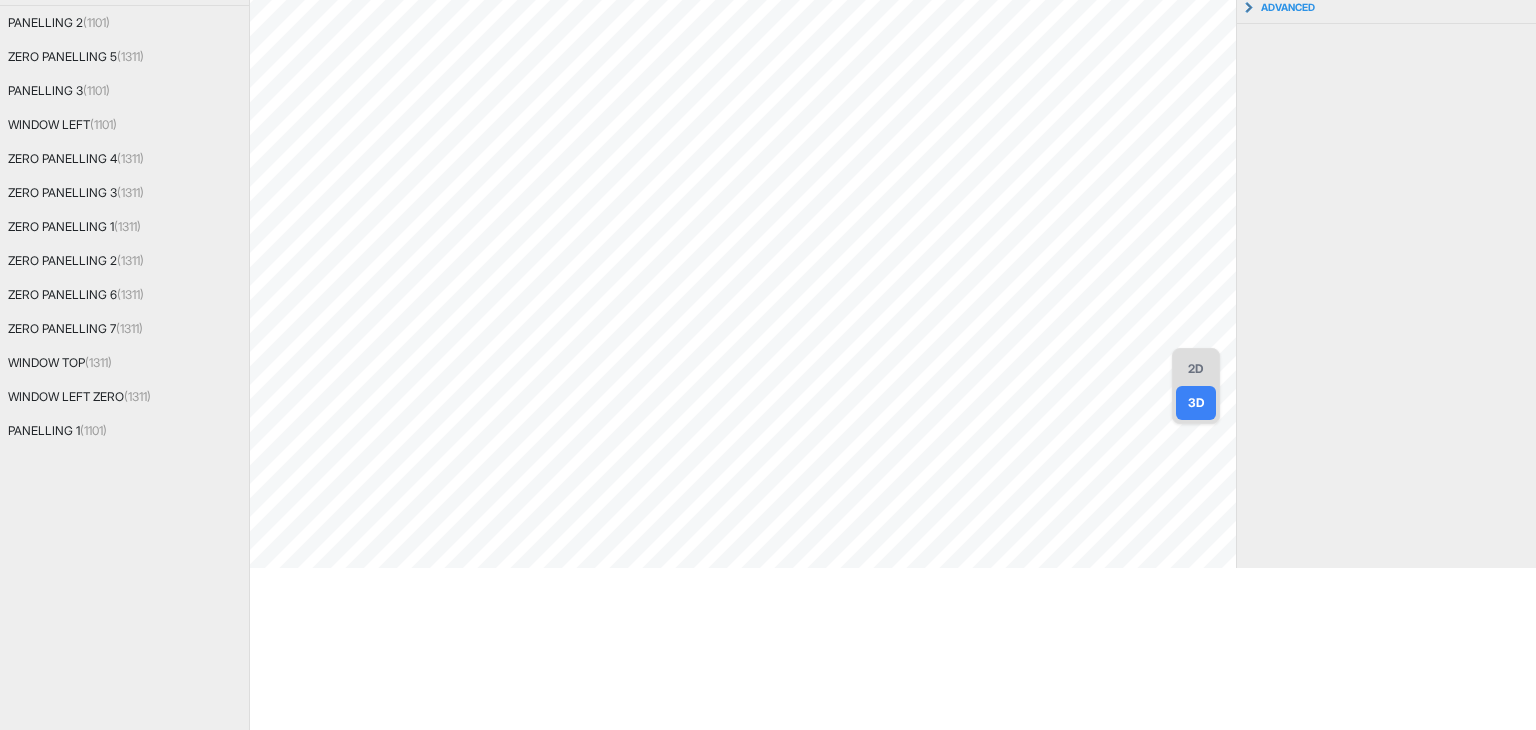 scroll, scrollTop: 217, scrollLeft: 0, axis: vertical 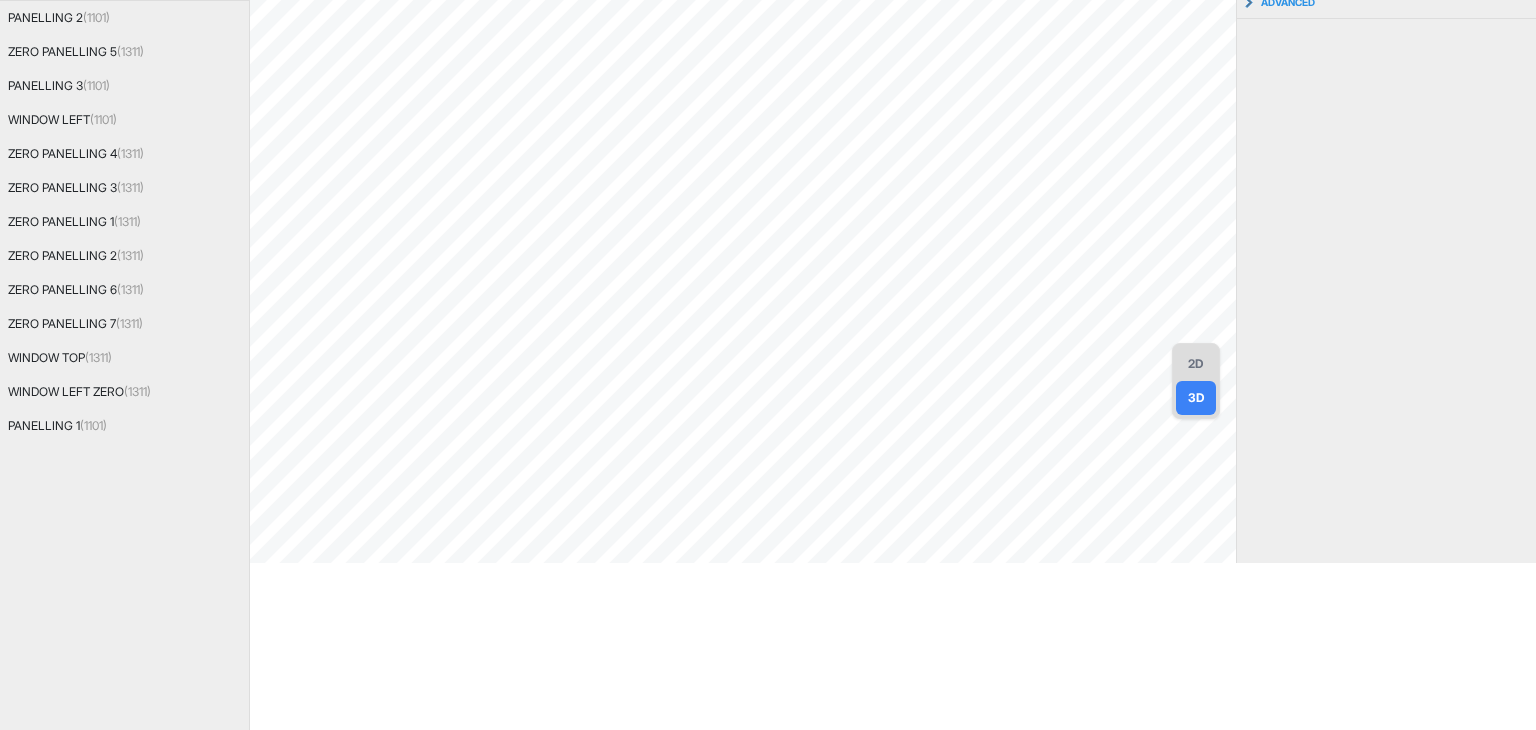 click on "2D" at bounding box center [1196, 364] 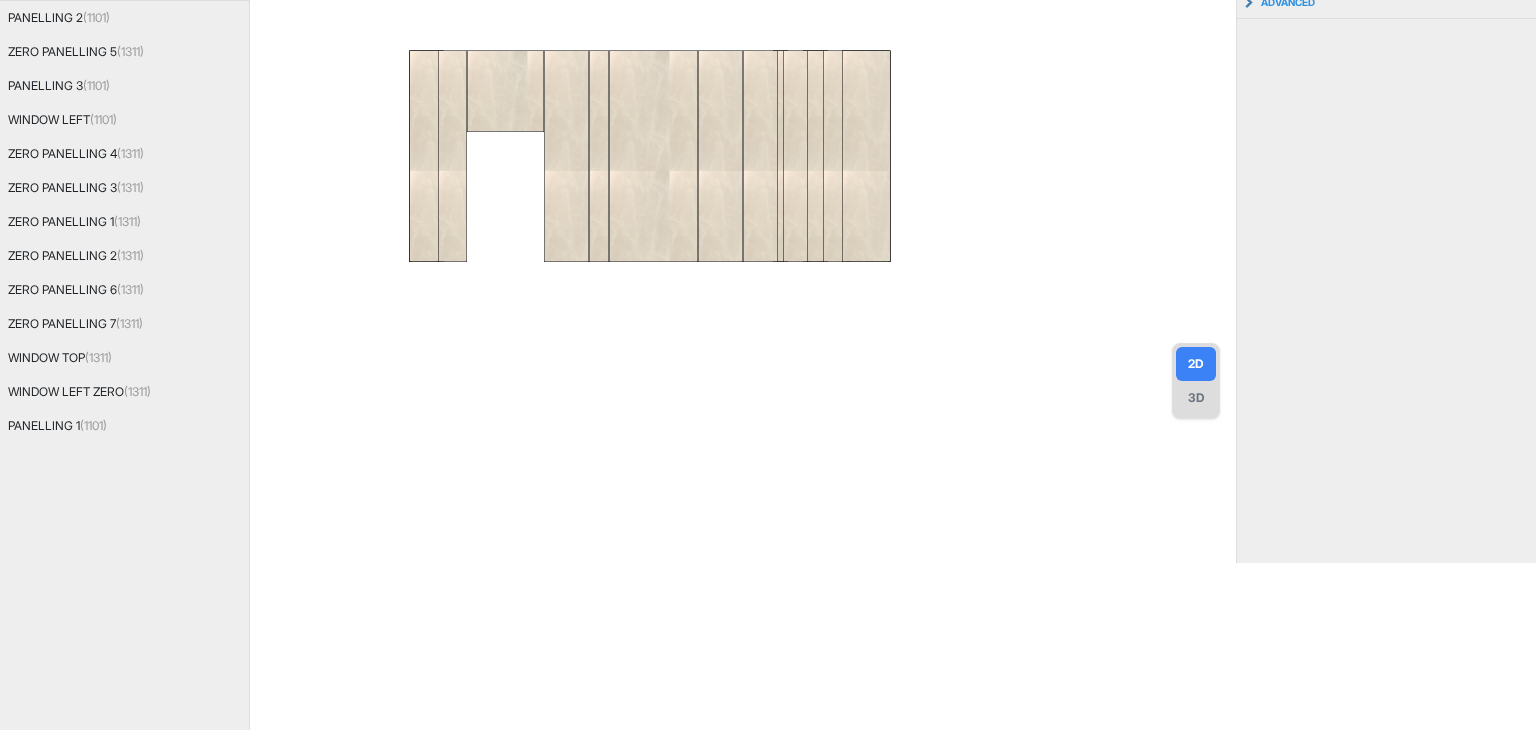 click at bounding box center [743, 198] 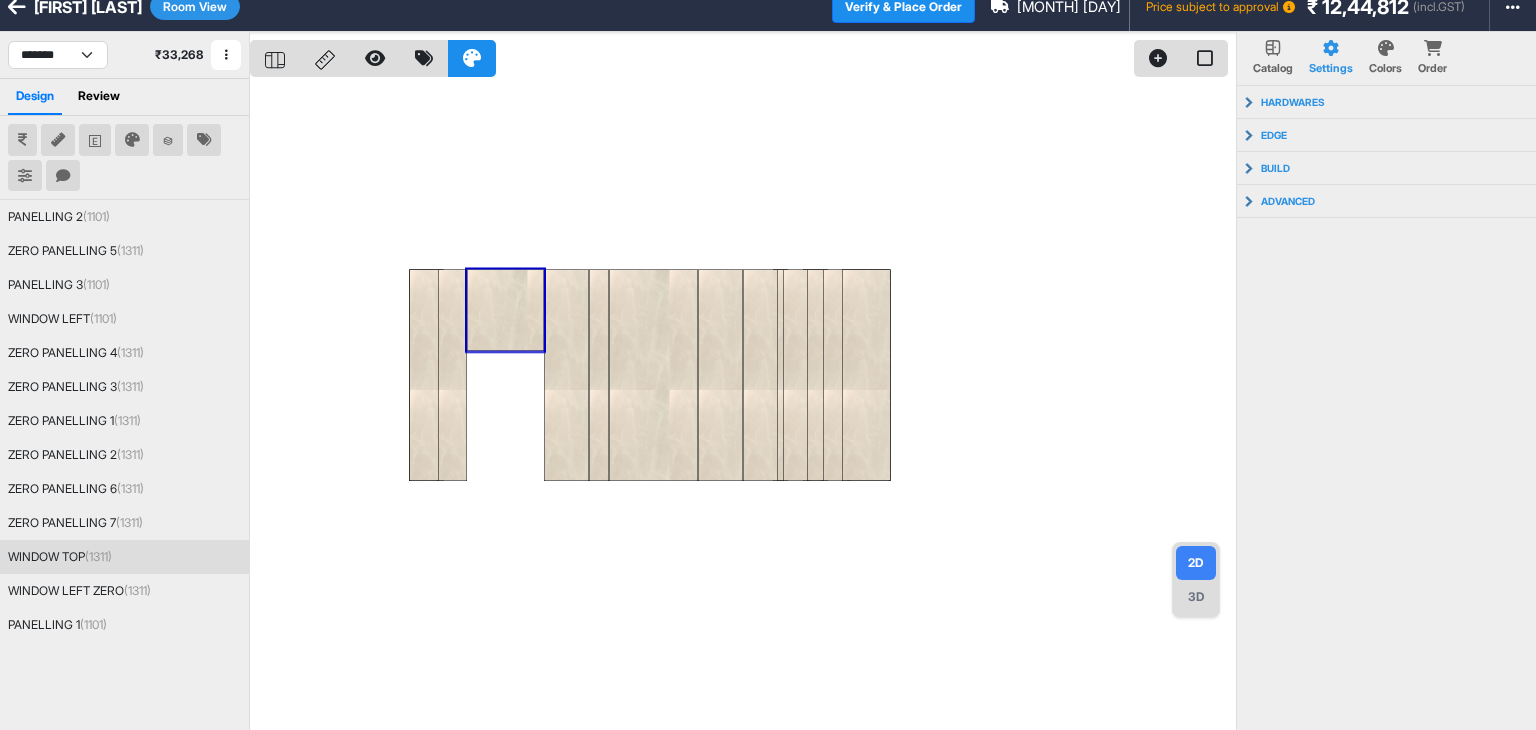 scroll, scrollTop: 0, scrollLeft: 0, axis: both 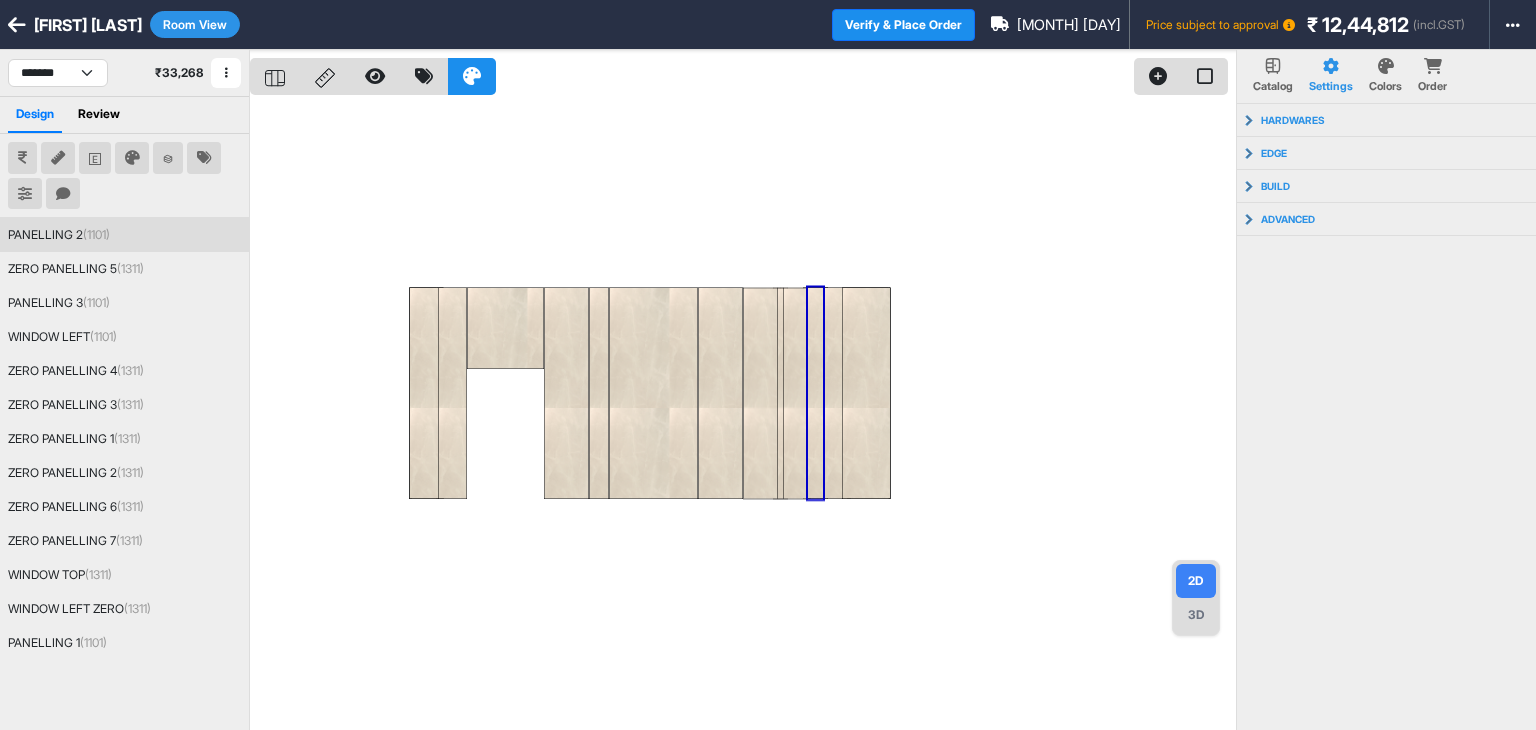 click on "Room View" at bounding box center (195, 24) 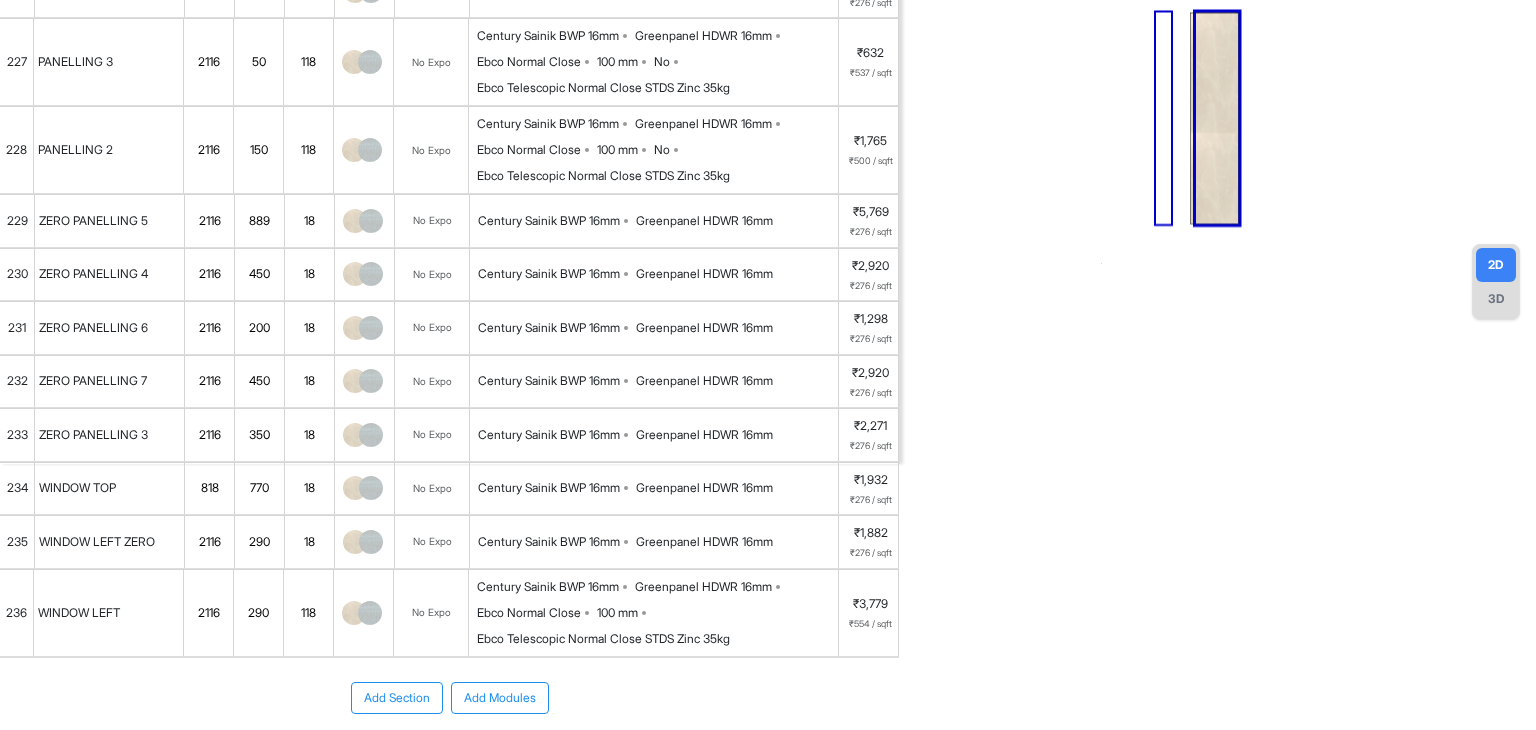 scroll, scrollTop: 438, scrollLeft: 0, axis: vertical 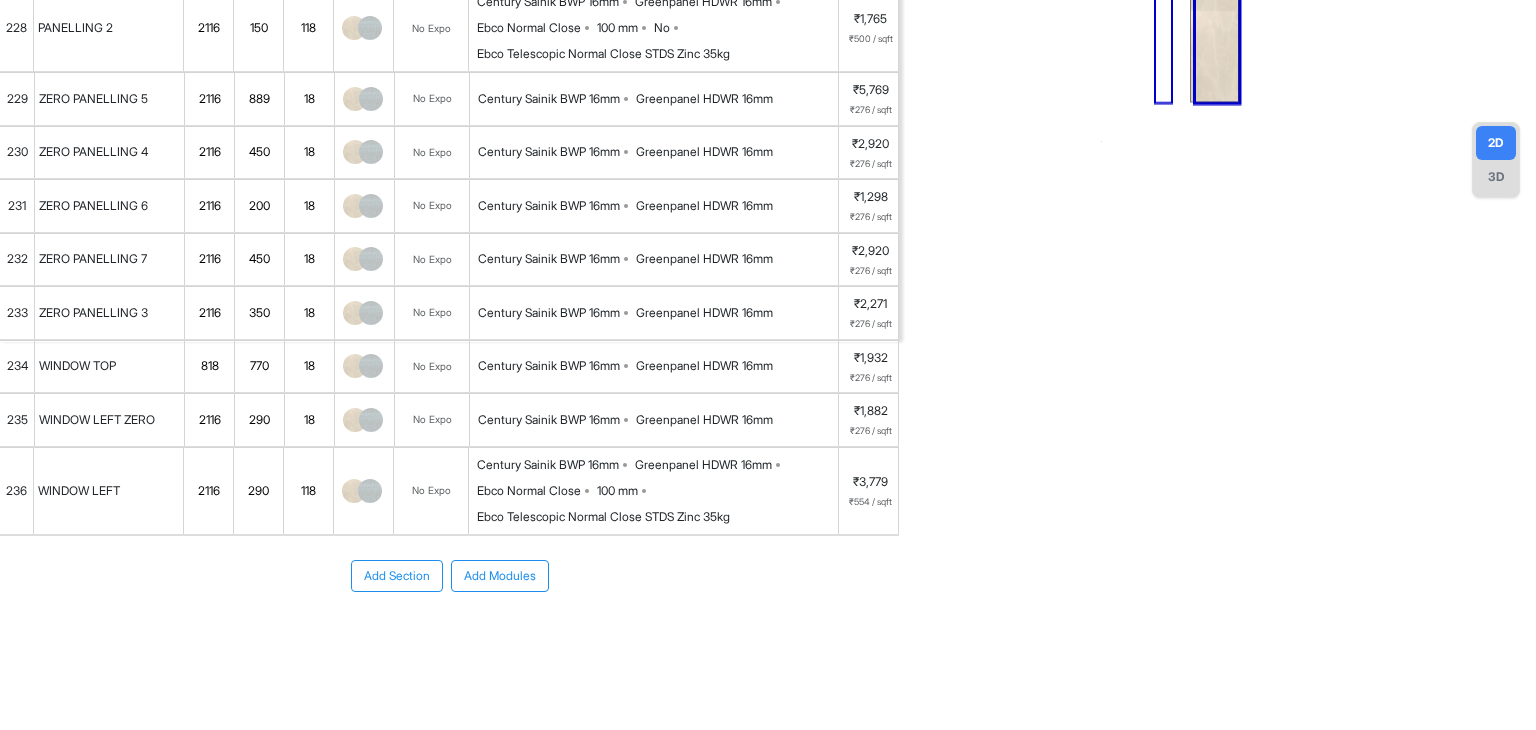 click on "Add Modules" at bounding box center (500, 576) 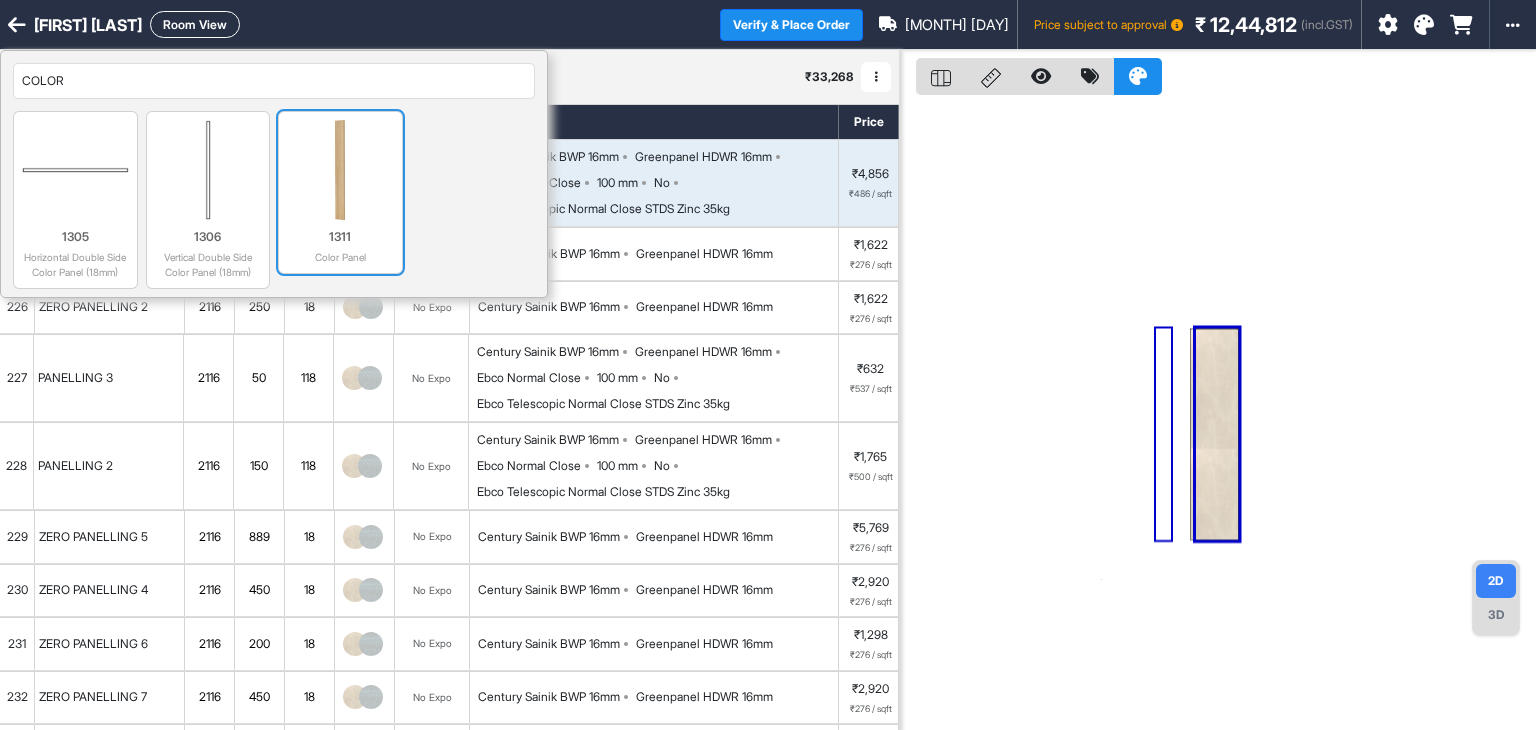 type on "COLOR" 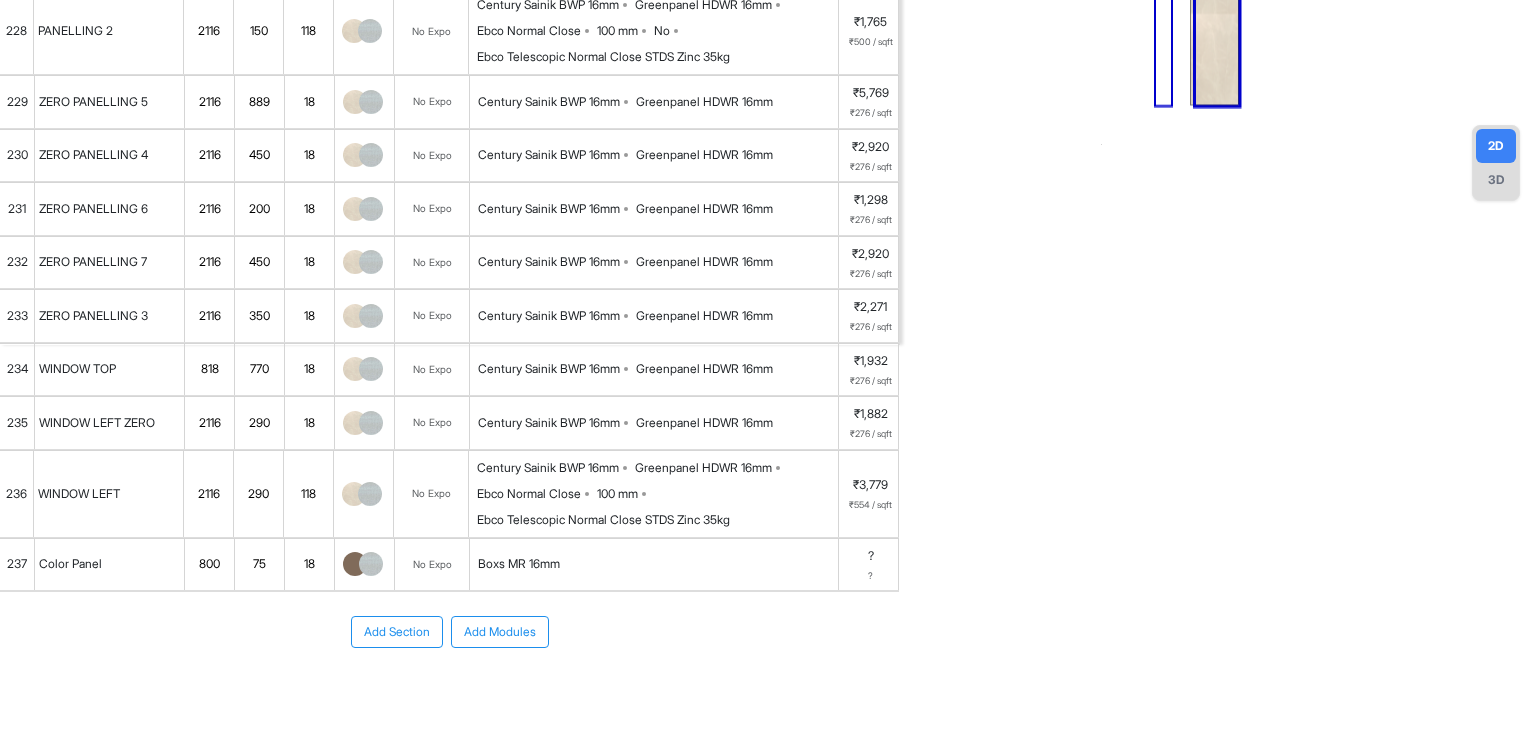 scroll, scrollTop: 436, scrollLeft: 0, axis: vertical 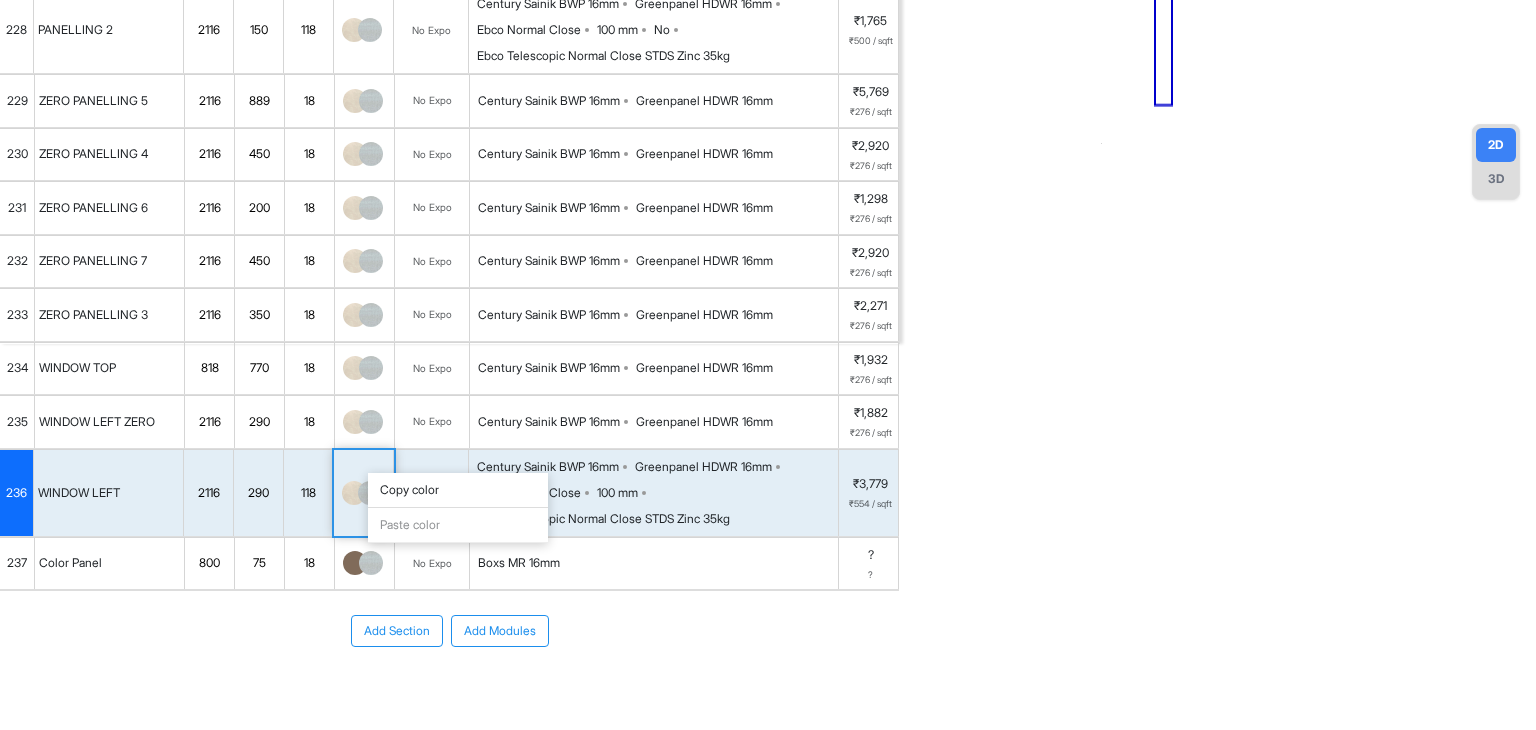 click on "Copy color" at bounding box center [458, 490] 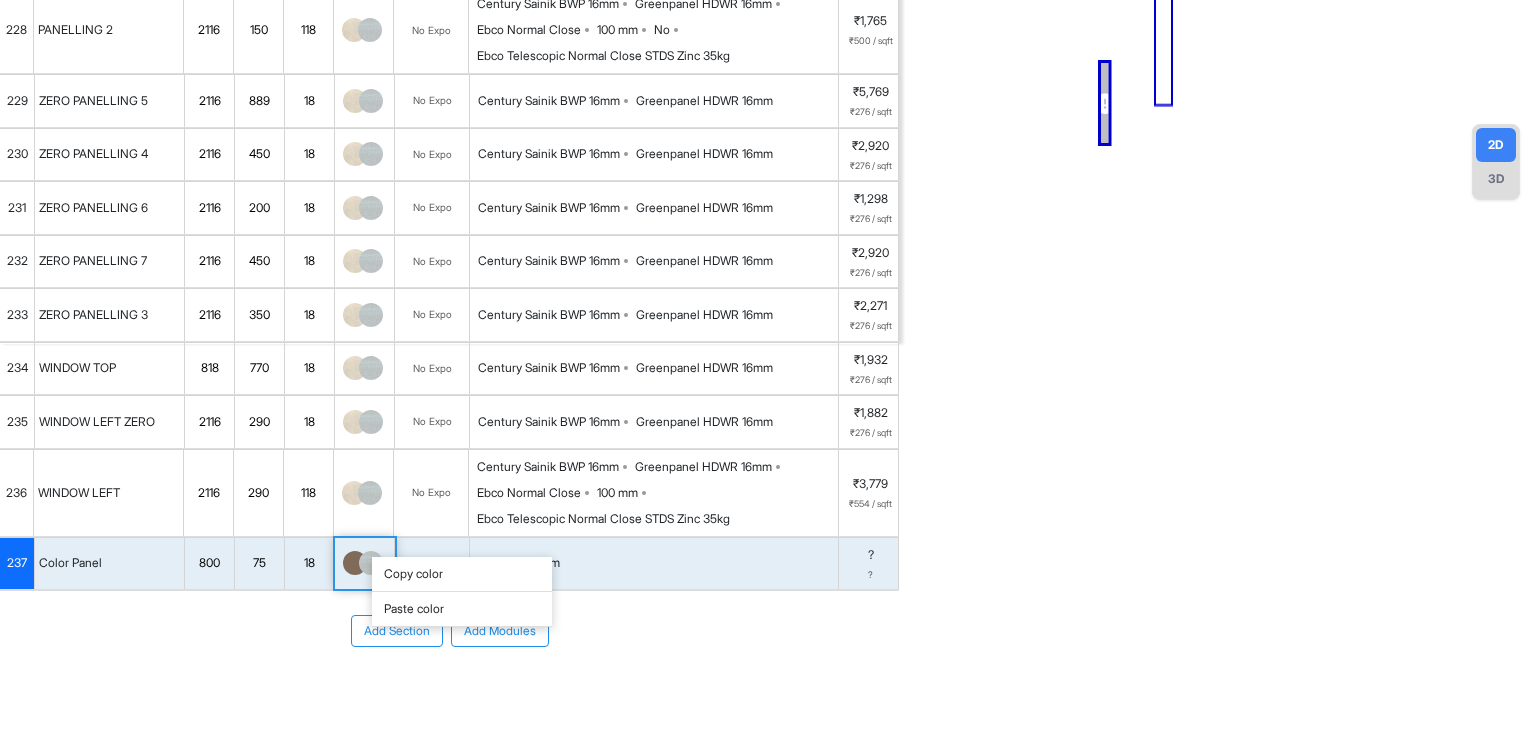 click on "Paste color" at bounding box center (462, 609) 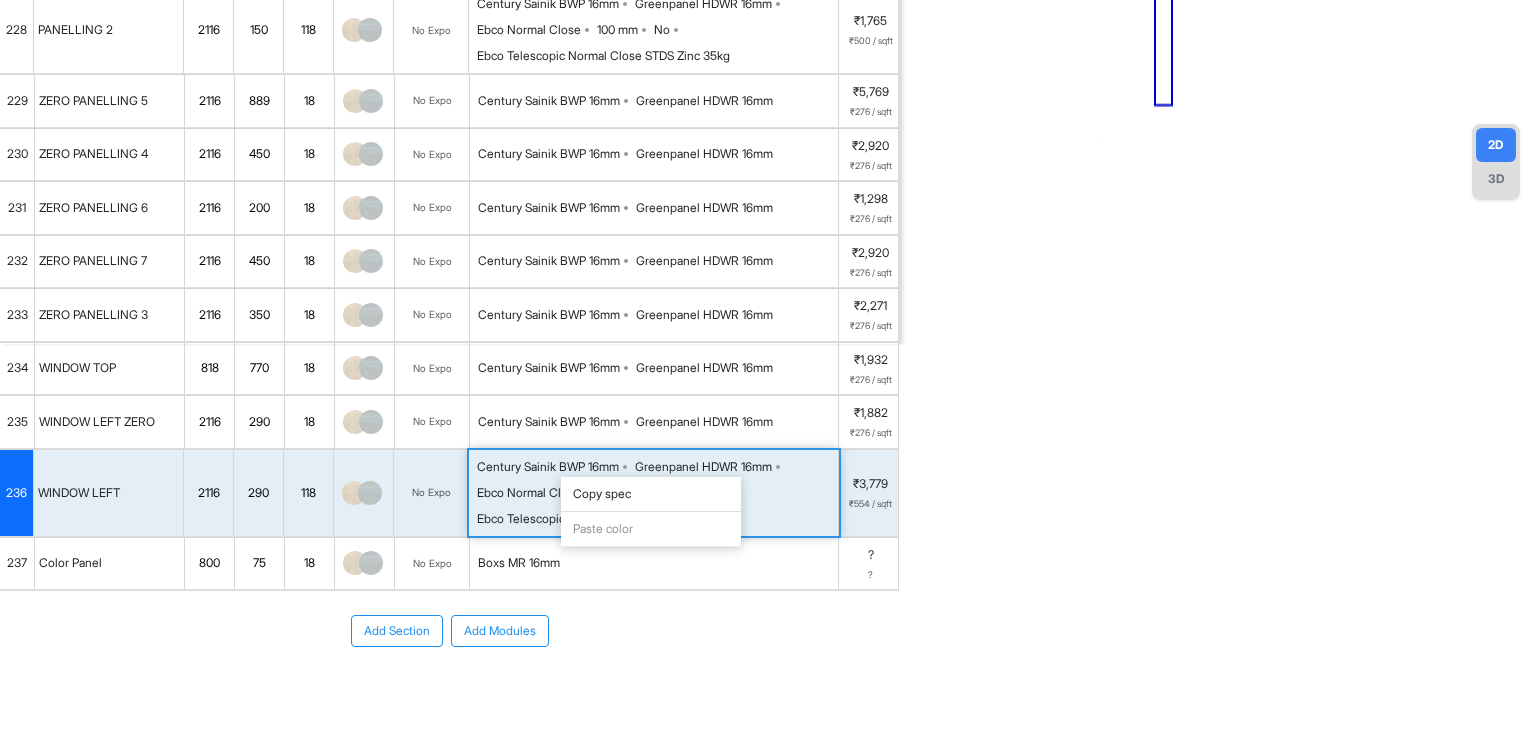 click on "Copy spec" at bounding box center (651, 494) 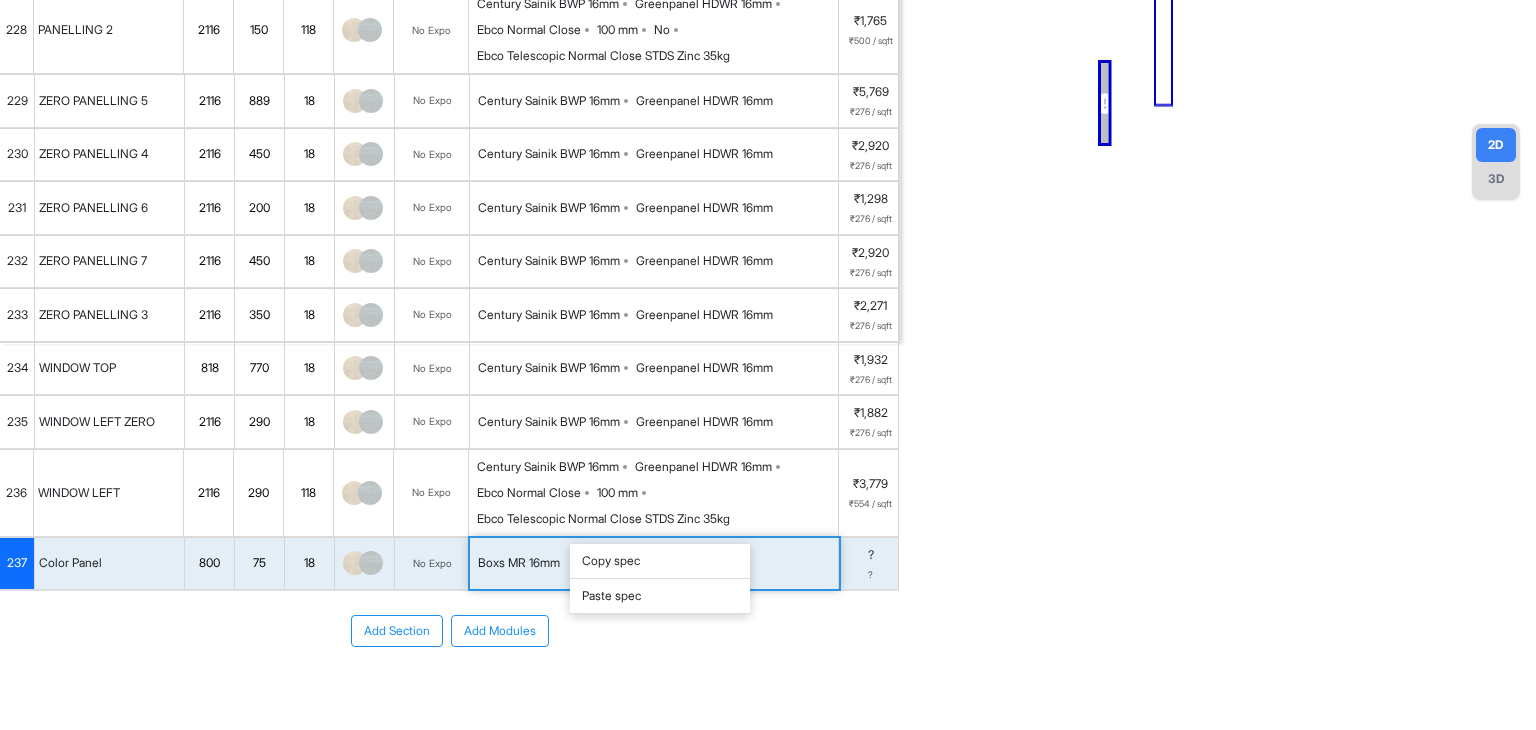 click on "Paste spec" at bounding box center (660, 596) 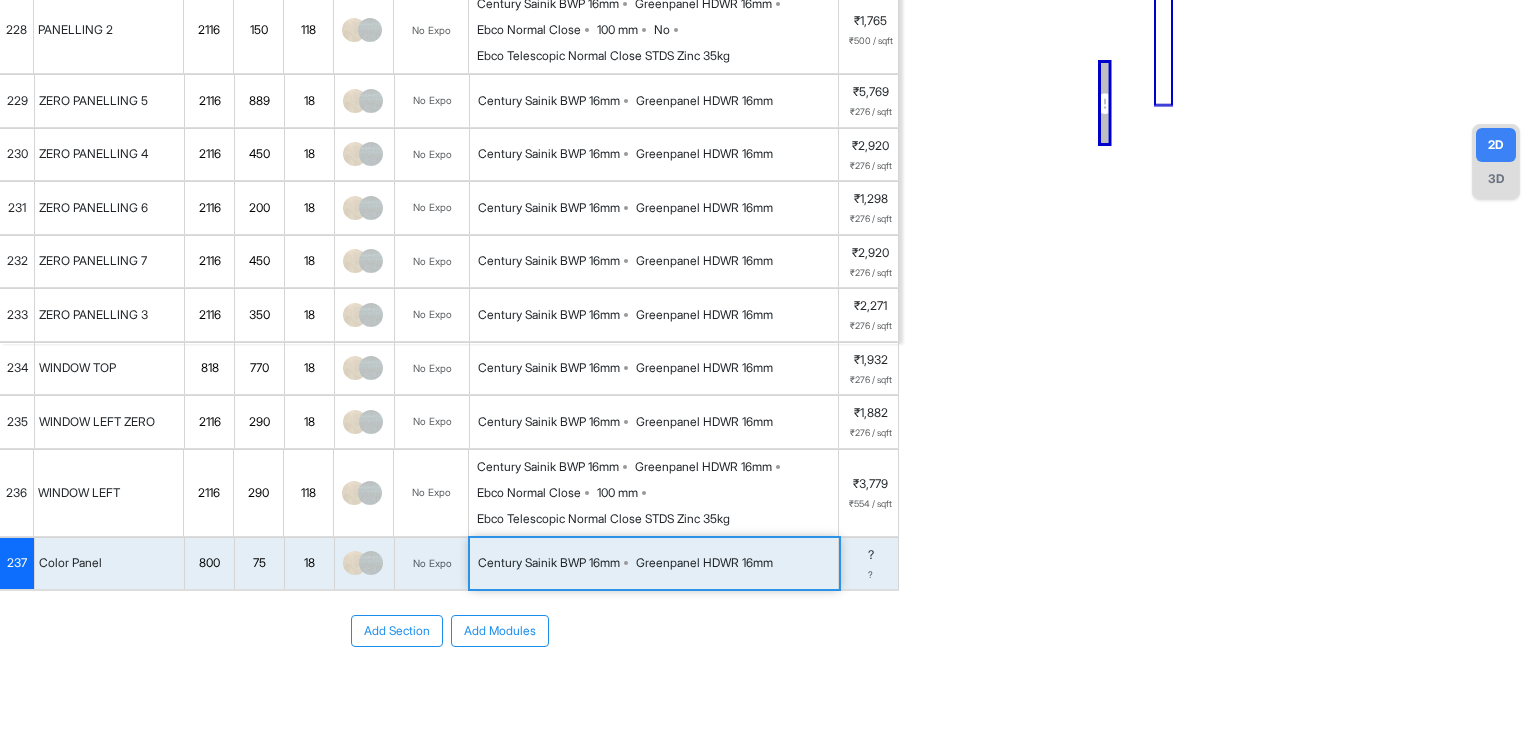 click on "800" at bounding box center [209, 563] 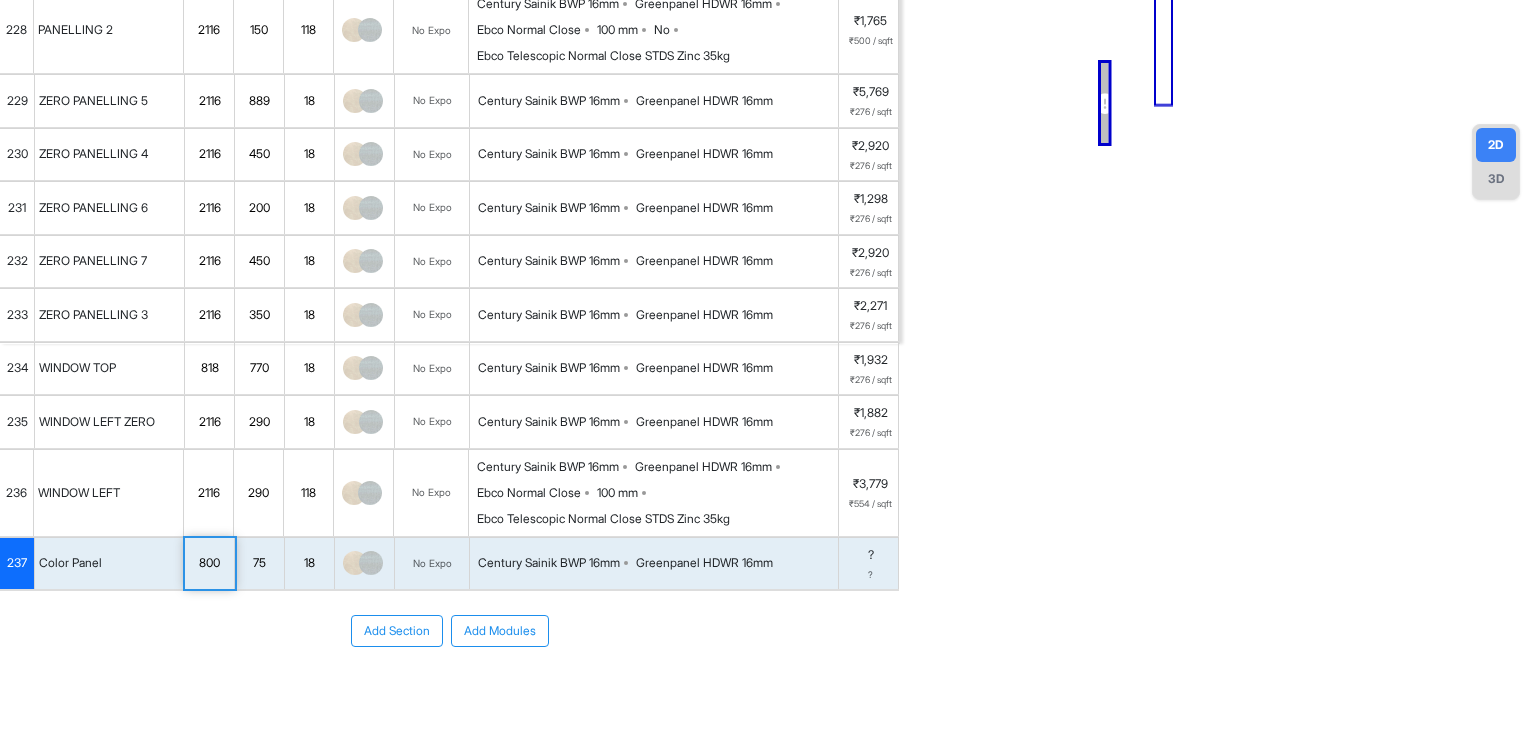 click on "800" at bounding box center (209, 563) 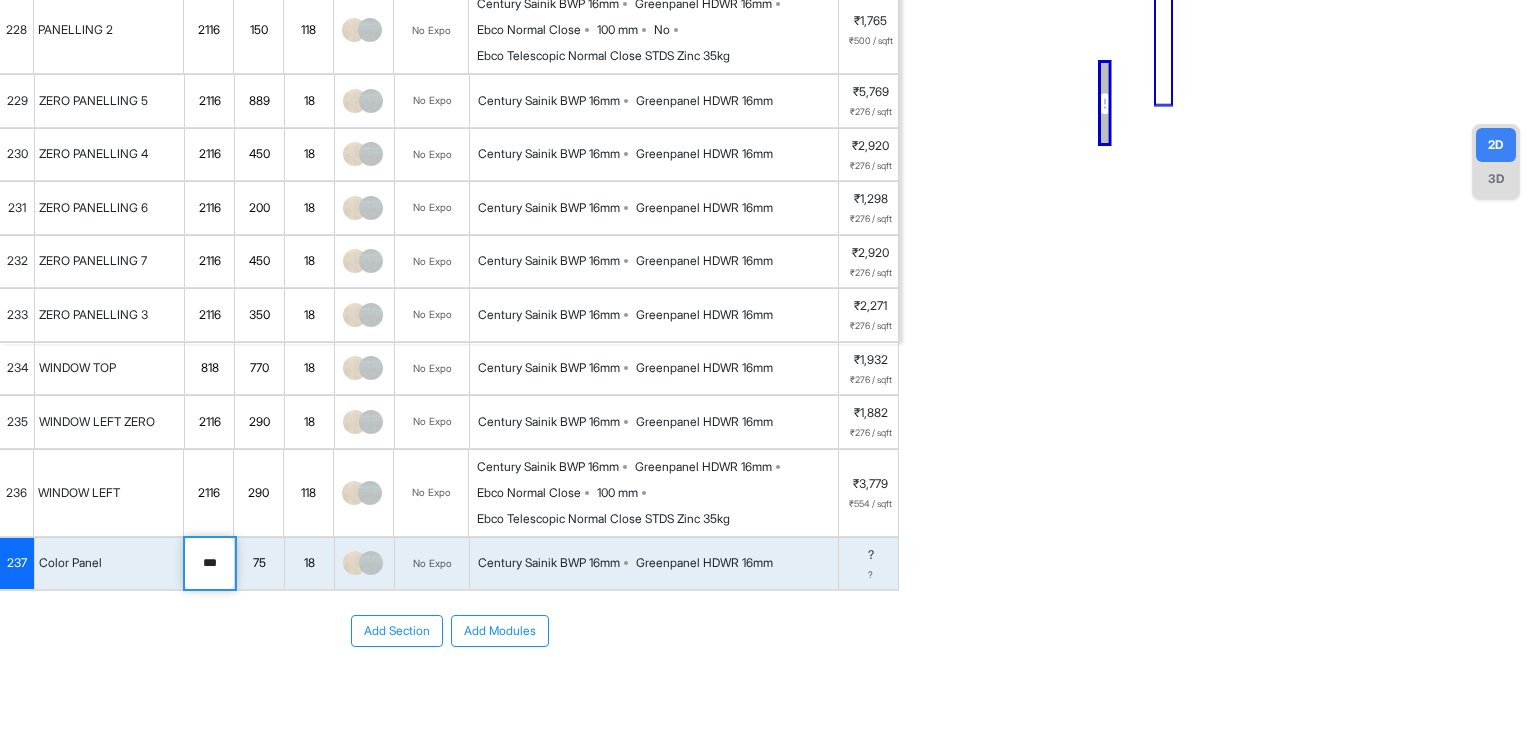 drag, startPoint x: 206, startPoint y: 558, endPoint x: 176, endPoint y: 572, distance: 33.105892 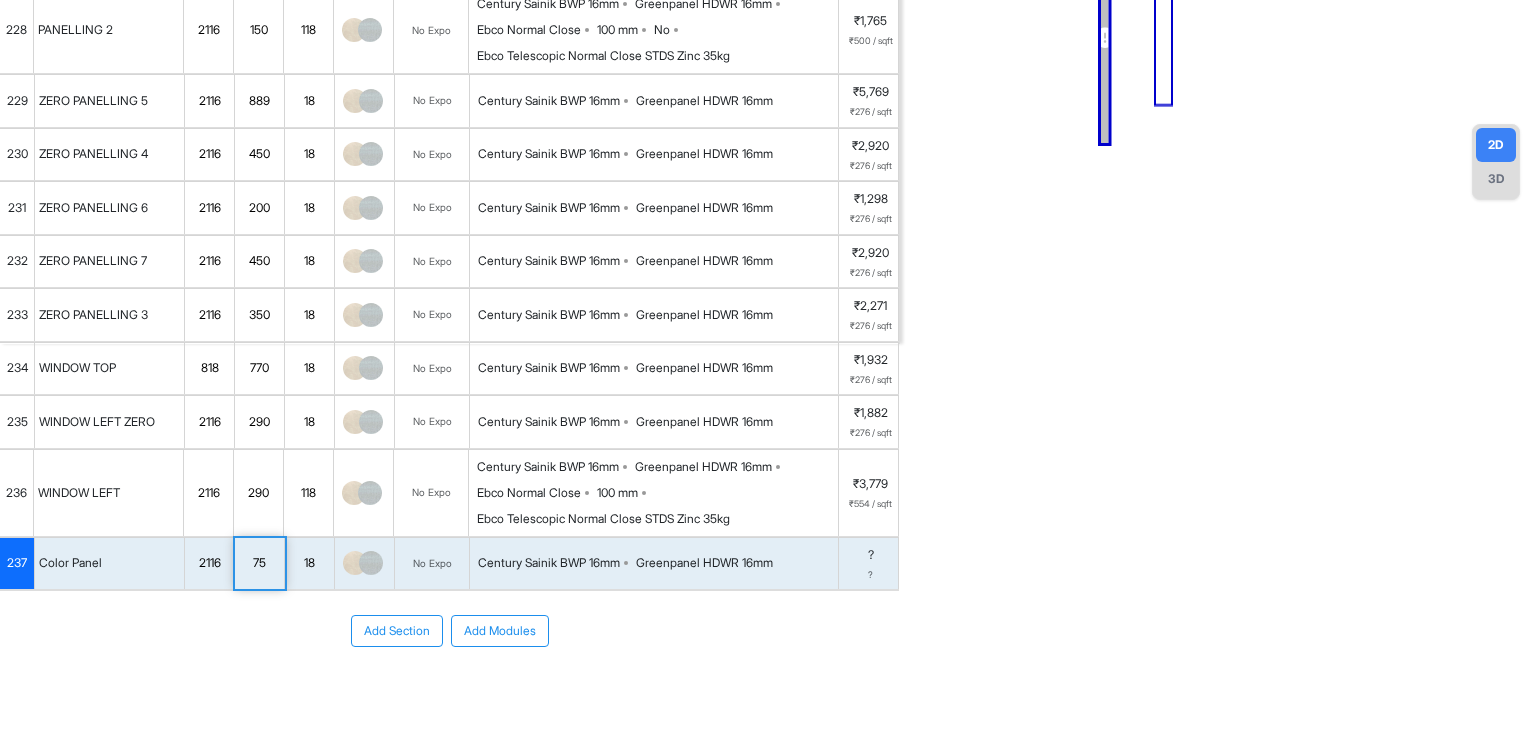click on "Add Section Add Modules" at bounding box center [449, 691] 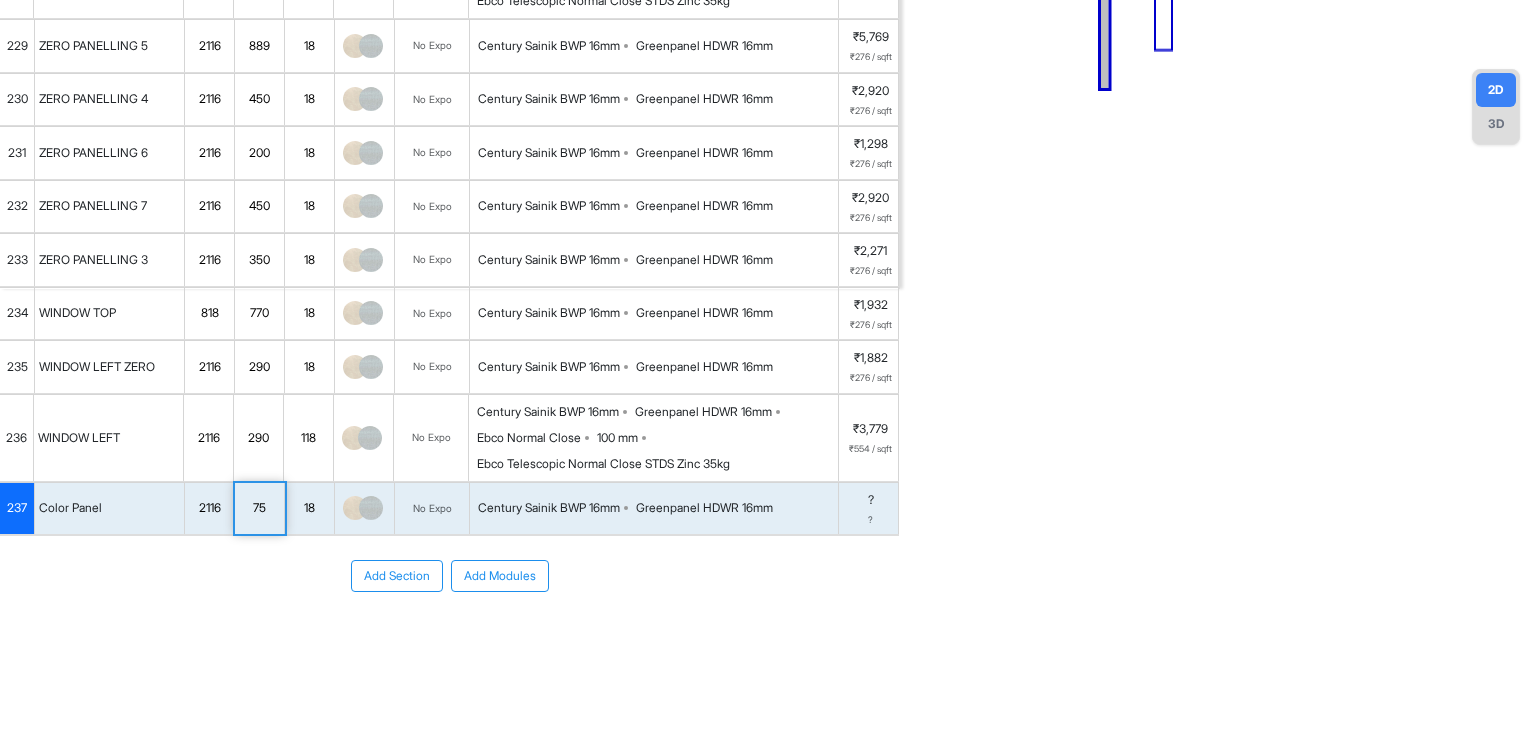 click on "236" at bounding box center (16, 438) 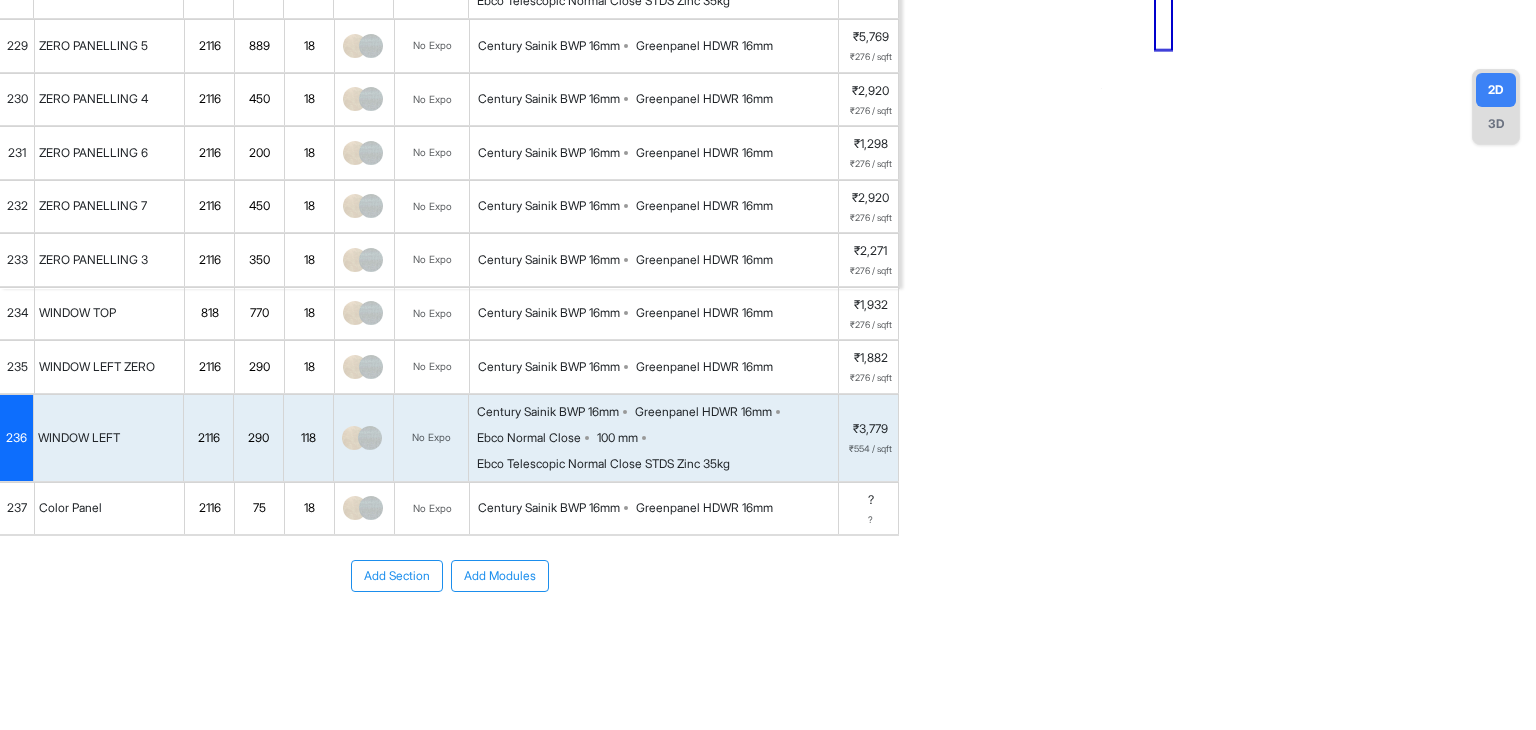 click on "237" at bounding box center [17, 509] 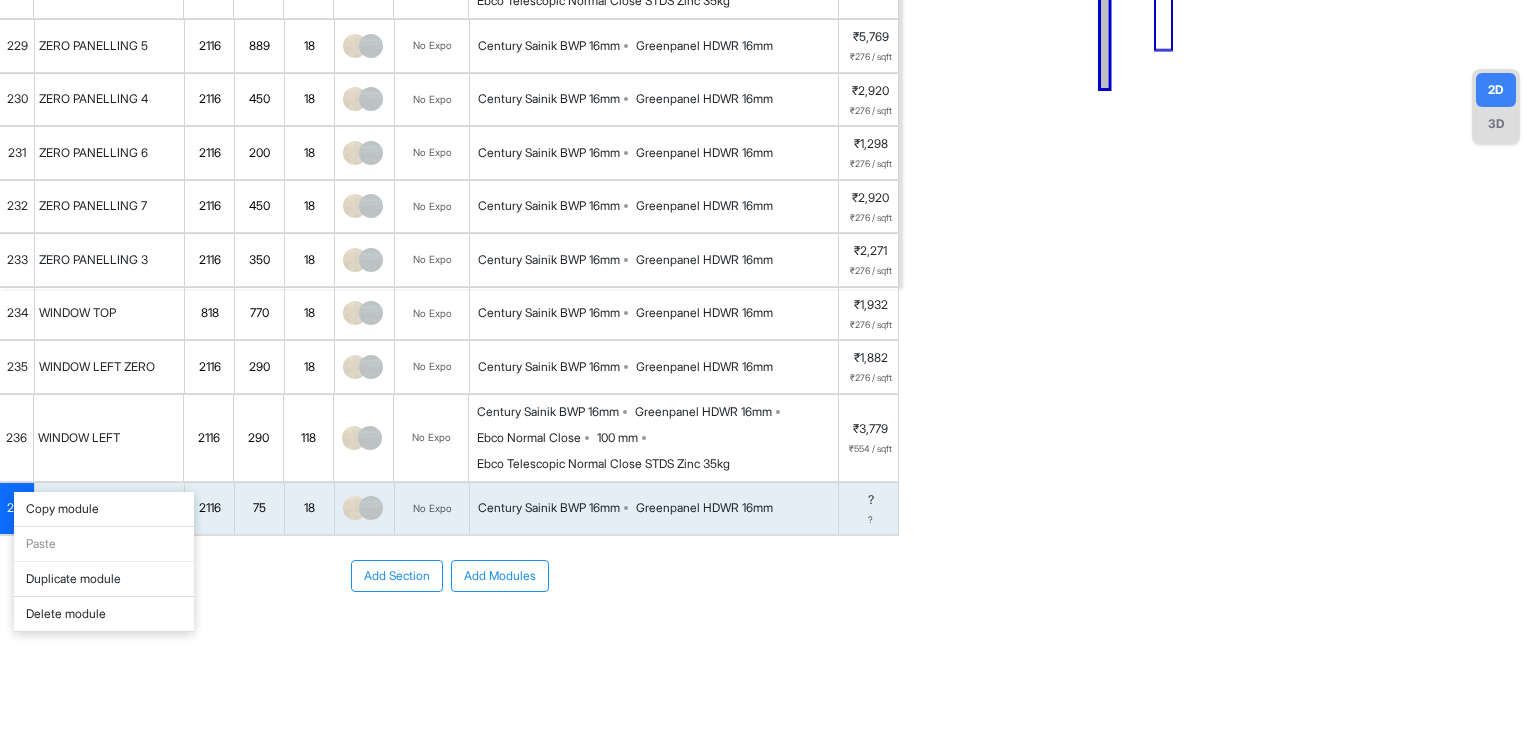 click on "Duplicate module" at bounding box center [104, 579] 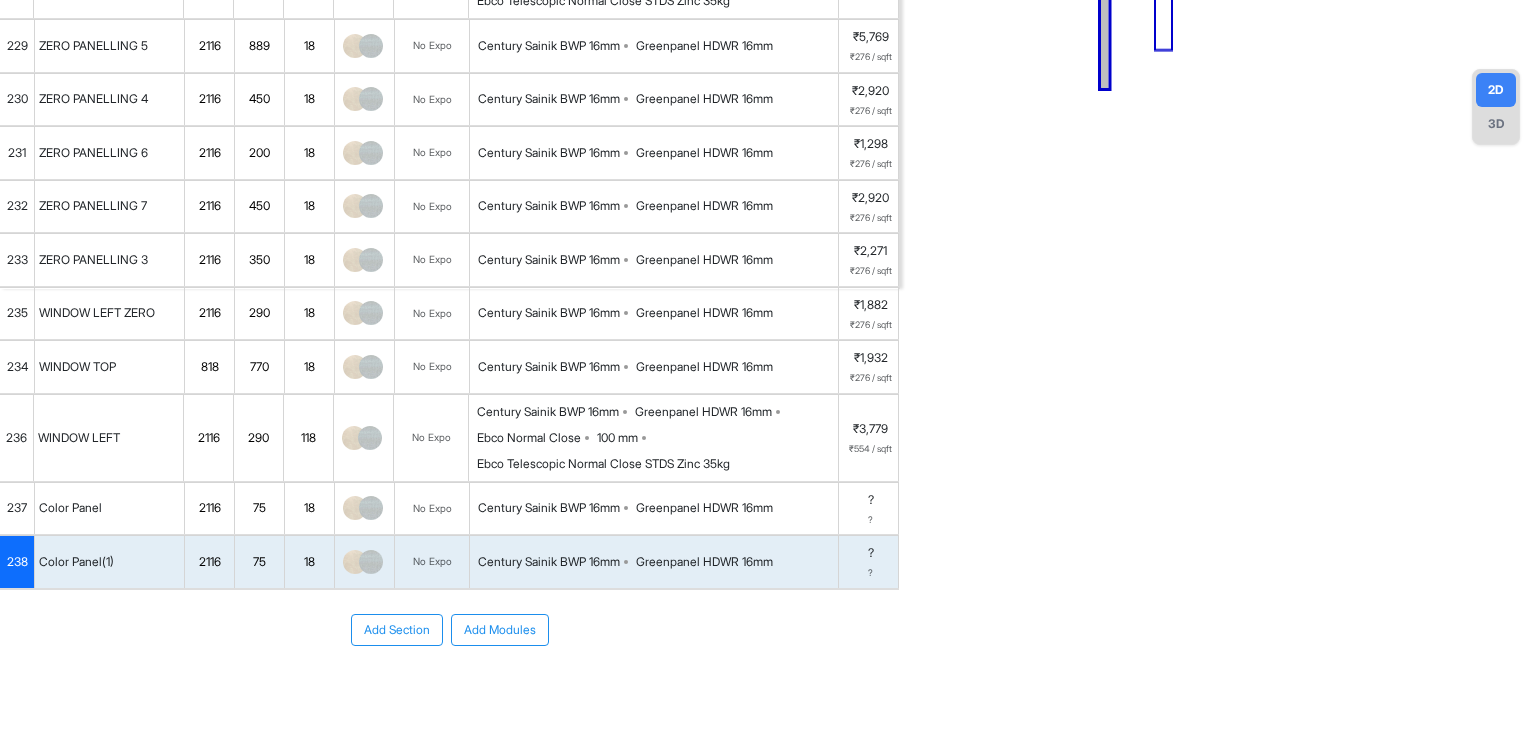 click on "238" at bounding box center (17, 562) 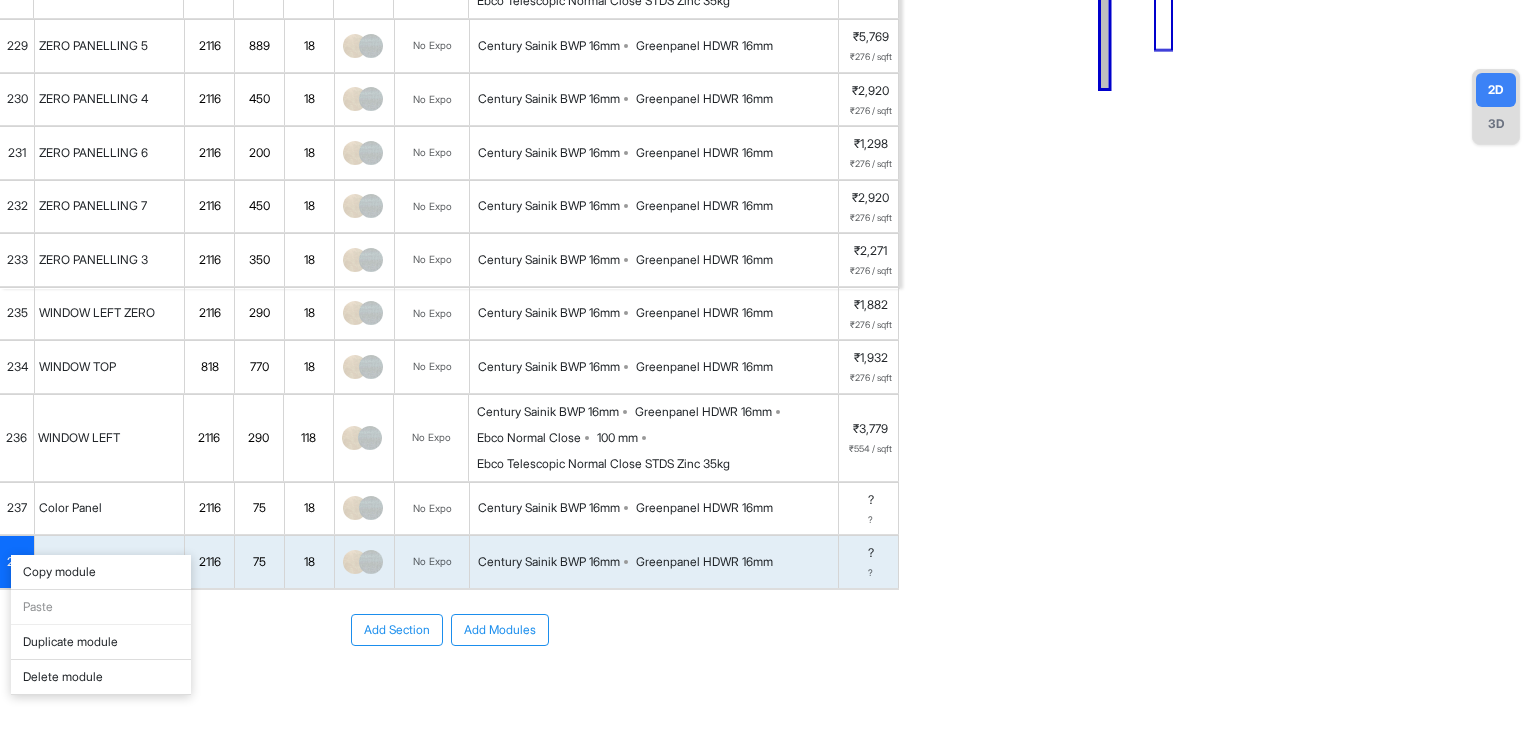 click on "Duplicate module" at bounding box center [101, 642] 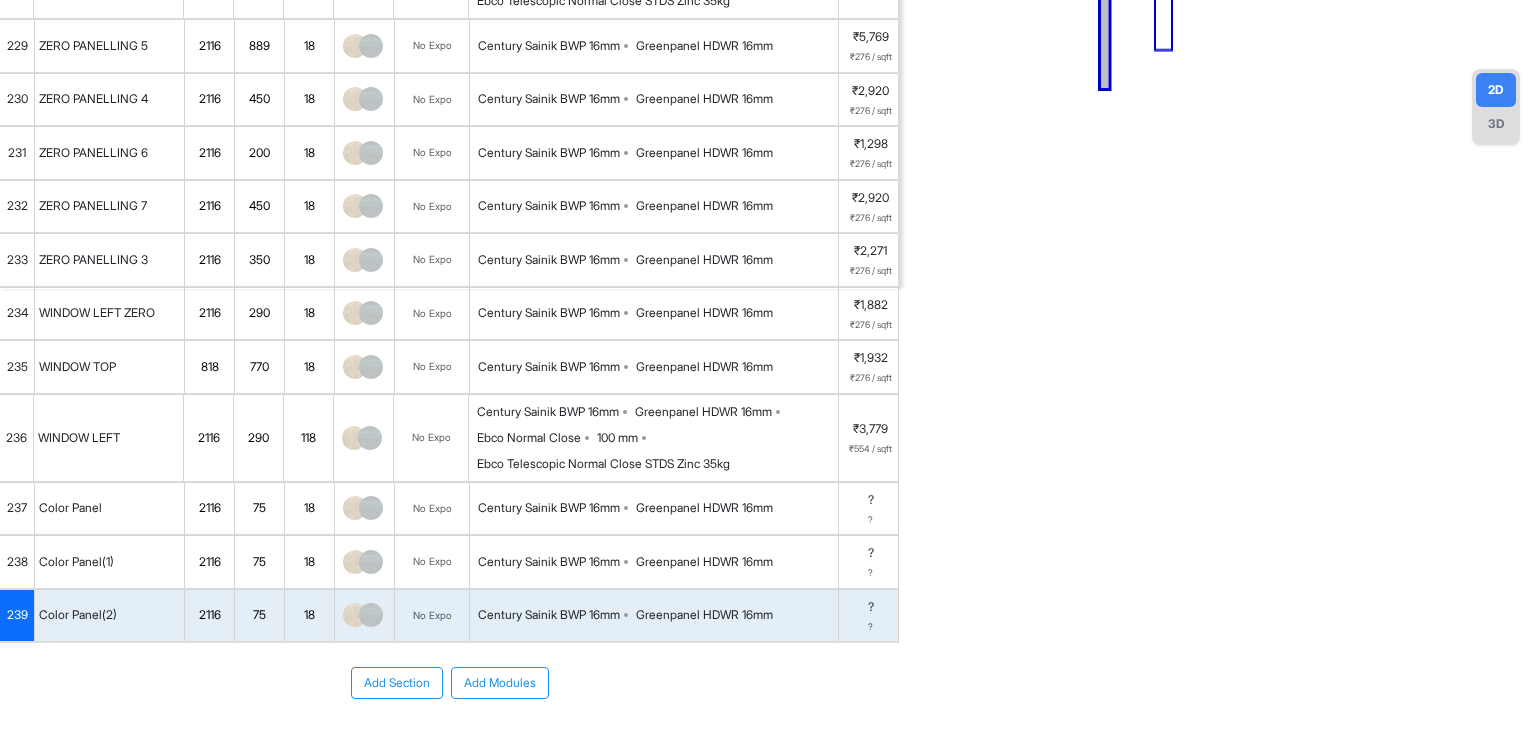 click on "239" at bounding box center [17, 615] 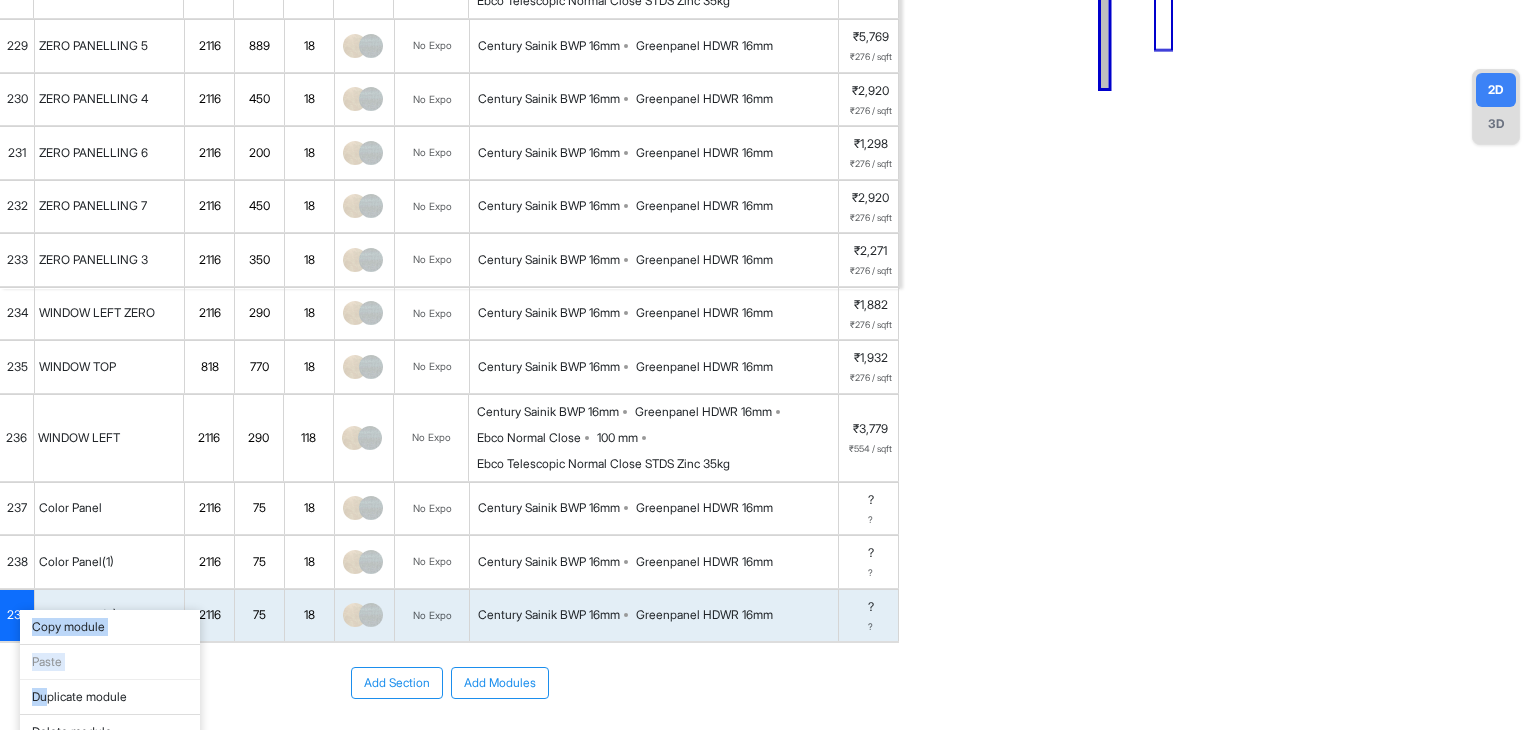 drag, startPoint x: 20, startPoint y: 610, endPoint x: 51, endPoint y: 697, distance: 92.358 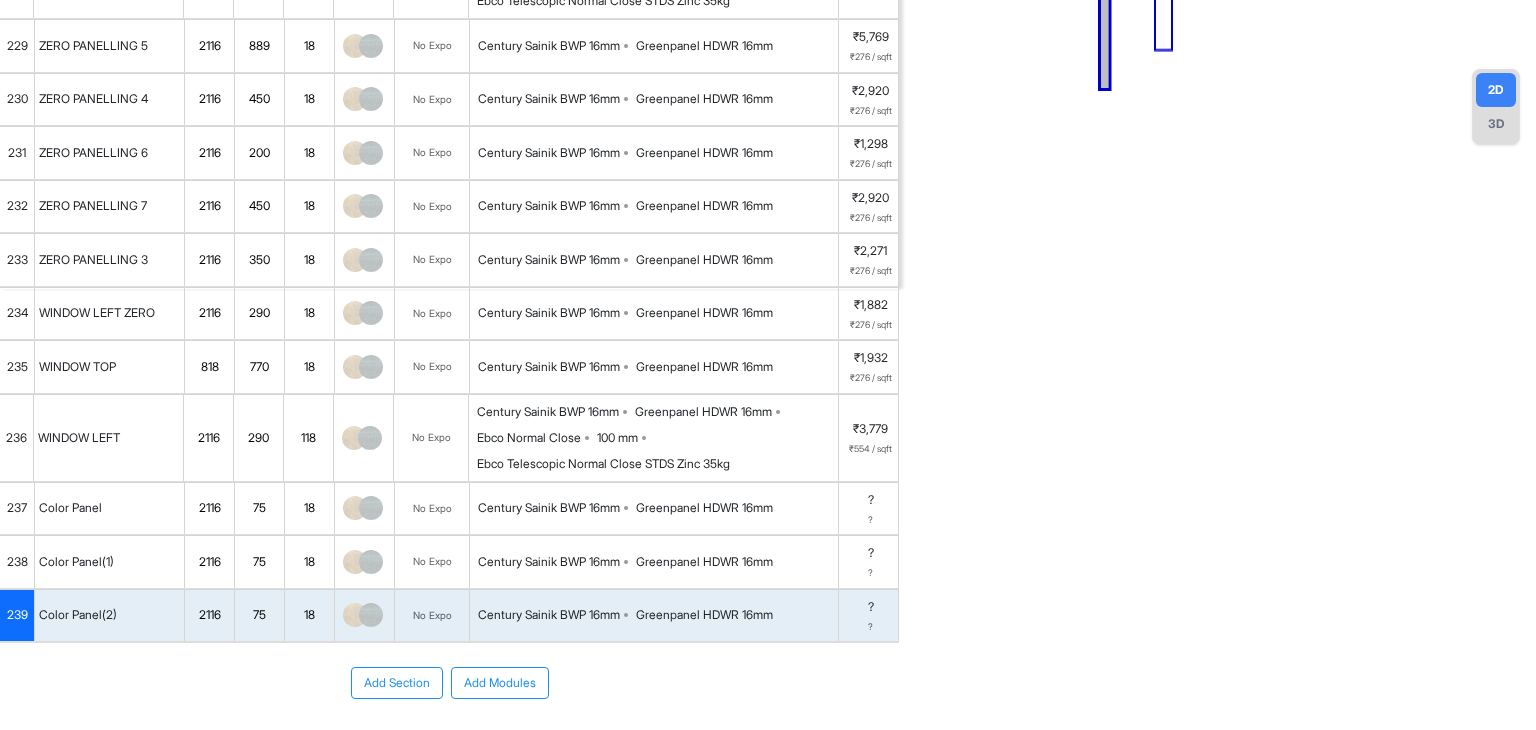click on "Add Section Add Modules" at bounding box center [449, 743] 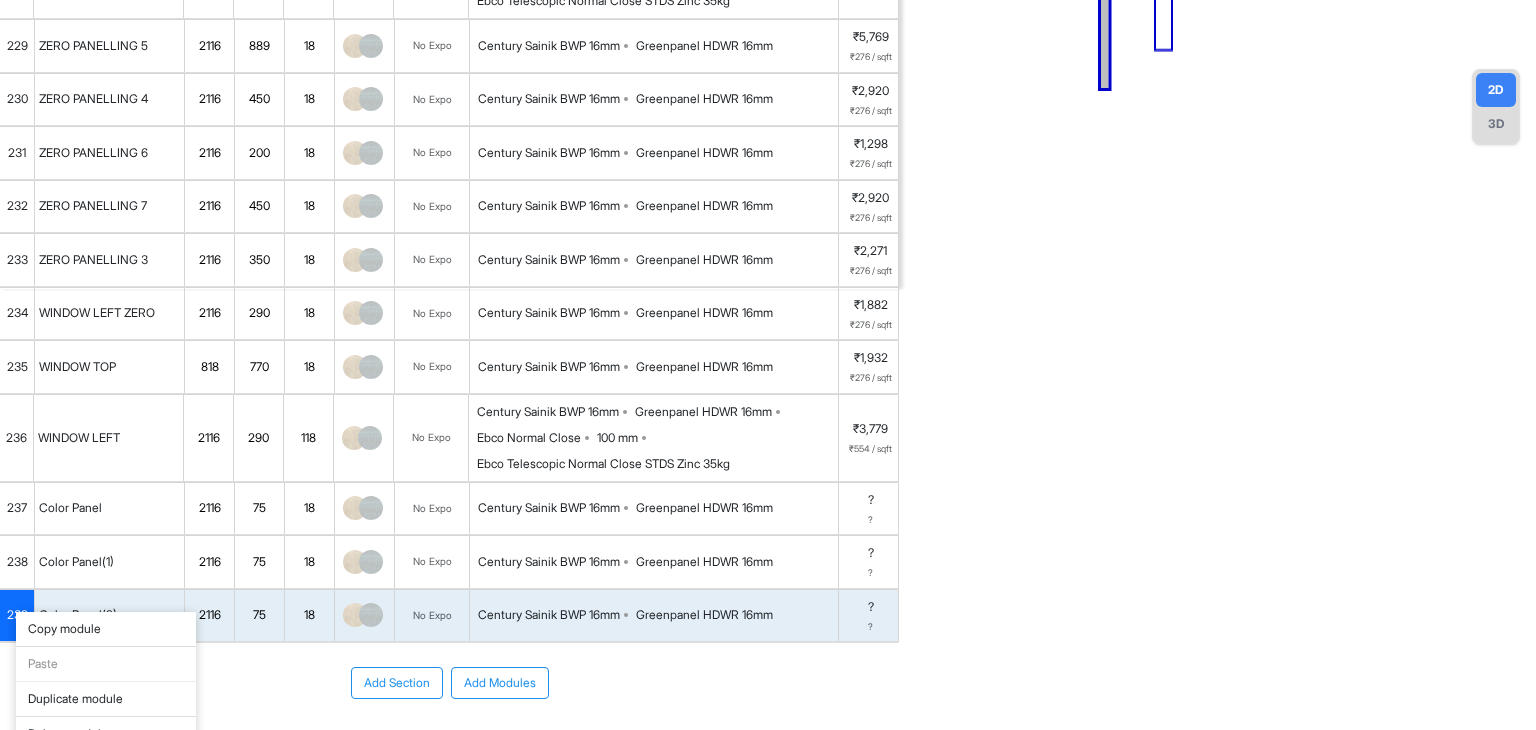 click on "Duplicate module" at bounding box center [106, 699] 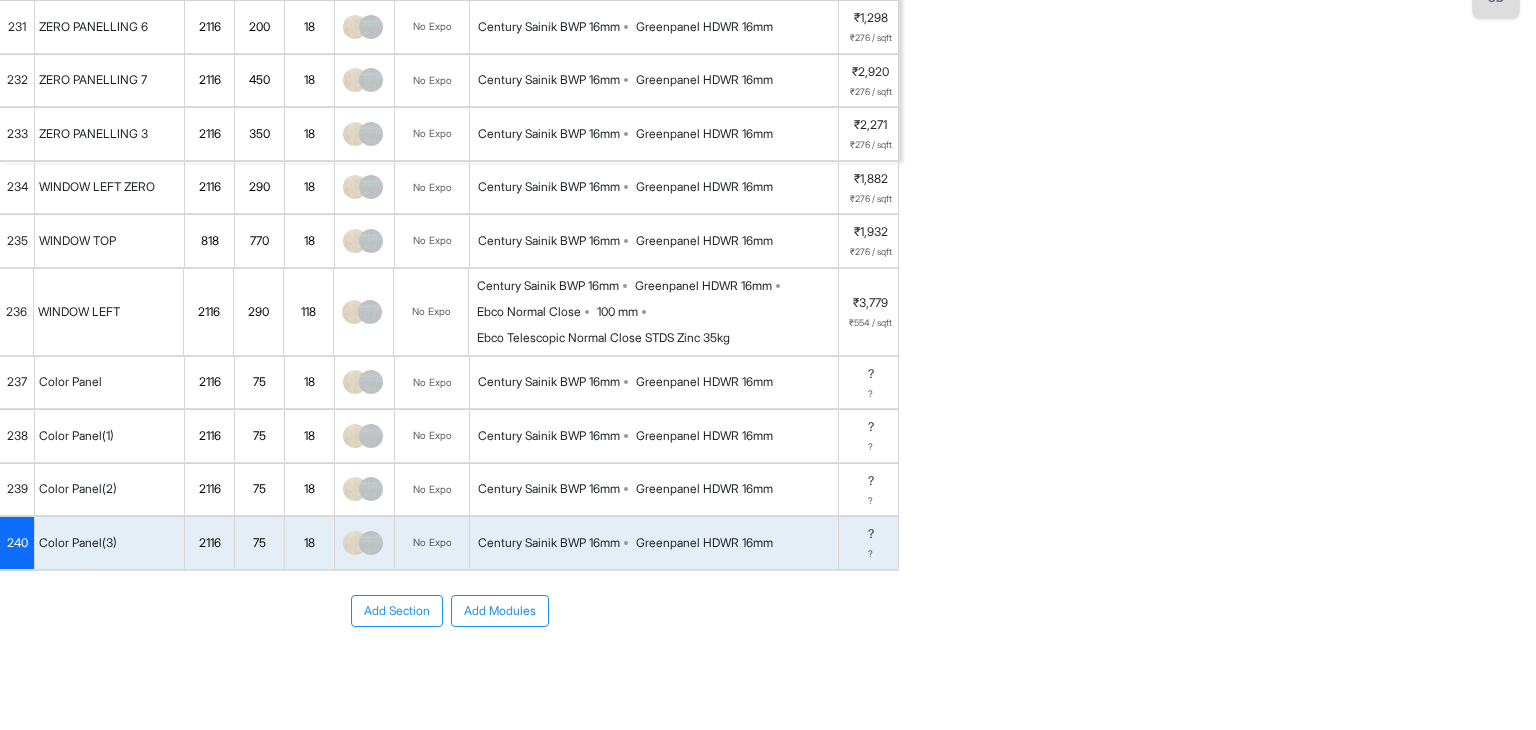 scroll, scrollTop: 618, scrollLeft: 0, axis: vertical 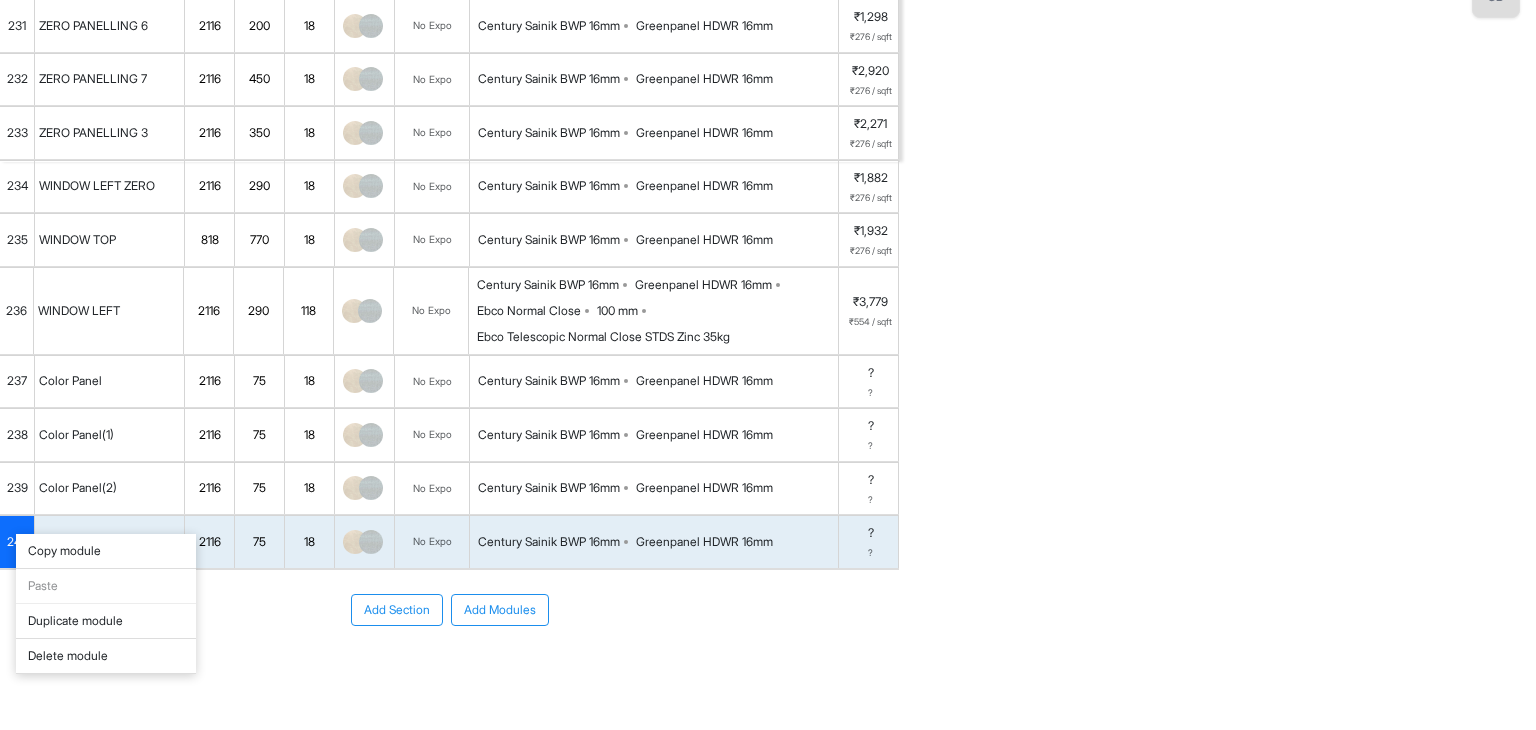 click on "Duplicate module" at bounding box center [106, 621] 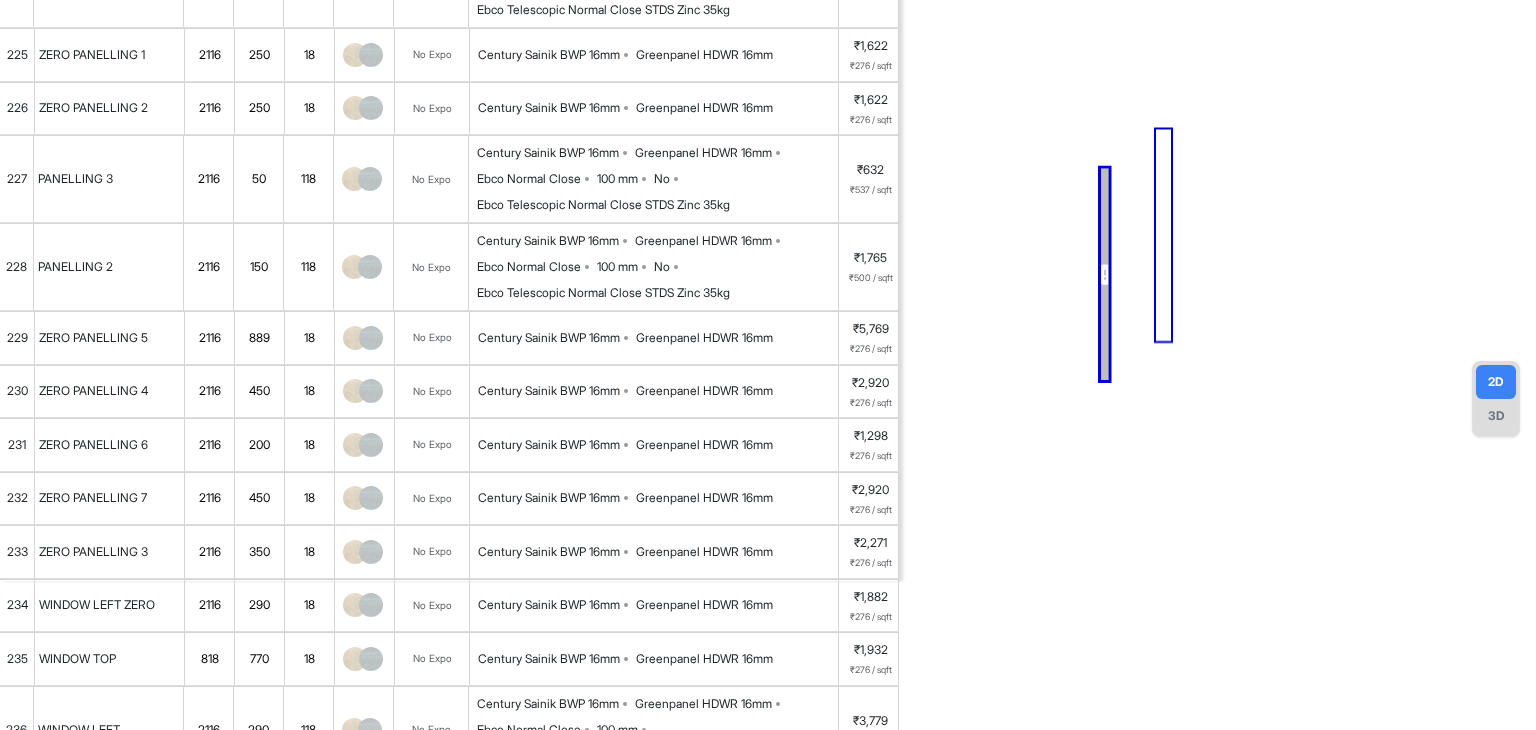 scroll, scrollTop: 0, scrollLeft: 0, axis: both 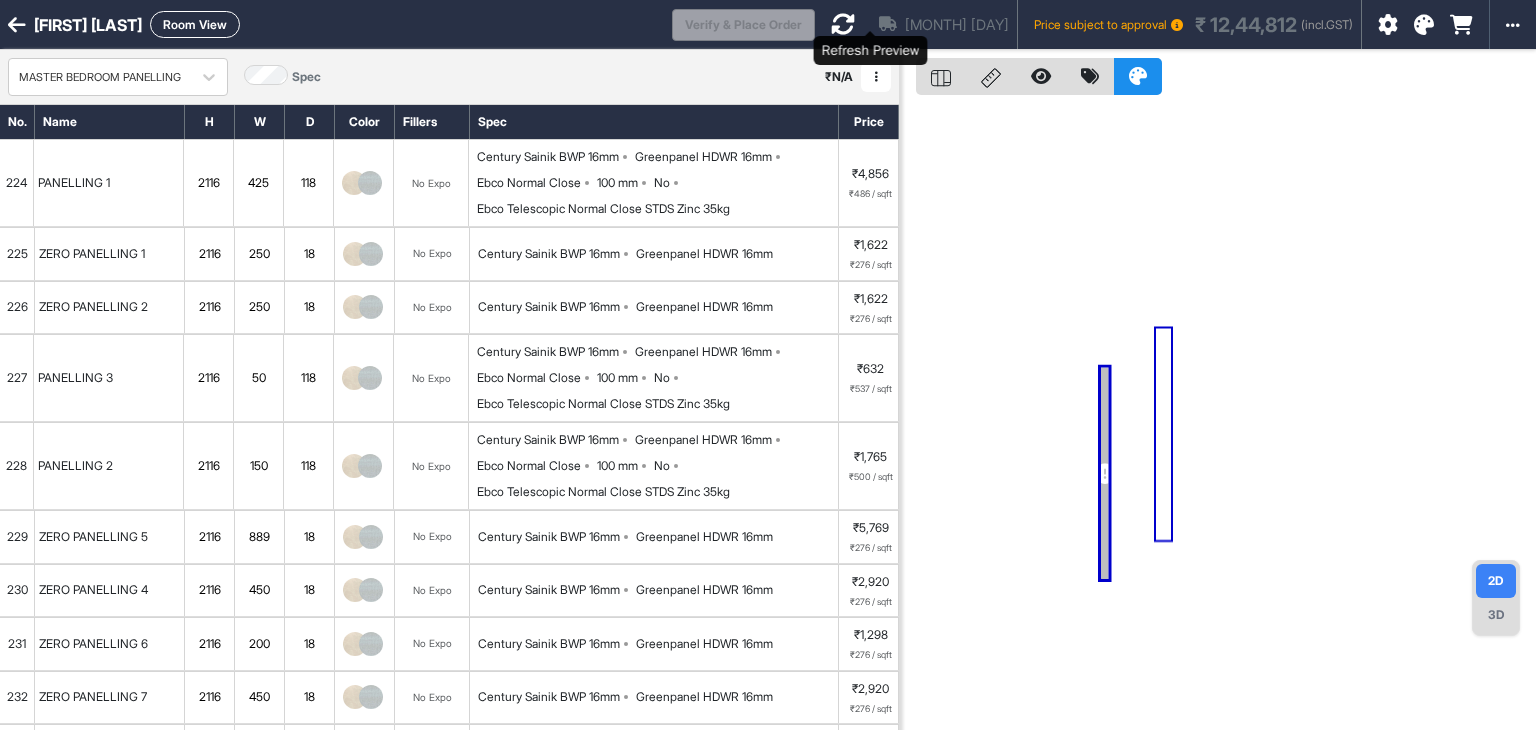 click at bounding box center [843, 24] 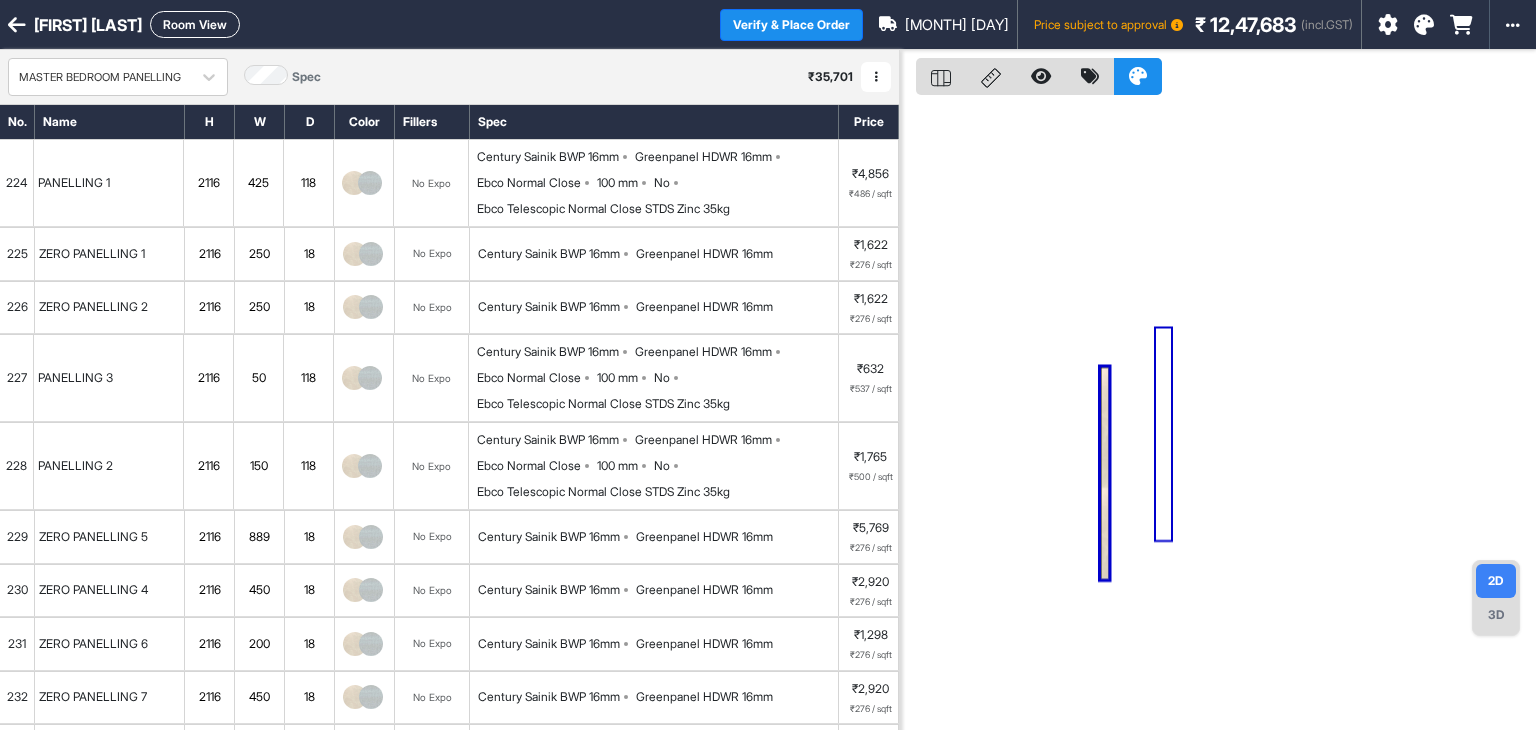 click on "Room View" at bounding box center (195, 24) 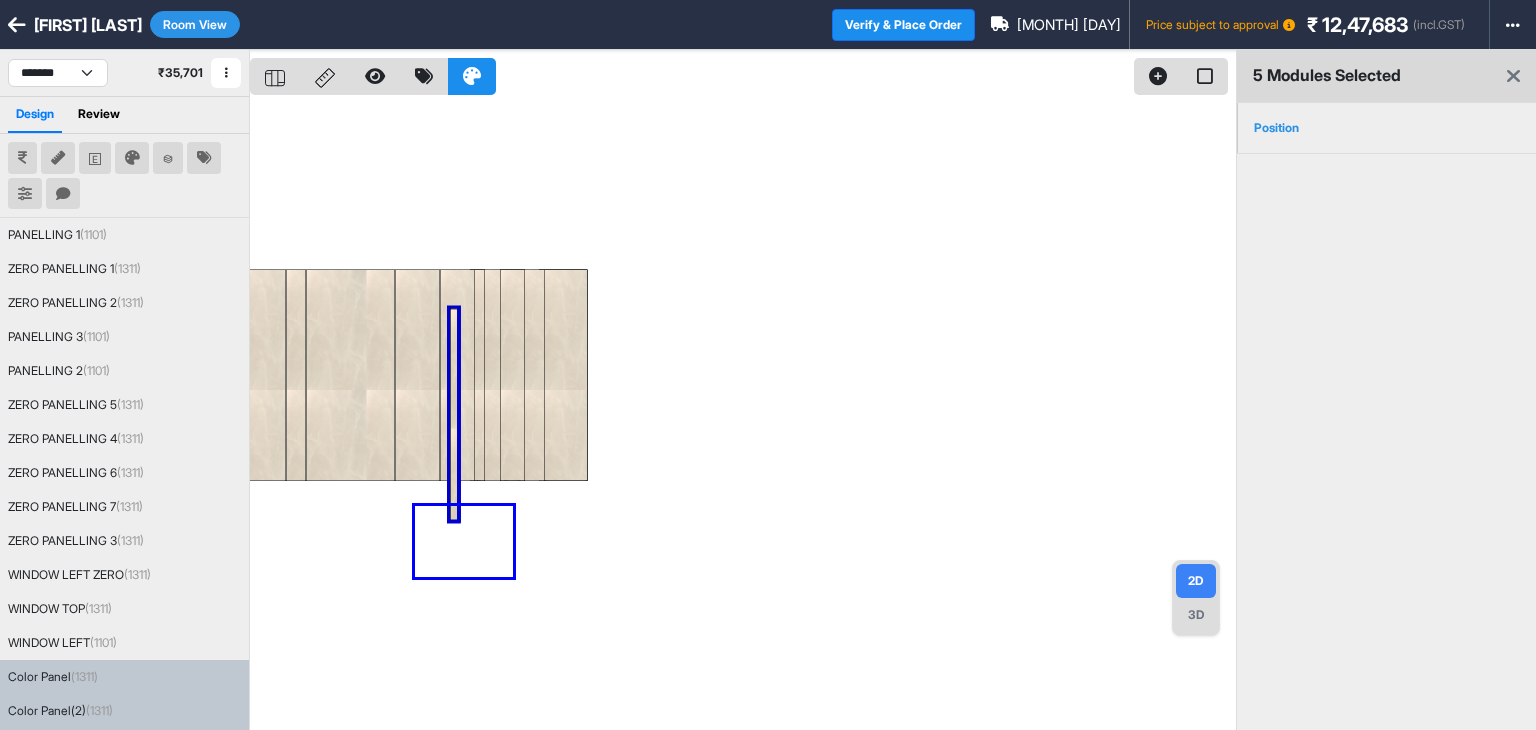 drag, startPoint x: 489, startPoint y: 560, endPoint x: 410, endPoint y: 503, distance: 97.41663 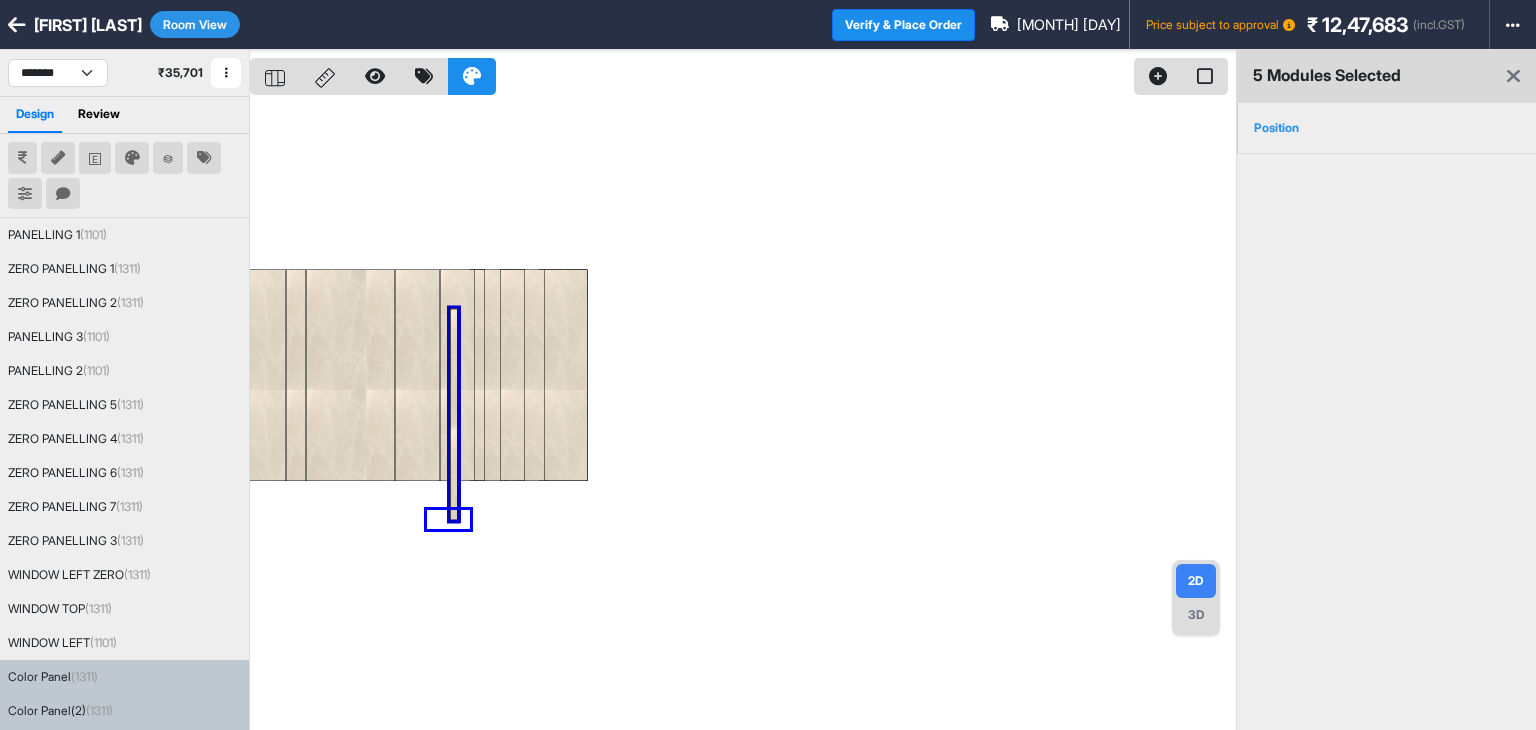 drag, startPoint x: 470, startPoint y: 529, endPoint x: 426, endPoint y: 507, distance: 49.193497 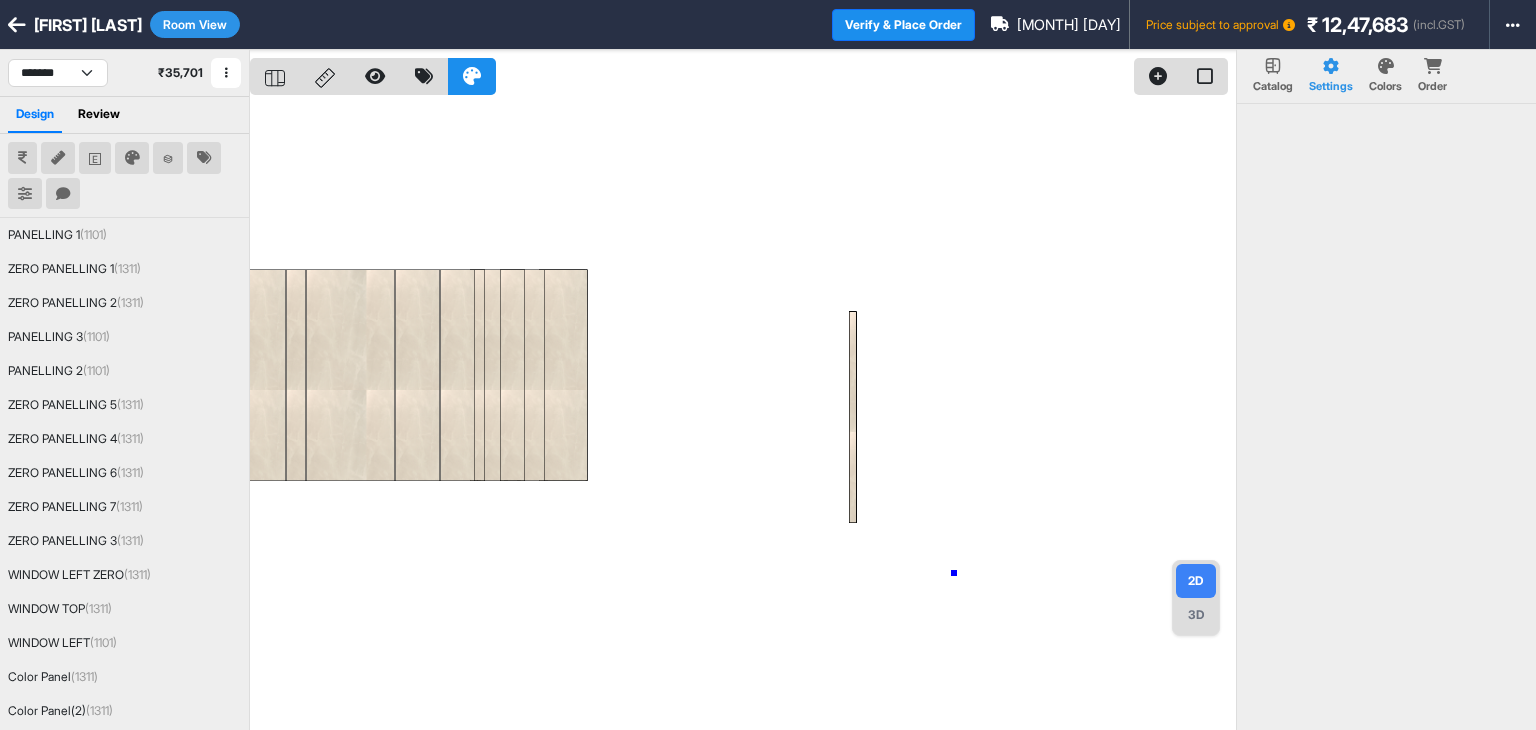 click at bounding box center [743, 415] 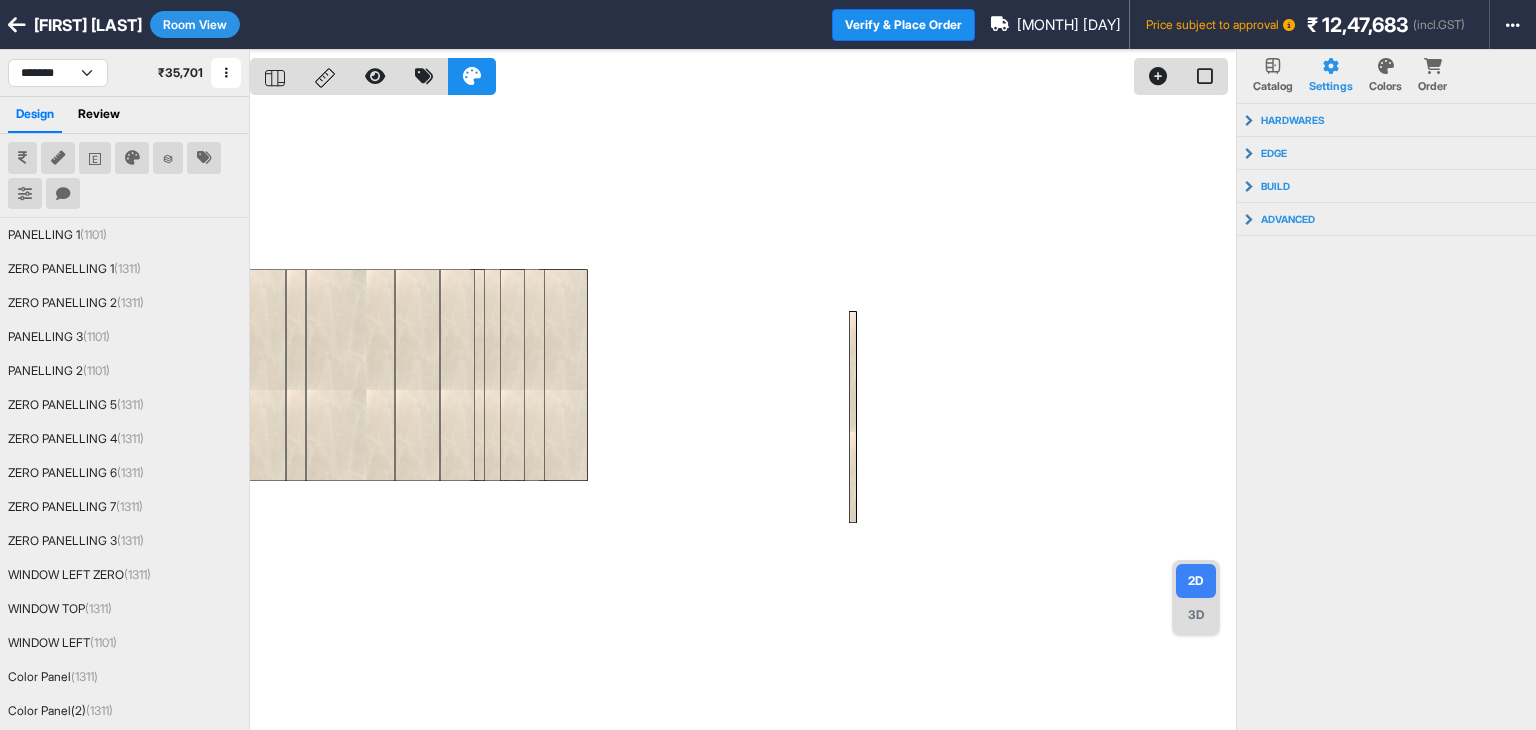 click on "3D" at bounding box center [1196, 615] 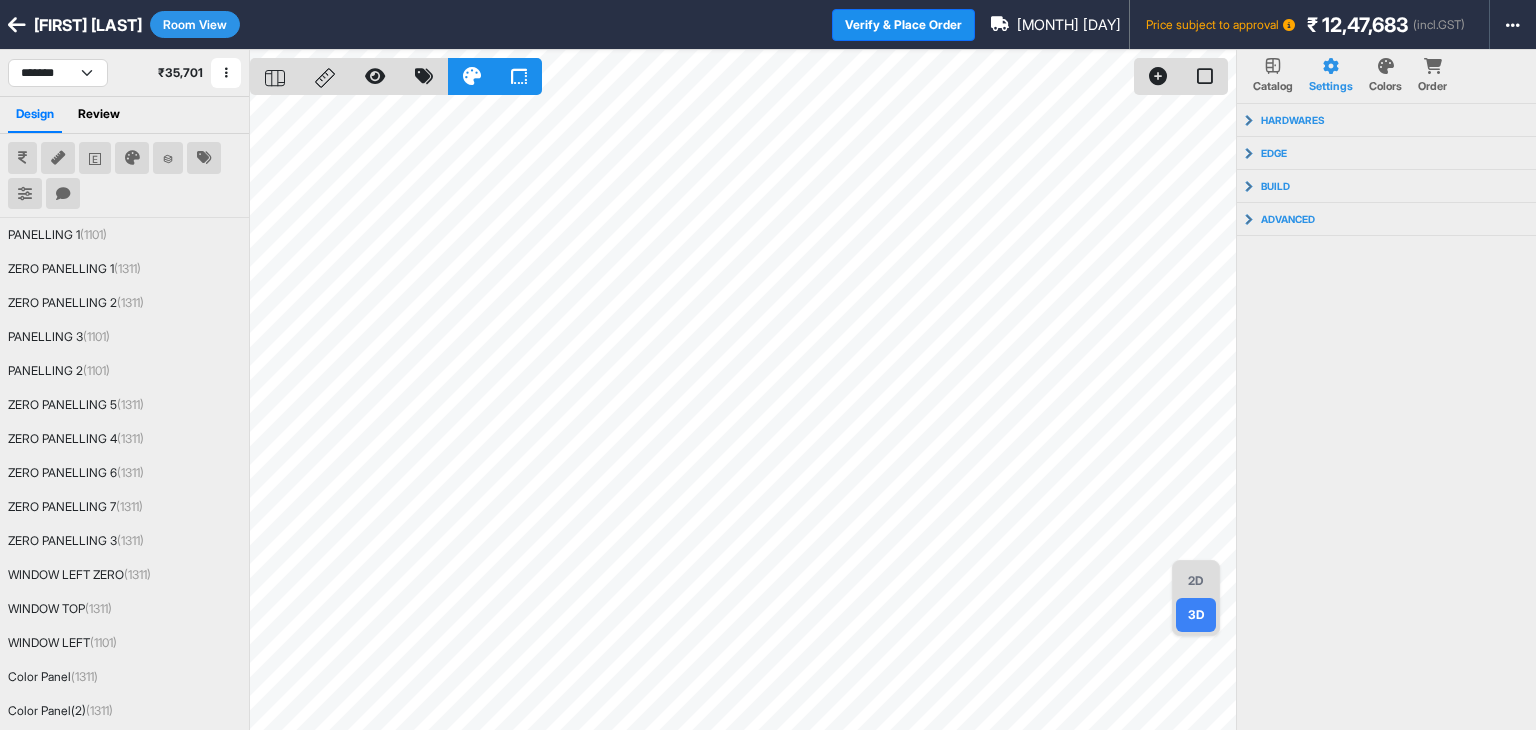 click on "Room View" at bounding box center (195, 24) 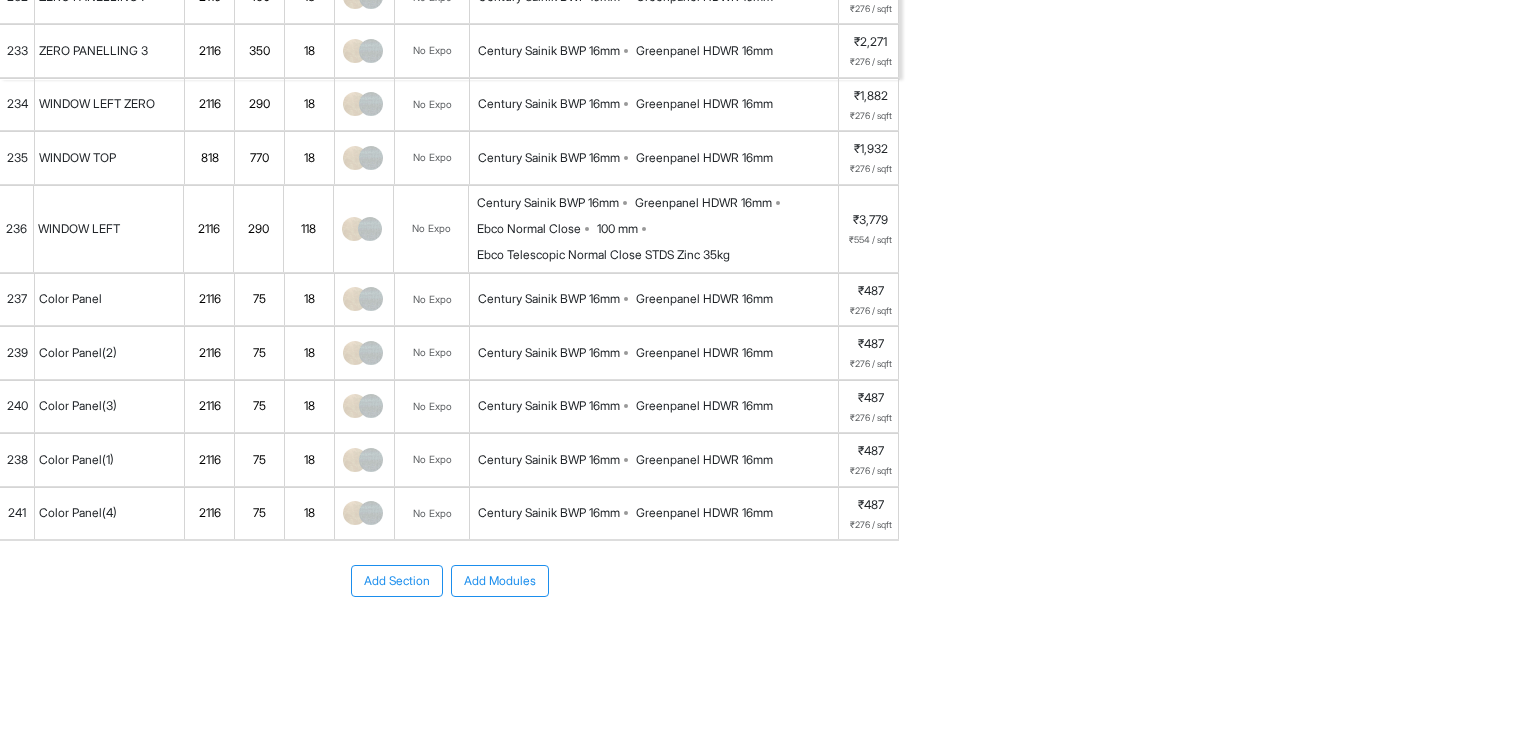 scroll, scrollTop: 704, scrollLeft: 0, axis: vertical 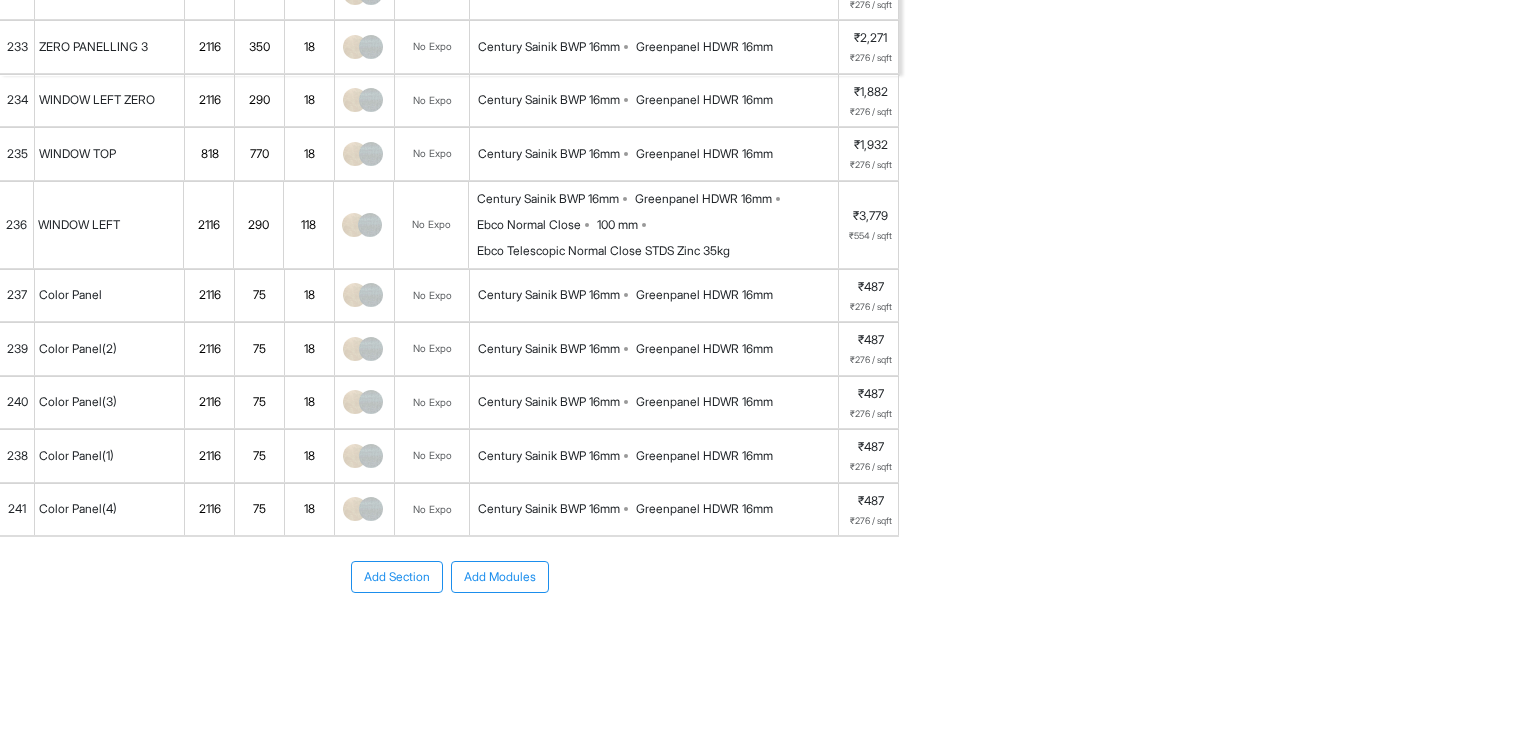 click at bounding box center [355, 295] 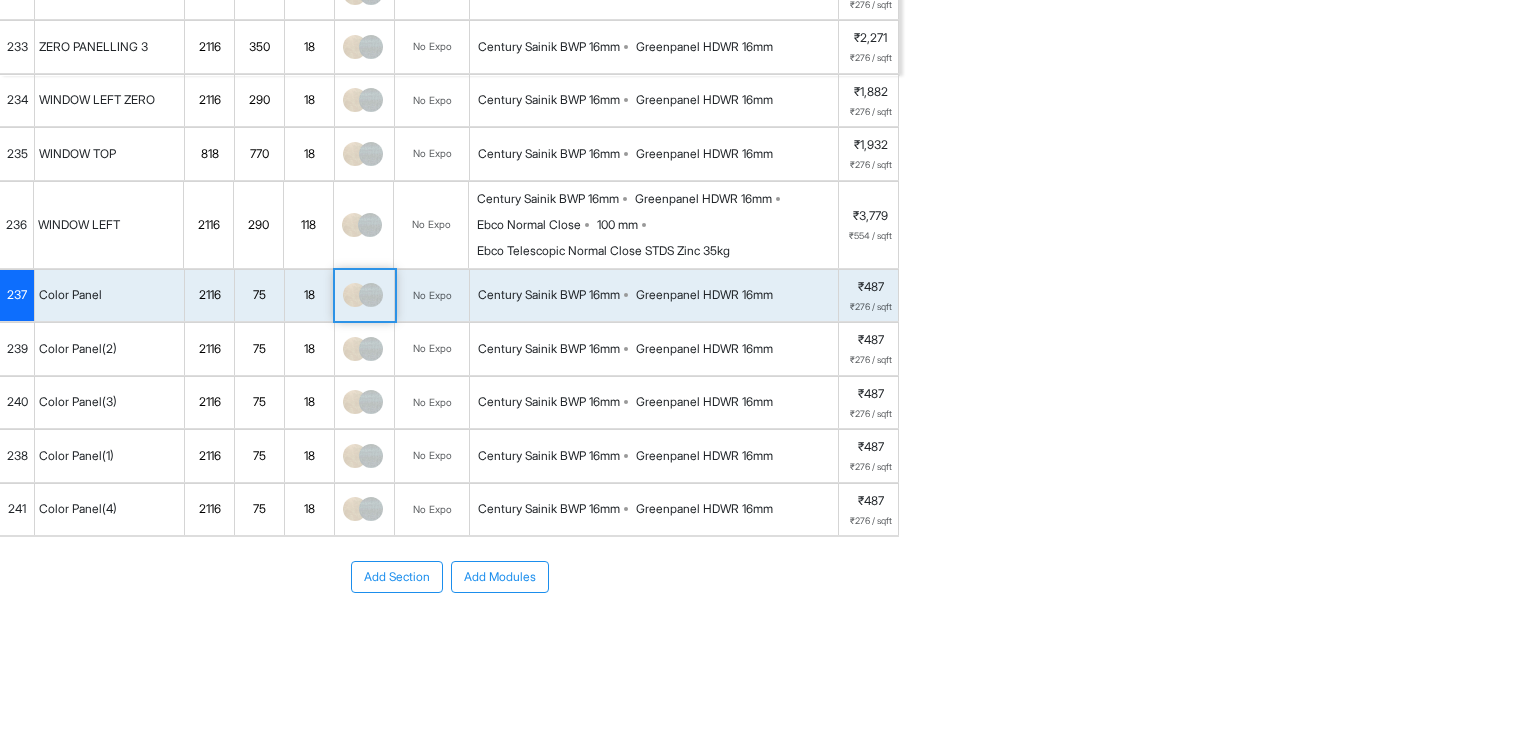 click at bounding box center (355, 295) 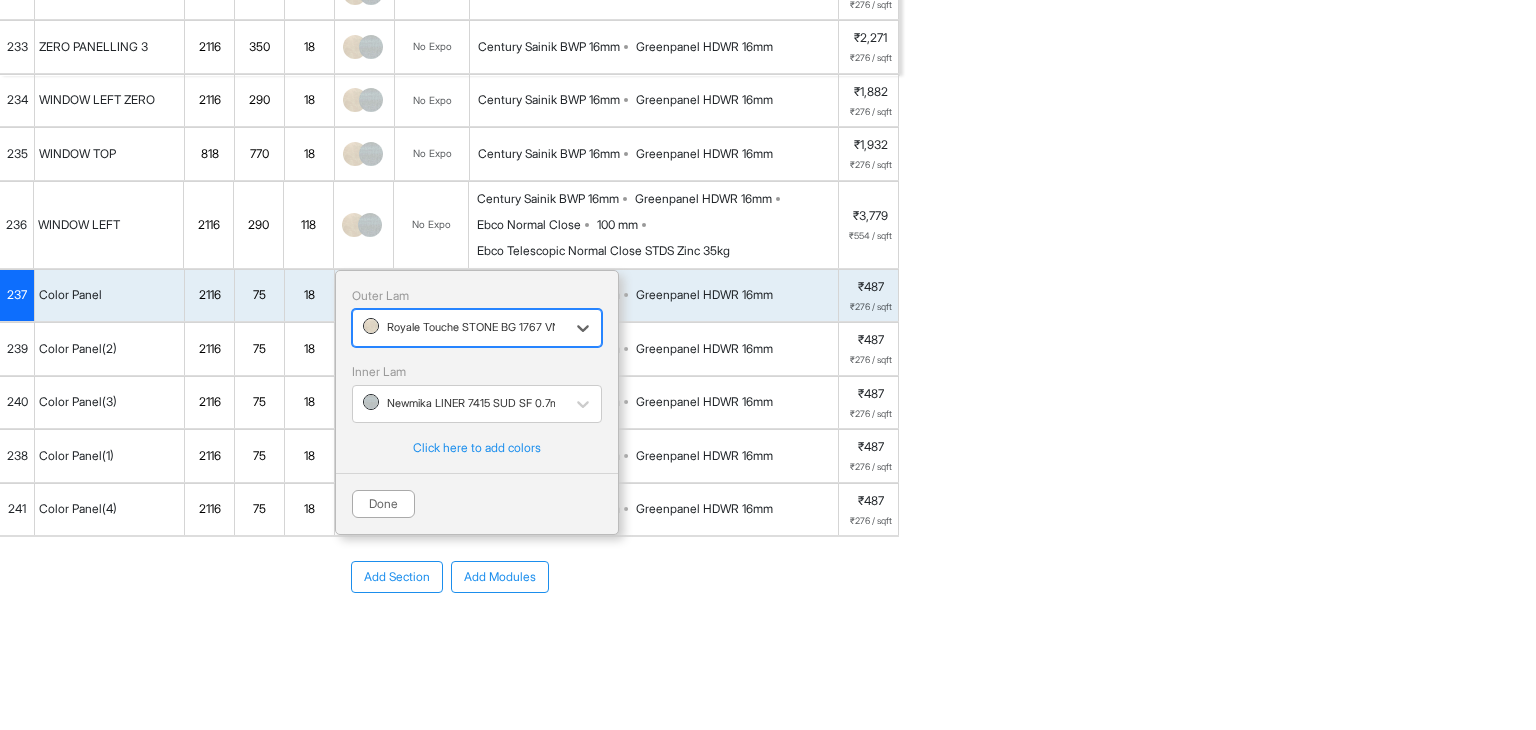 click on "237" at bounding box center (17, 295) 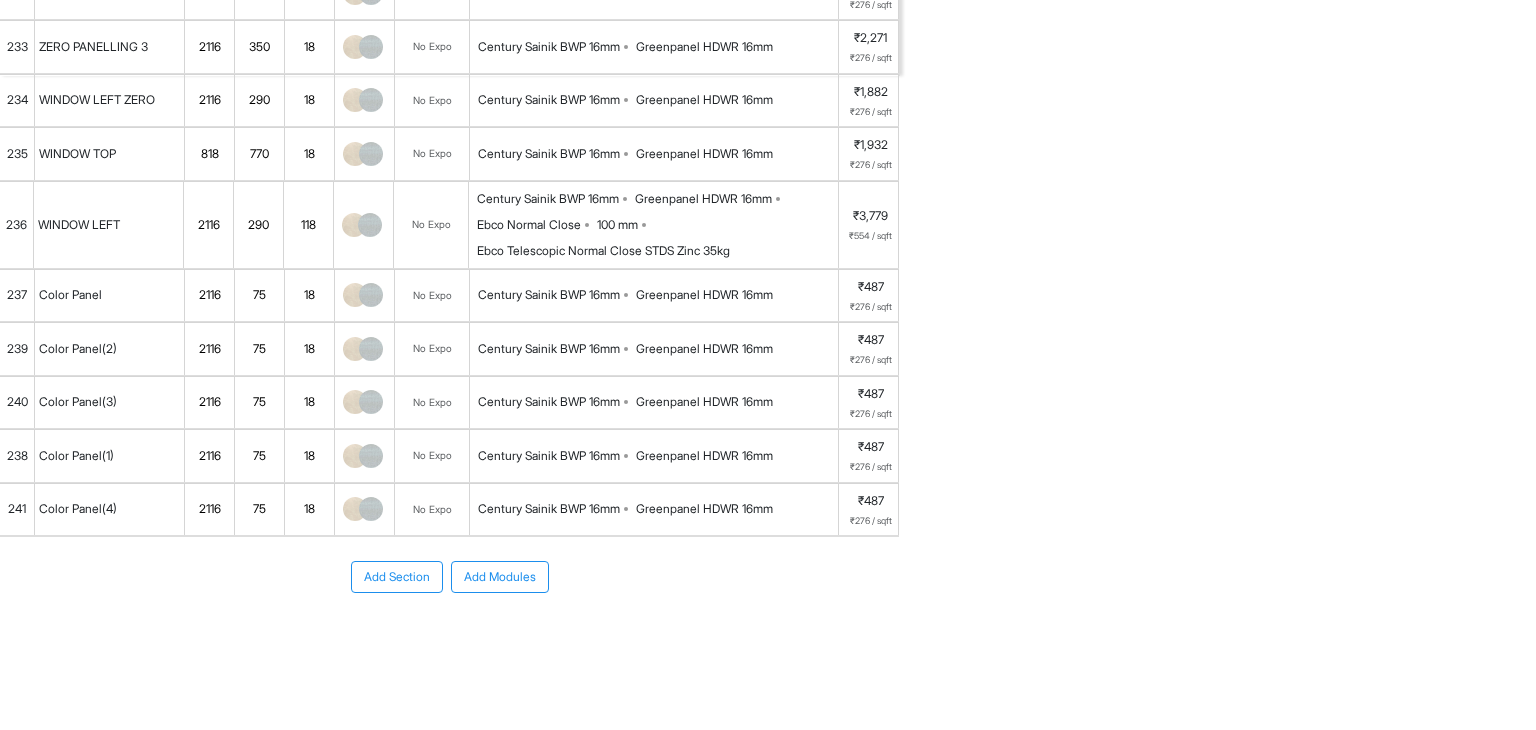 click at bounding box center (355, 295) 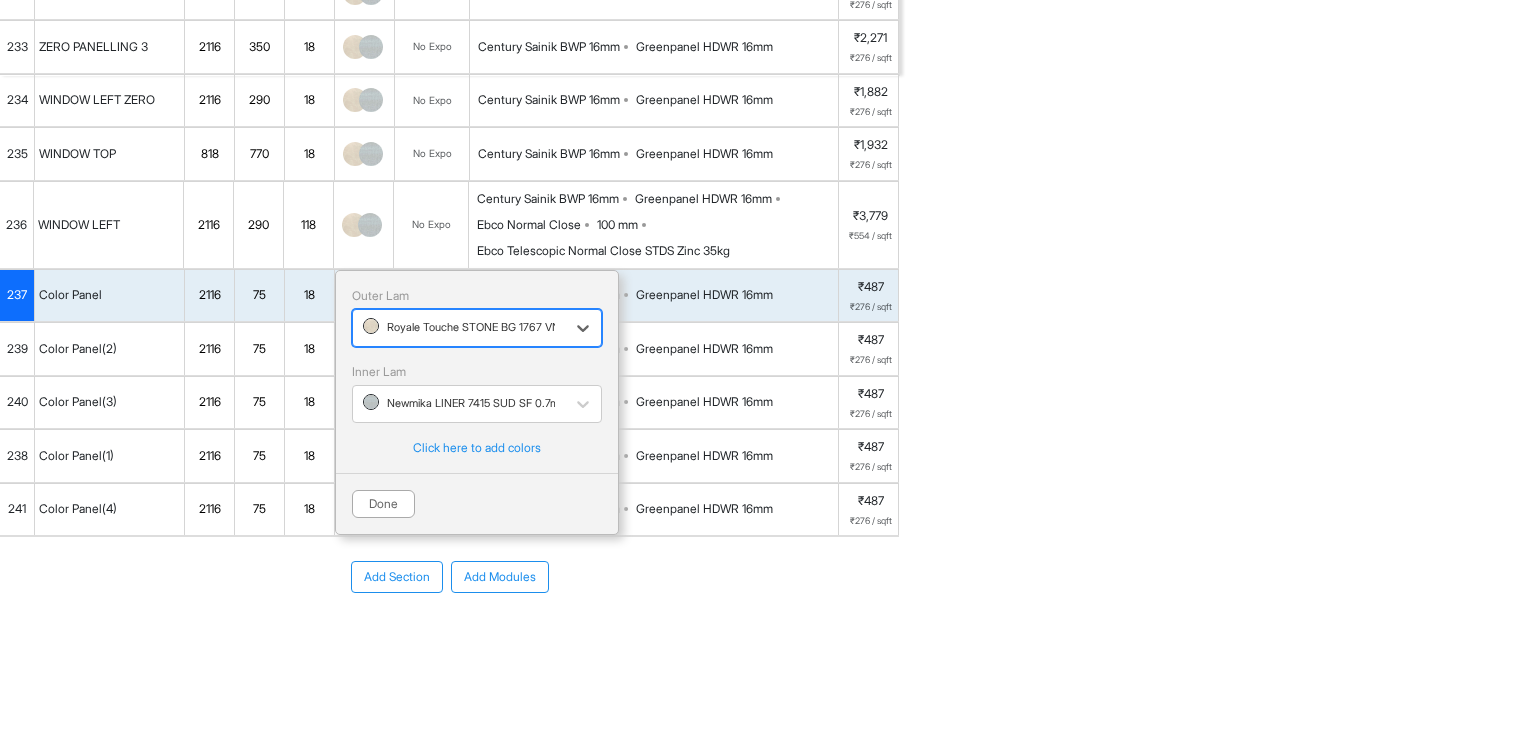 click at bounding box center [459, 328] 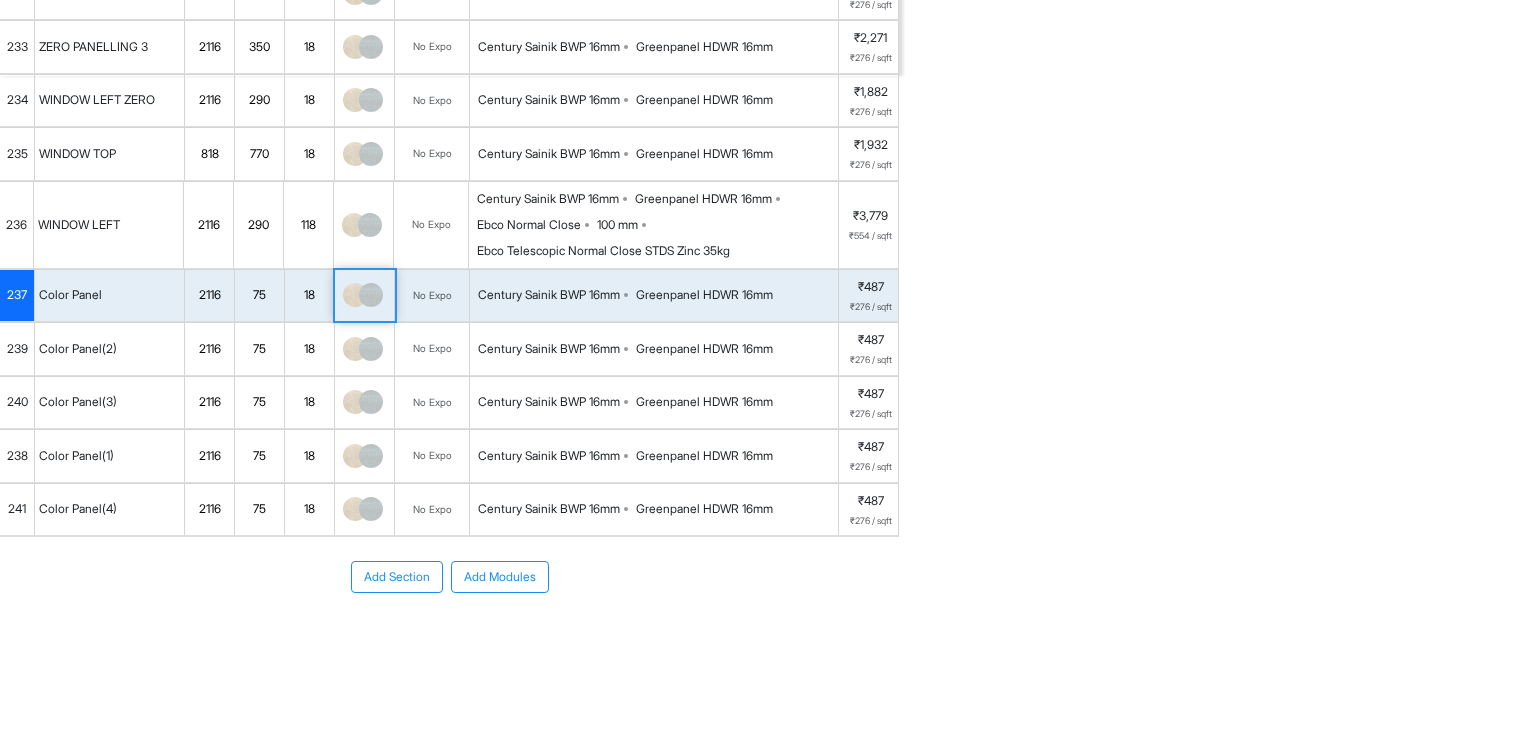 click at bounding box center [371, 295] 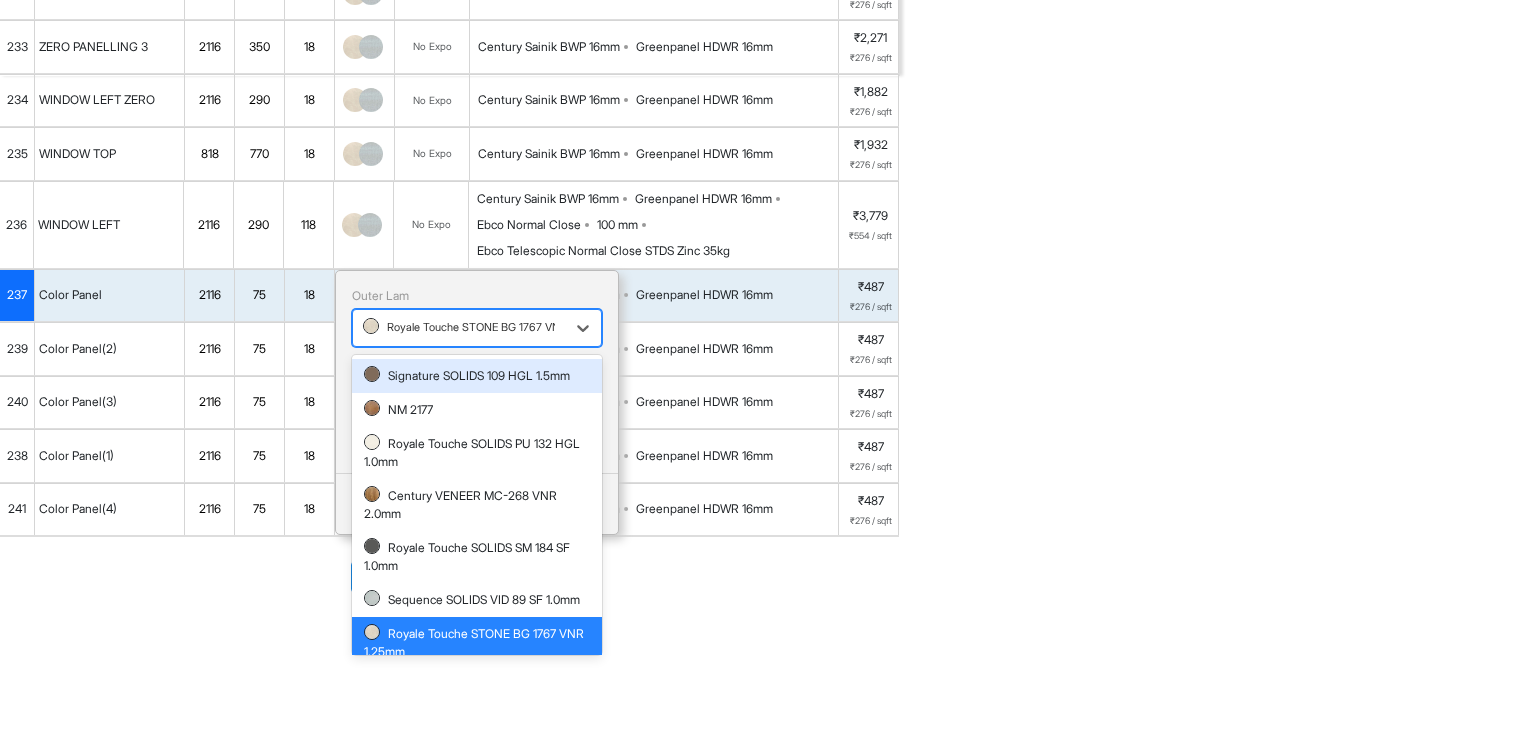 click at bounding box center (459, 328) 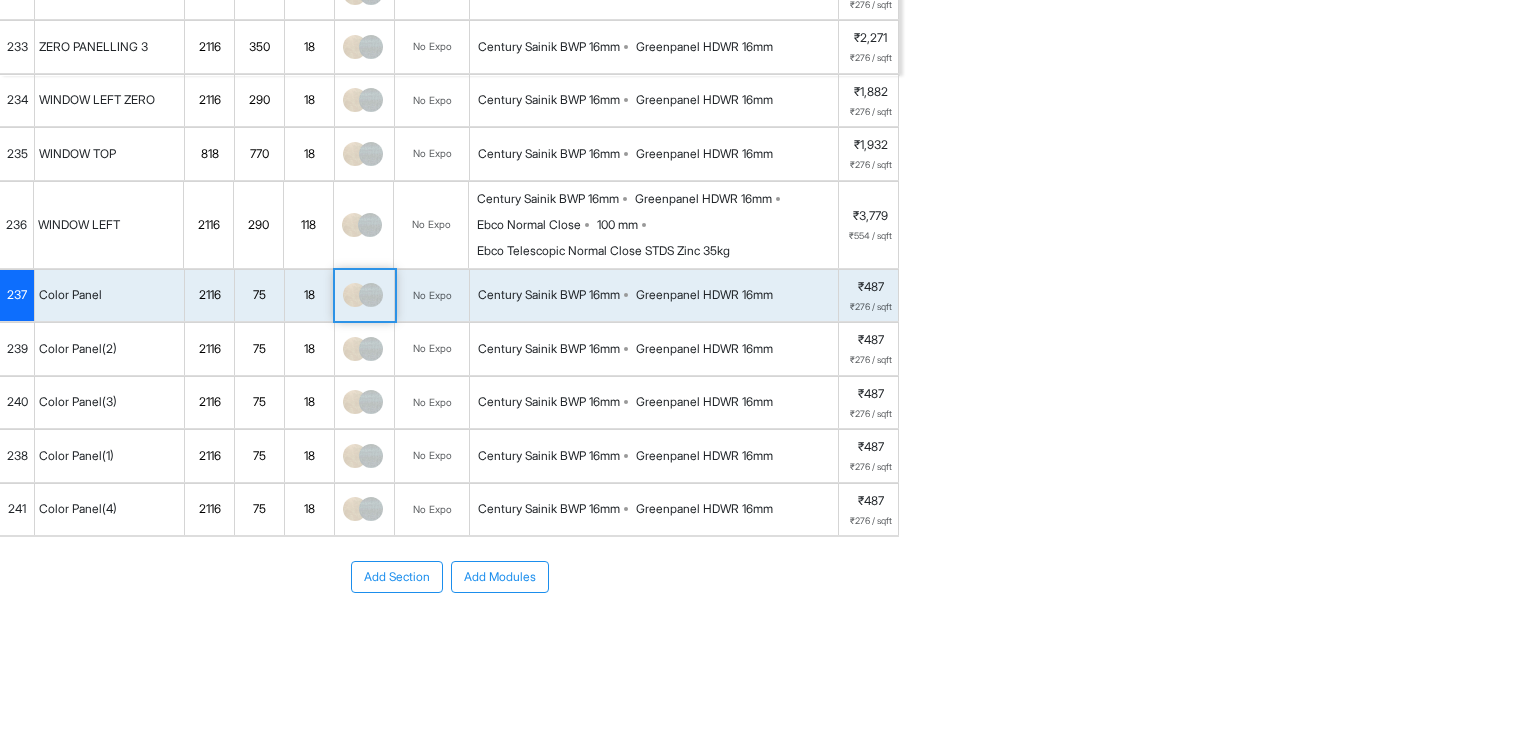 click on "Add Section Add Modules" at bounding box center (449, 637) 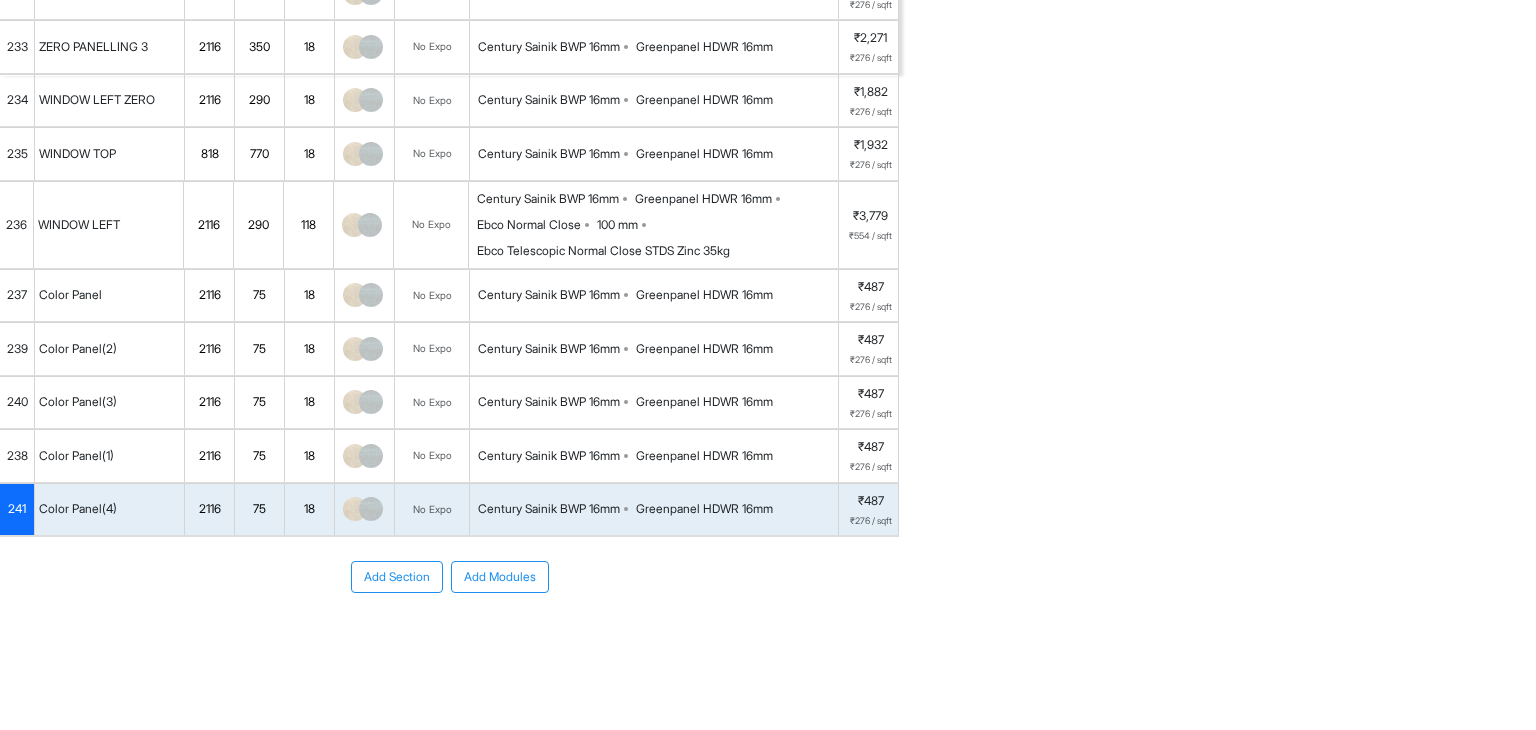 click on "238" at bounding box center (17, 456) 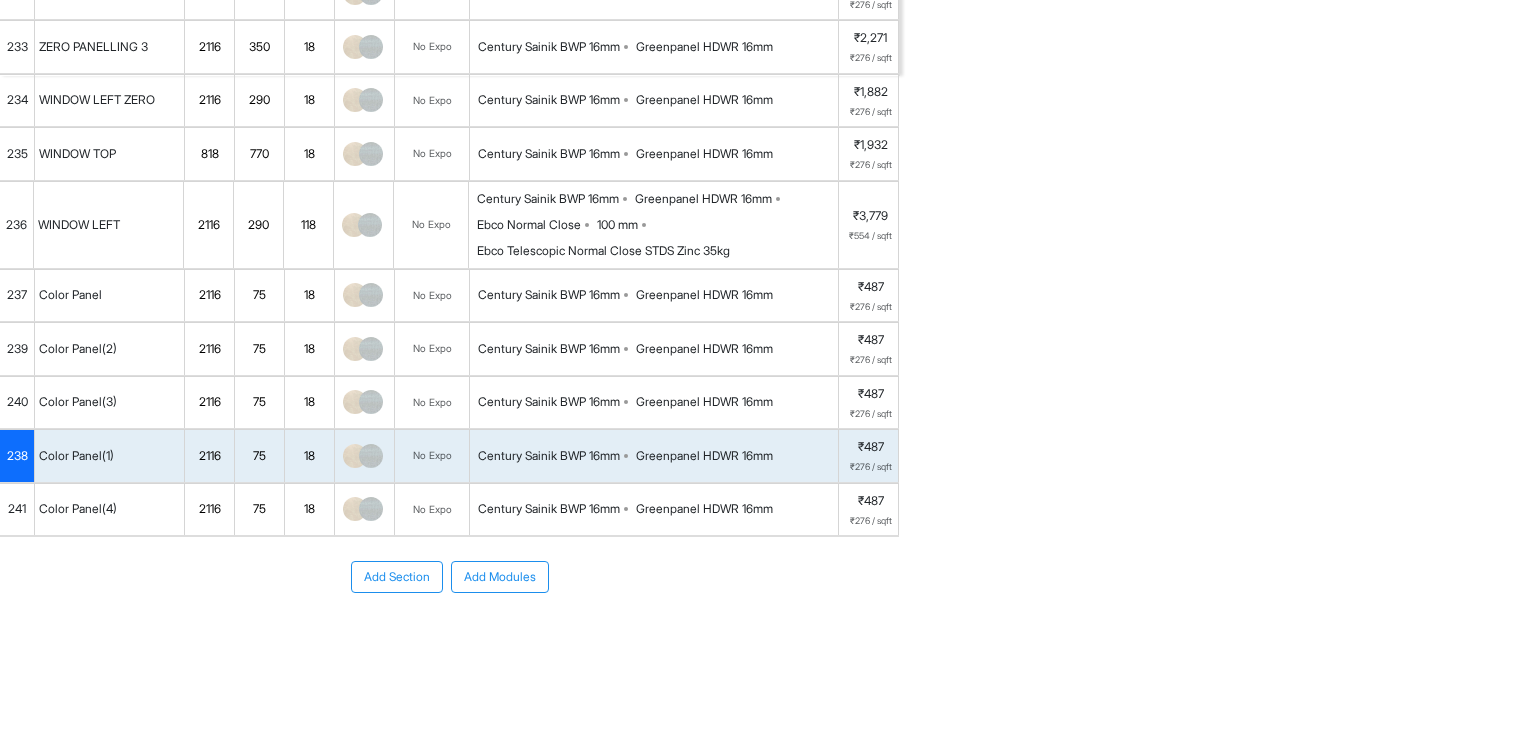 click on "237" at bounding box center [17, 296] 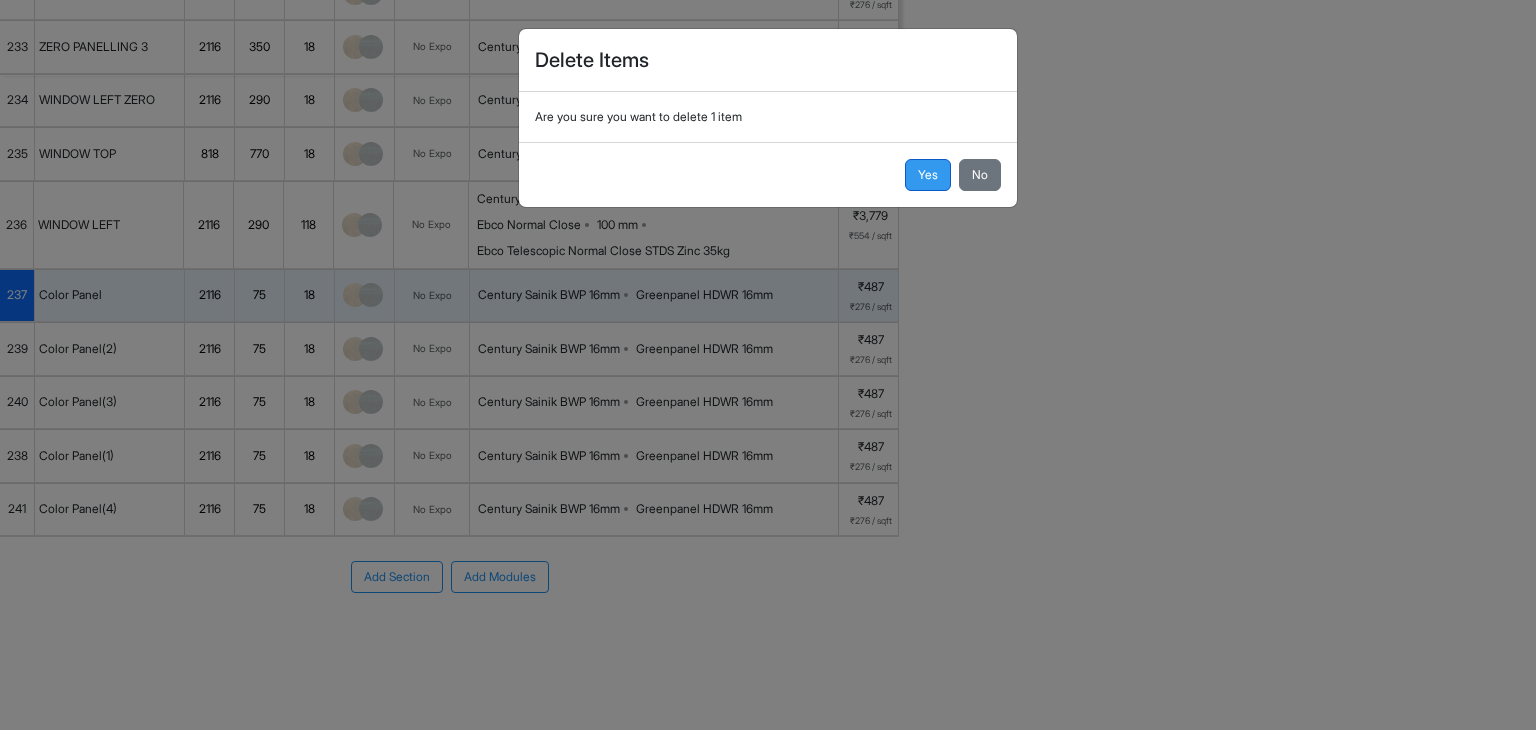 click on "Yes" at bounding box center (928, 175) 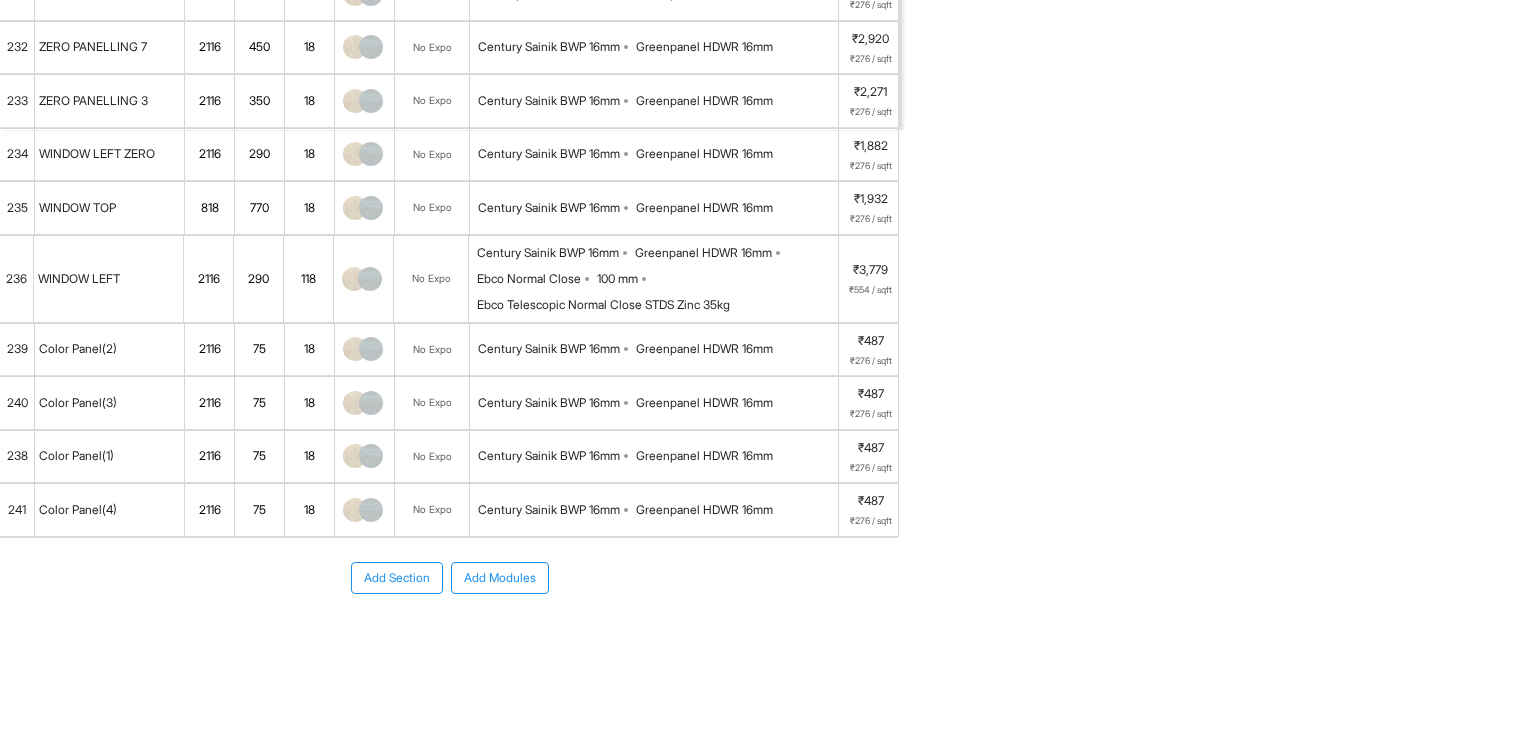 click on "239" at bounding box center [17, 349] 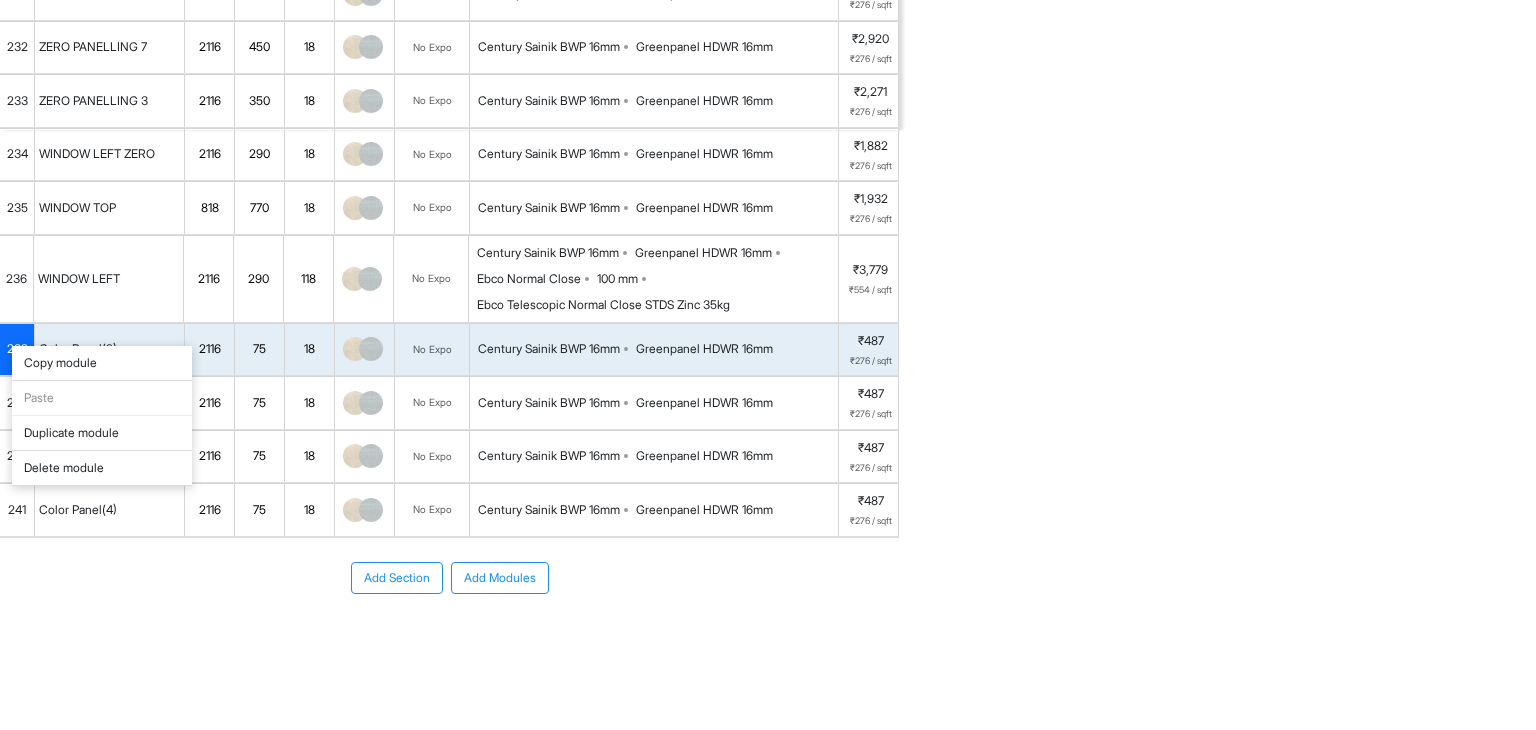 scroll, scrollTop: 544, scrollLeft: 0, axis: vertical 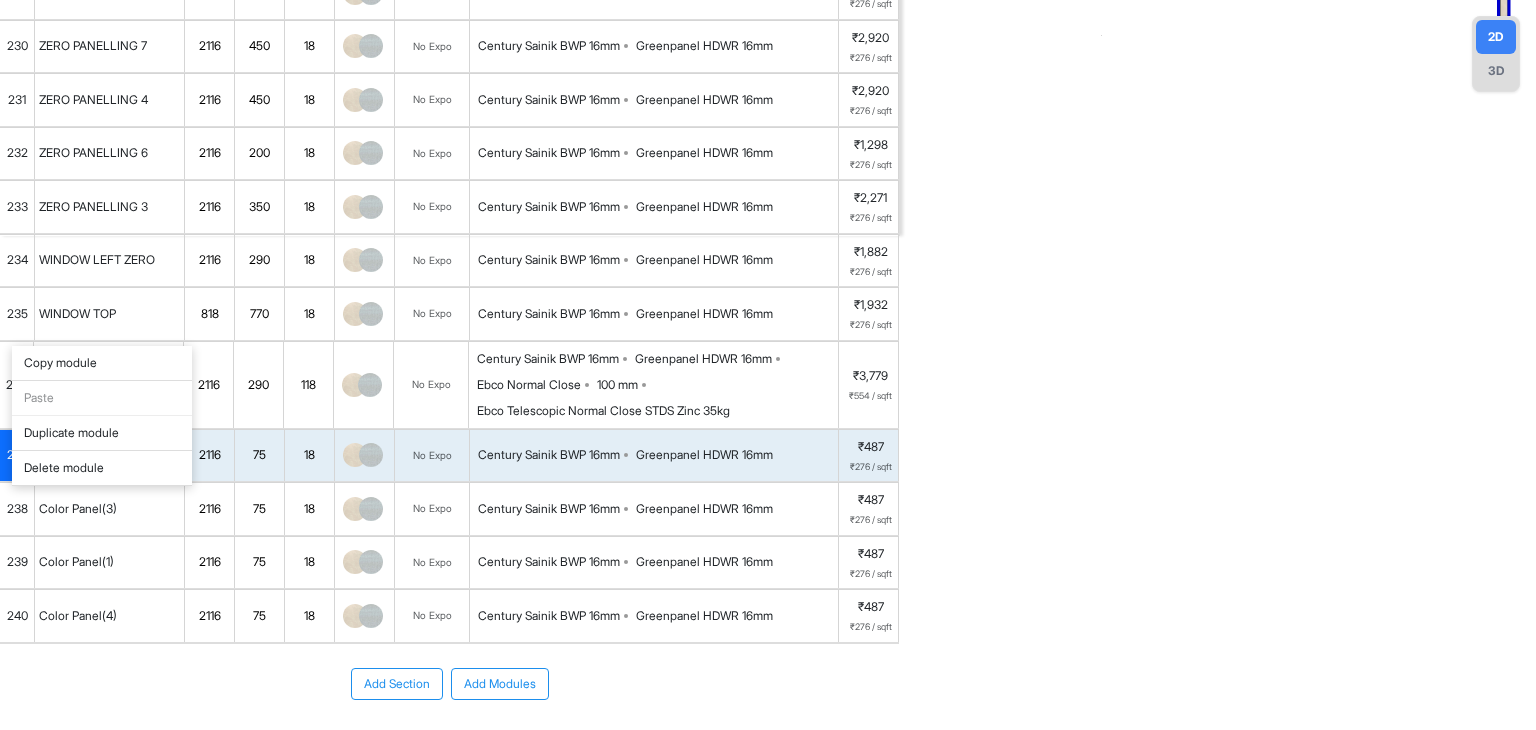 click on "Delete module" at bounding box center [102, 468] 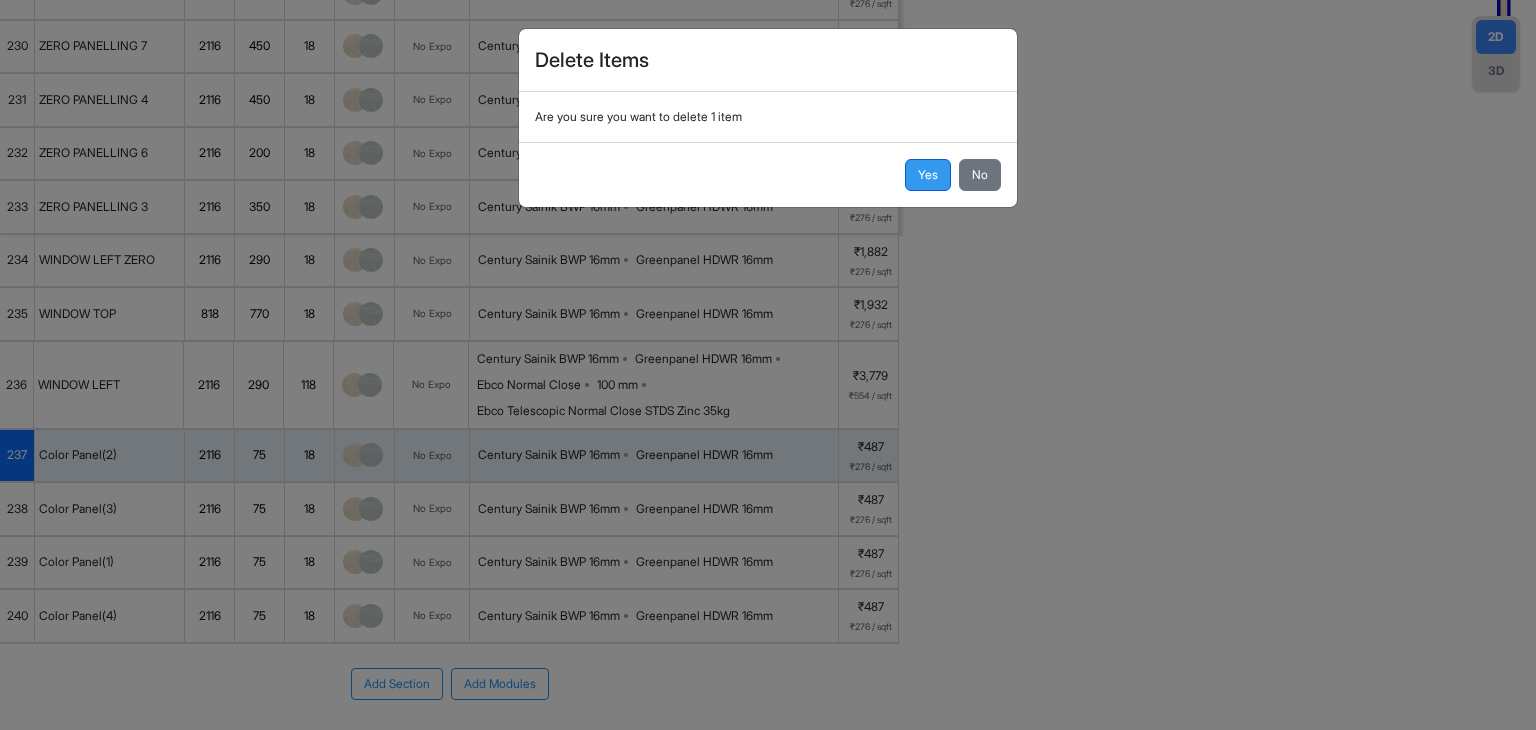 click on "Yes" at bounding box center (928, 175) 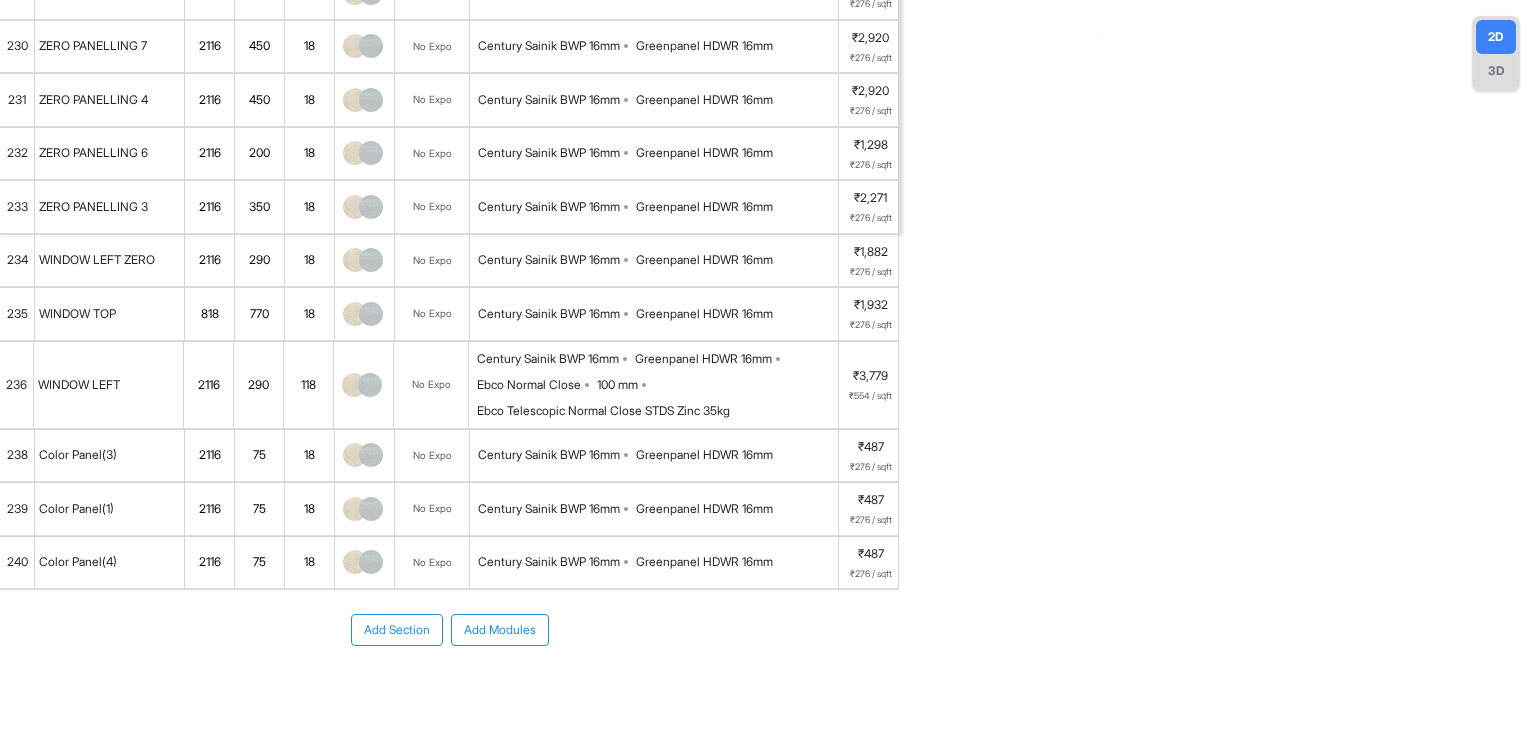 click on "238" at bounding box center (17, 455) 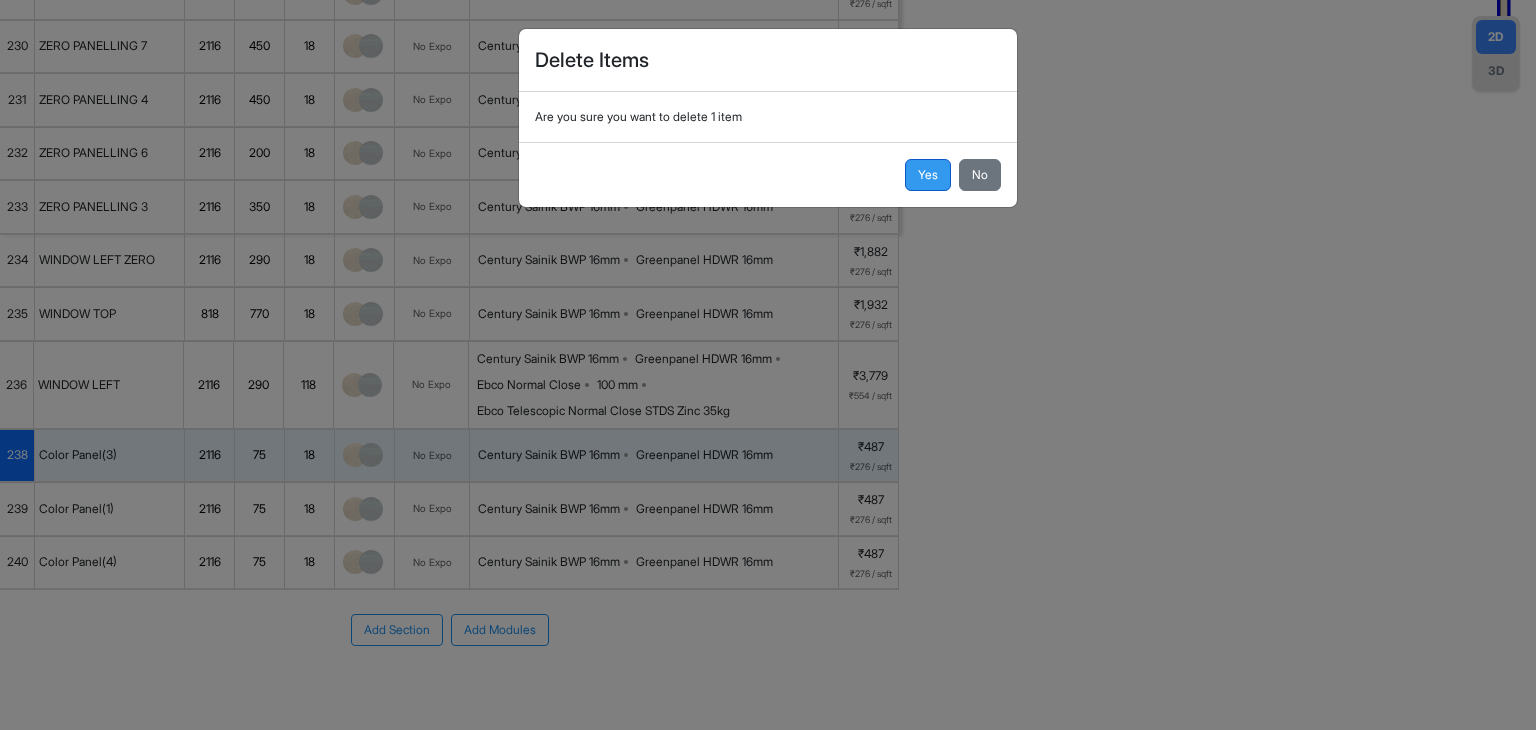 click on "Yes" at bounding box center (928, 175) 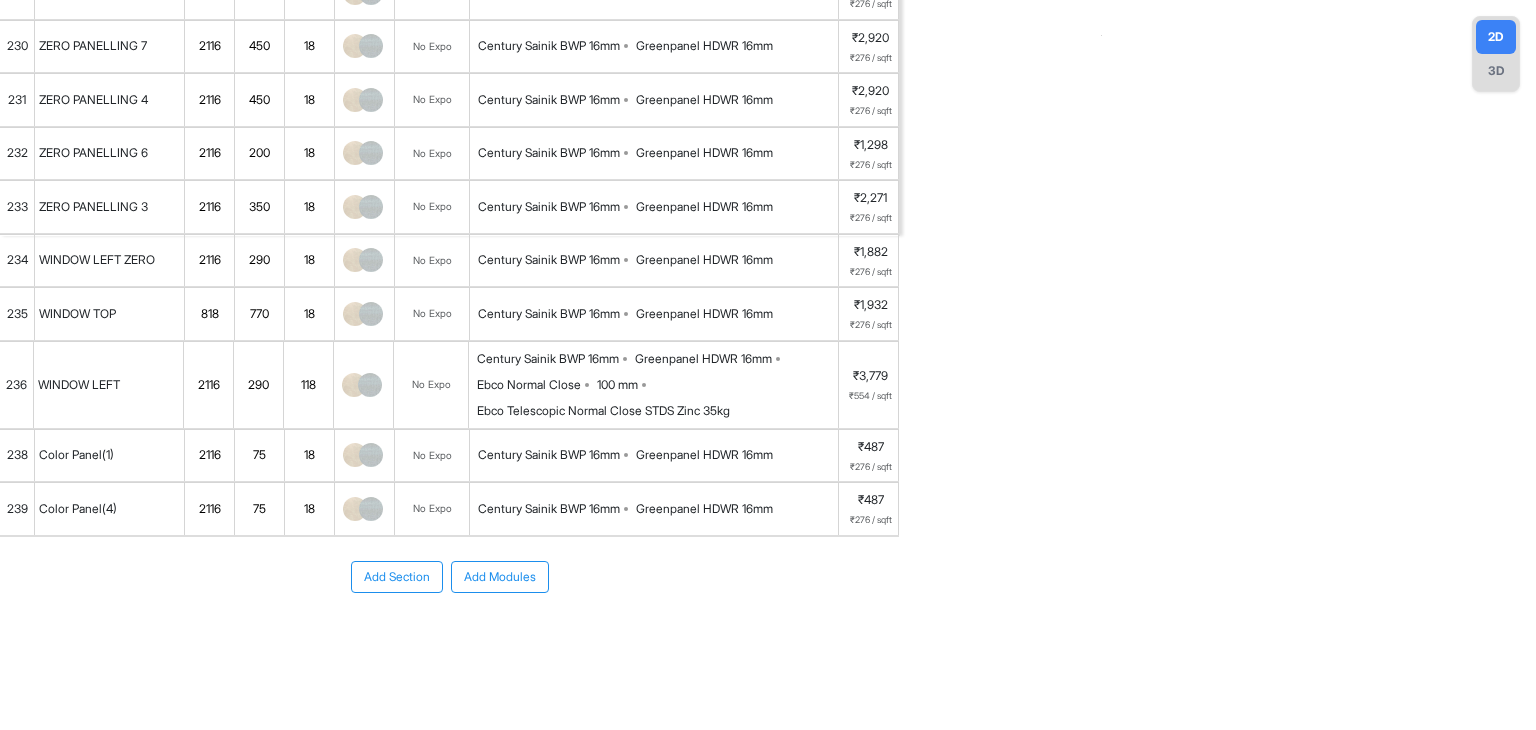 click on "238" at bounding box center [17, 455] 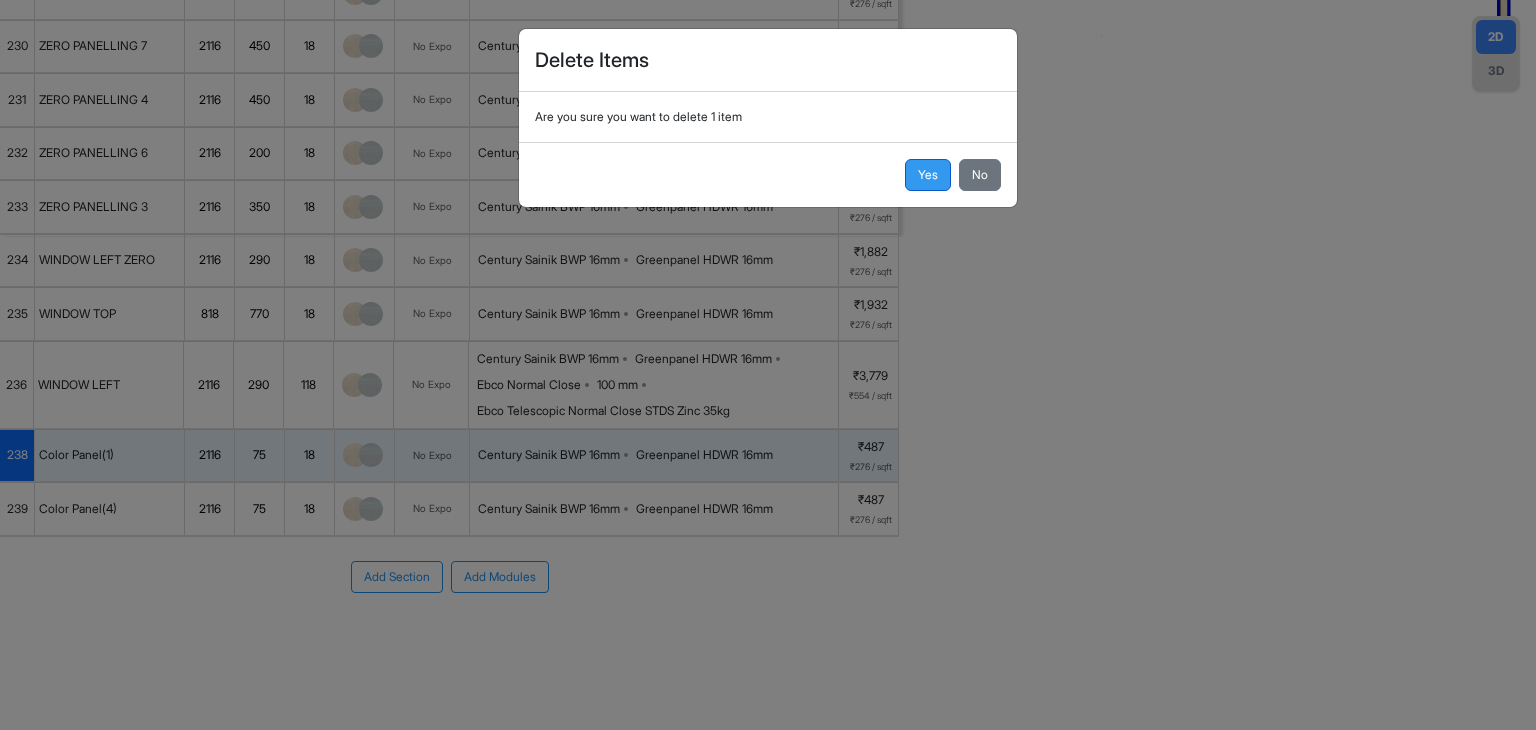 click on "Yes" at bounding box center (928, 175) 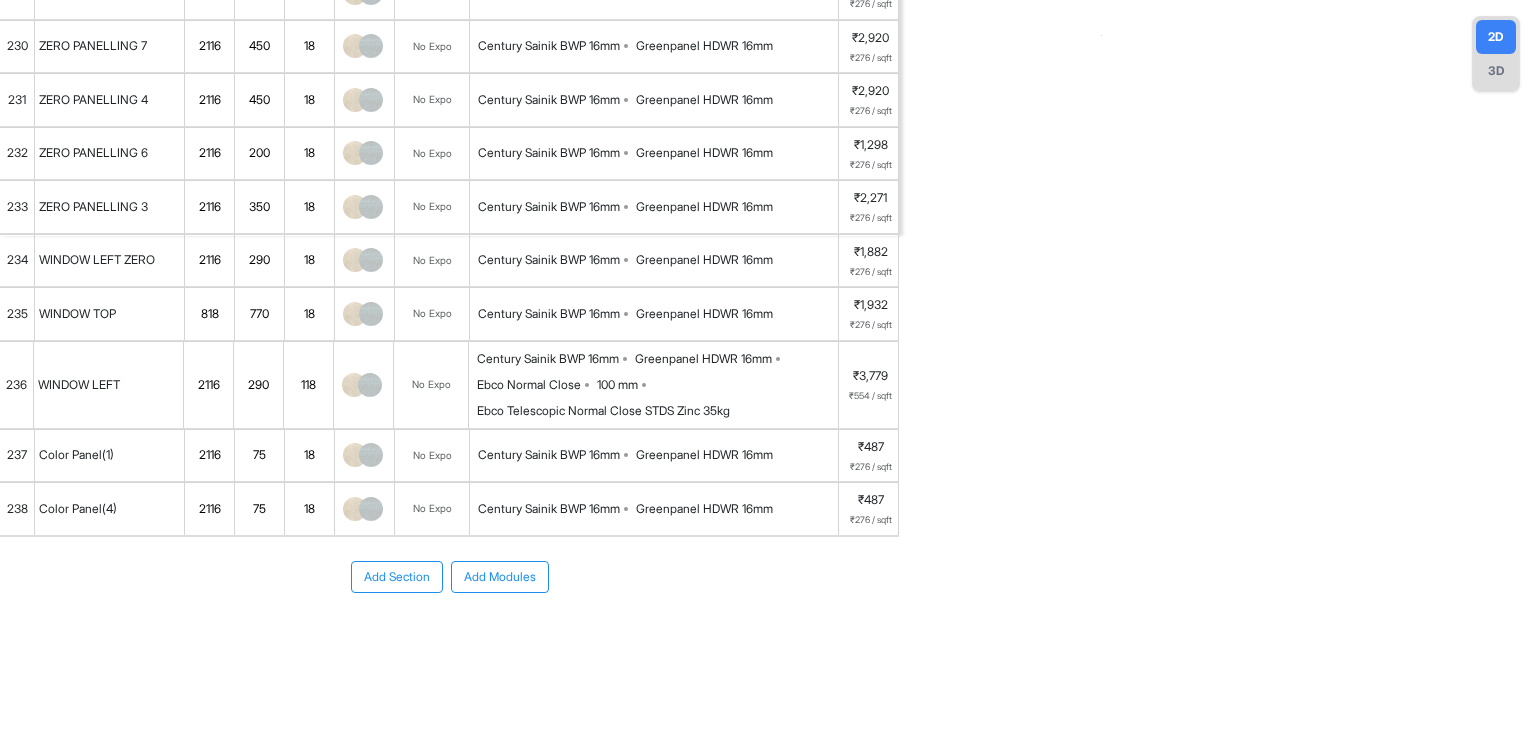 scroll, scrollTop: 491, scrollLeft: 0, axis: vertical 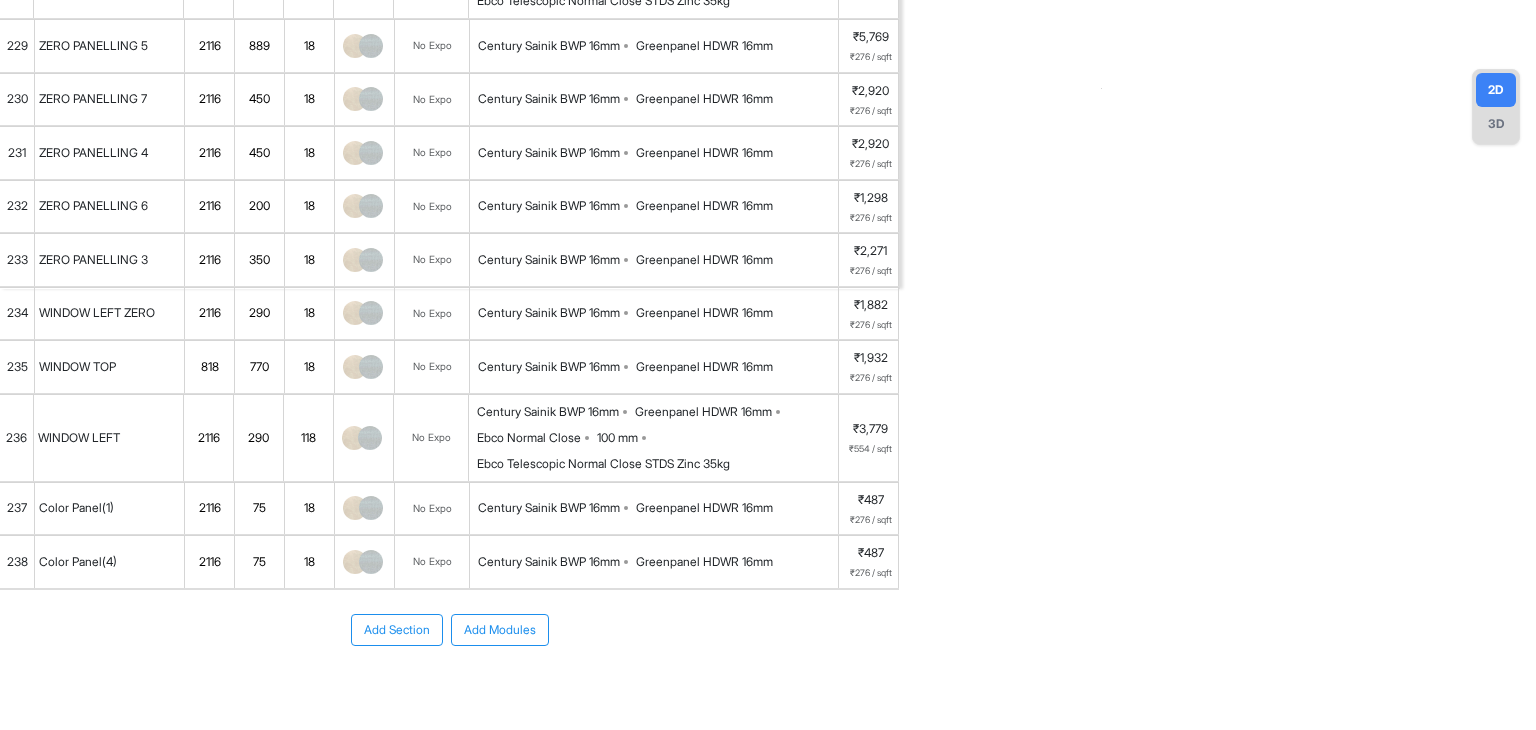 click on "236" at bounding box center [17, 438] 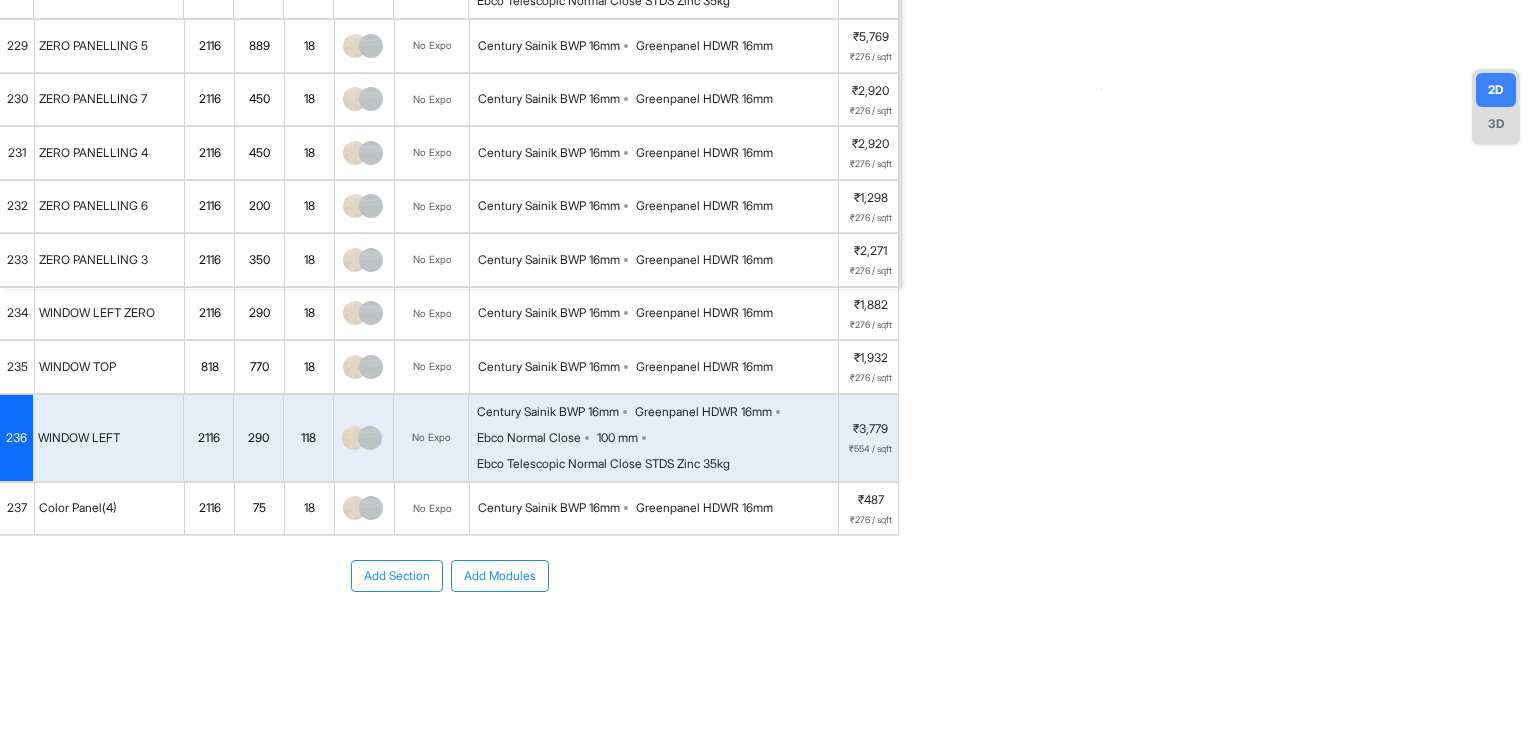 click on "237" at bounding box center [17, 508] 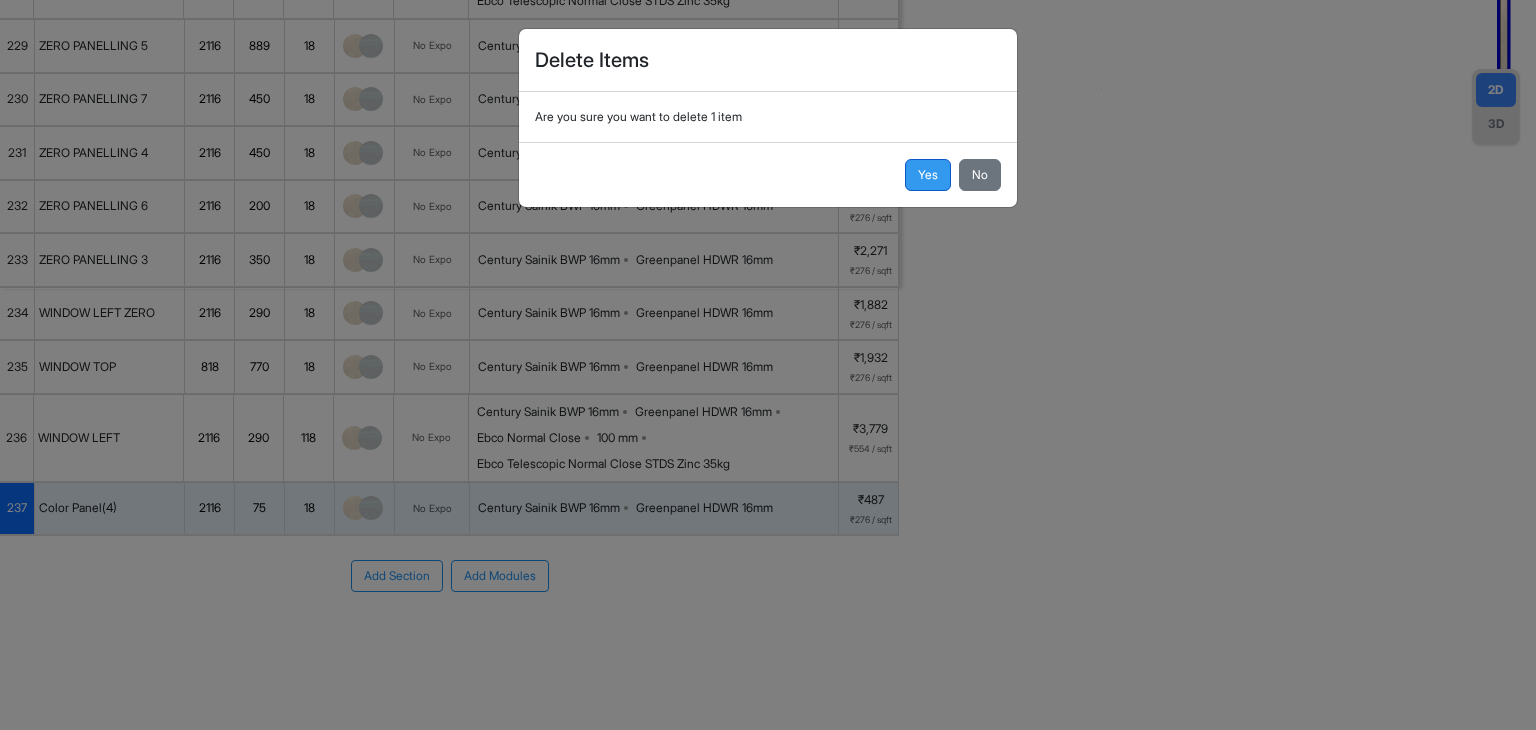 click on "Yes" at bounding box center [928, 175] 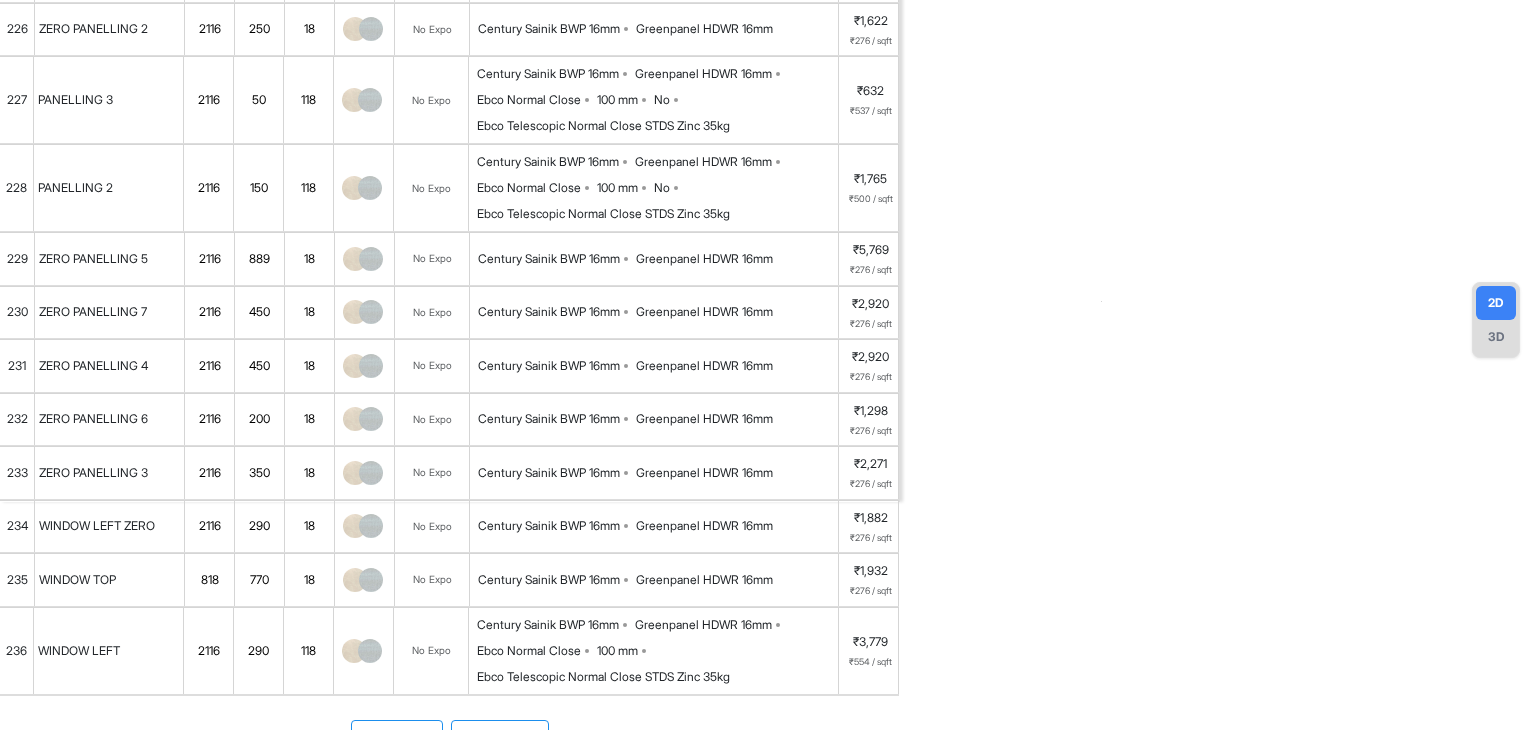 scroll, scrollTop: 438, scrollLeft: 0, axis: vertical 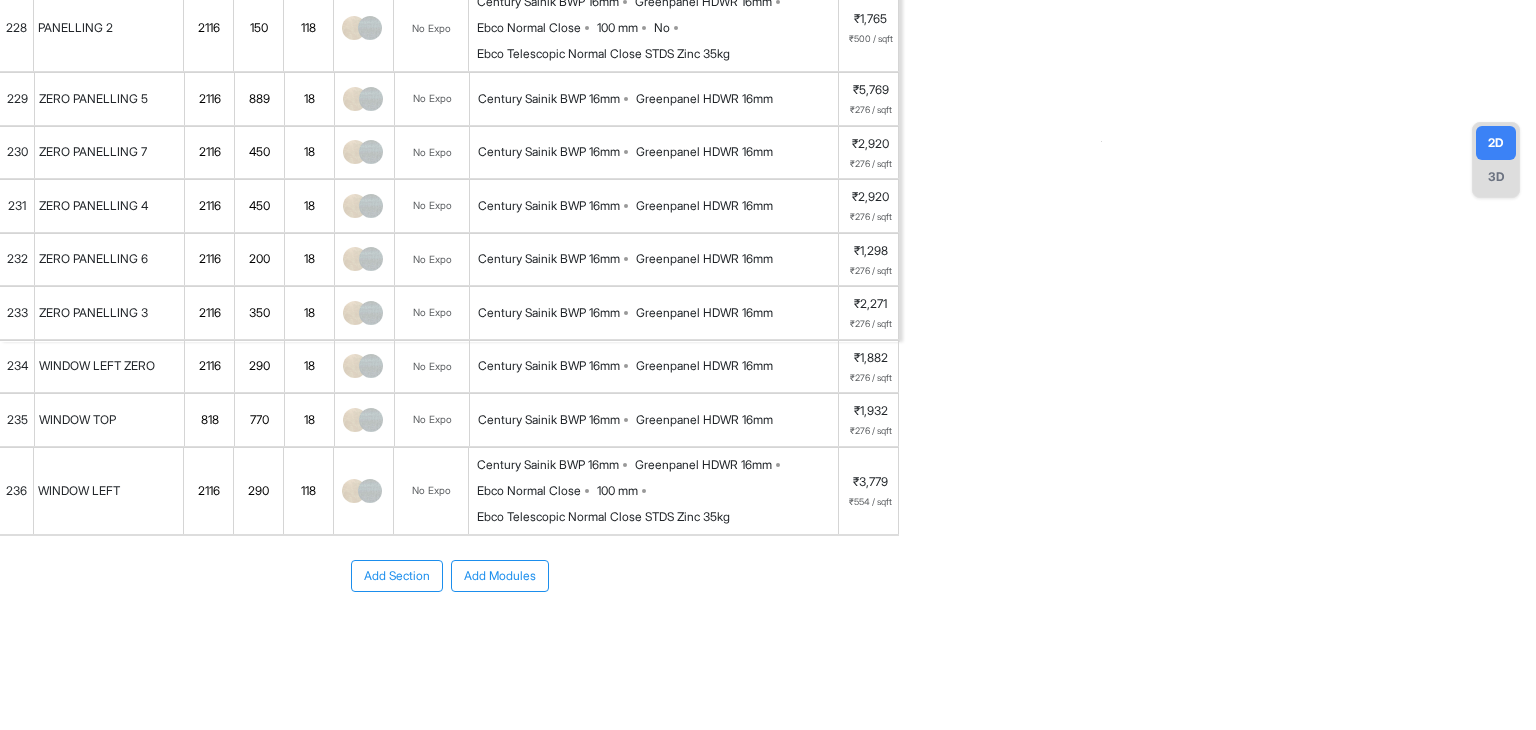 click on "Add Modules" at bounding box center (500, 576) 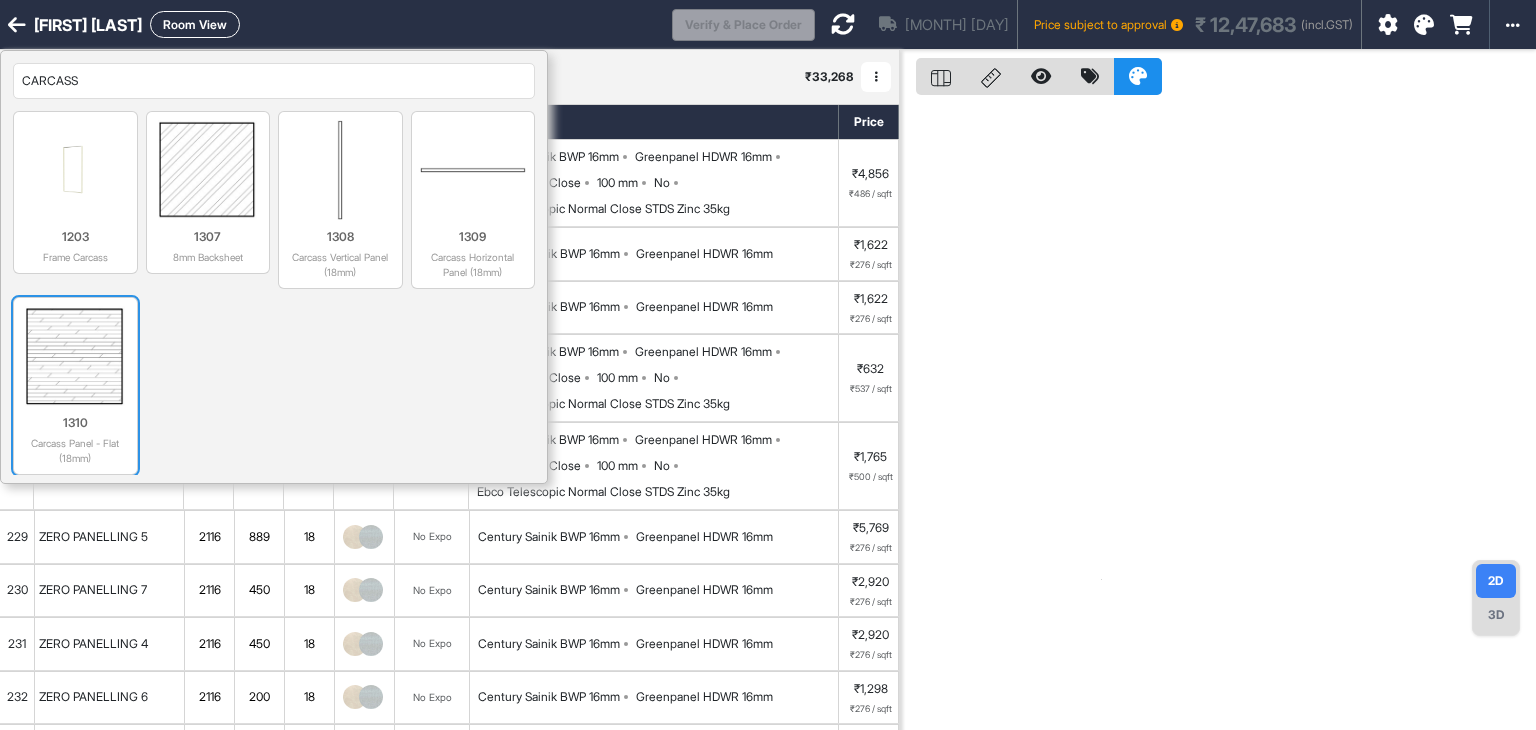 type on "CARCASS" 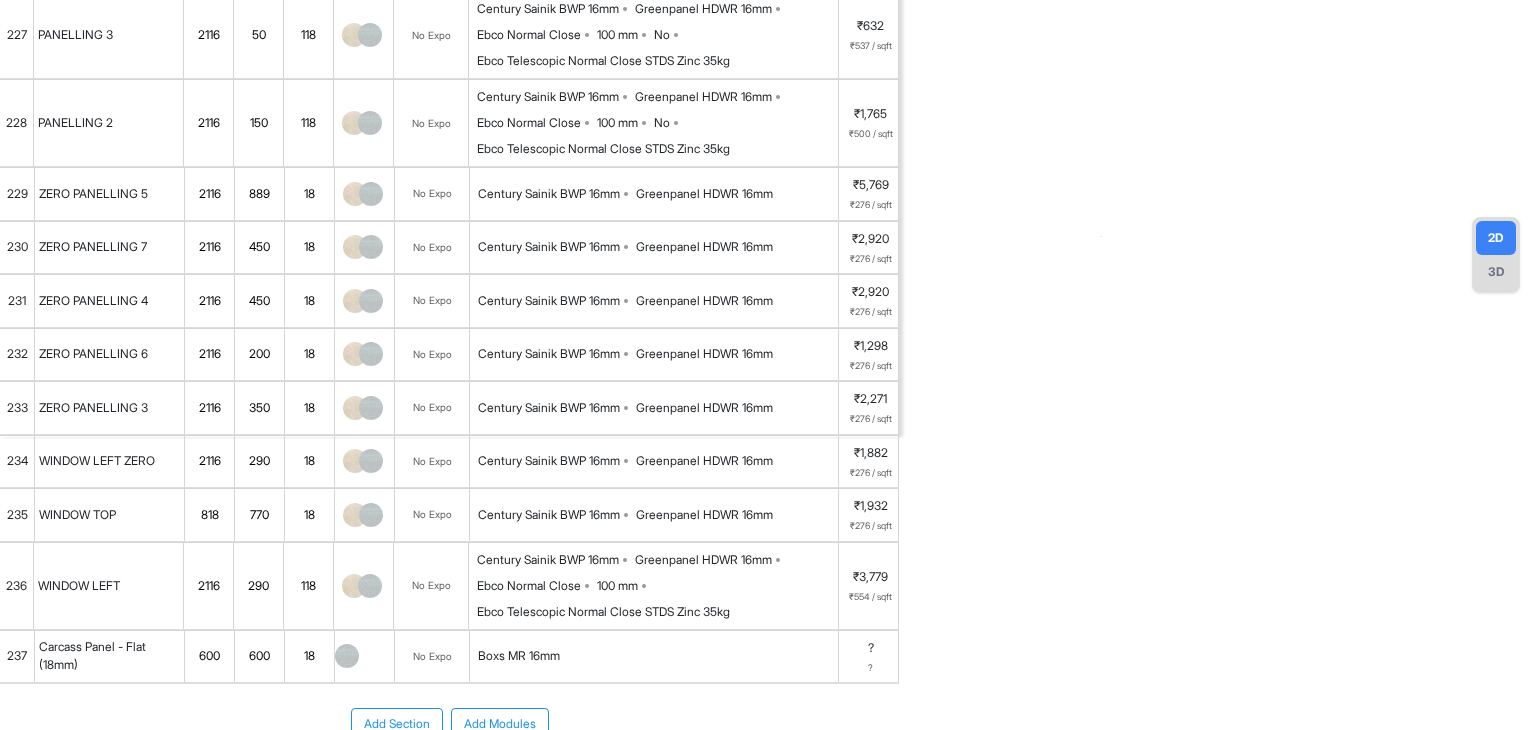 scroll, scrollTop: 491, scrollLeft: 0, axis: vertical 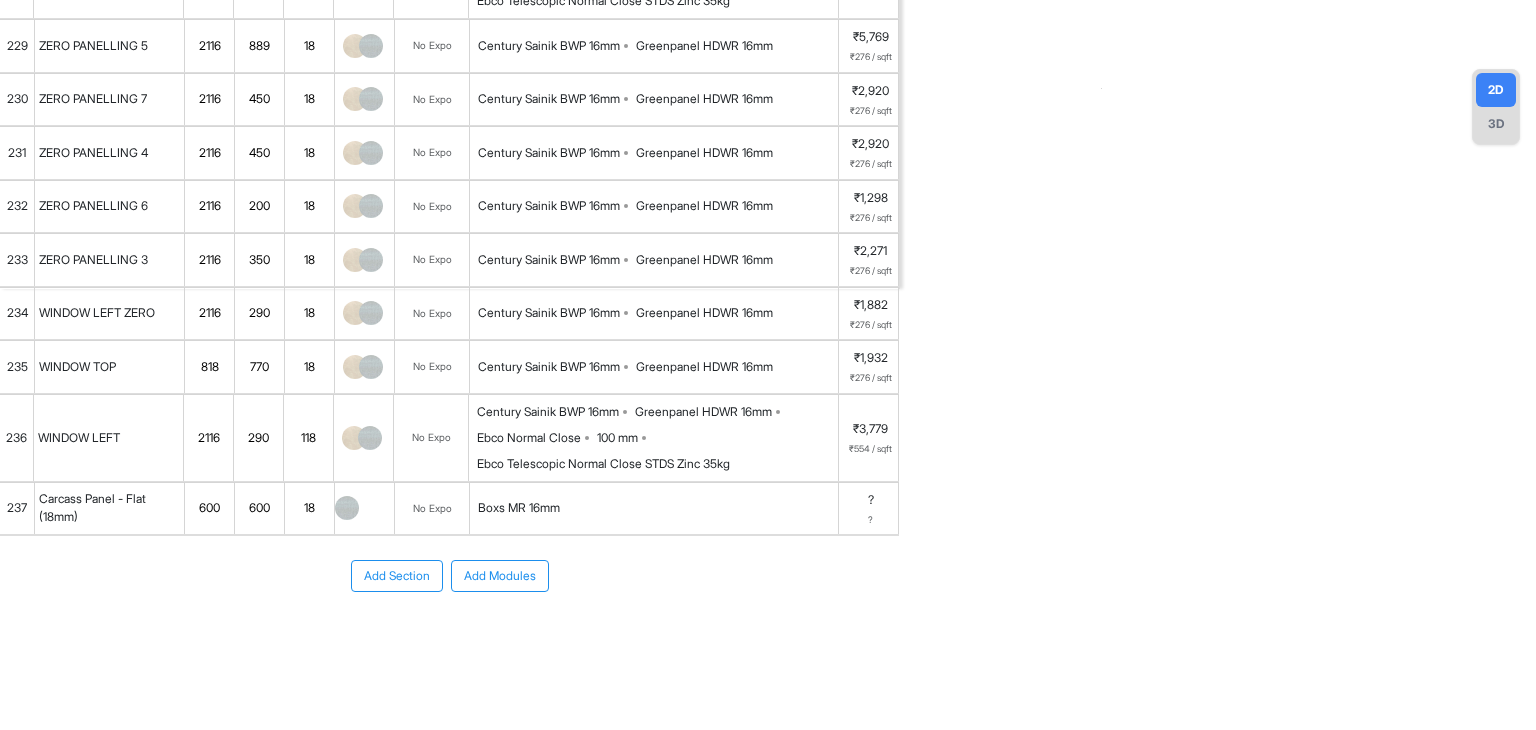 click on "600" at bounding box center (209, 508) 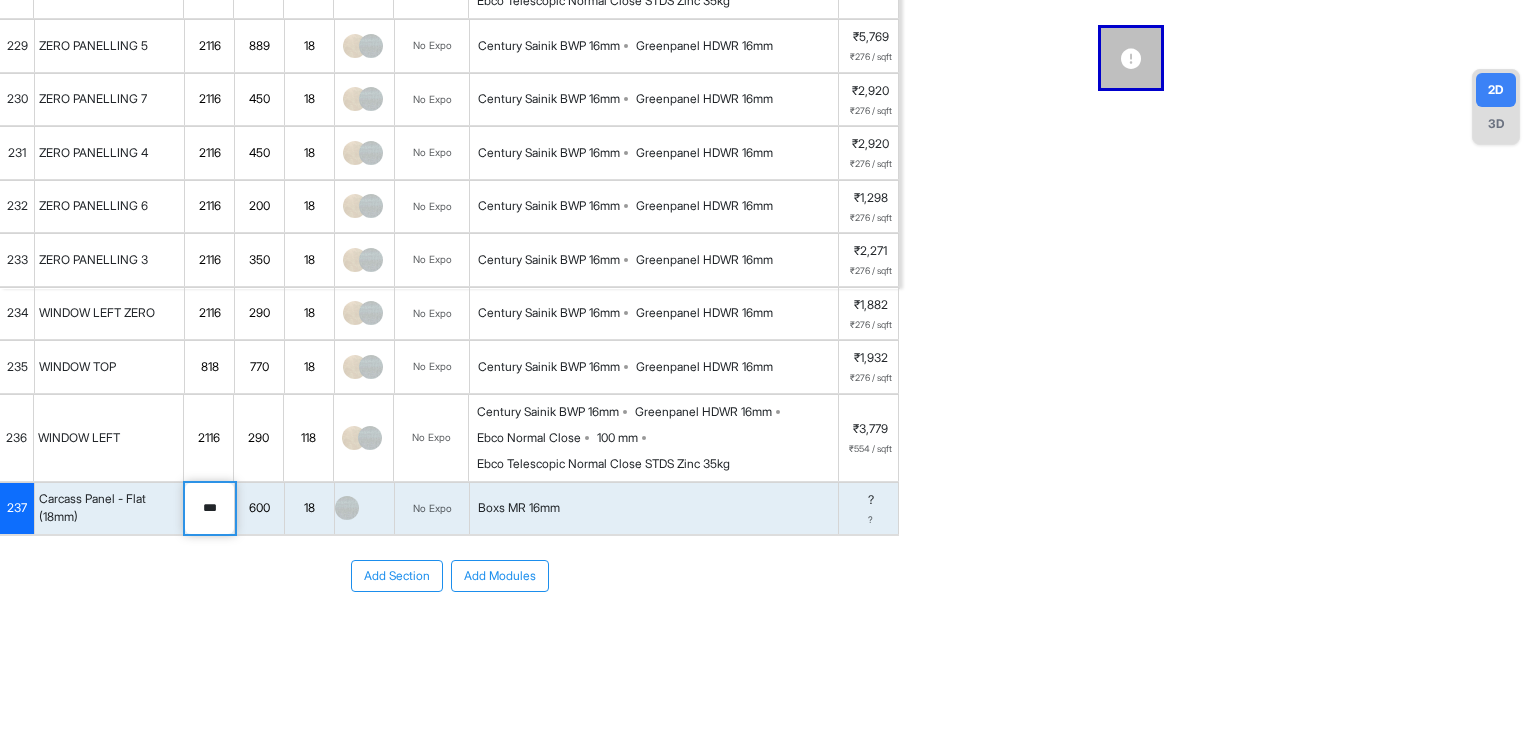 drag, startPoint x: 221, startPoint y: 505, endPoint x: 178, endPoint y: 517, distance: 44.64303 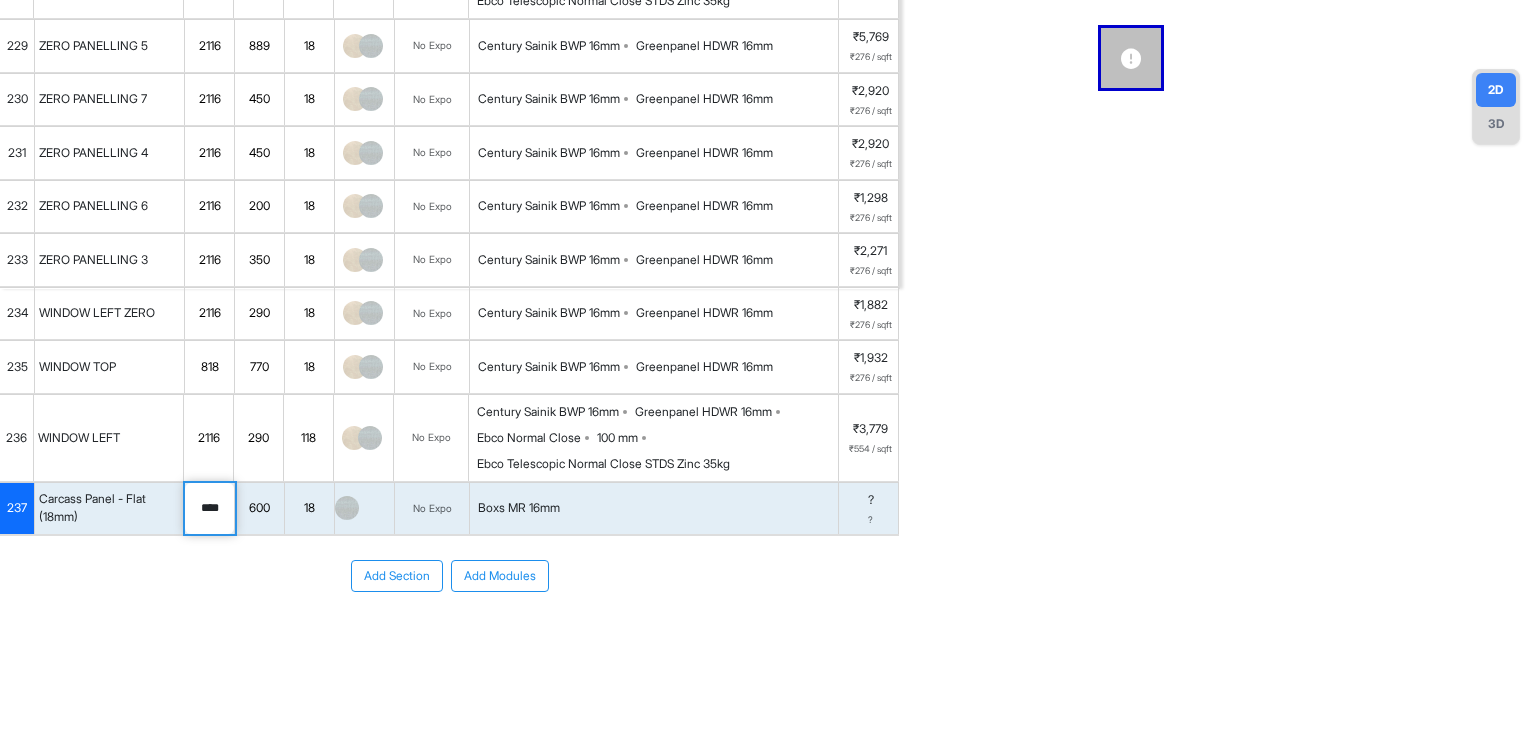 type on "****" 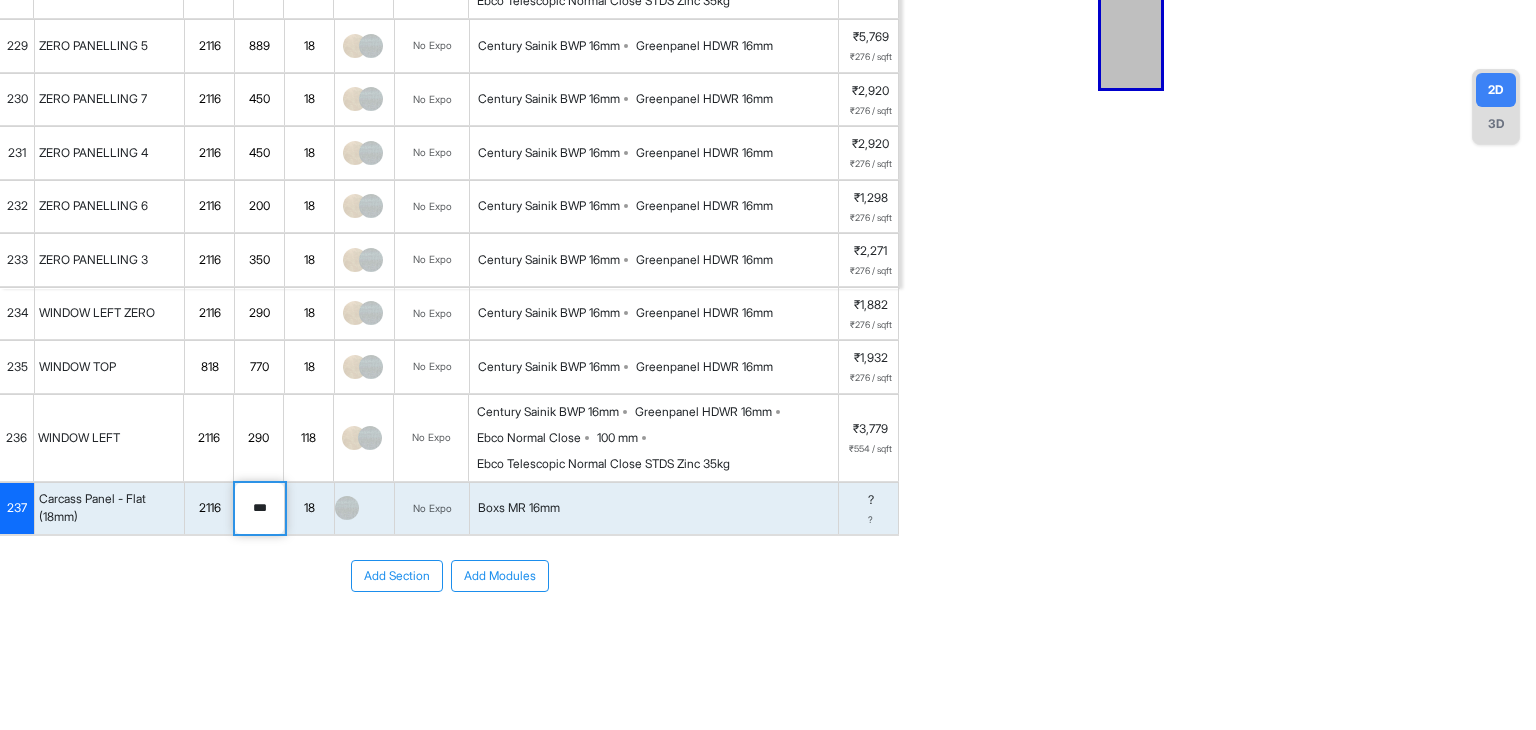 drag, startPoint x: 275, startPoint y: 502, endPoint x: 235, endPoint y: 525, distance: 46.141087 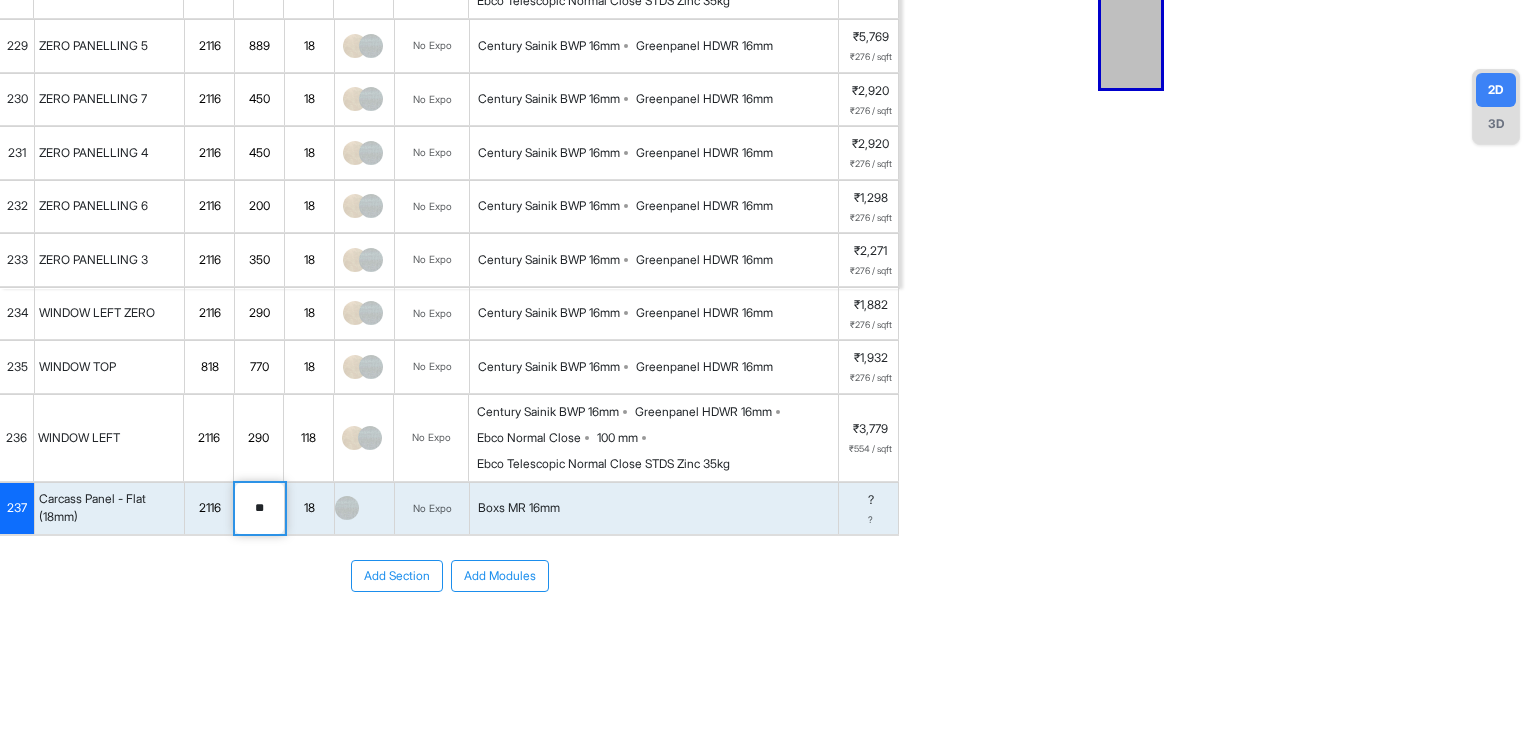 type on "***" 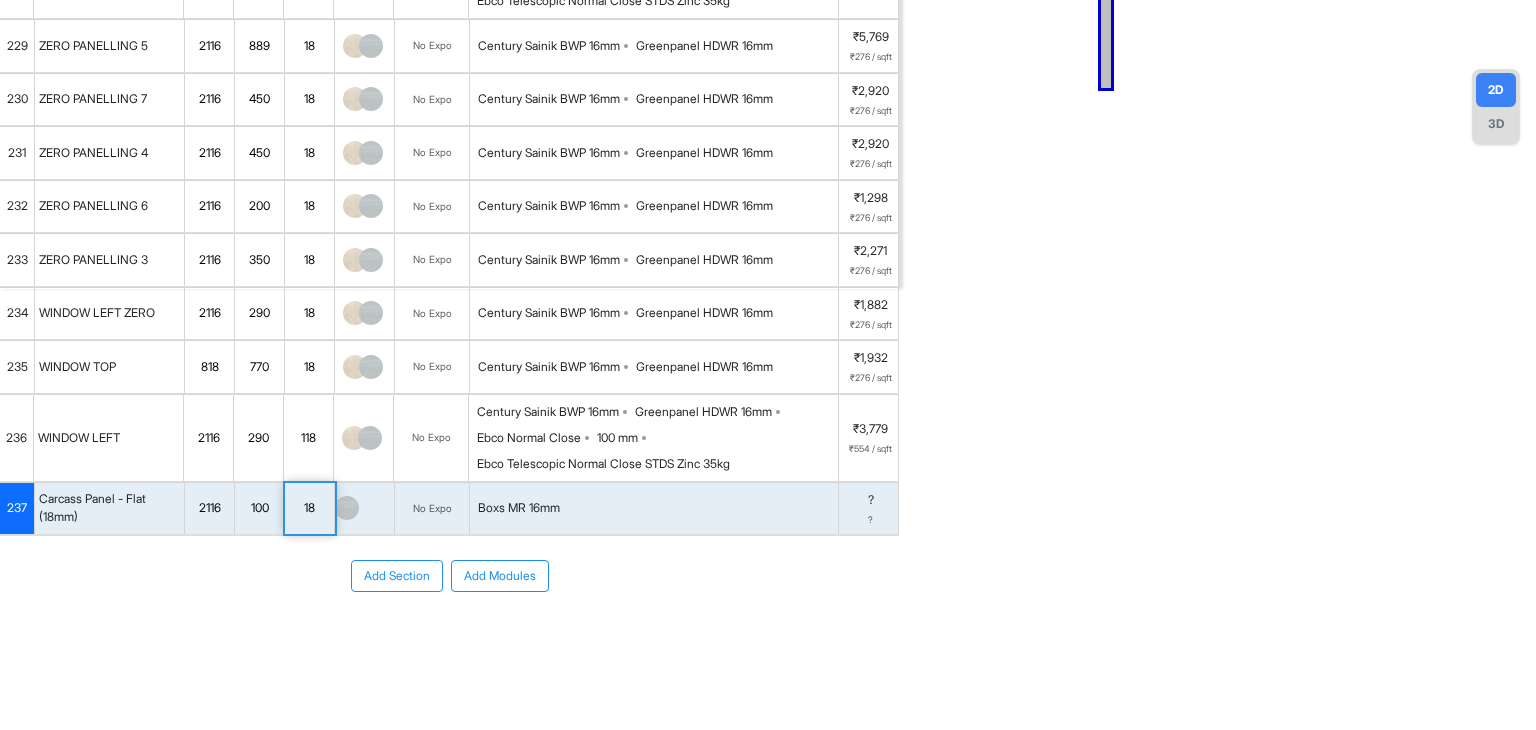 click on "Boxs MR 16mm" at bounding box center [519, 508] 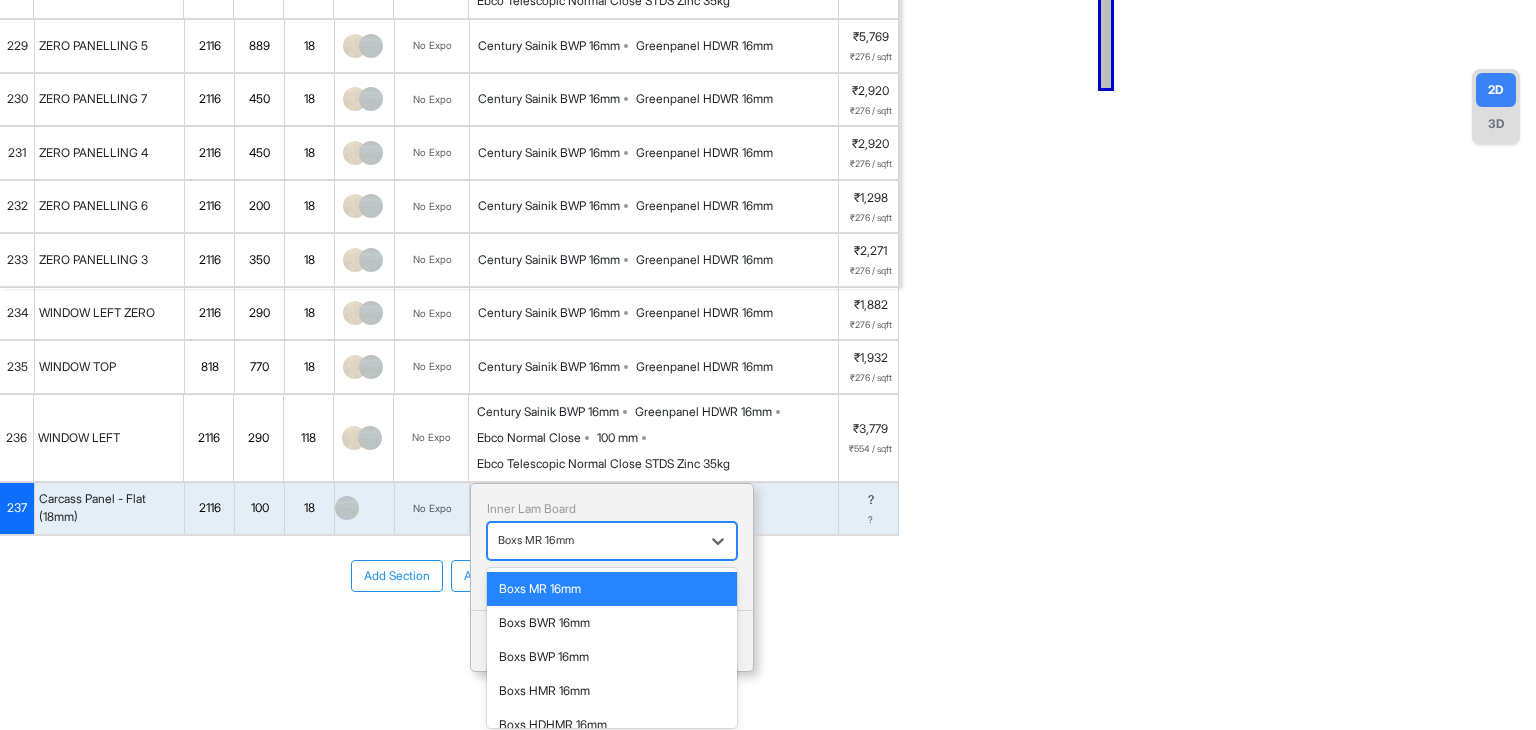 click at bounding box center (594, 541) 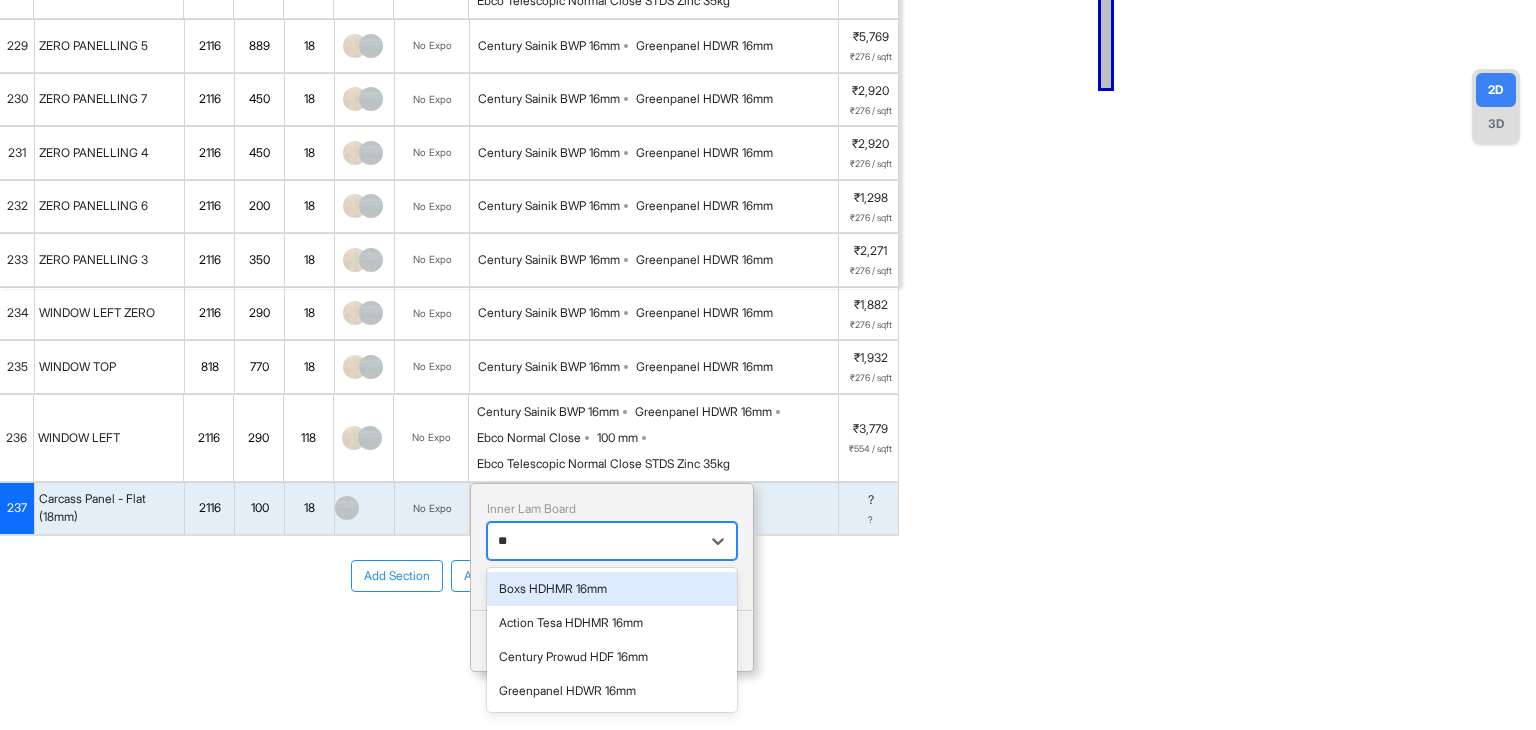 scroll, scrollTop: 0, scrollLeft: 0, axis: both 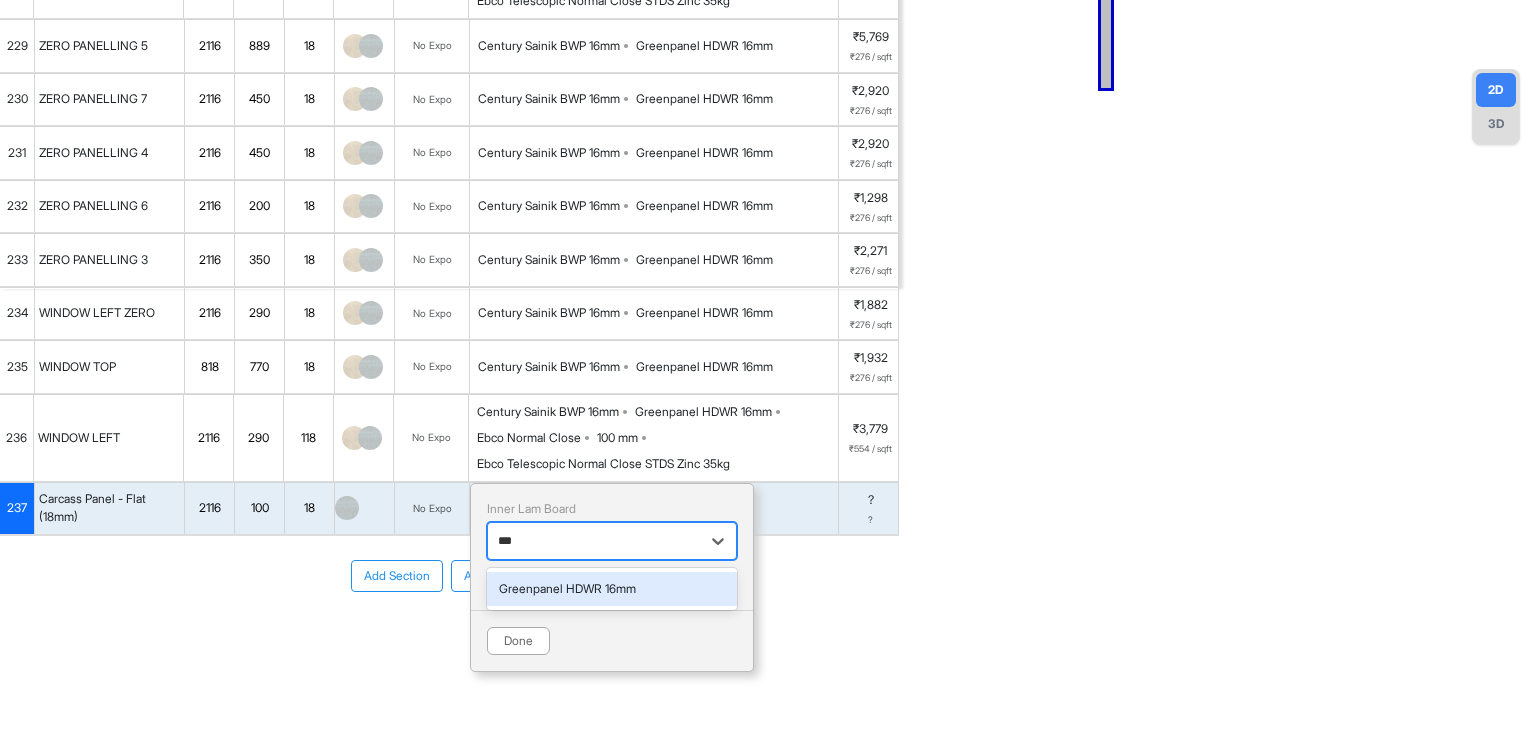 type on "****" 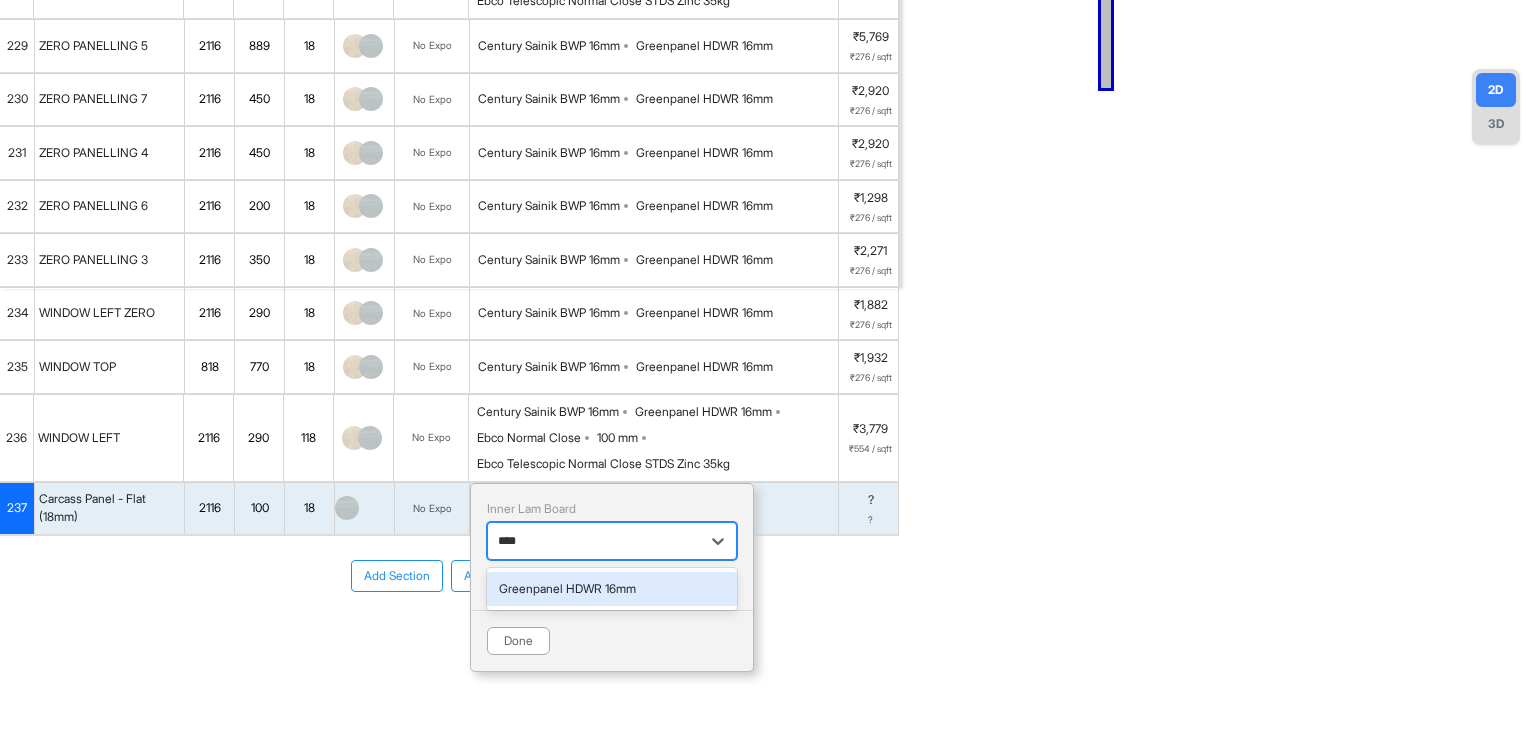 click on "Greenpanel HDWR 16mm" at bounding box center [612, 589] 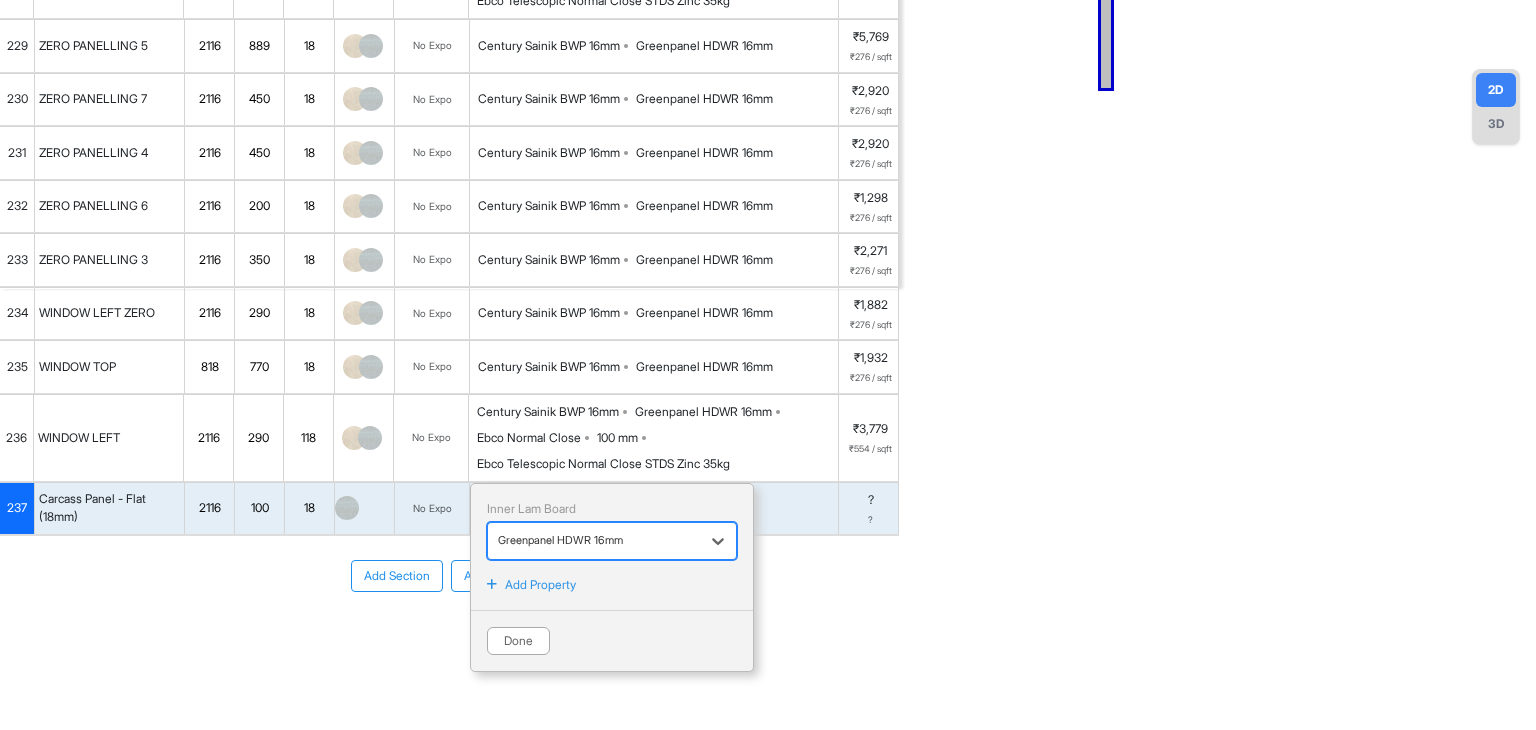 click at bounding box center (594, 541) 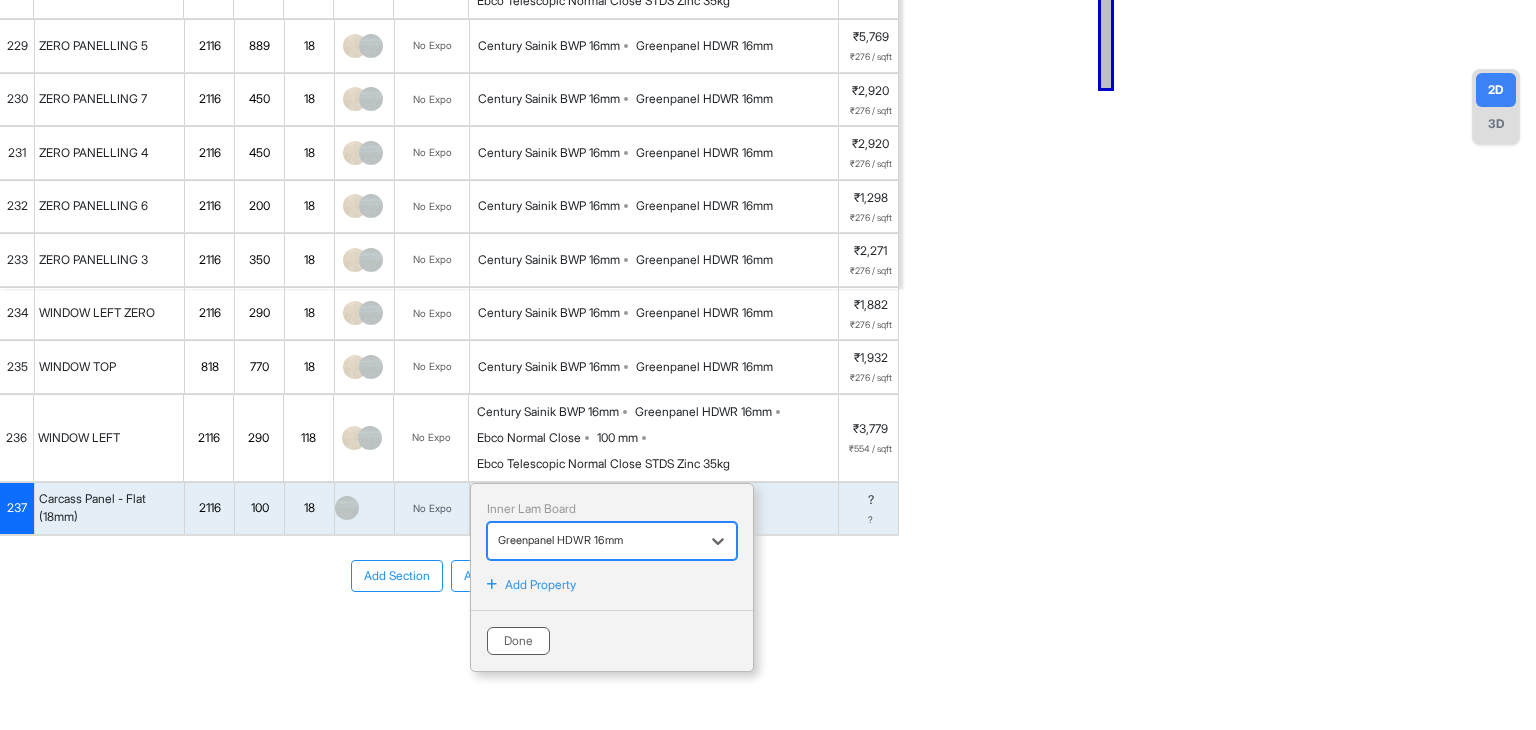 click on "Done" at bounding box center [518, 641] 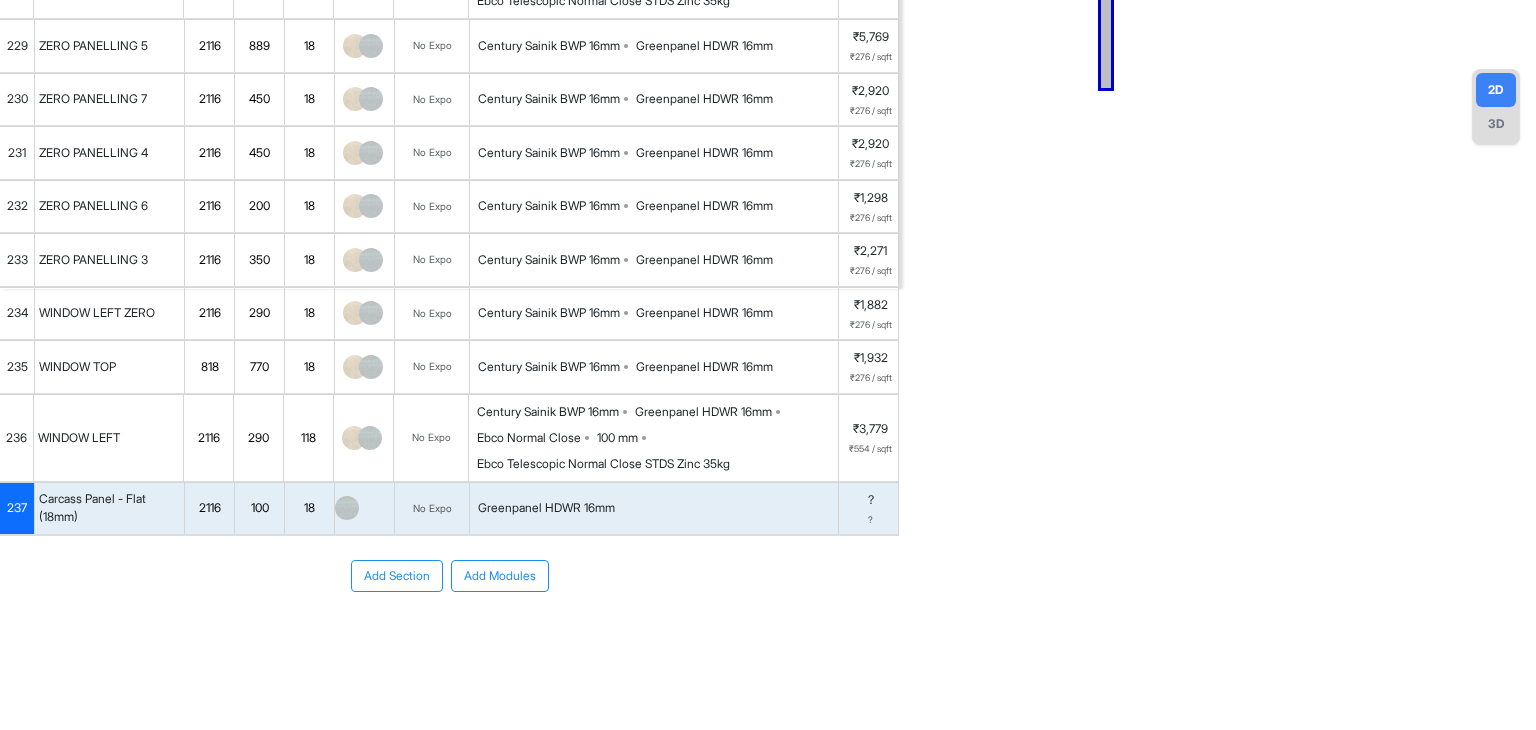 click on "Greenpanel HDWR 16mm" at bounding box center [654, 509] 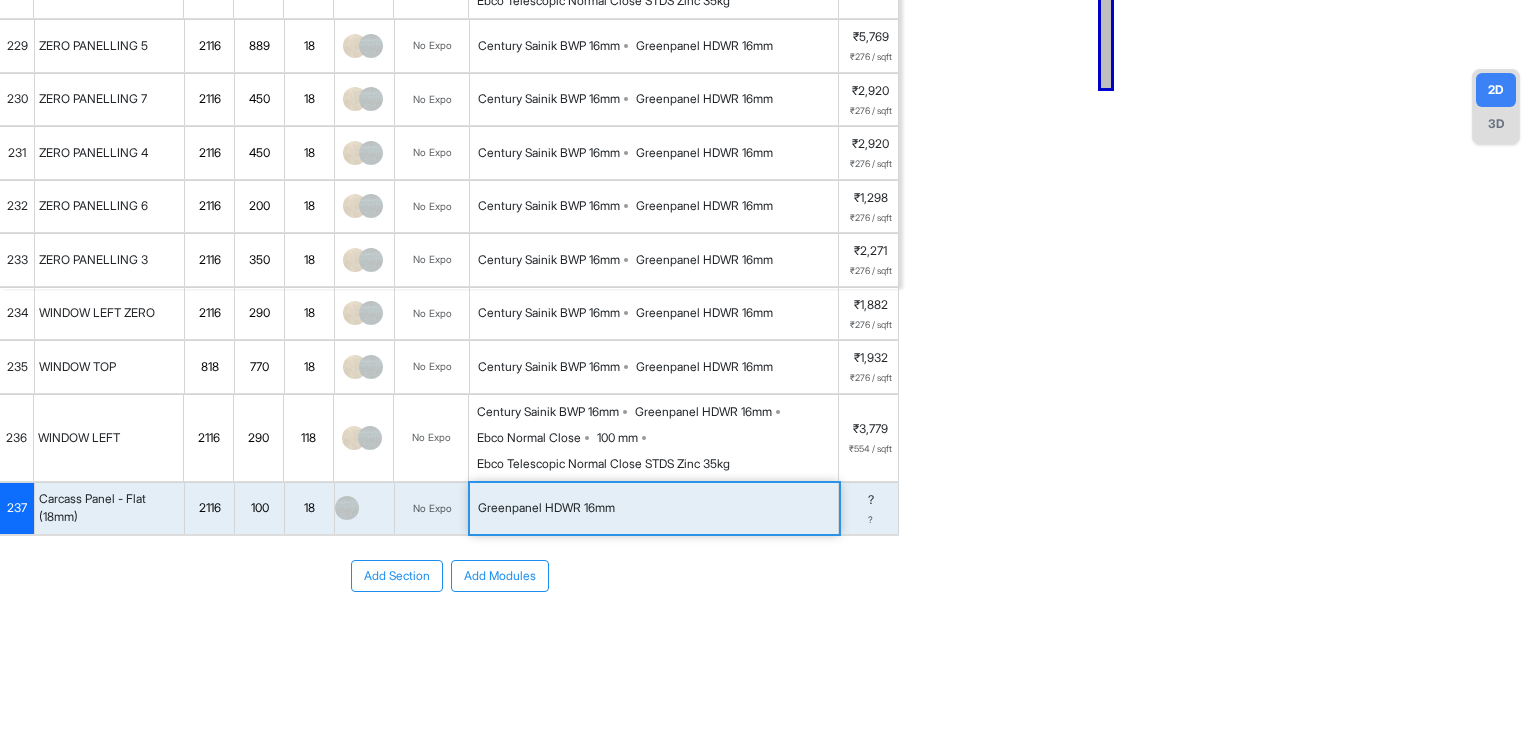 click on "Greenpanel HDWR 16mm" at bounding box center (546, 508) 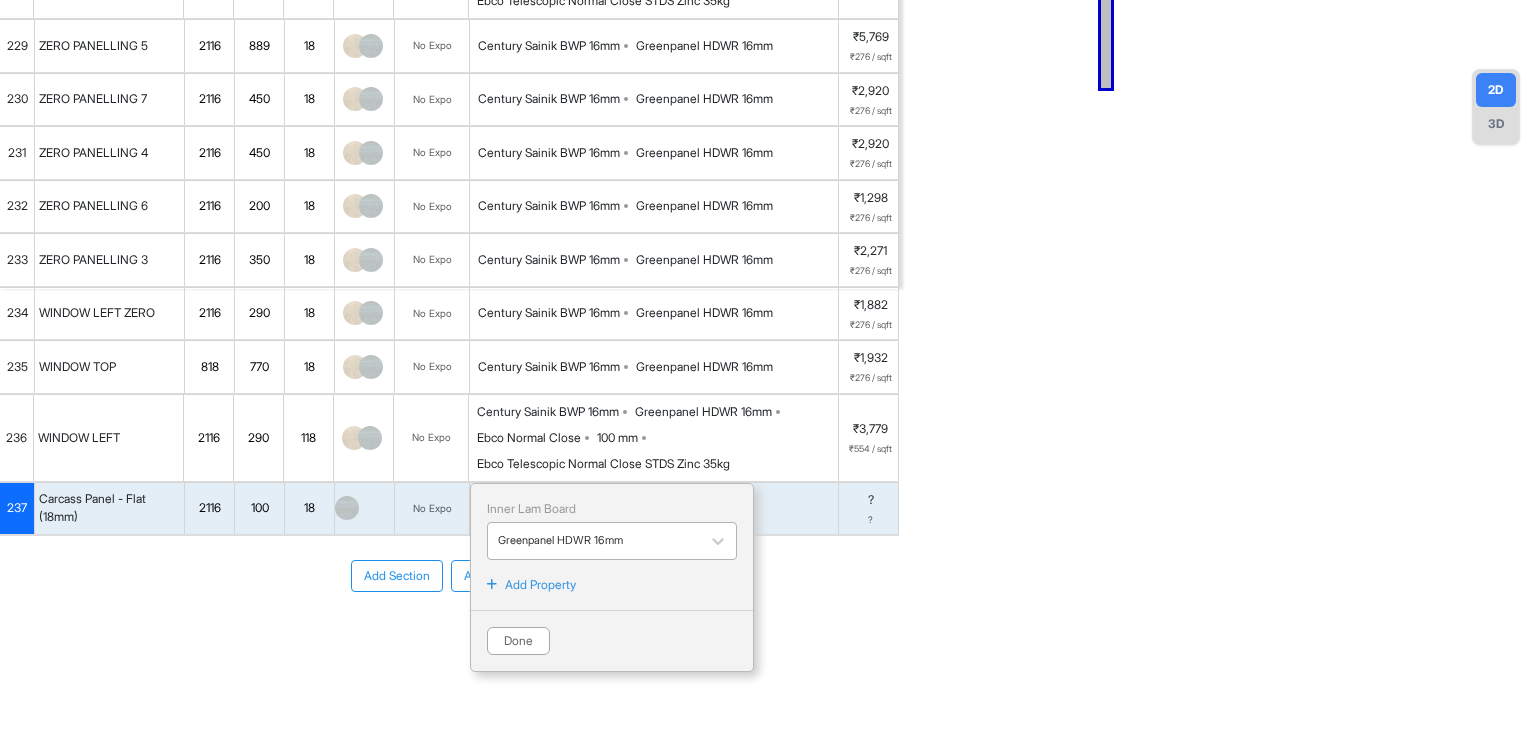 click at bounding box center (594, 541) 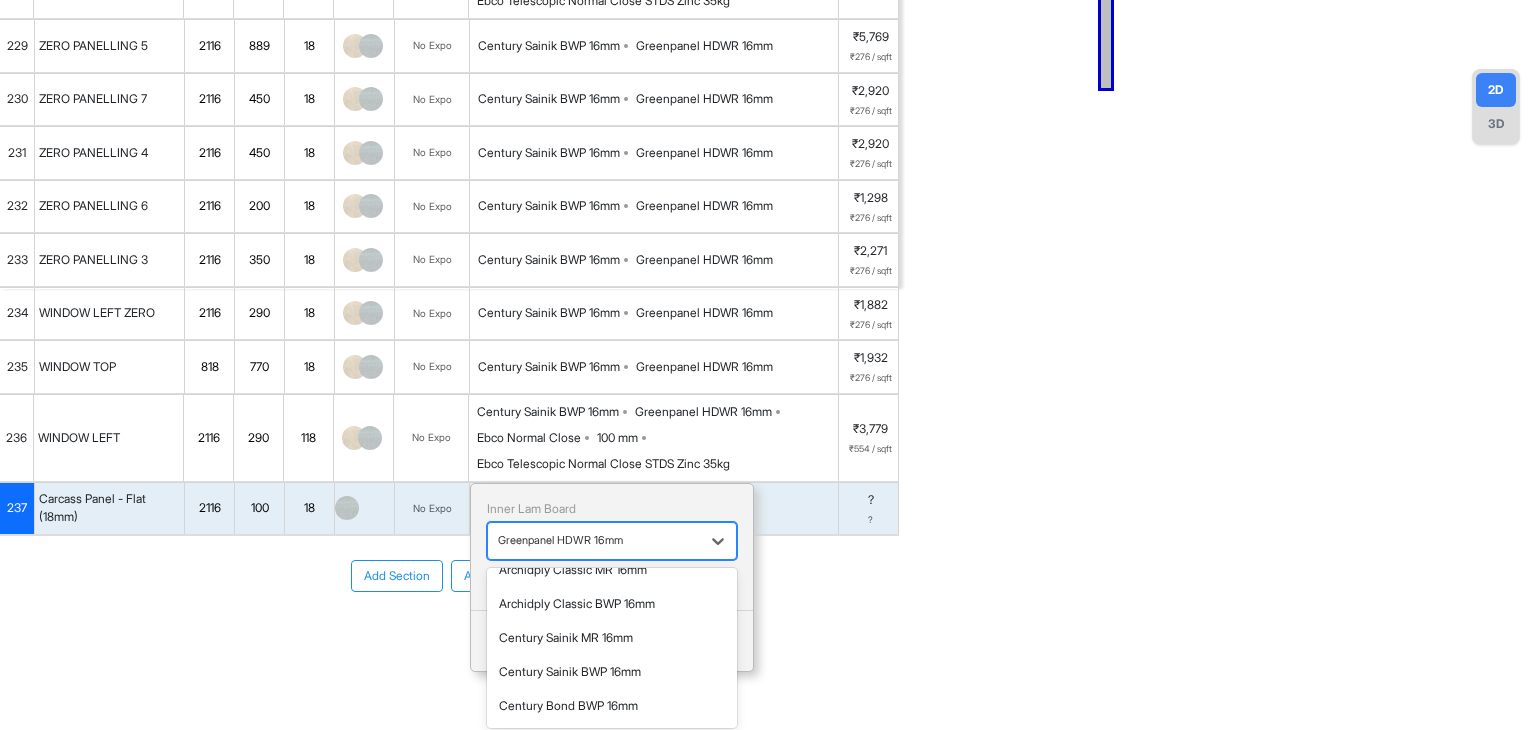 scroll, scrollTop: 228, scrollLeft: 0, axis: vertical 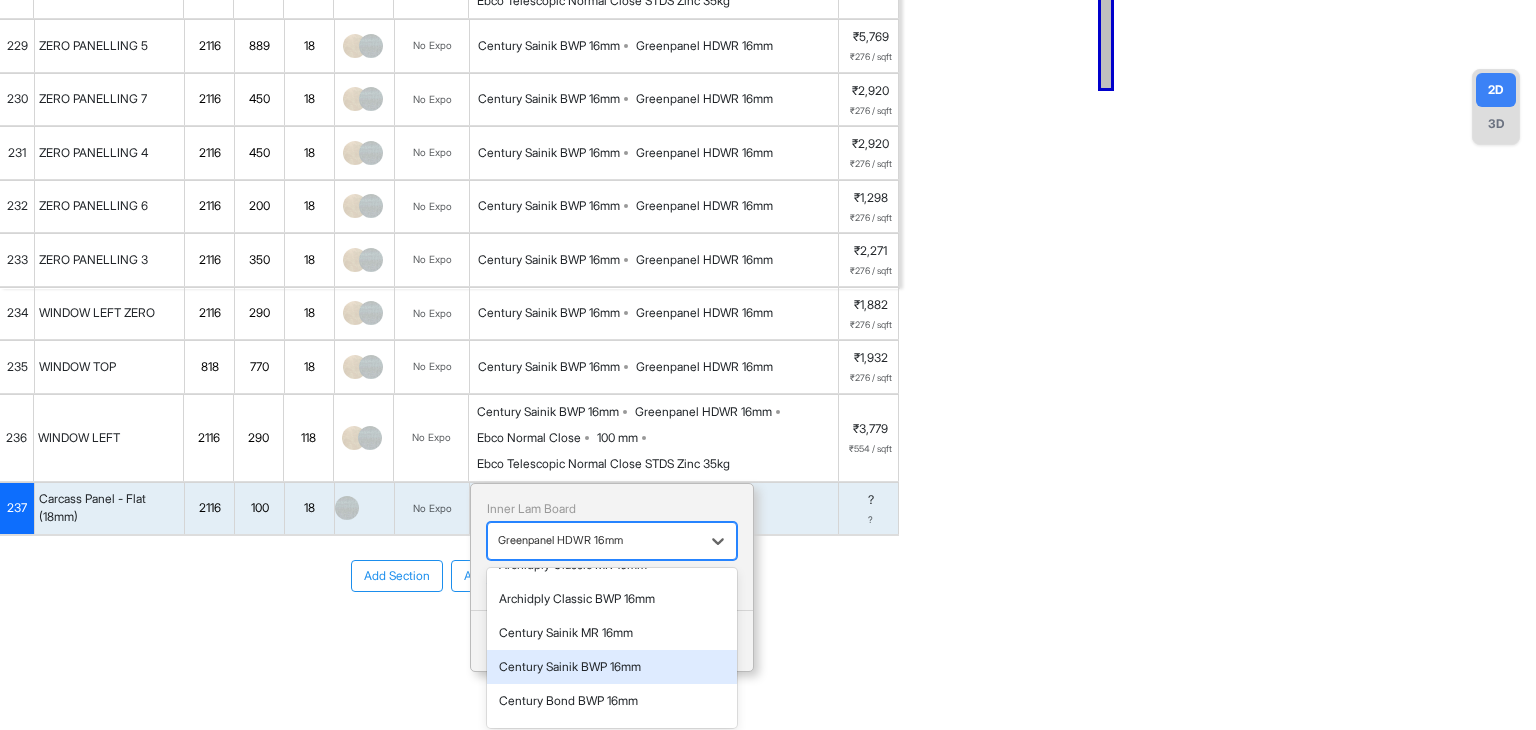 click on "Century Sainik BWP 16mm" at bounding box center [612, 667] 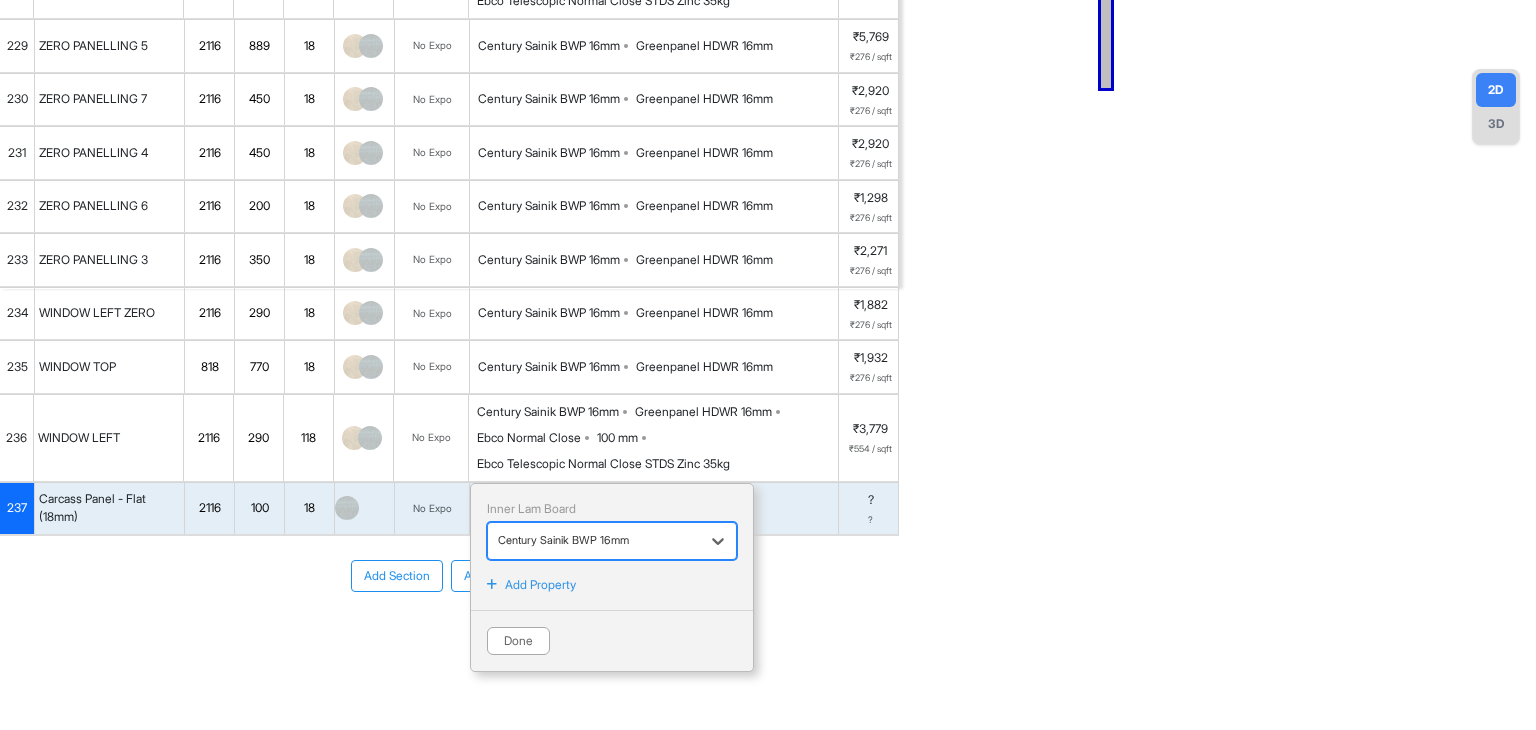 click on "Done" at bounding box center (518, 641) 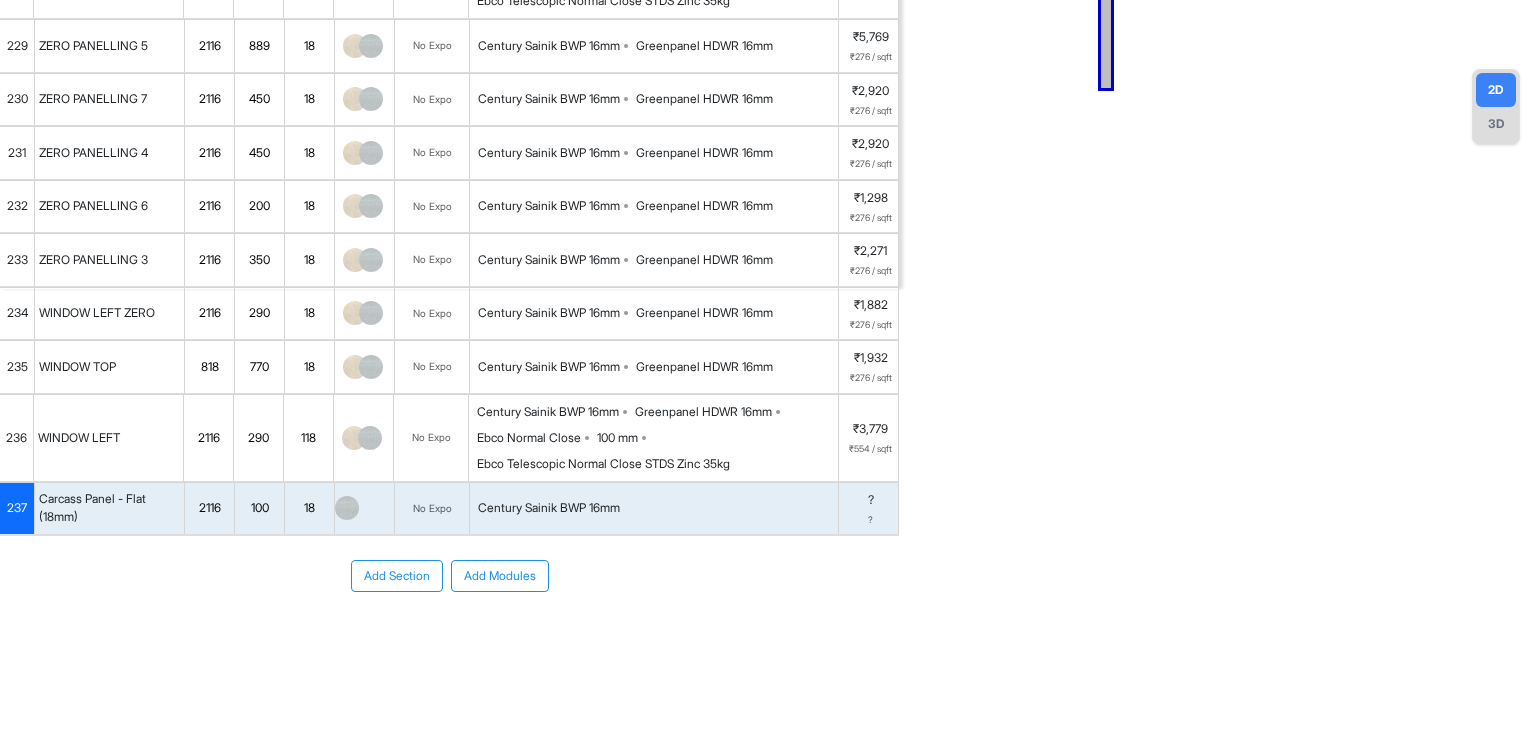 click on "Century Sainik BWP 16mm" at bounding box center [654, 509] 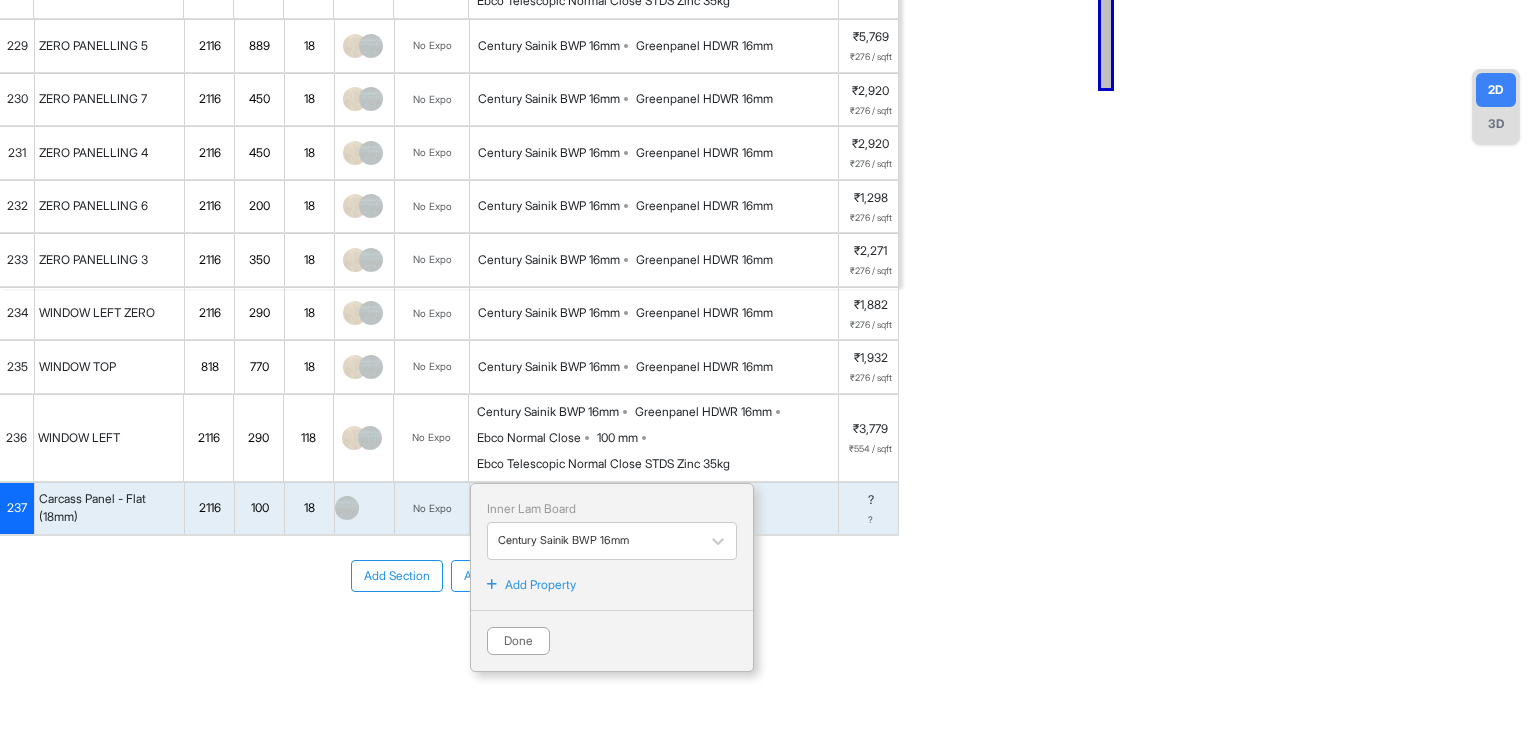 click on "Add Property" at bounding box center [540, 585] 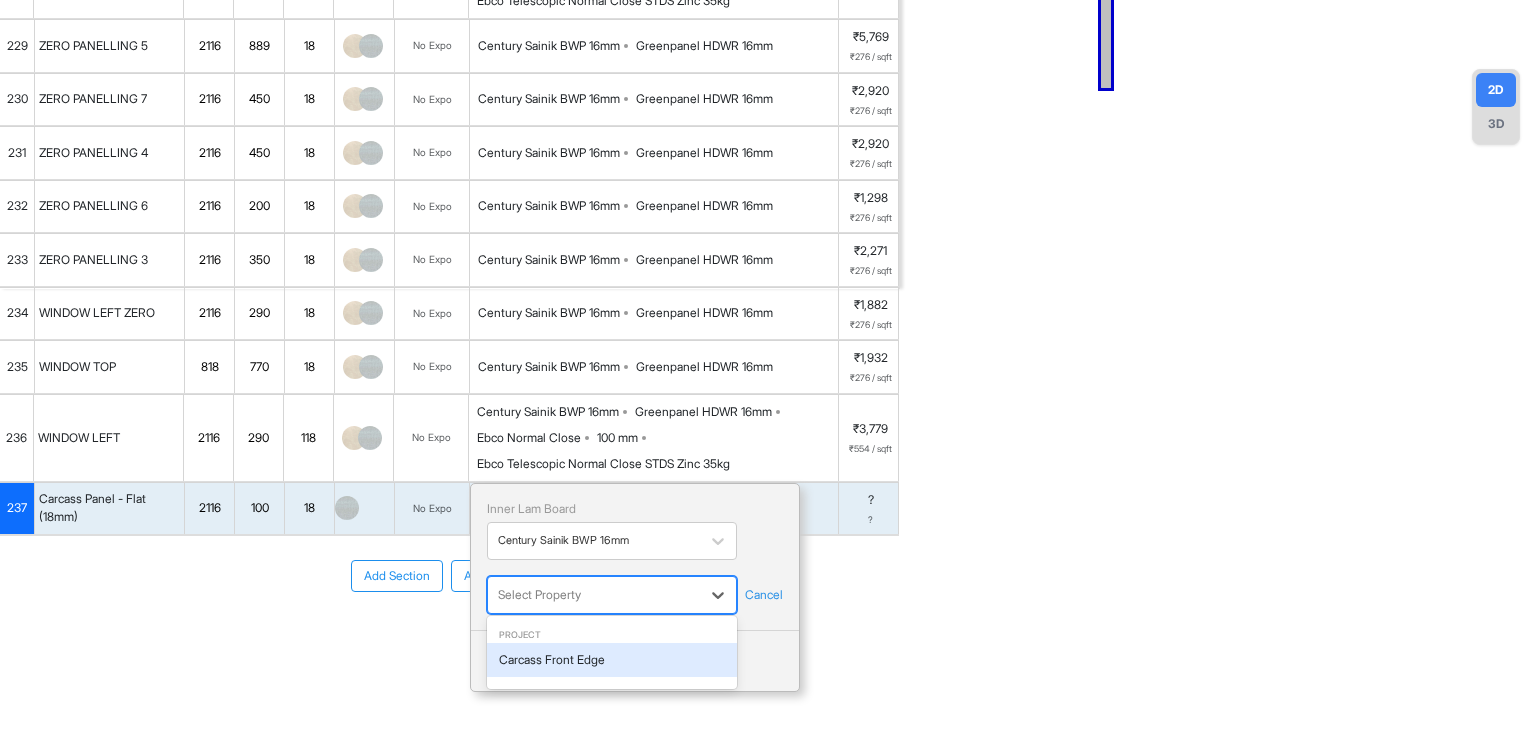 click at bounding box center [594, 595] 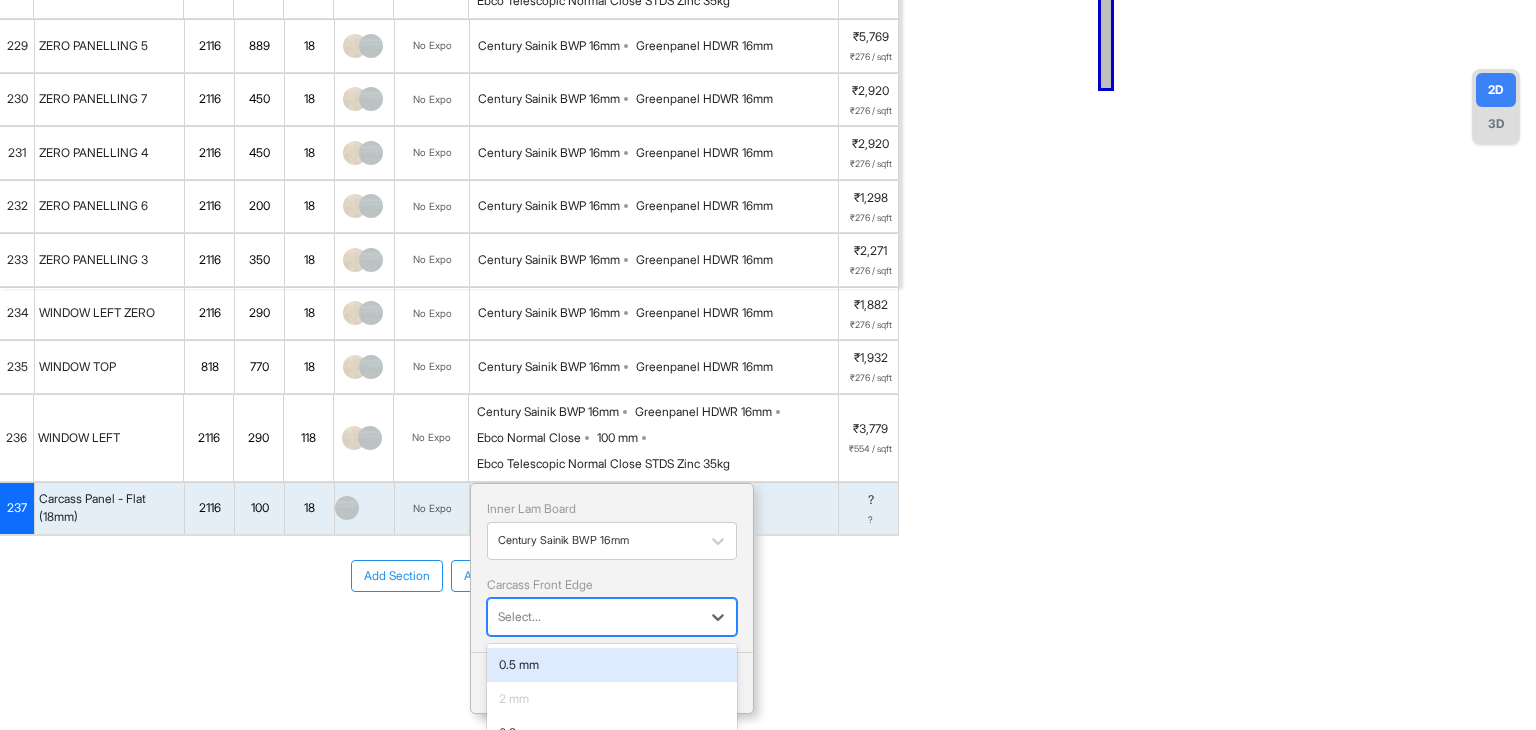 click at bounding box center [594, 617] 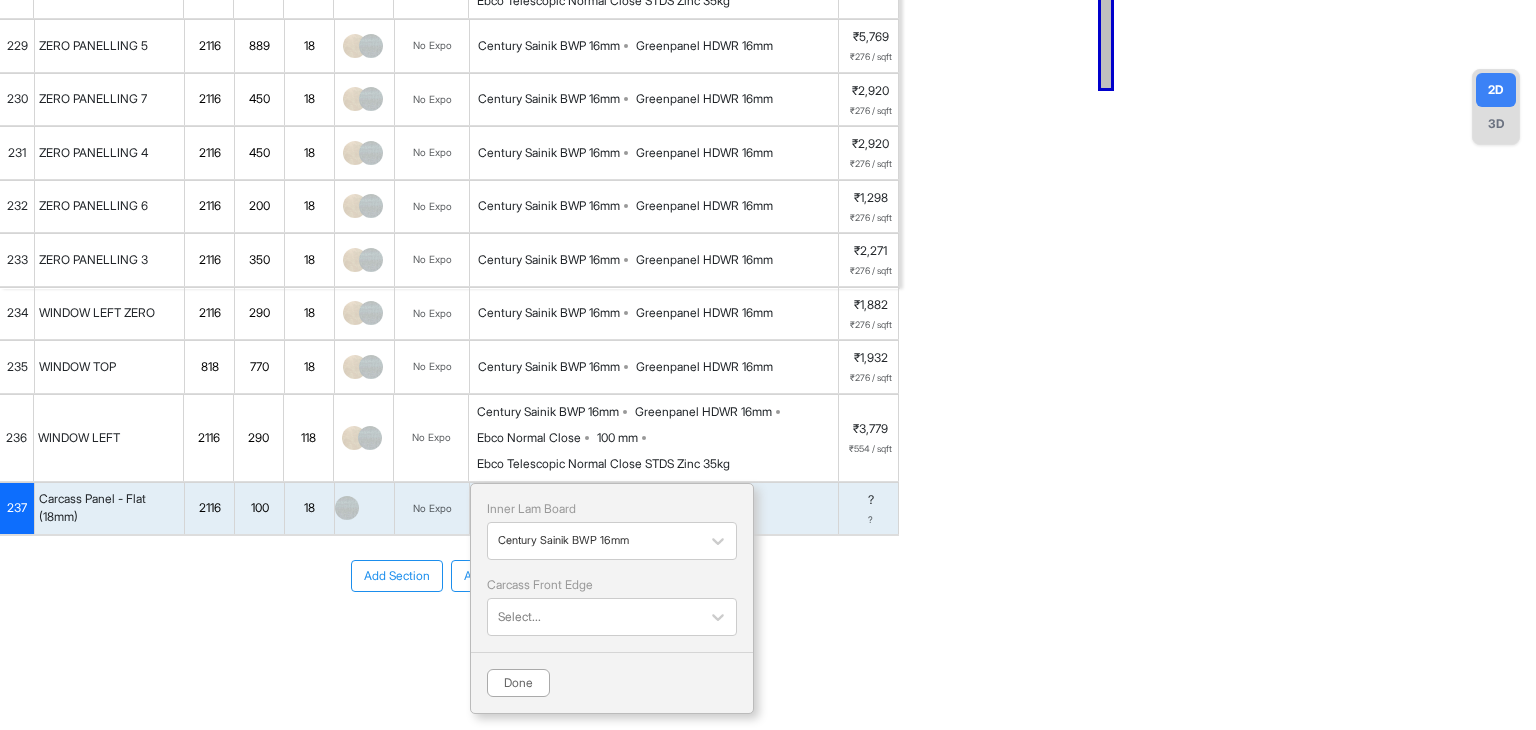 click on "Add Section Add Modules" at bounding box center [449, 636] 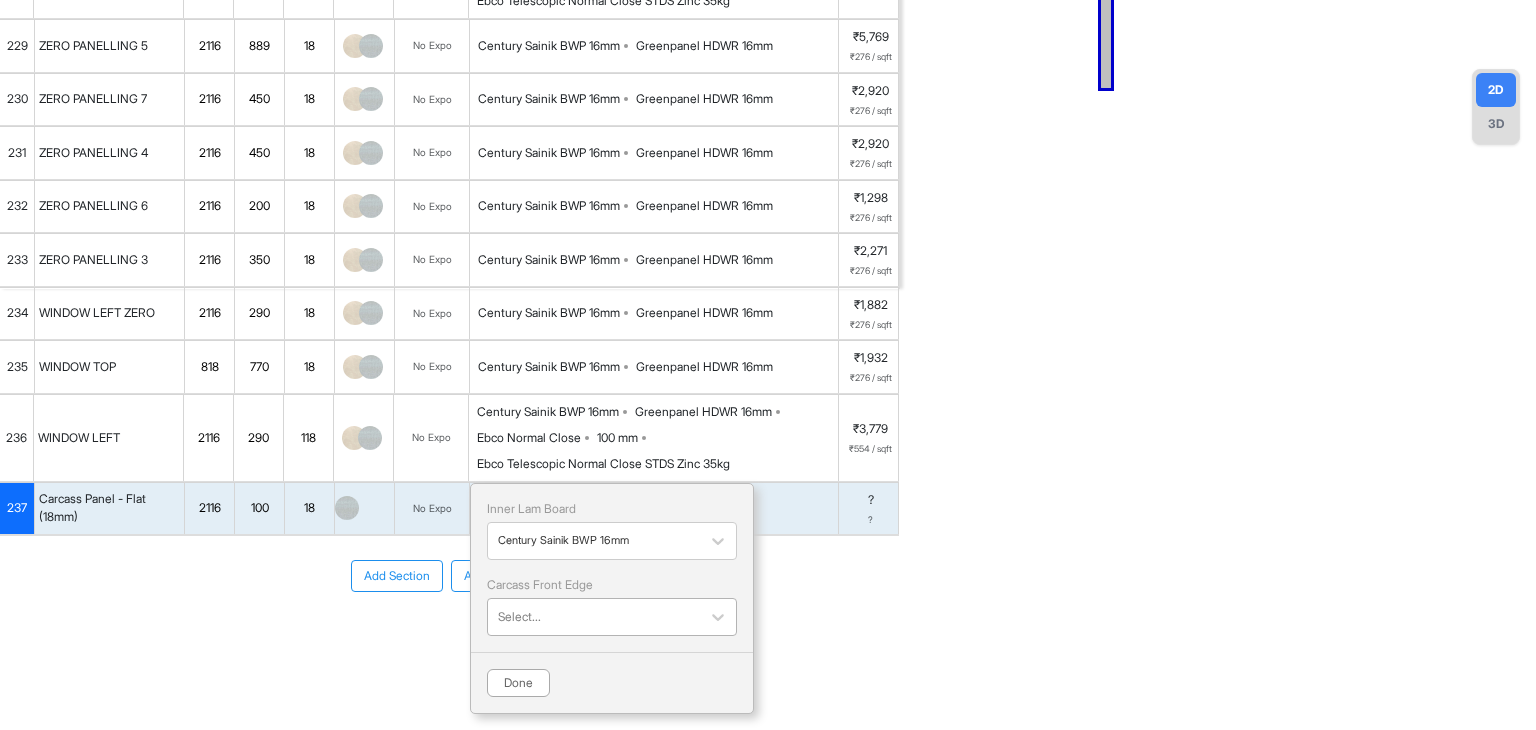 click at bounding box center [594, 617] 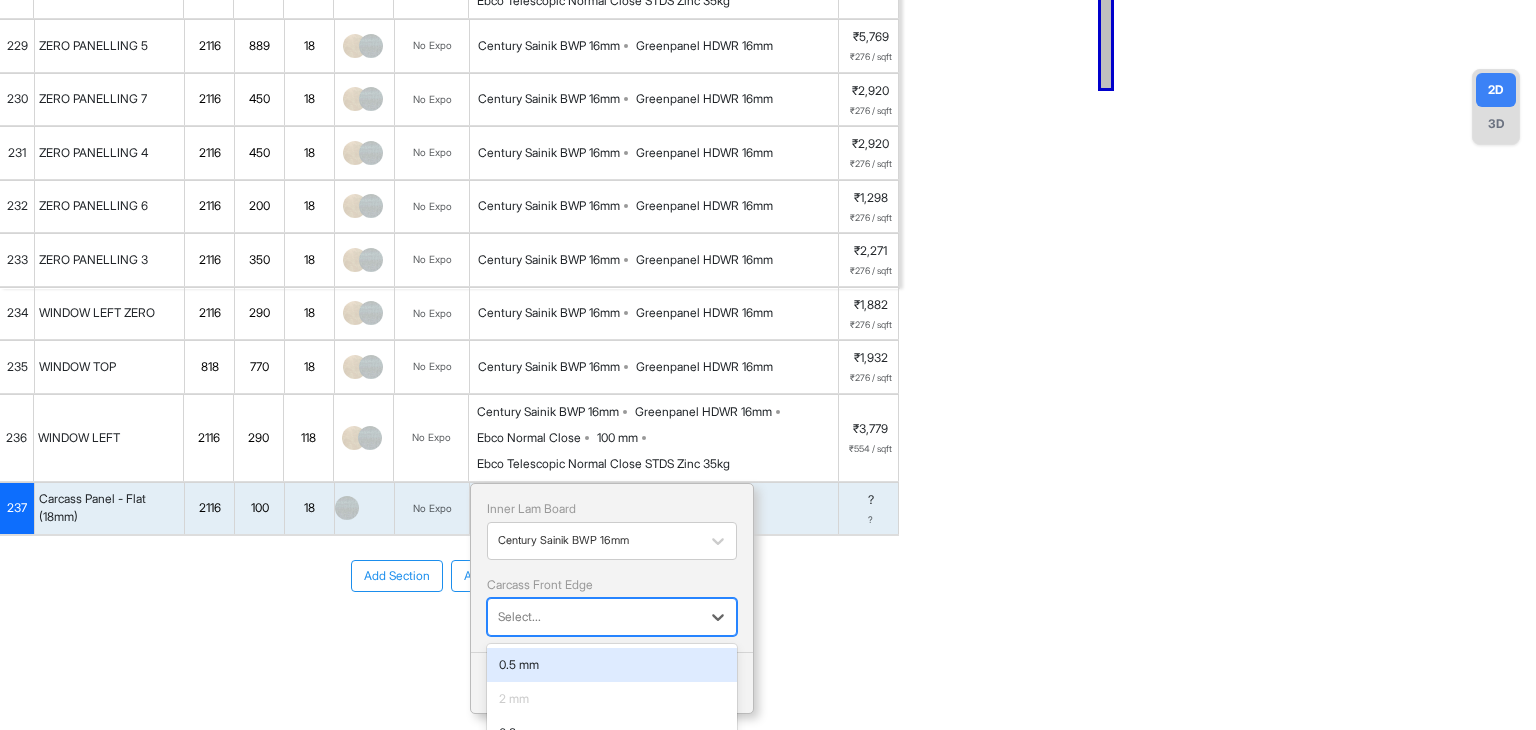 click on "Add Section Add Modules" at bounding box center (449, 636) 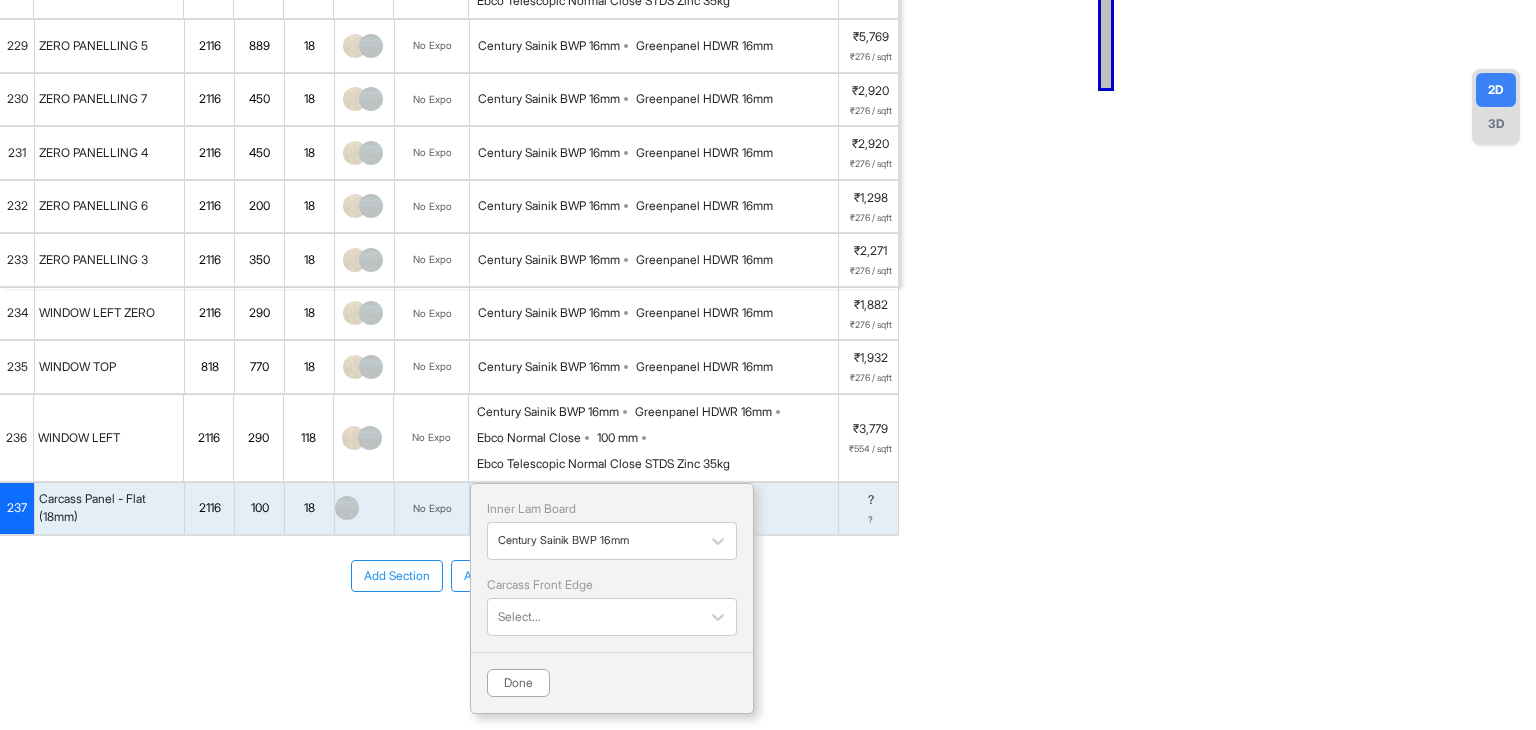 click on "Done" at bounding box center (518, 683) 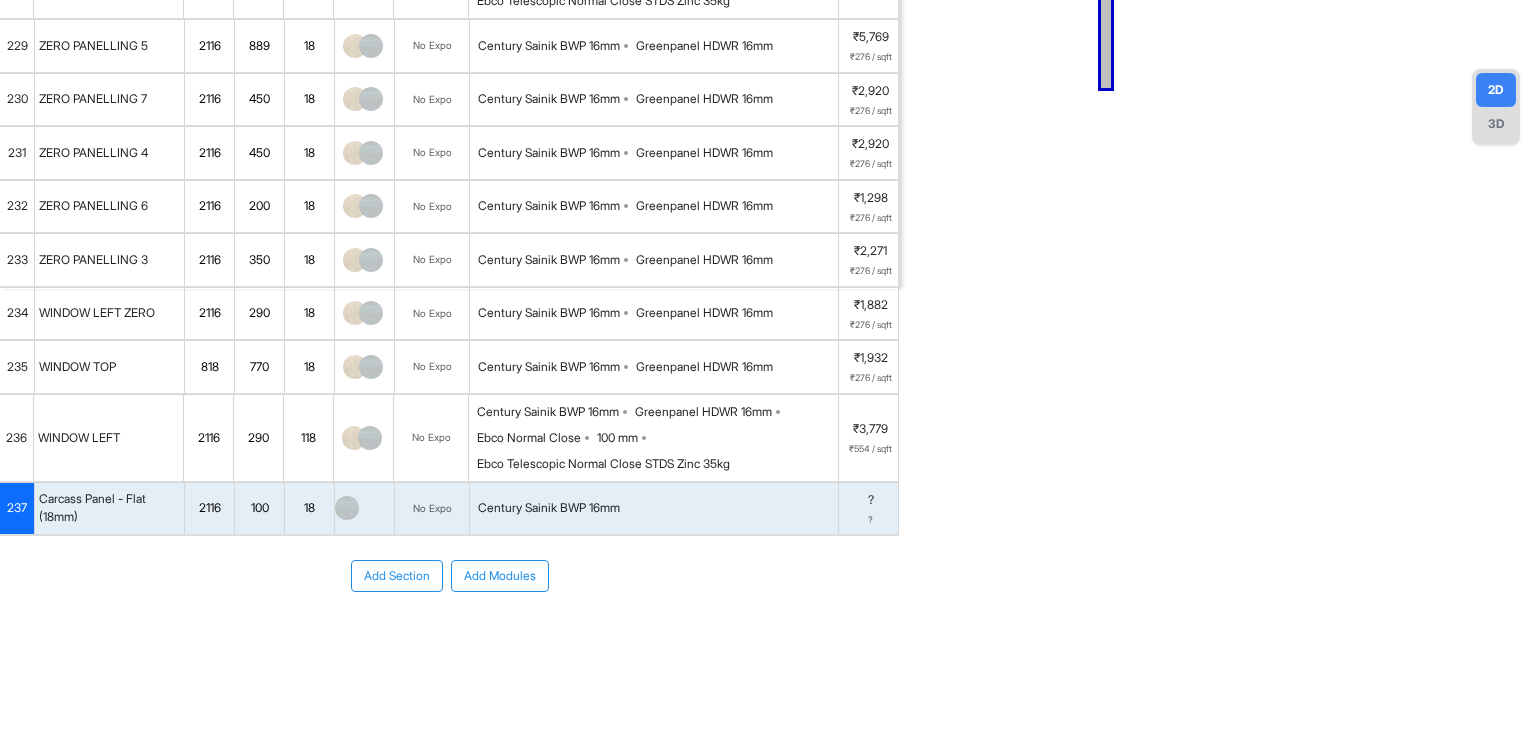click on "Century Sainik BWP 16mm" at bounding box center (549, 508) 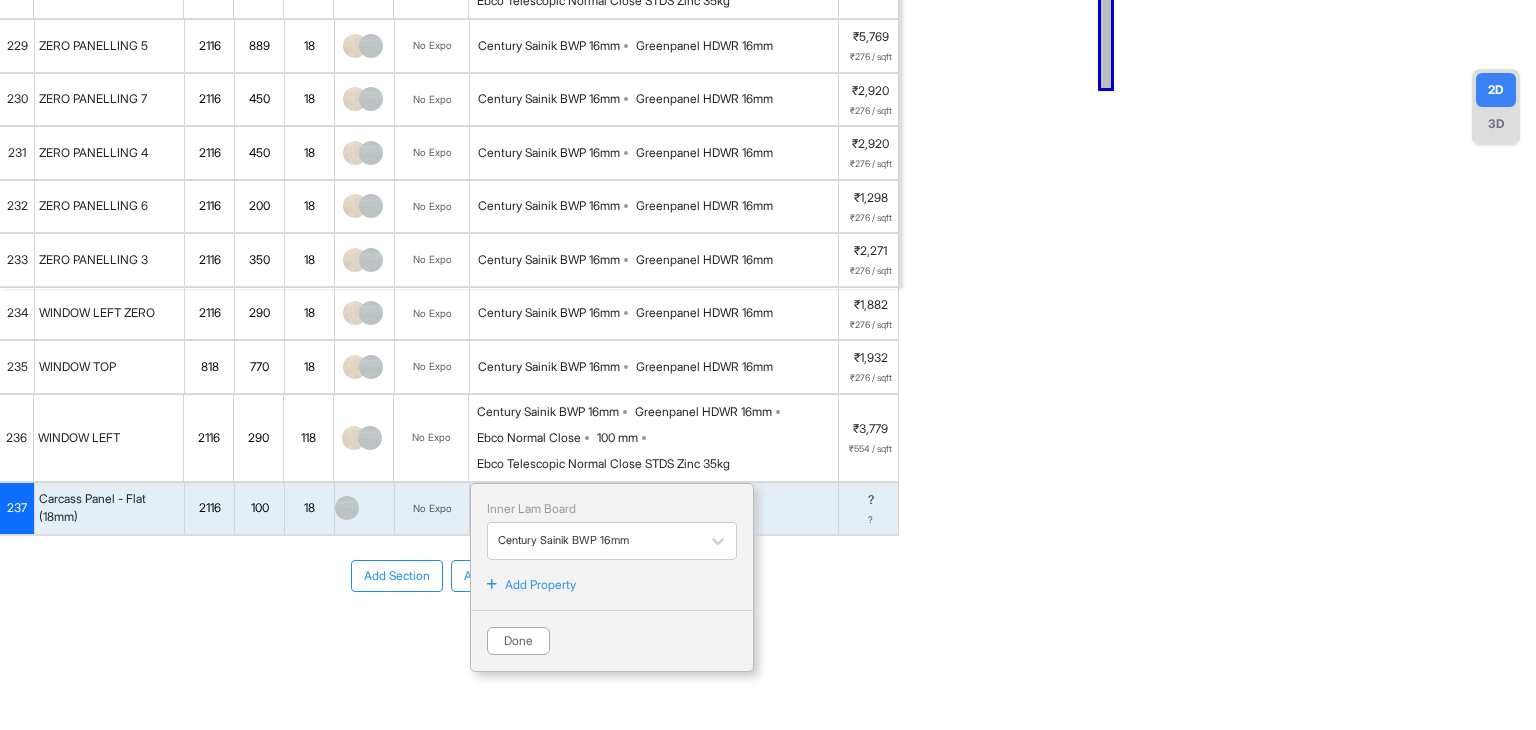 click on "Add Property" at bounding box center [540, 585] 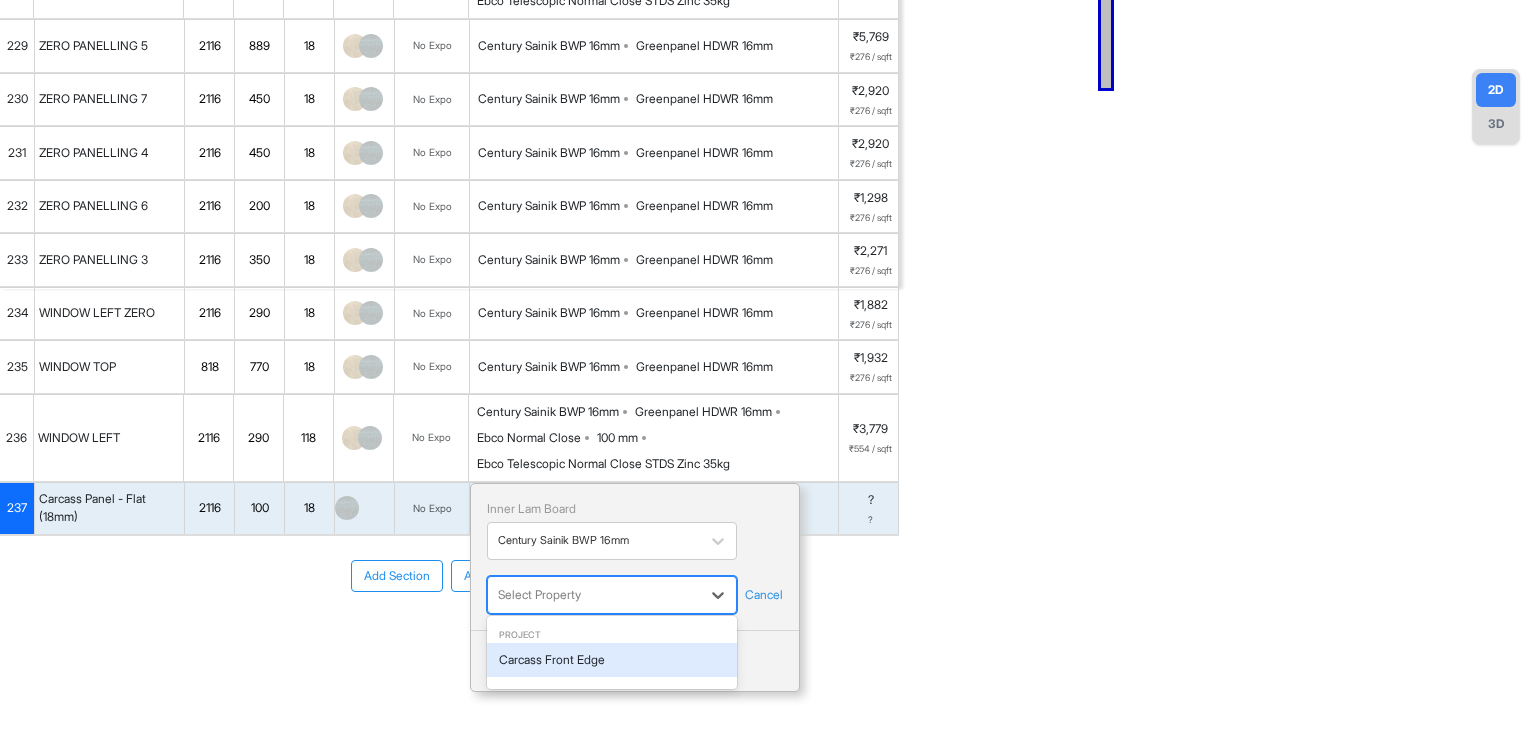 click at bounding box center (594, 595) 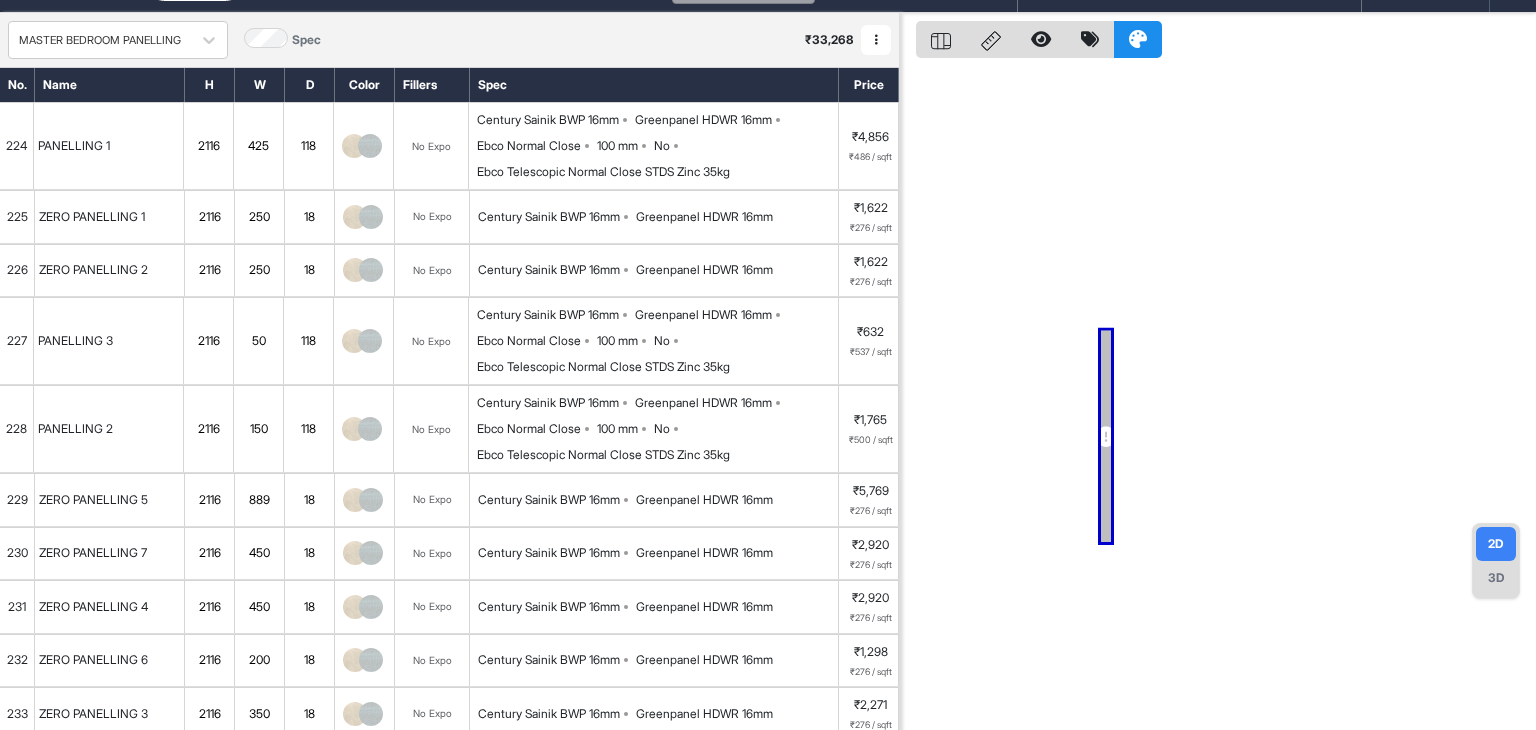 scroll, scrollTop: 491, scrollLeft: 0, axis: vertical 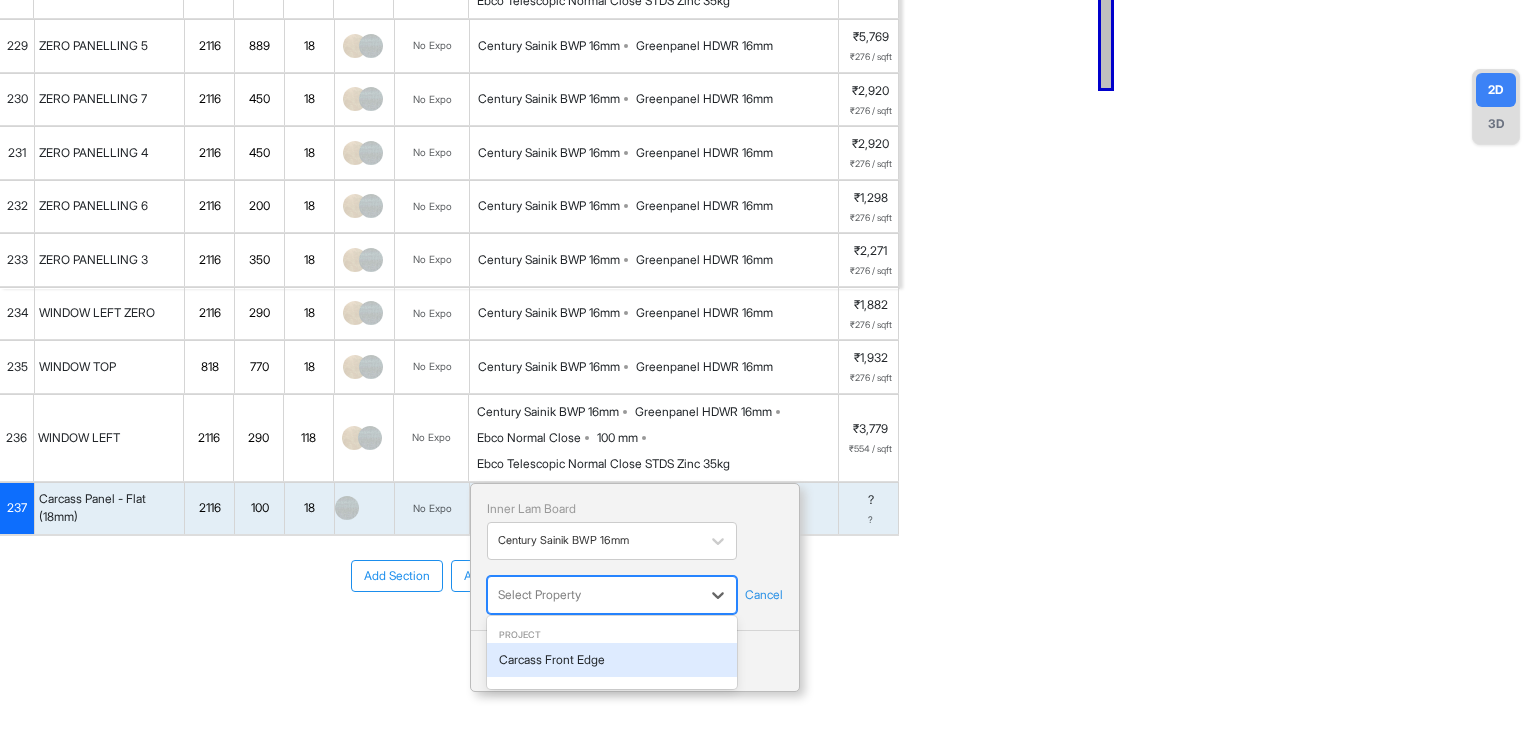 click on "Cancel" at bounding box center [764, 595] 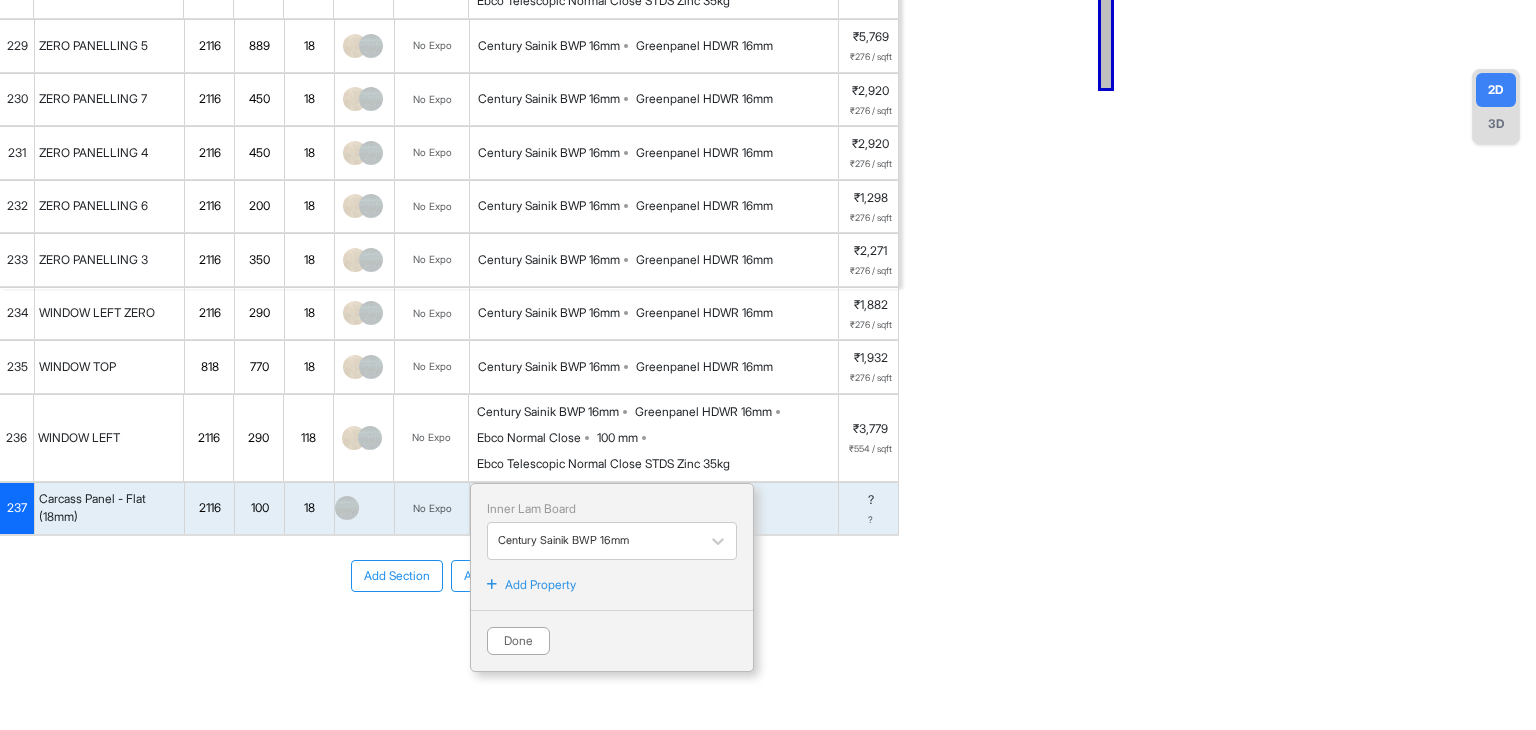click on "KALIANNAN ERODE Room View Verify & Place Order Aug 19th Price subject to approval ₹   12,47,683 (incl.GST) Import Assembly Archive Rename Refresh Price MASTER BEDROOM PANELLING Spec ₹ 33,268 Add  Room Edit  Room  Name Delete  Room Duplicate Room No. Name H W D Color Fillers Spec Price 224 PANELLING 1 2116 425 118 No Expo Century Sainik BWP 16mm Greenpanel HDWR 16mm Ebco Normal Close 100 mm No Ebco Telescopic Normal Close STDS Zinc 35kg ₹4,856 ₹486 / sqft 225 ZERO PANELLING 1 2116 250 18 No Expo Century Sainik BWP 16mm Greenpanel HDWR 16mm ₹1,622 ₹276 / sqft 226 ZERO PANELLING 2 2116 250 18 No Expo Century Sainik BWP 16mm Greenpanel HDWR 16mm ₹1,622 ₹276 / sqft 227 PANELLING 3 2116 50 118 No Expo Century Sainik BWP 16mm Greenpanel HDWR 16mm Ebco Normal Close 100 mm No Ebco Telescopic Normal Close STDS Zinc 35kg ₹632 ₹537 / sqft 228 PANELLING 2 2116 150 118 No Expo Century Sainik BWP 16mm Greenpanel HDWR 16mm Ebco Normal Close 100 mm No Ebco Telescopic Normal Close STDS Zinc 35kg ₹1,765 18" at bounding box center (768, 365) 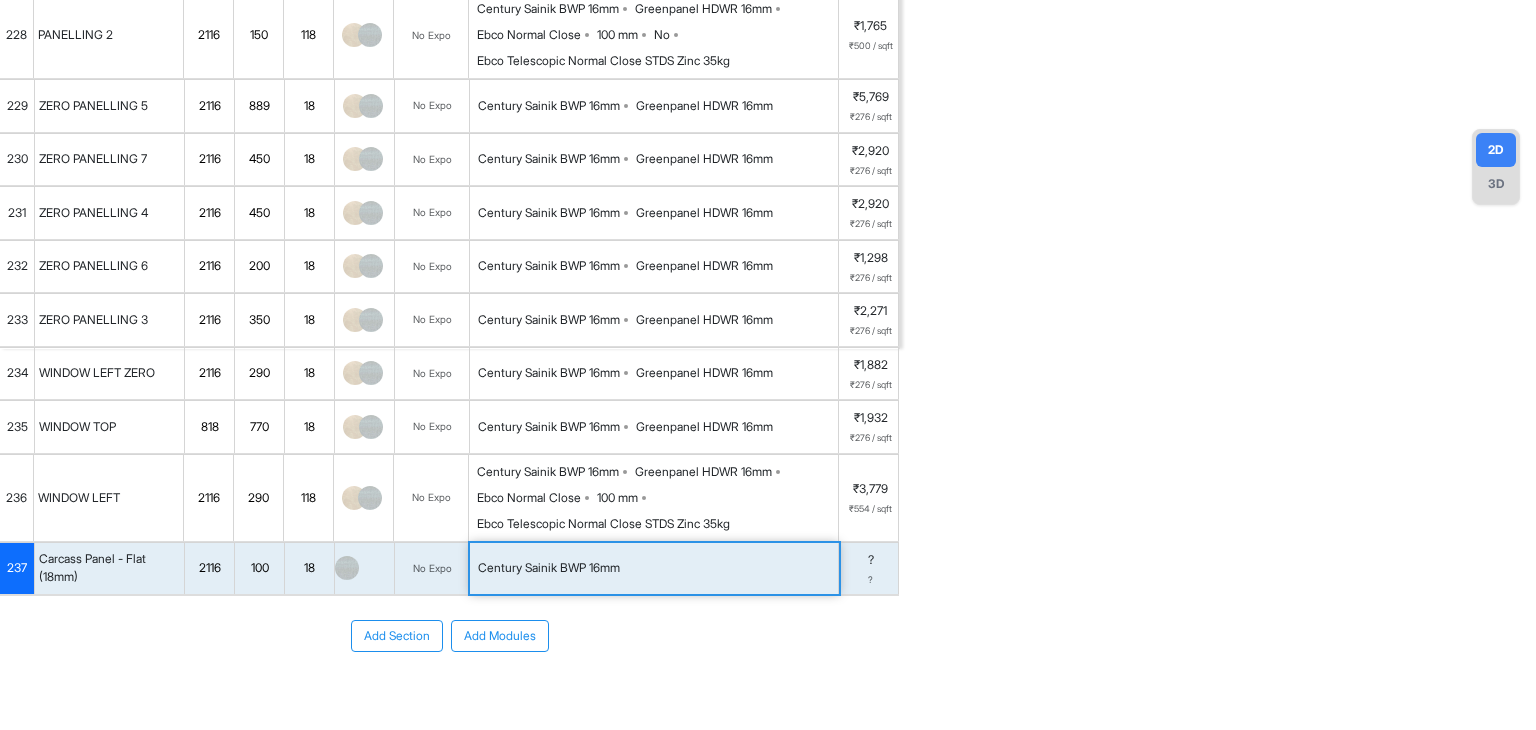 scroll, scrollTop: 491, scrollLeft: 0, axis: vertical 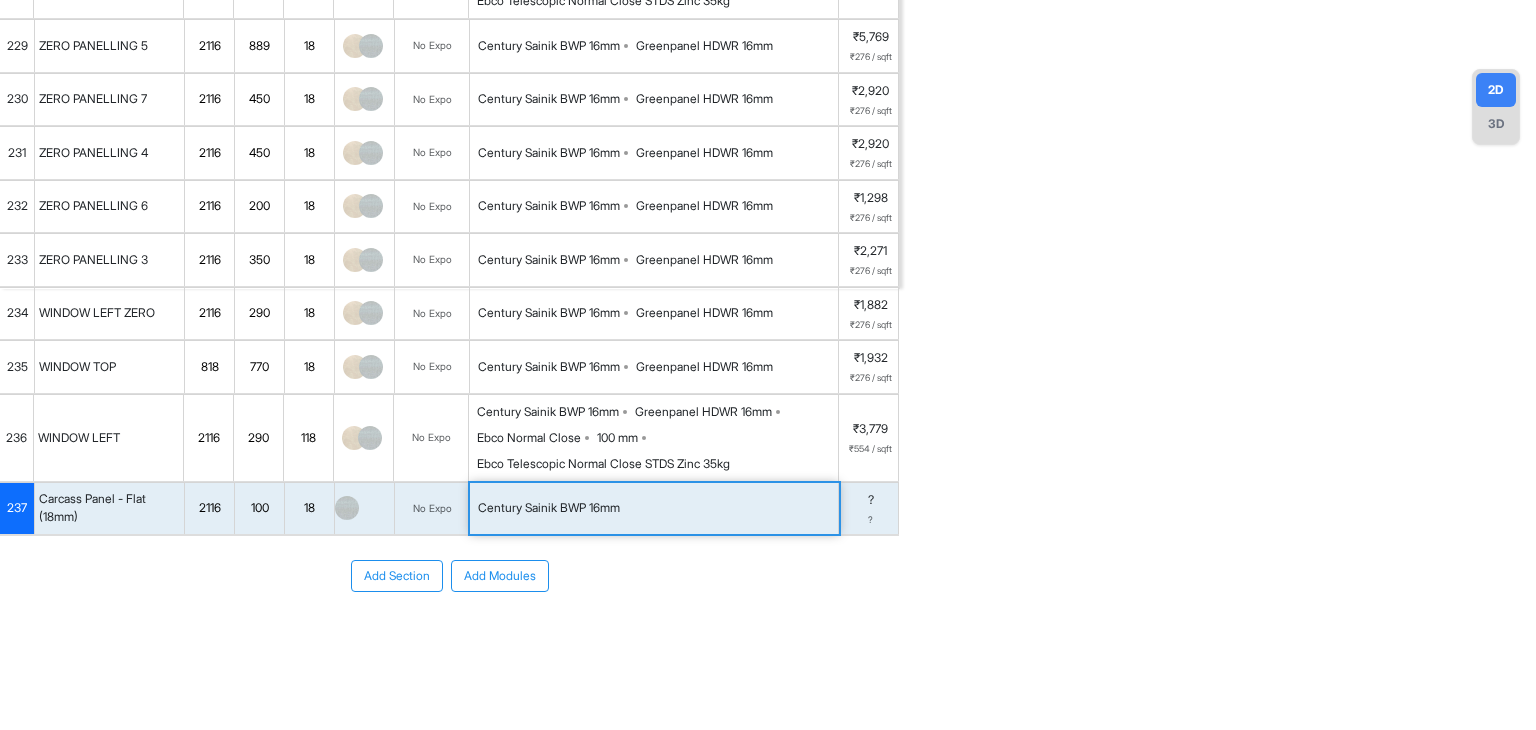 click on "Century Sainik BWP 16mm" at bounding box center (654, 509) 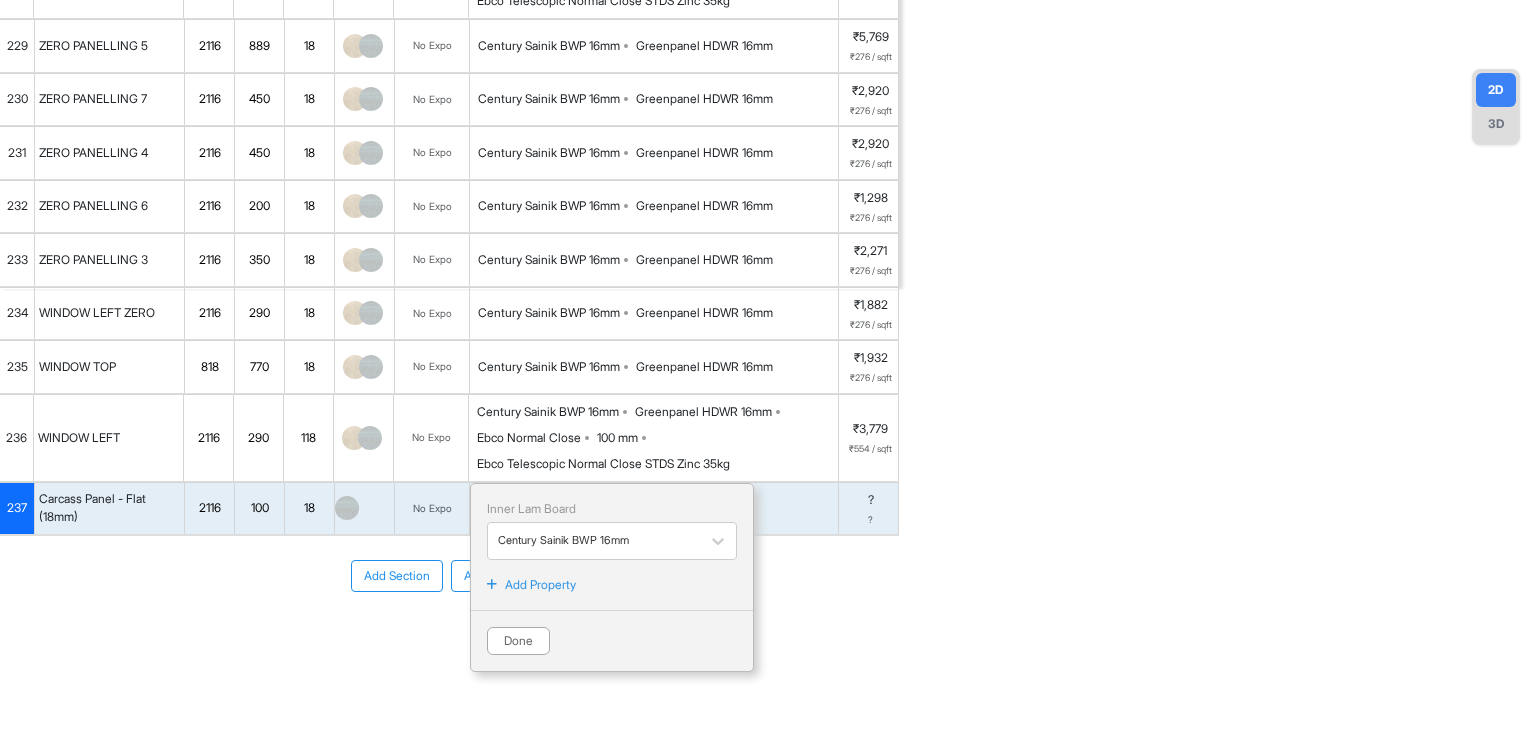 click on "Add Property" at bounding box center (540, 585) 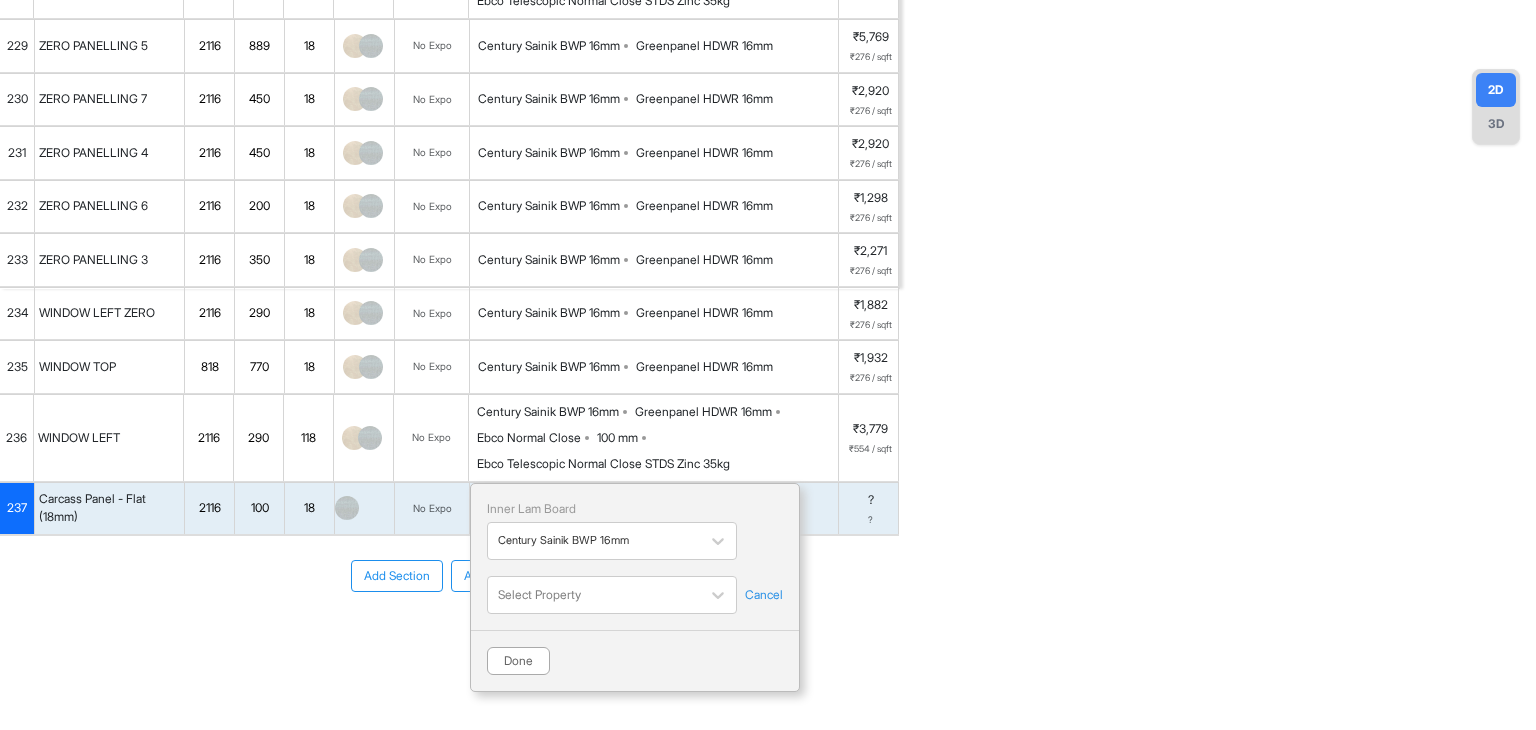 click on "Inner Lam Board Century Sainik BWP 16mm Select Property Cancel Done" at bounding box center [635, 587] 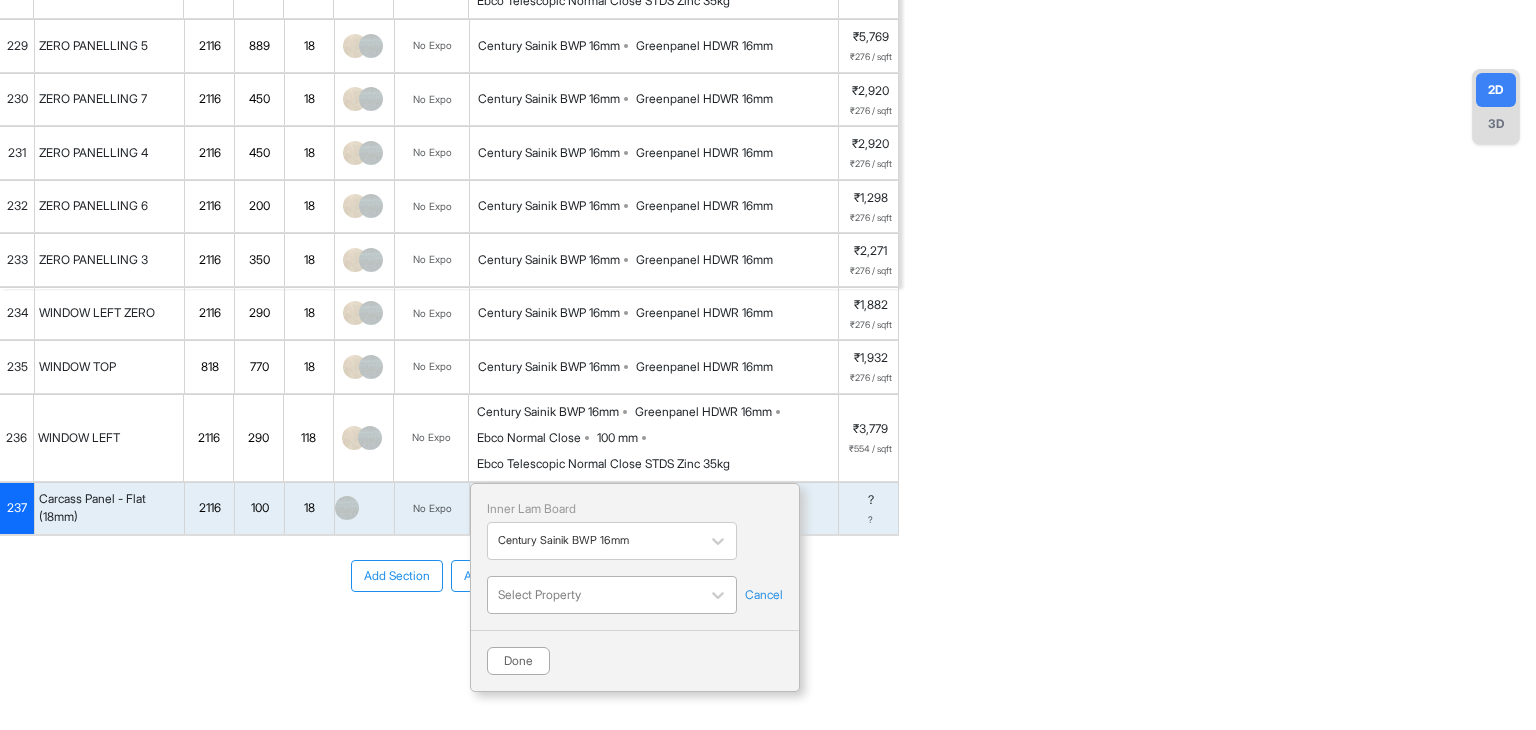 click at bounding box center [594, 595] 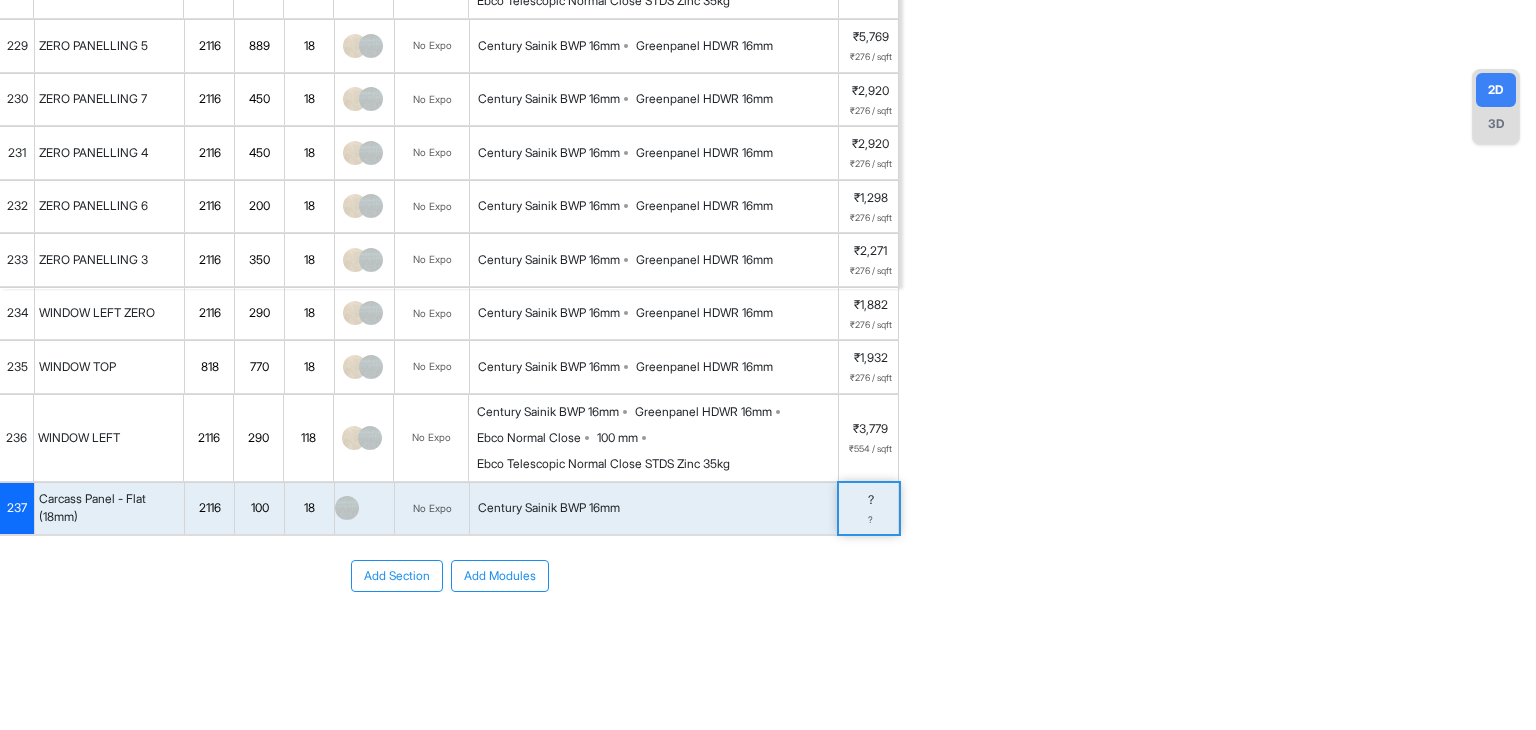click on "Century Sainik BWP 16mm" at bounding box center [654, 509] 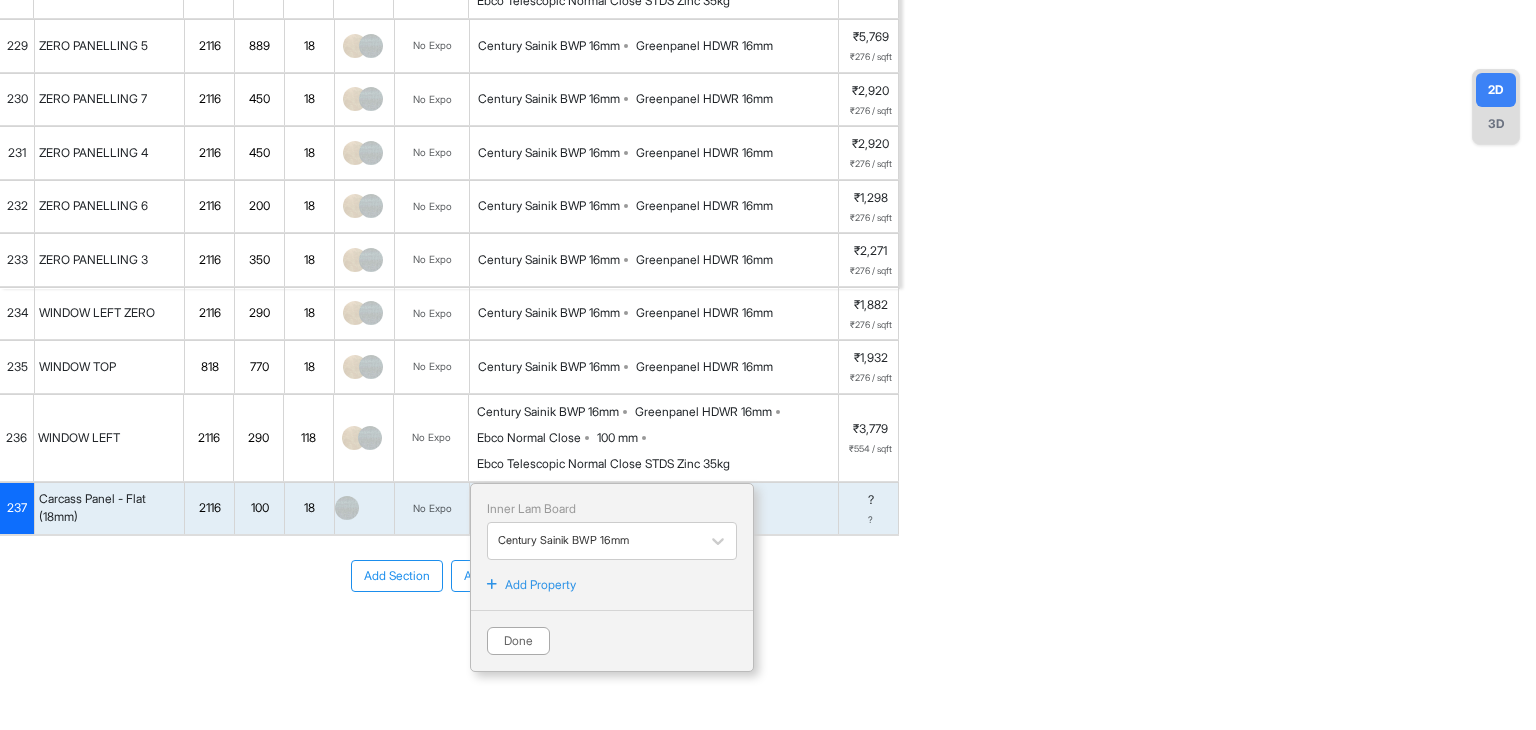 click on "Inner Lam Board Century Sainik BWP 16mm Add Property Done" at bounding box center [612, 577] 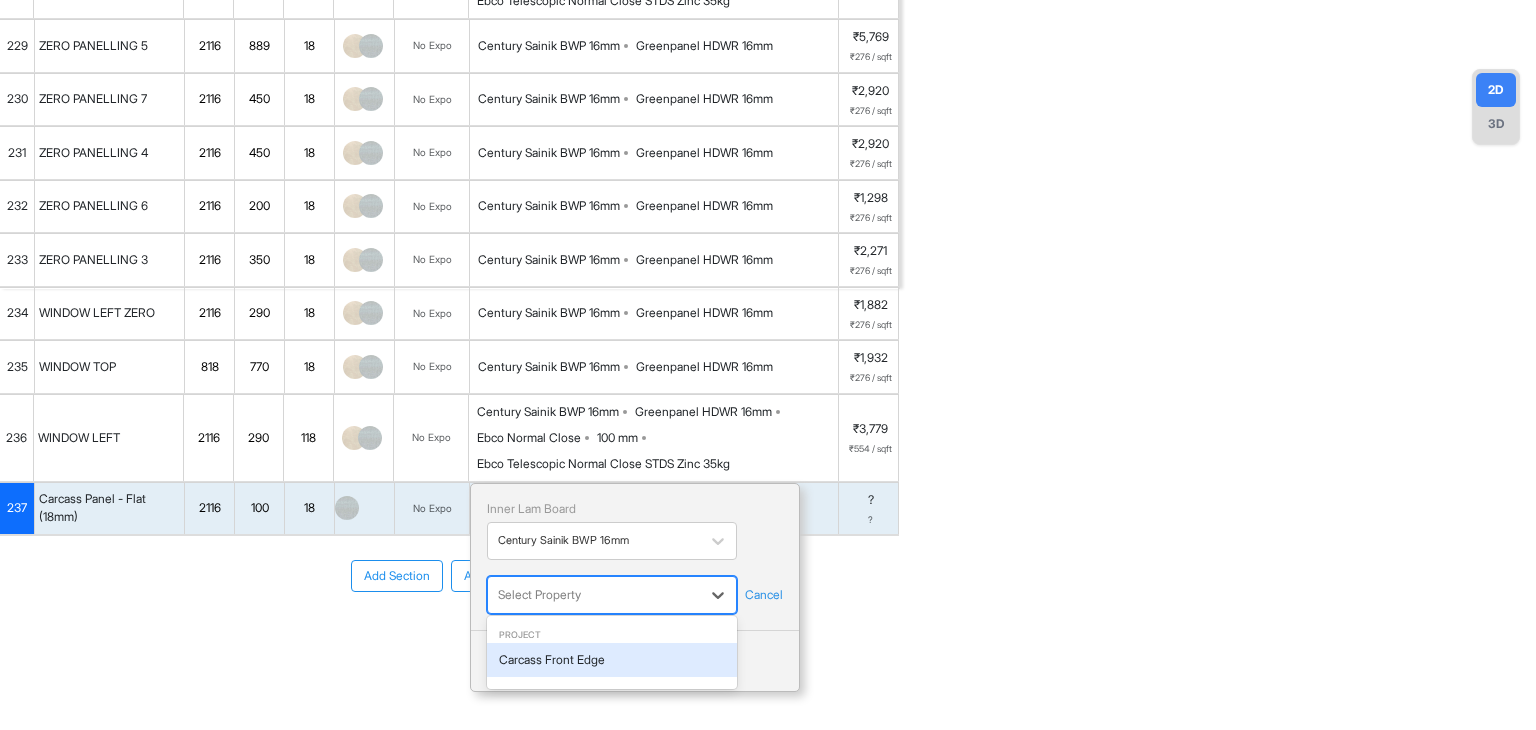 click on "Select Property" at bounding box center (594, 595) 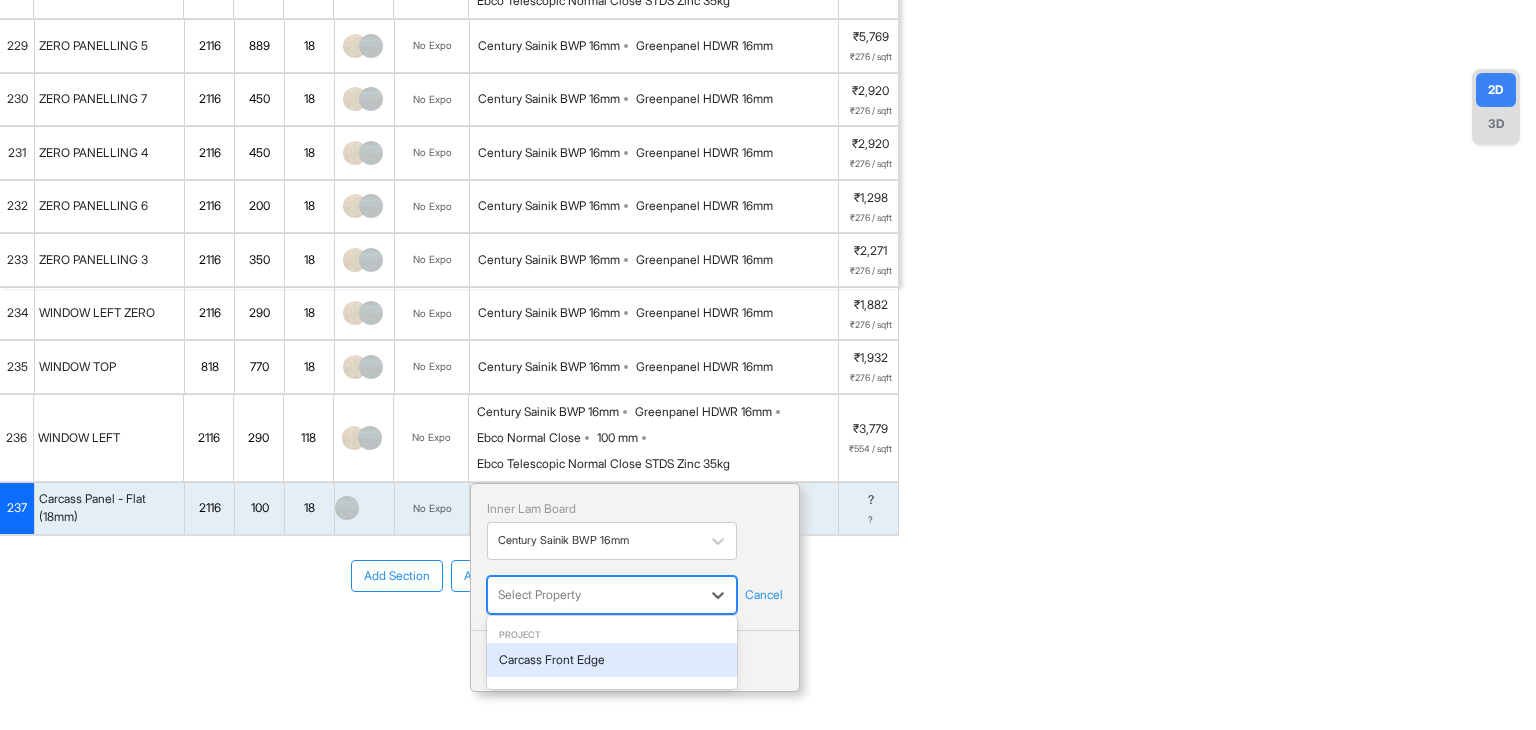 click on "Carcass Front Edge" at bounding box center (612, 660) 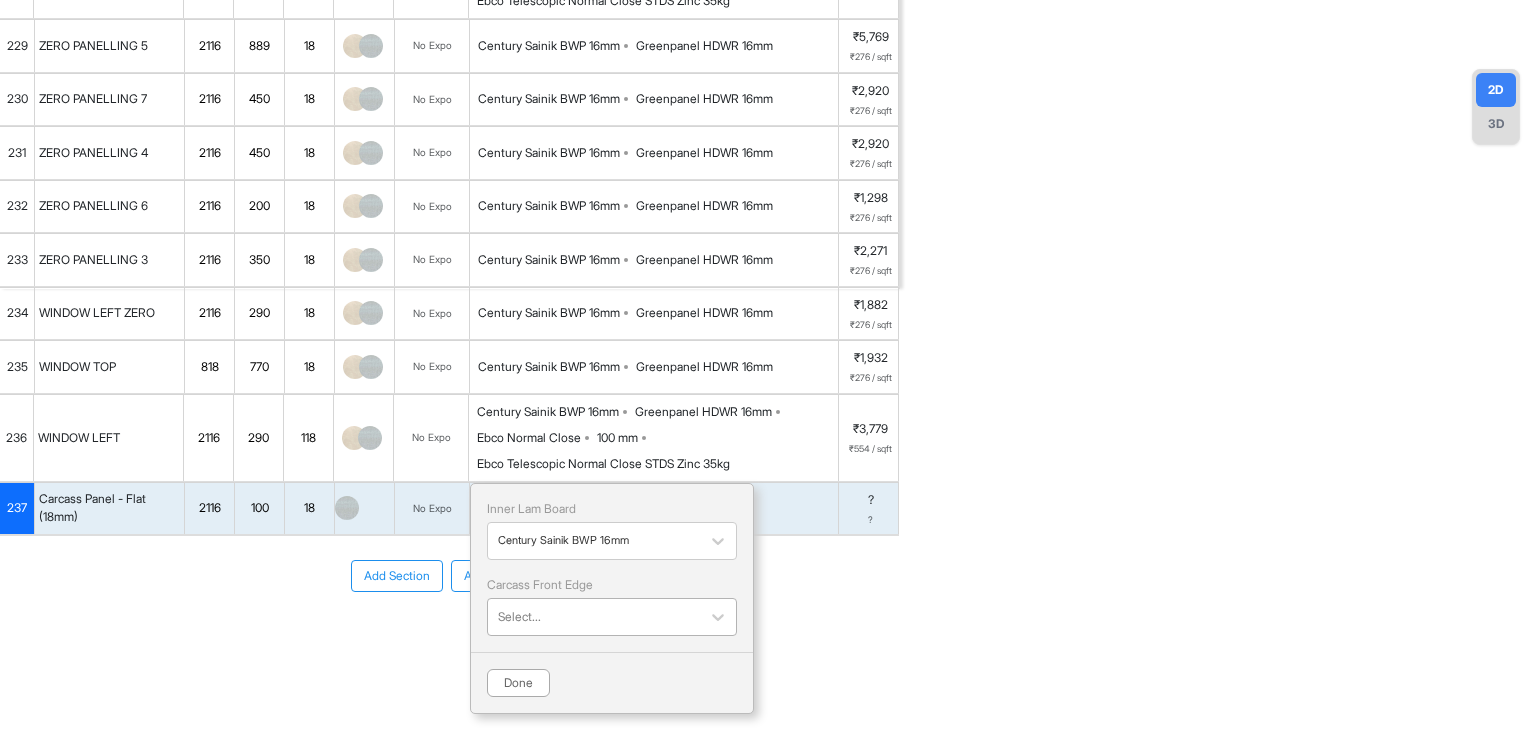 click at bounding box center (594, 617) 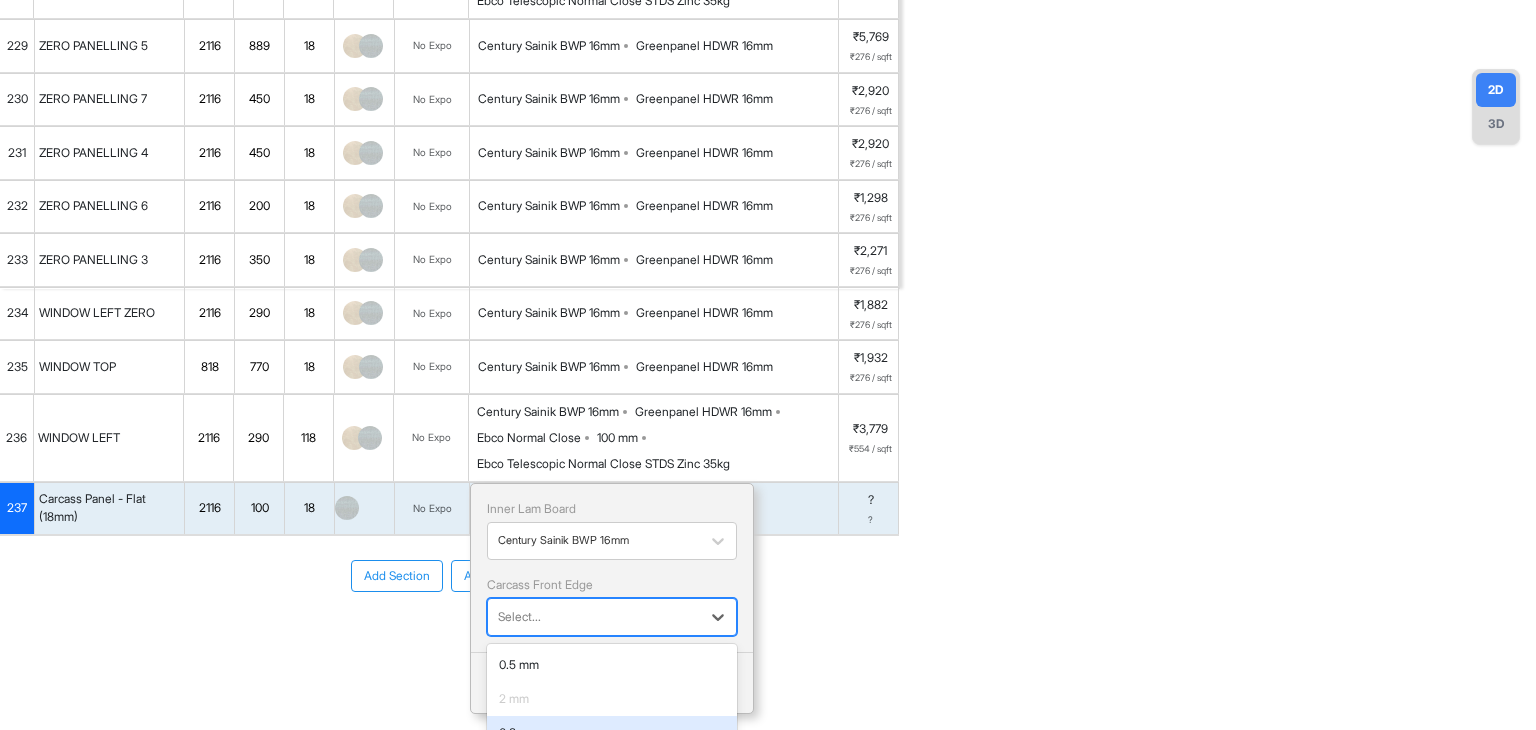 click on "2 mm" at bounding box center (612, 699) 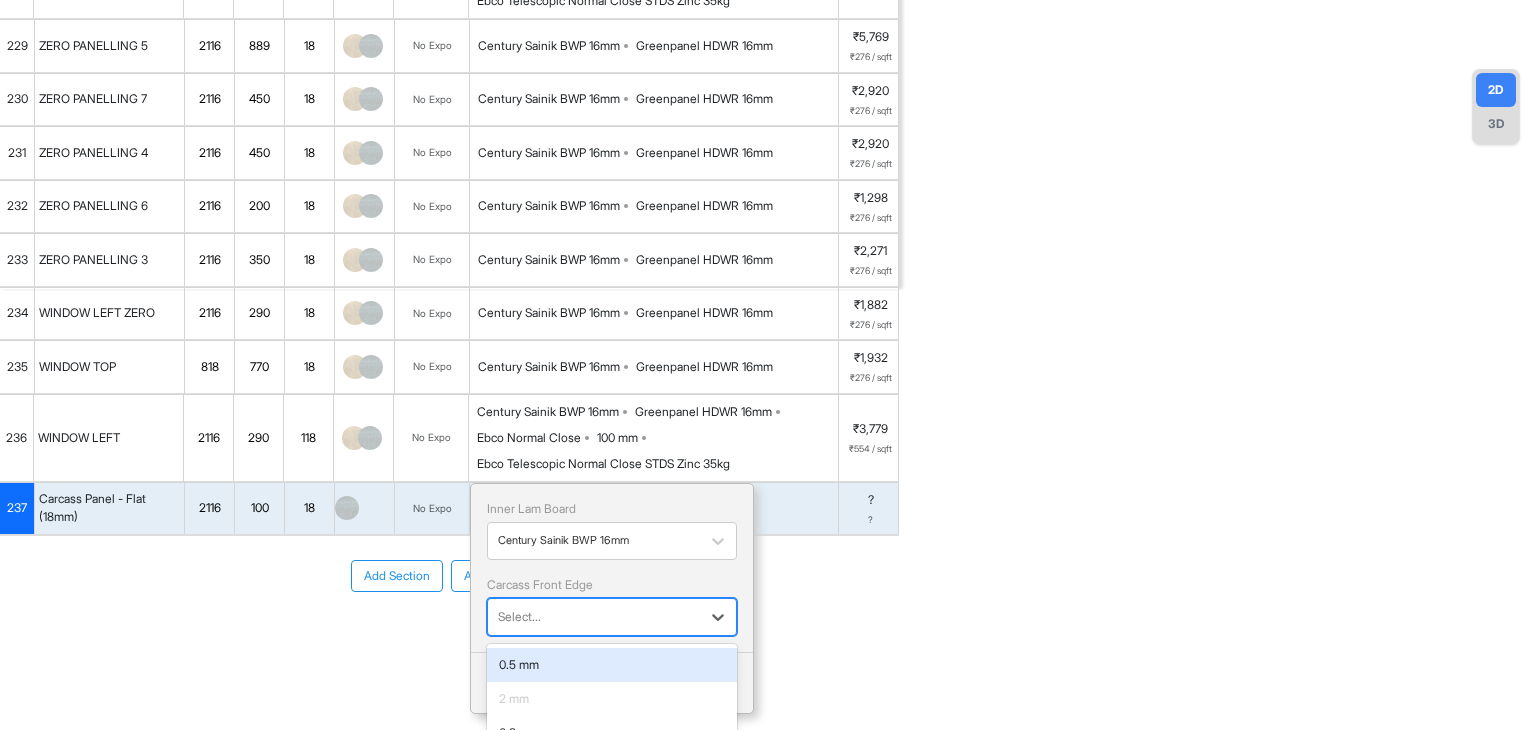 click on "KALIANNAN ERODE Room View Verify & Place Order Aug 19th Price subject to approval ₹   12,47,683 (incl.GST) Import Assembly Archive Rename Refresh Price MASTER BEDROOM PANELLING Spec ₹ 33,268 Add  Room Edit  Room  Name Delete  Room Duplicate Room No. Name H W D Color Fillers Spec Price 224 PANELLING 1 2116 425 118 No Expo Century Sainik BWP 16mm Greenpanel HDWR 16mm Ebco Normal Close 100 mm No Ebco Telescopic Normal Close STDS Zinc 35kg ₹4,856 ₹486 / sqft 225 ZERO PANELLING 1 2116 250 18 No Expo Century Sainik BWP 16mm Greenpanel HDWR 16mm ₹1,622 ₹276 / sqft 226 ZERO PANELLING 2 2116 250 18 No Expo Century Sainik BWP 16mm Greenpanel HDWR 16mm ₹1,622 ₹276 / sqft 227 PANELLING 3 2116 50 118 No Expo Century Sainik BWP 16mm Greenpanel HDWR 16mm Ebco Normal Close 100 mm No Ebco Telescopic Normal Close STDS Zinc 35kg ₹632 ₹537 / sqft 228 PANELLING 2 2116 150 118 No Expo Century Sainik BWP 16mm Greenpanel HDWR 16mm Ebco Normal Close 100 mm No Ebco Telescopic Normal Close STDS Zinc 35kg ₹1,765 18" at bounding box center [768, 365] 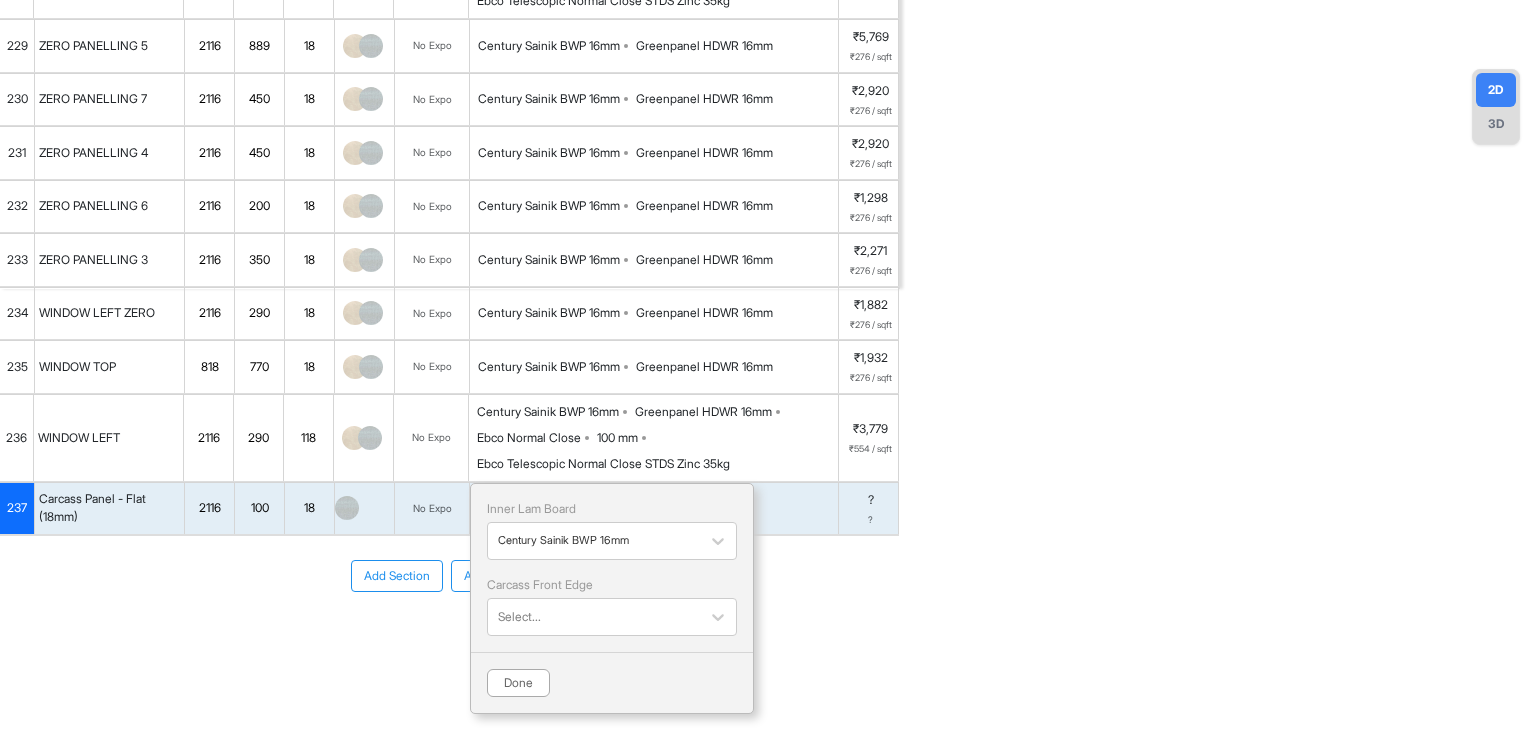 click on "Done" at bounding box center (518, 683) 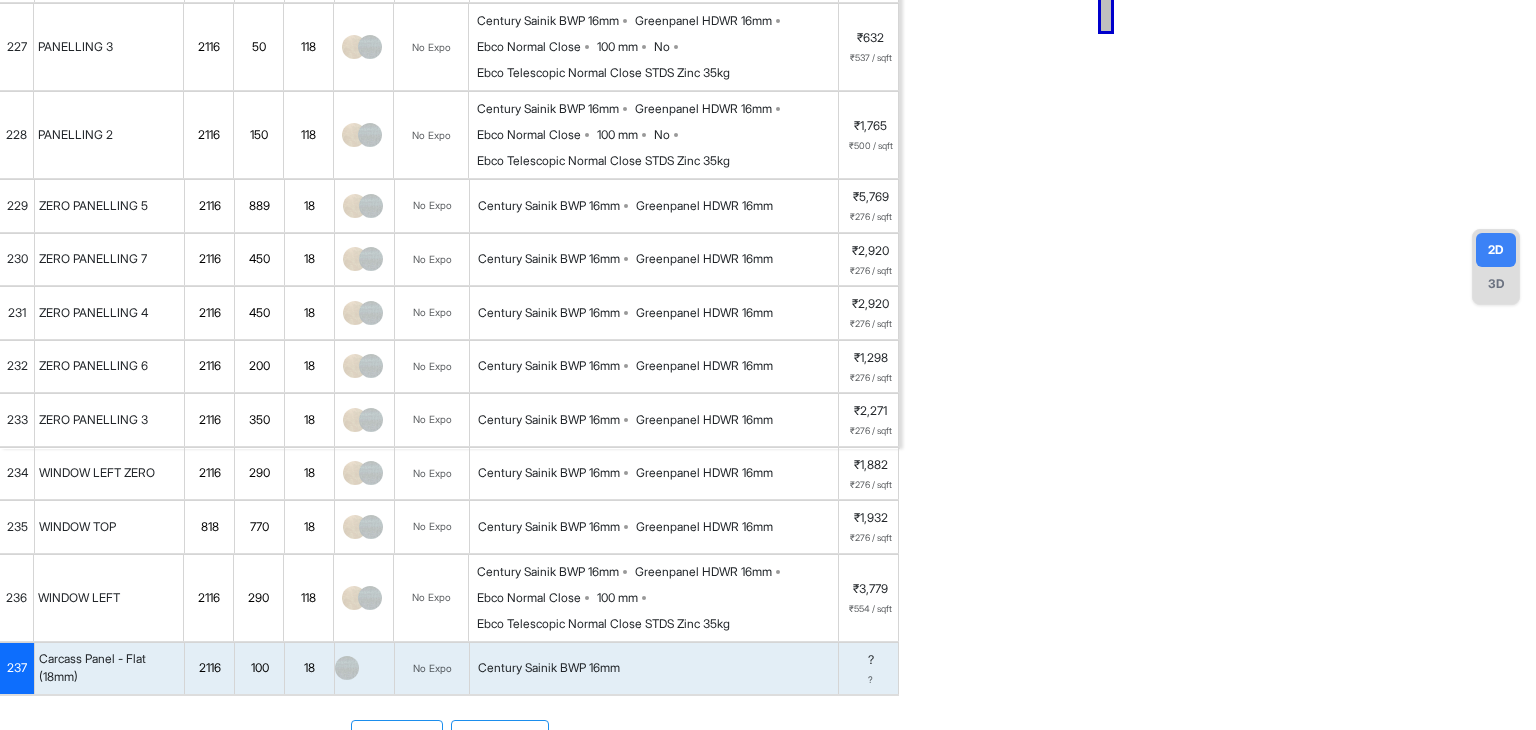 scroll, scrollTop: 491, scrollLeft: 0, axis: vertical 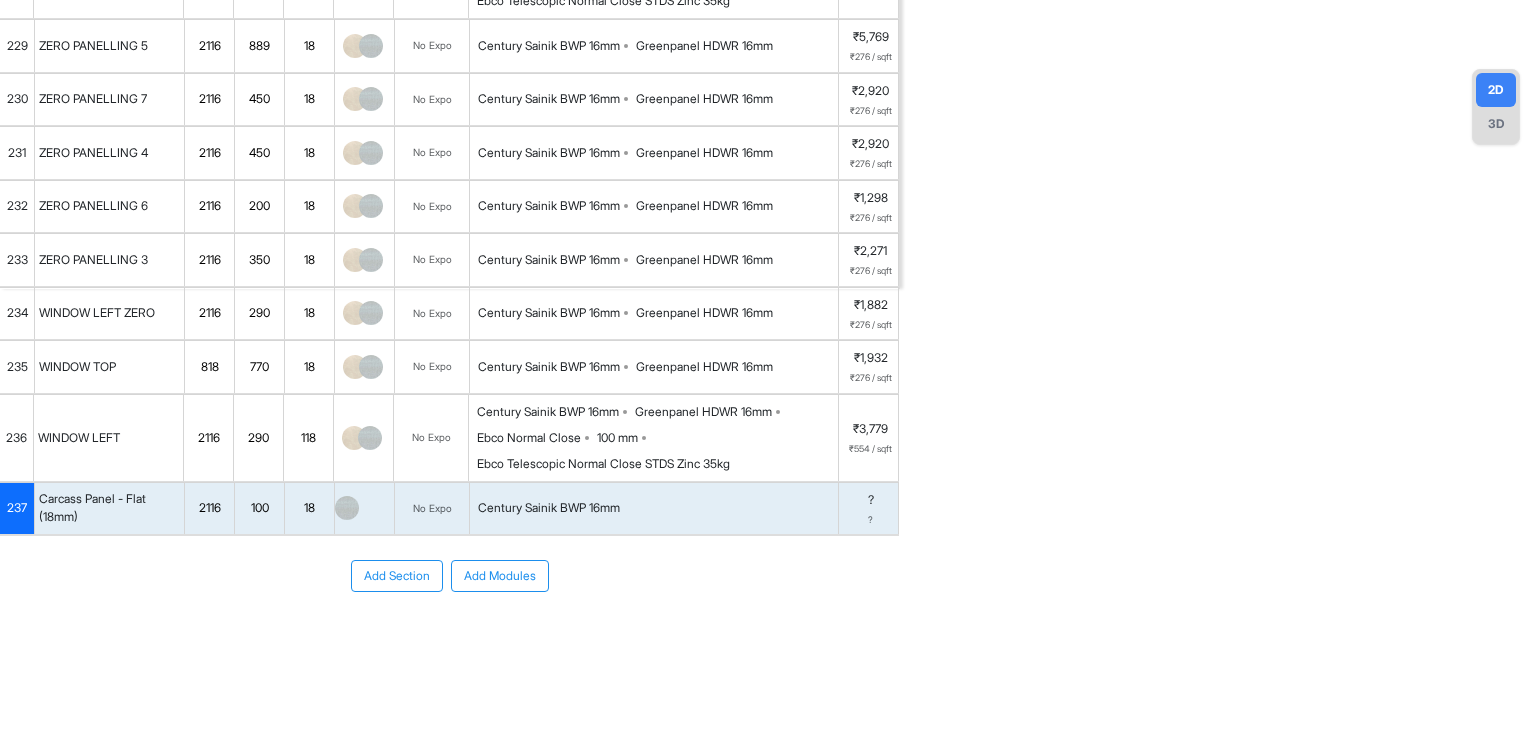 click on "237" at bounding box center (17, 508) 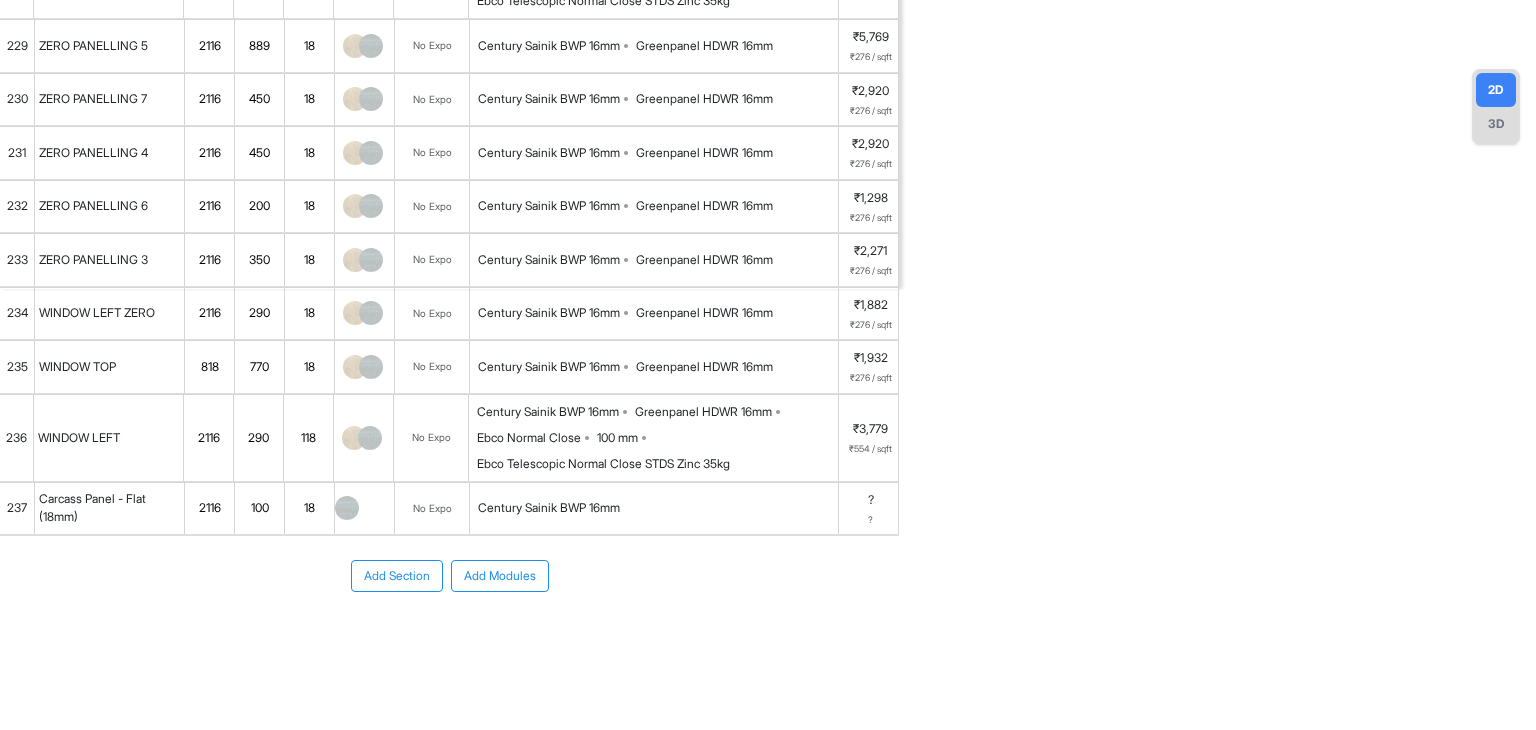 click on "237" at bounding box center (17, 508) 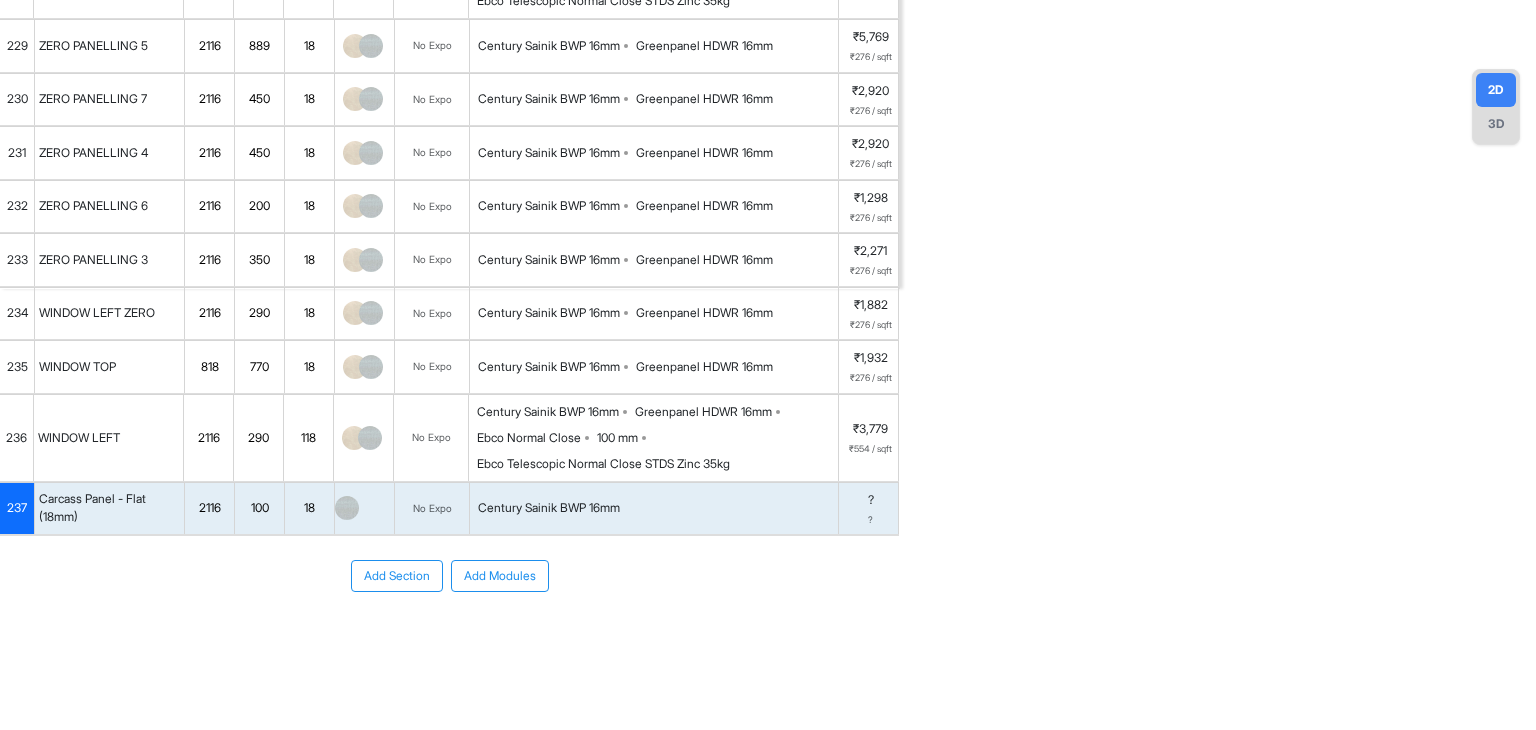 click on "Century Sainik BWP 16mm" at bounding box center (654, 509) 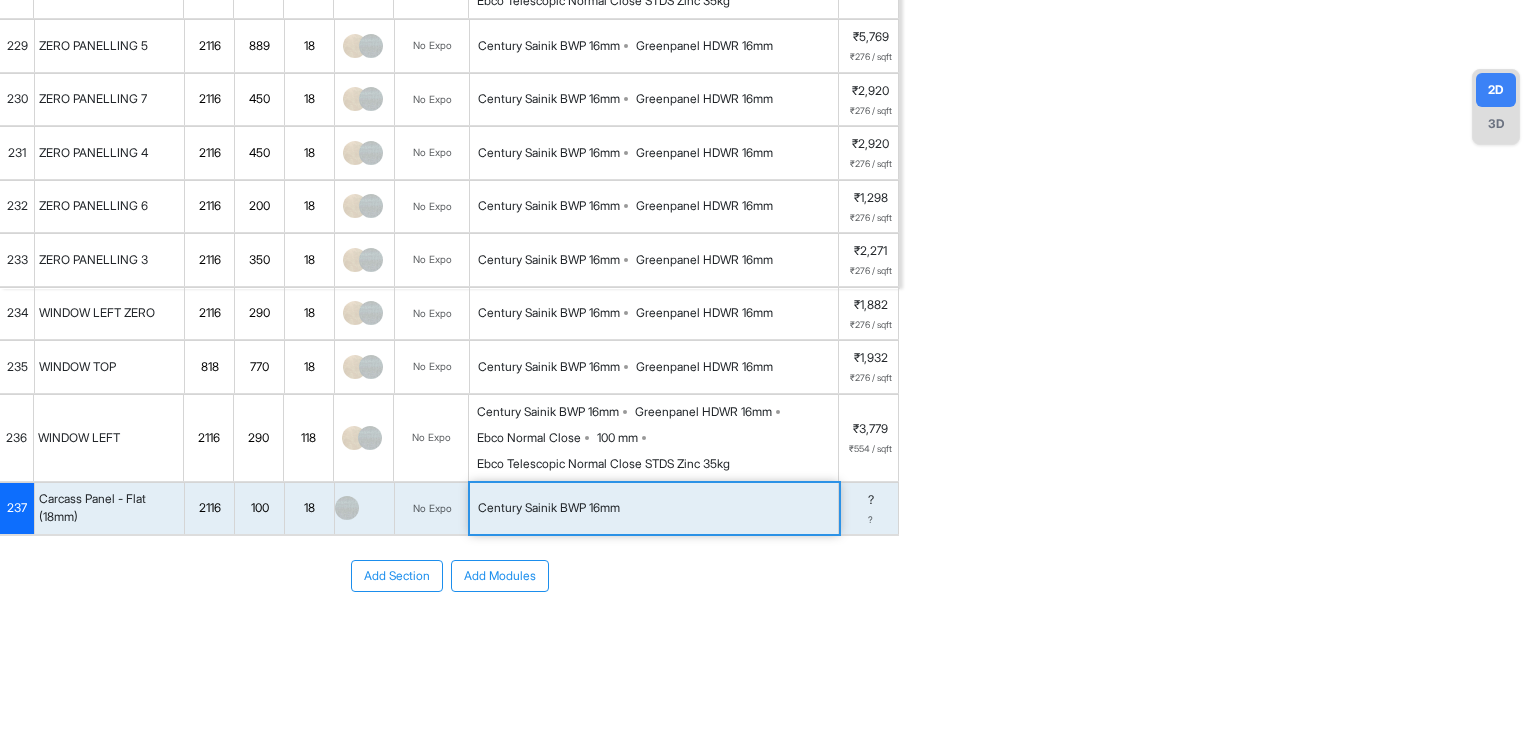 click on "Century Sainik BWP 16mm" at bounding box center (654, 509) 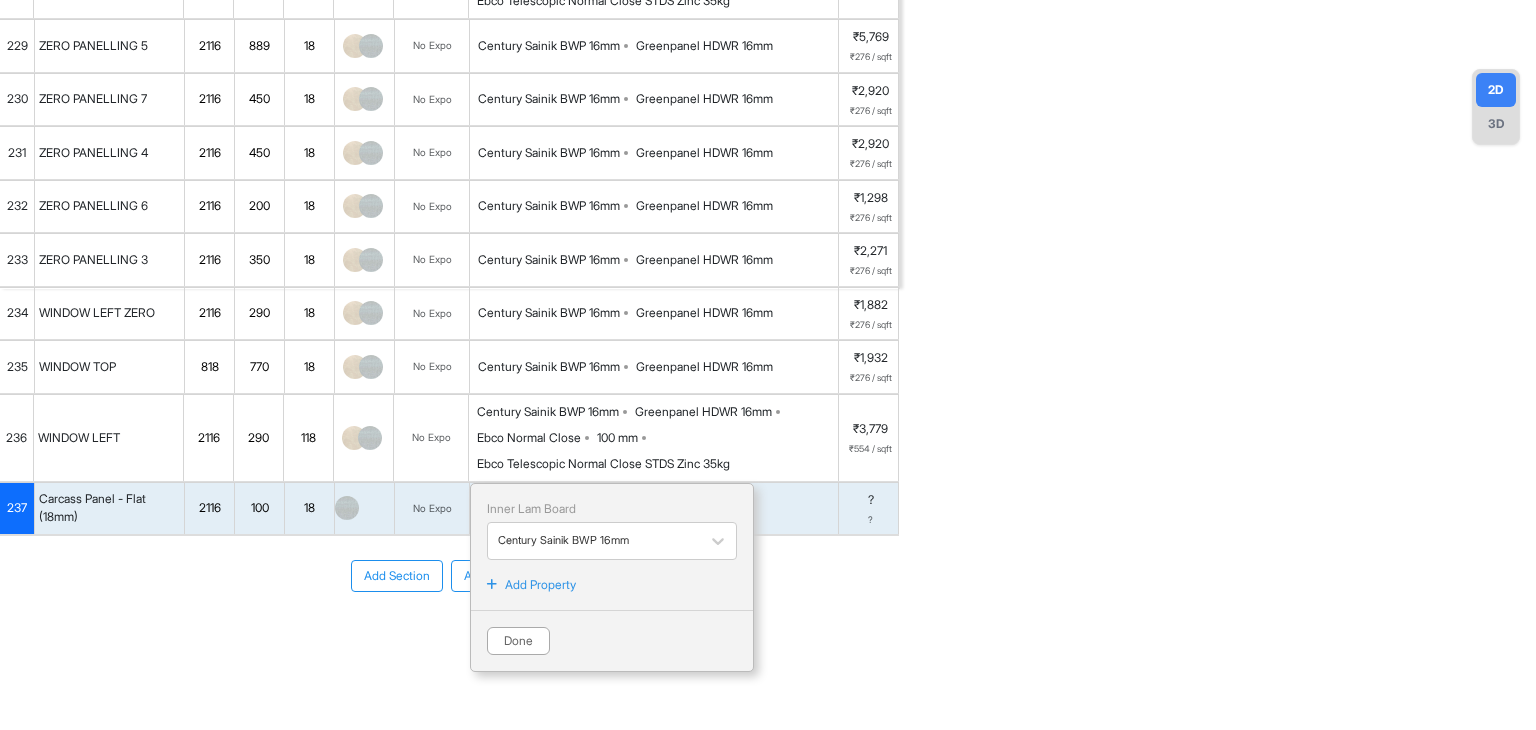 click on "Add Property" at bounding box center [540, 585] 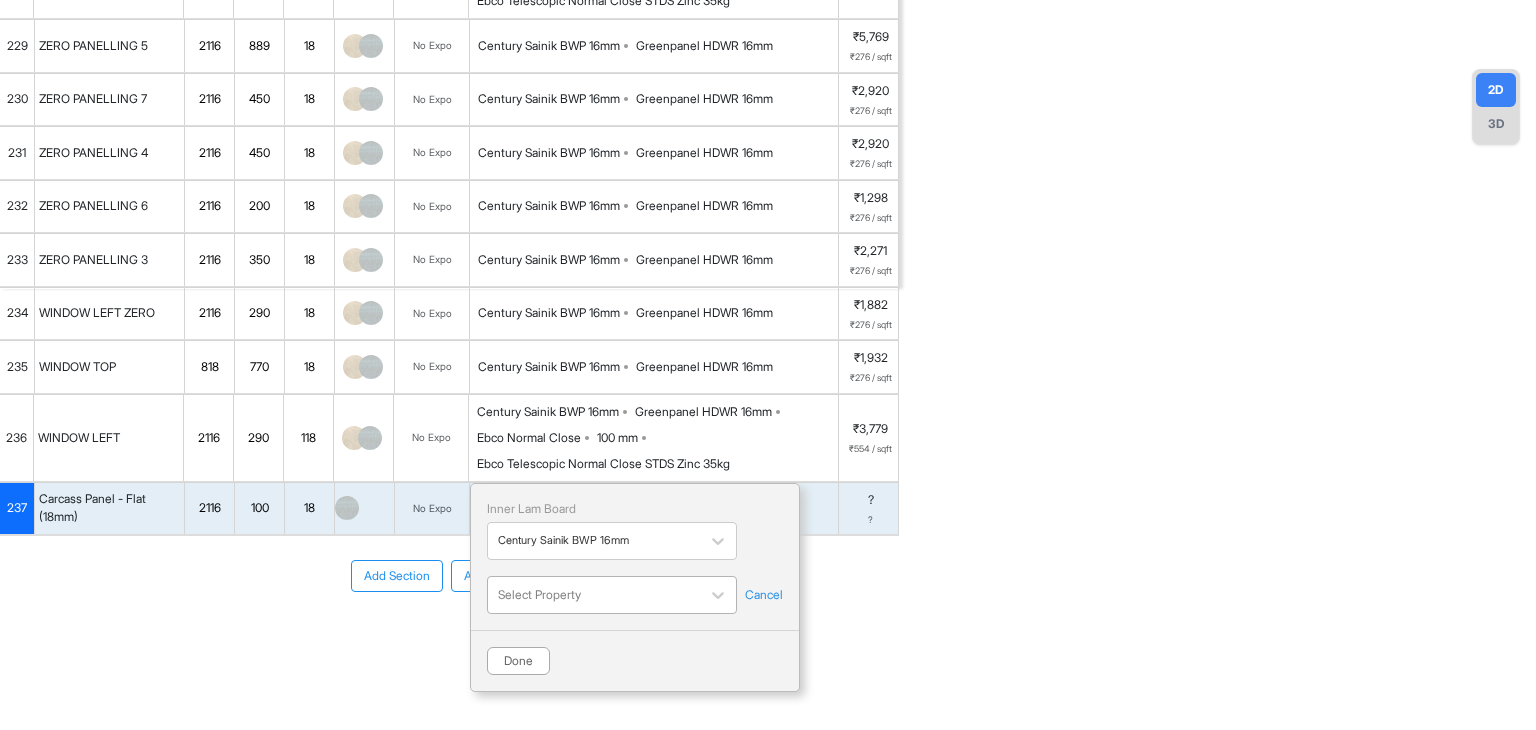 click at bounding box center [594, 595] 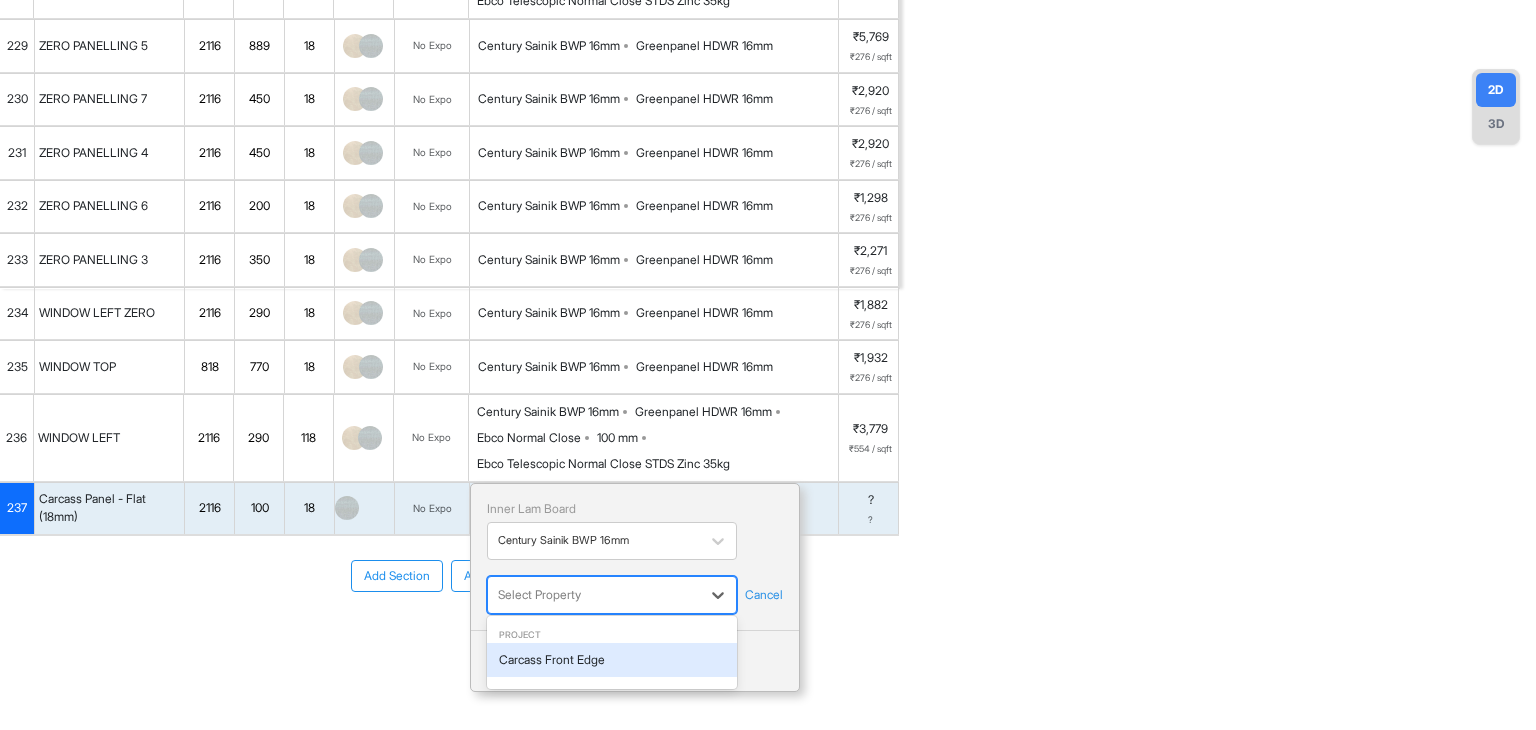 click on "Carcass Front Edge" at bounding box center [612, 660] 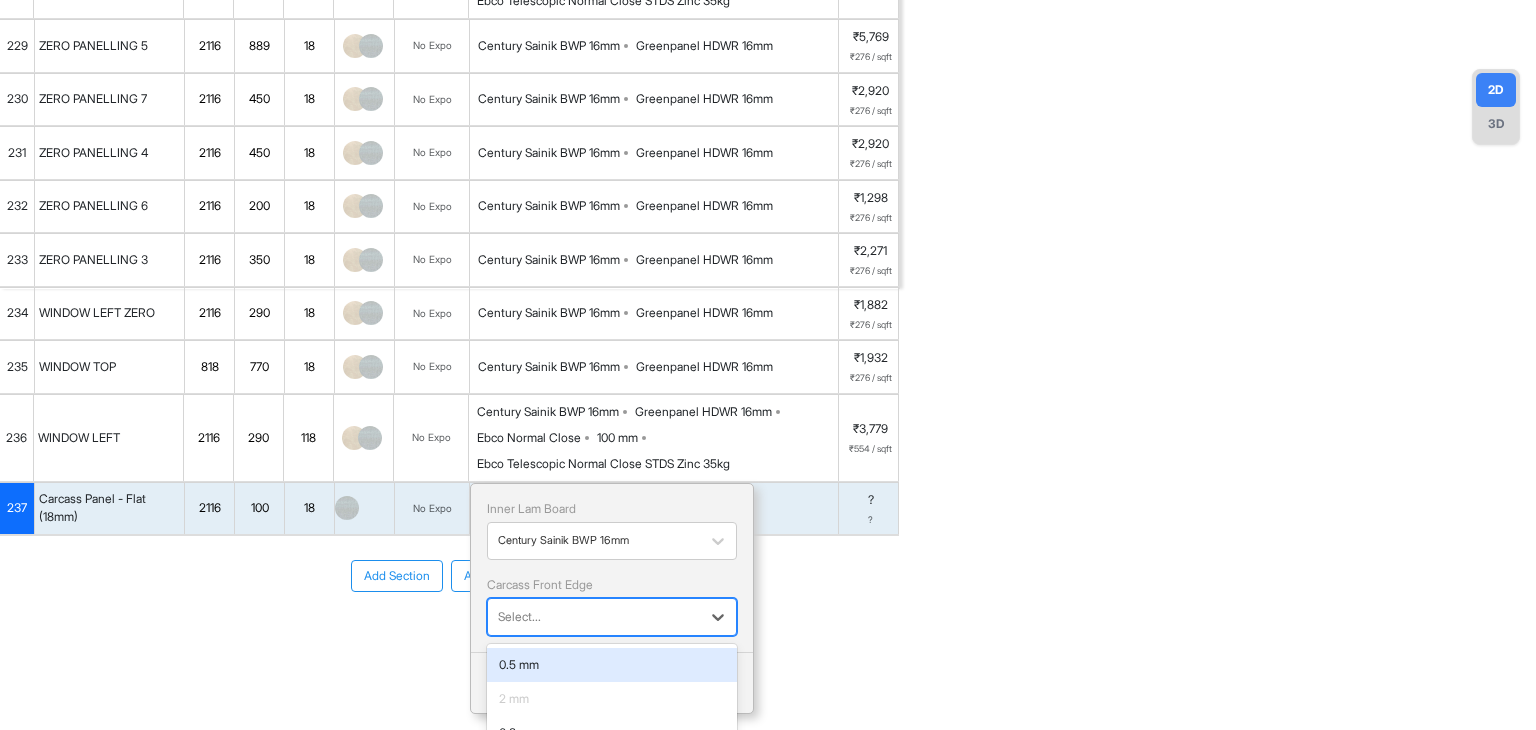click at bounding box center [594, 617] 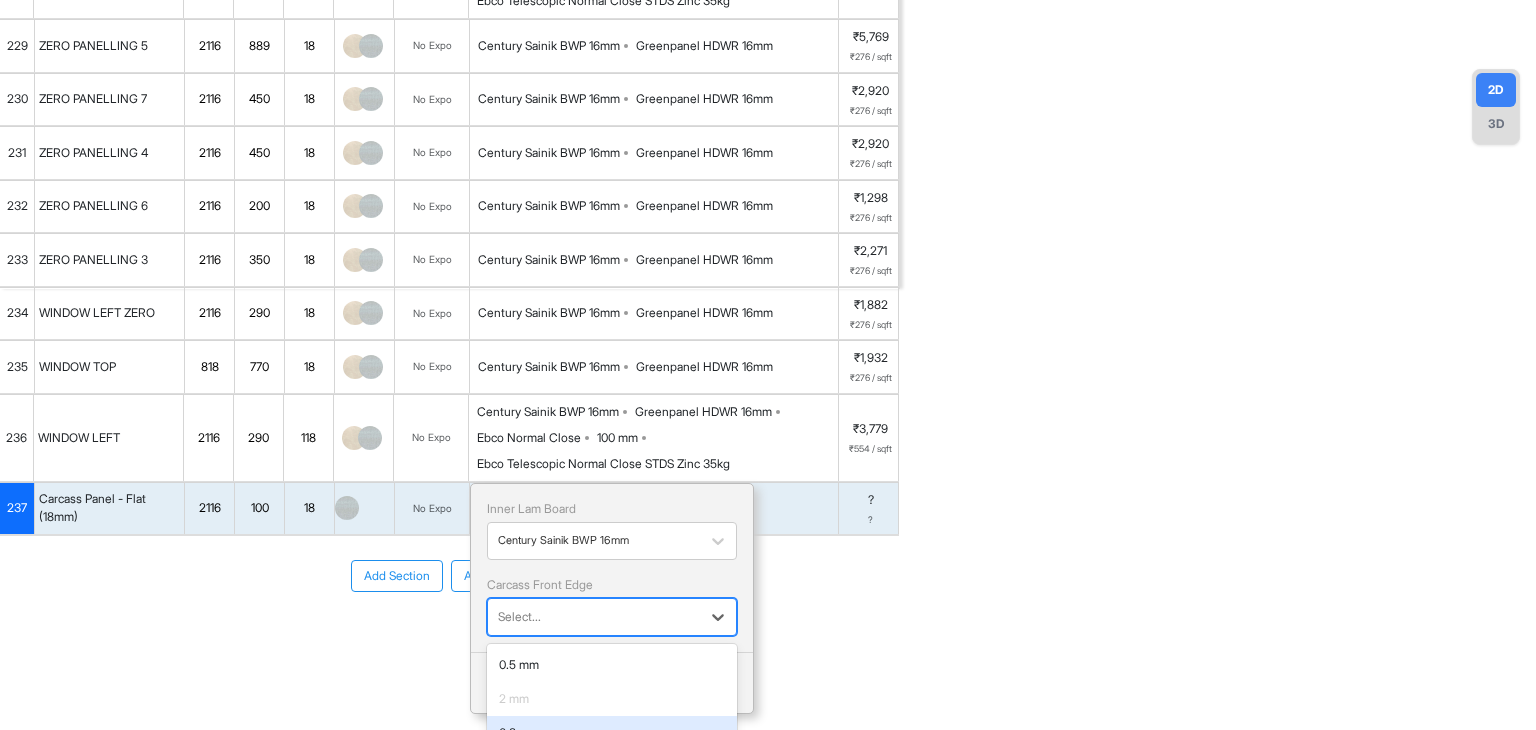 click on "0.8 mm" at bounding box center (612, 733) 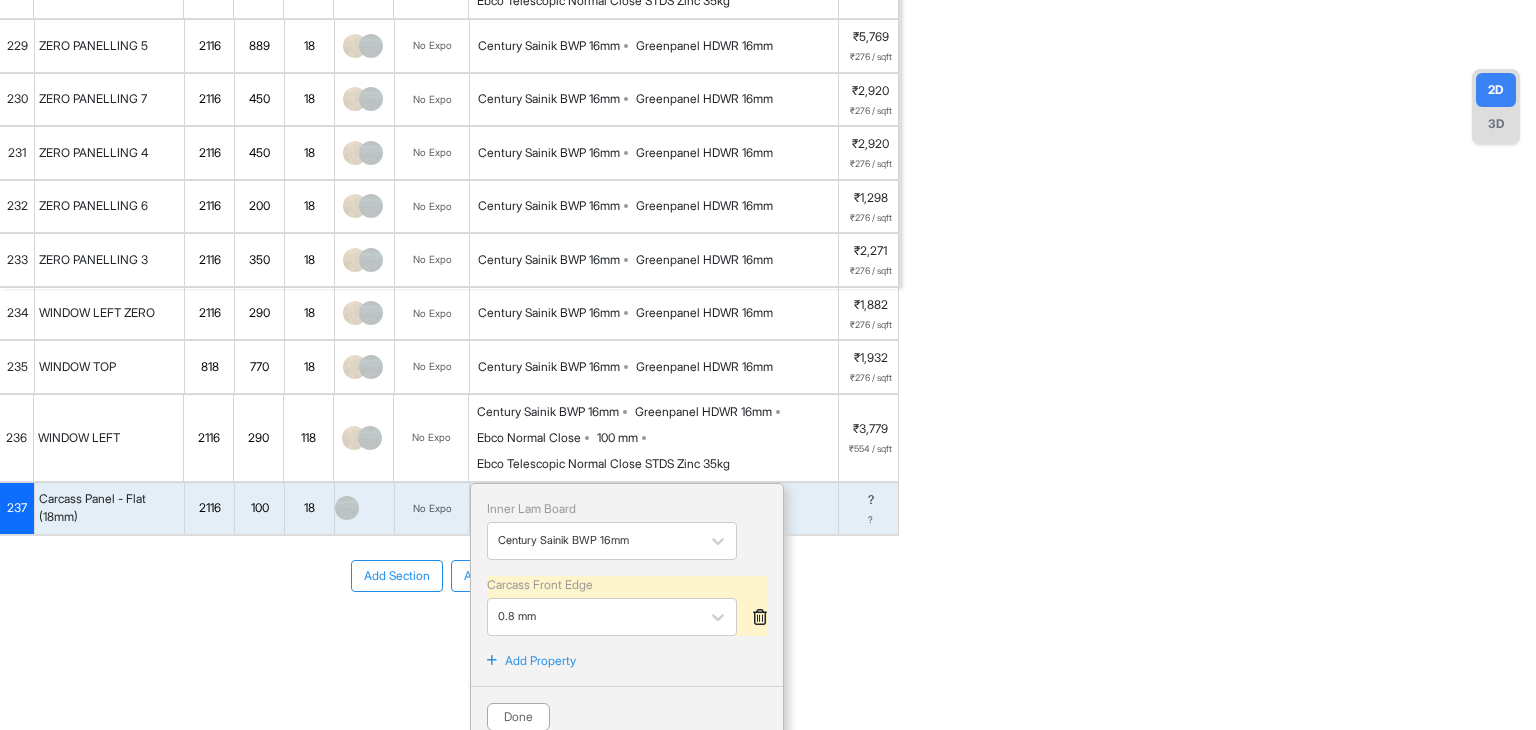 click on "Add Property" at bounding box center [540, 661] 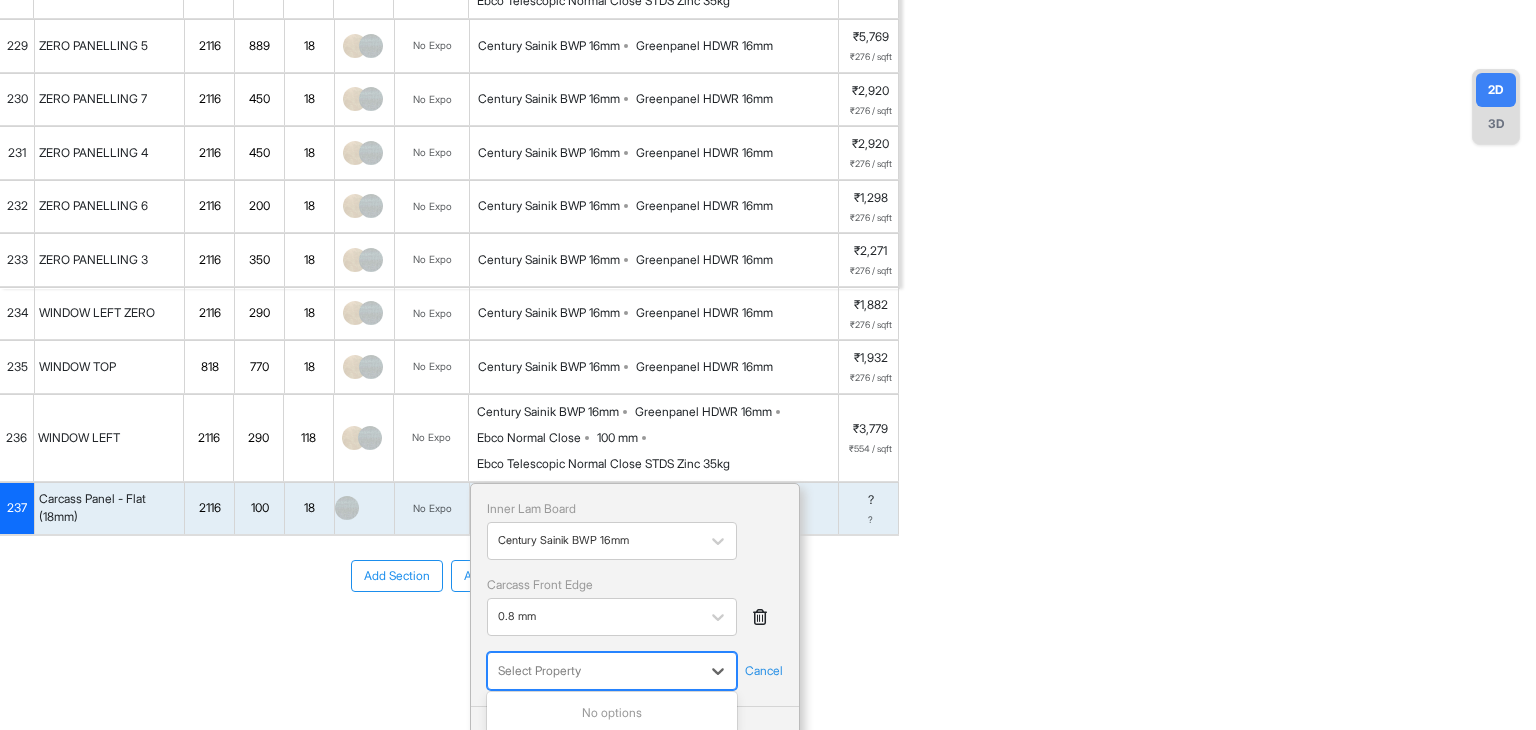 click at bounding box center (594, 671) 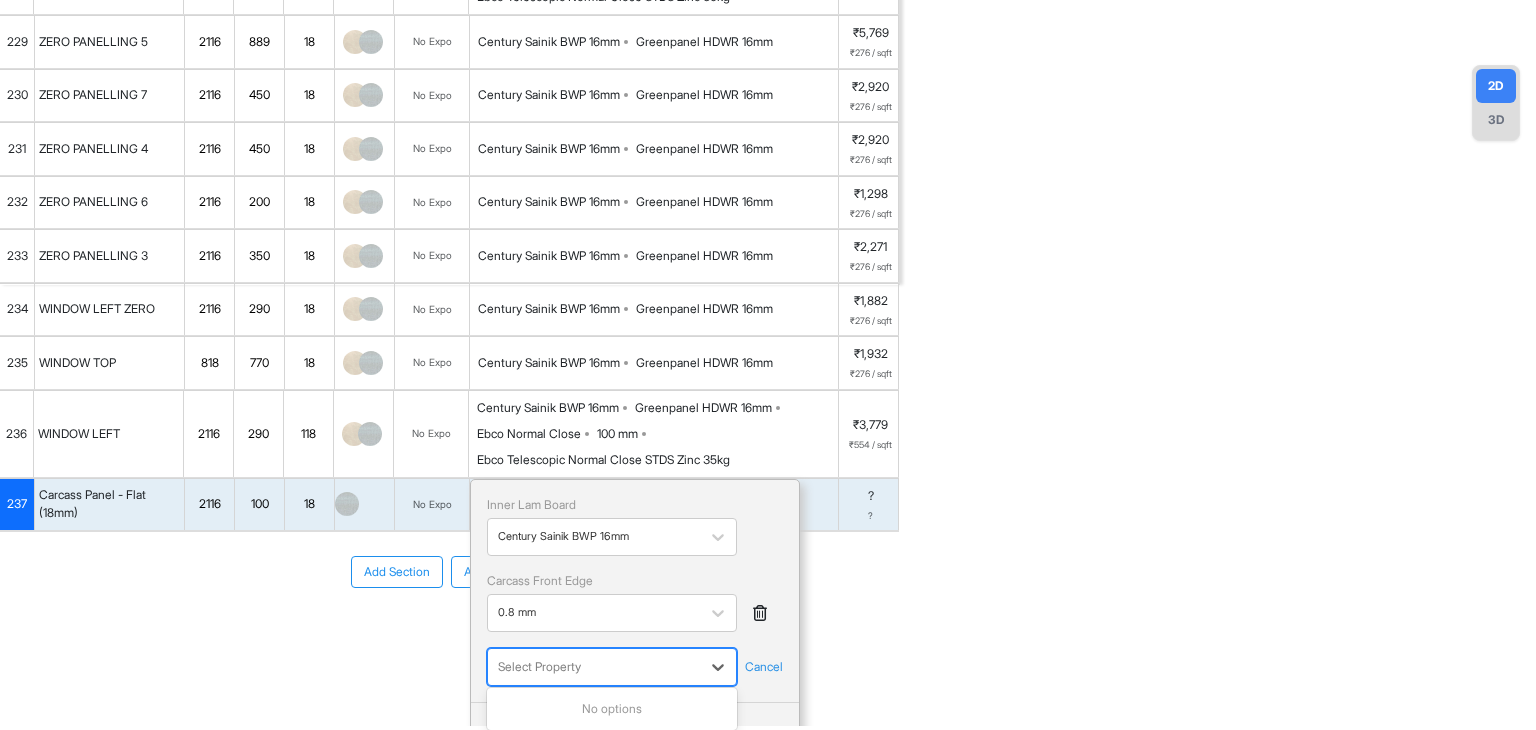scroll, scrollTop: 522, scrollLeft: 0, axis: vertical 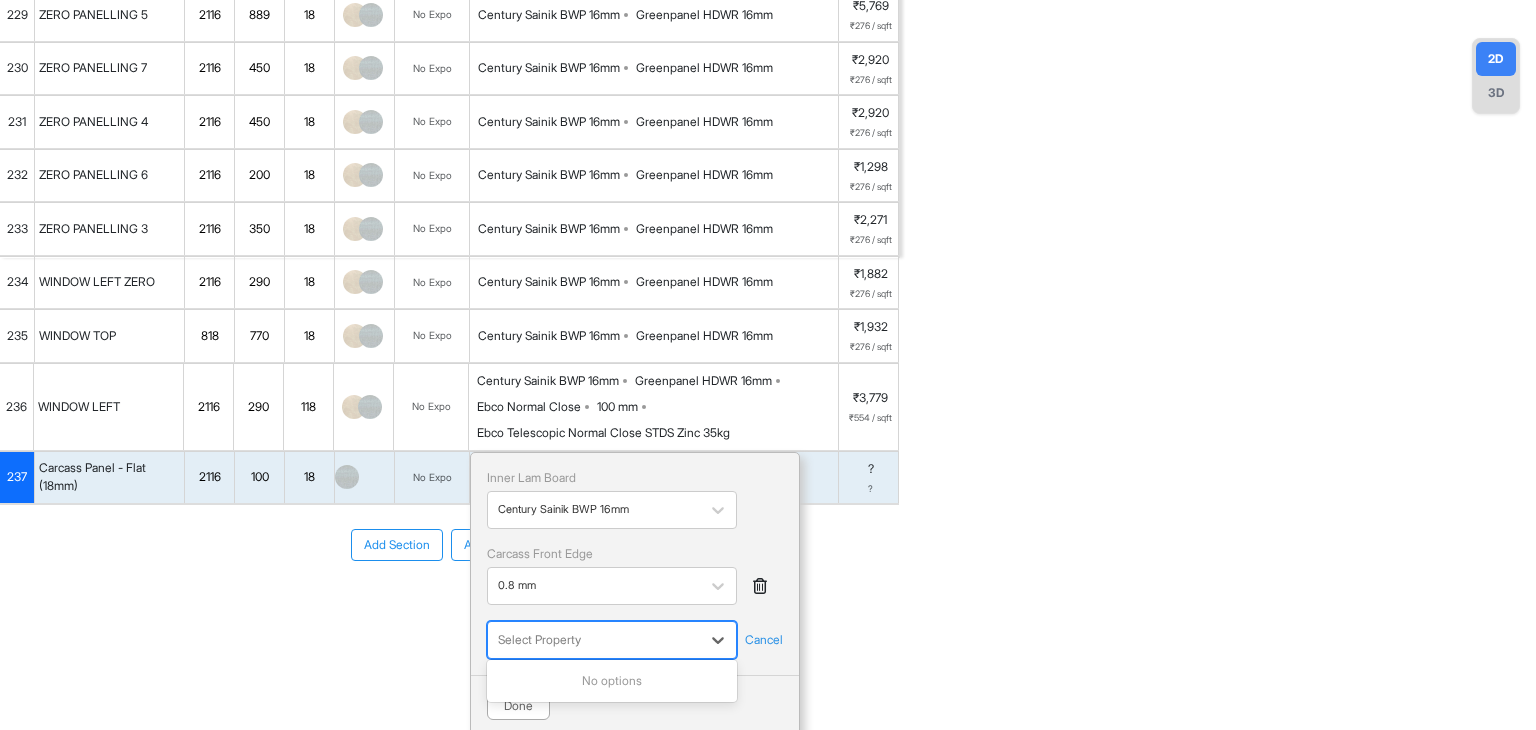 click at bounding box center [760, 586] 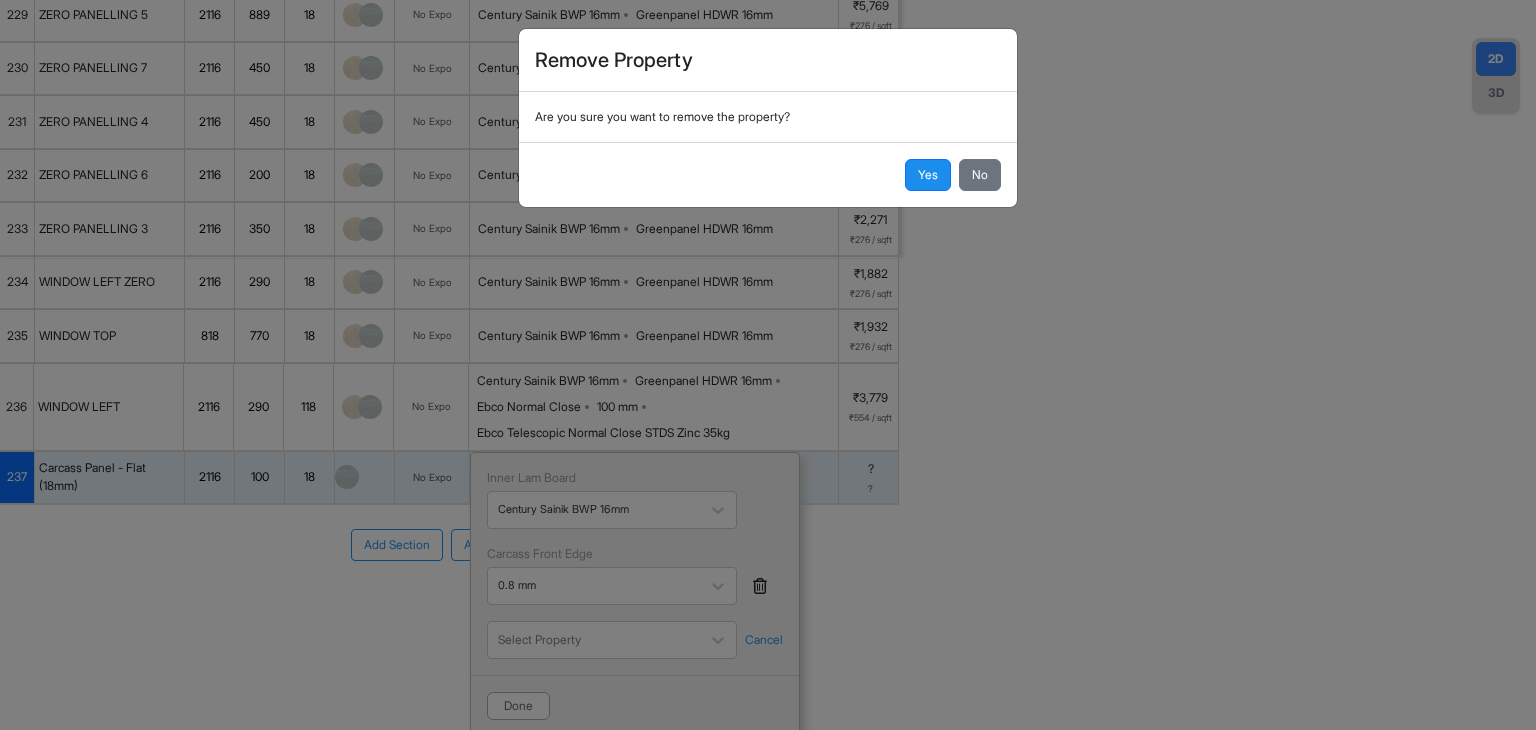 click on "Remove Property Are you sure you want to remove the property? Yes   No" at bounding box center [768, 365] 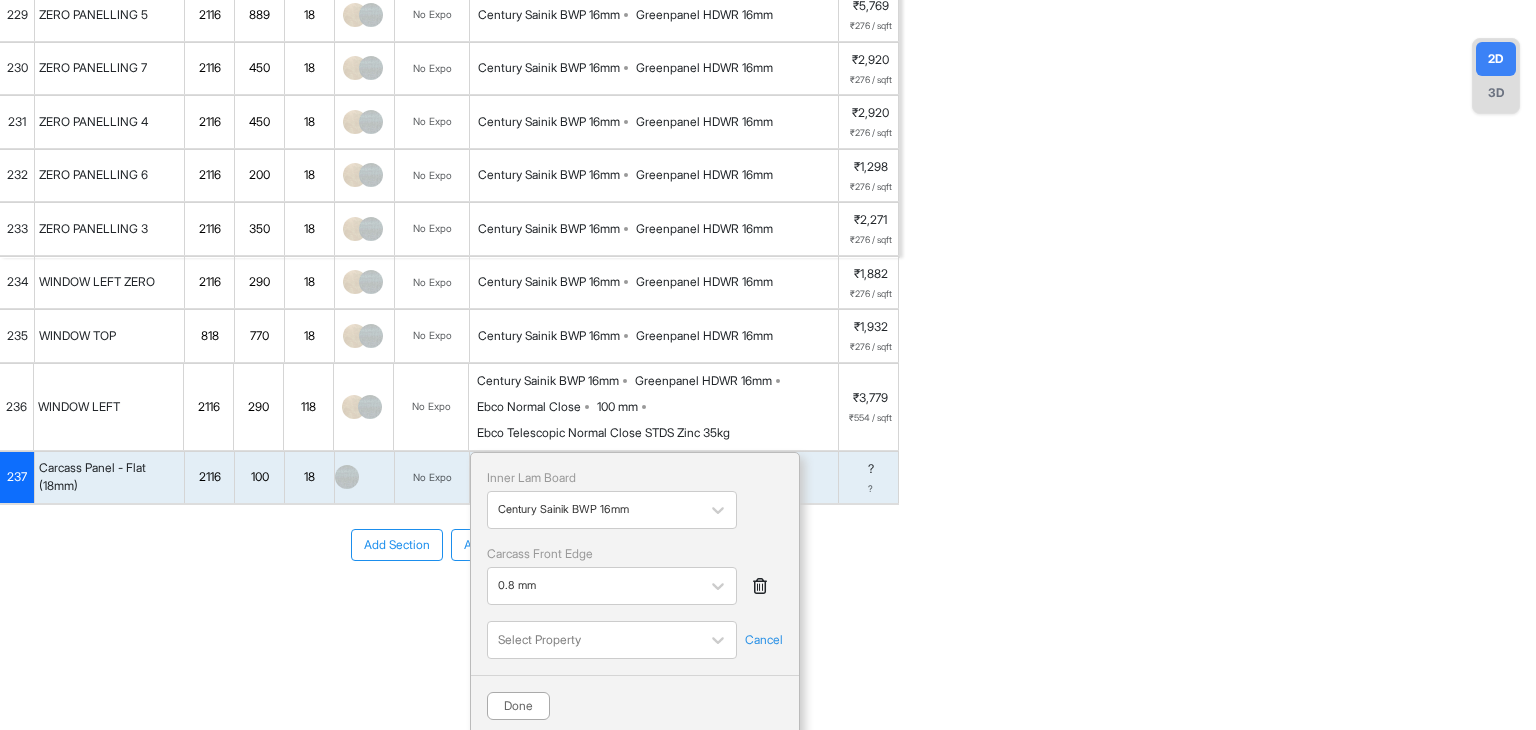 click at bounding box center (760, 586) 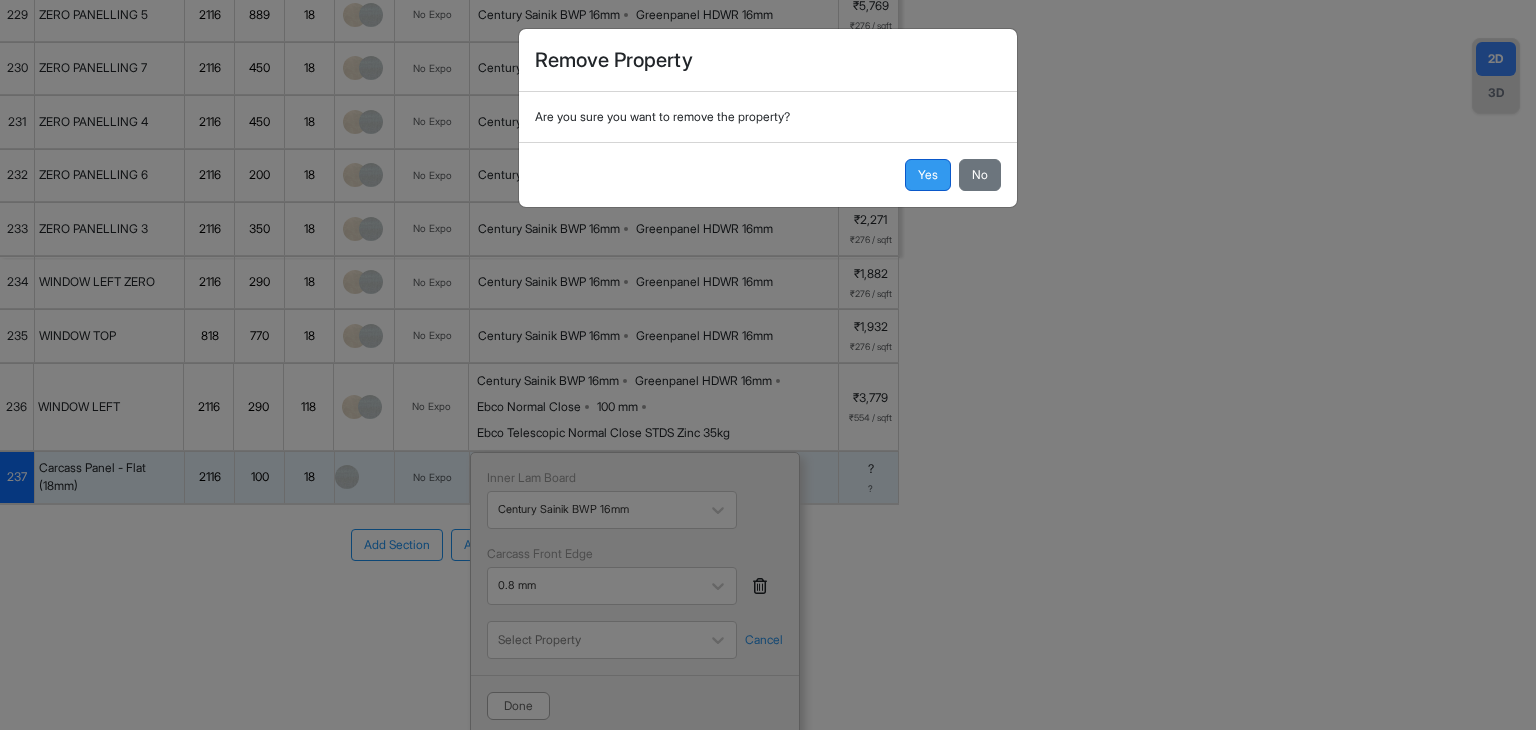 click on "Yes" at bounding box center [928, 175] 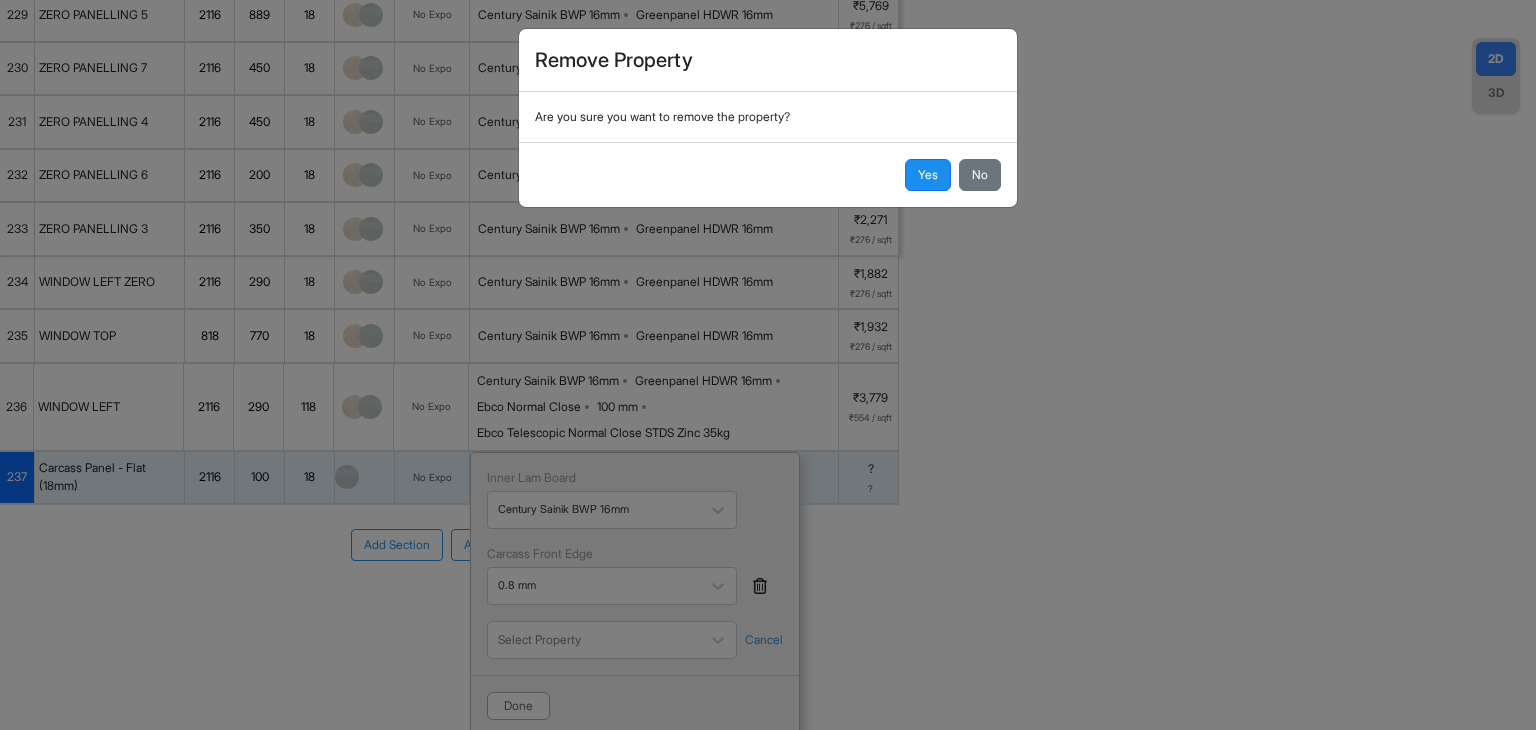 scroll, scrollTop: 491, scrollLeft: 0, axis: vertical 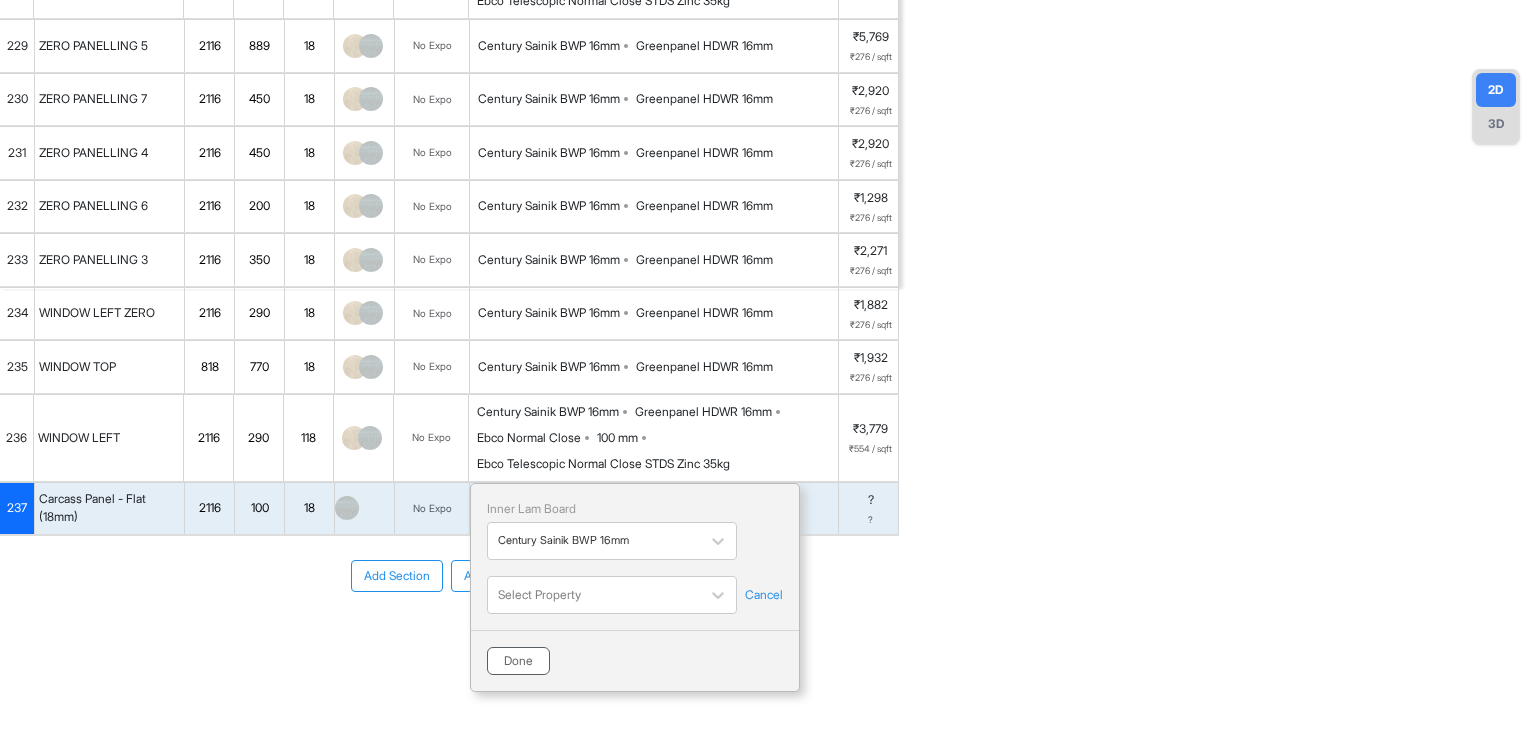 click on "Done" at bounding box center [518, 661] 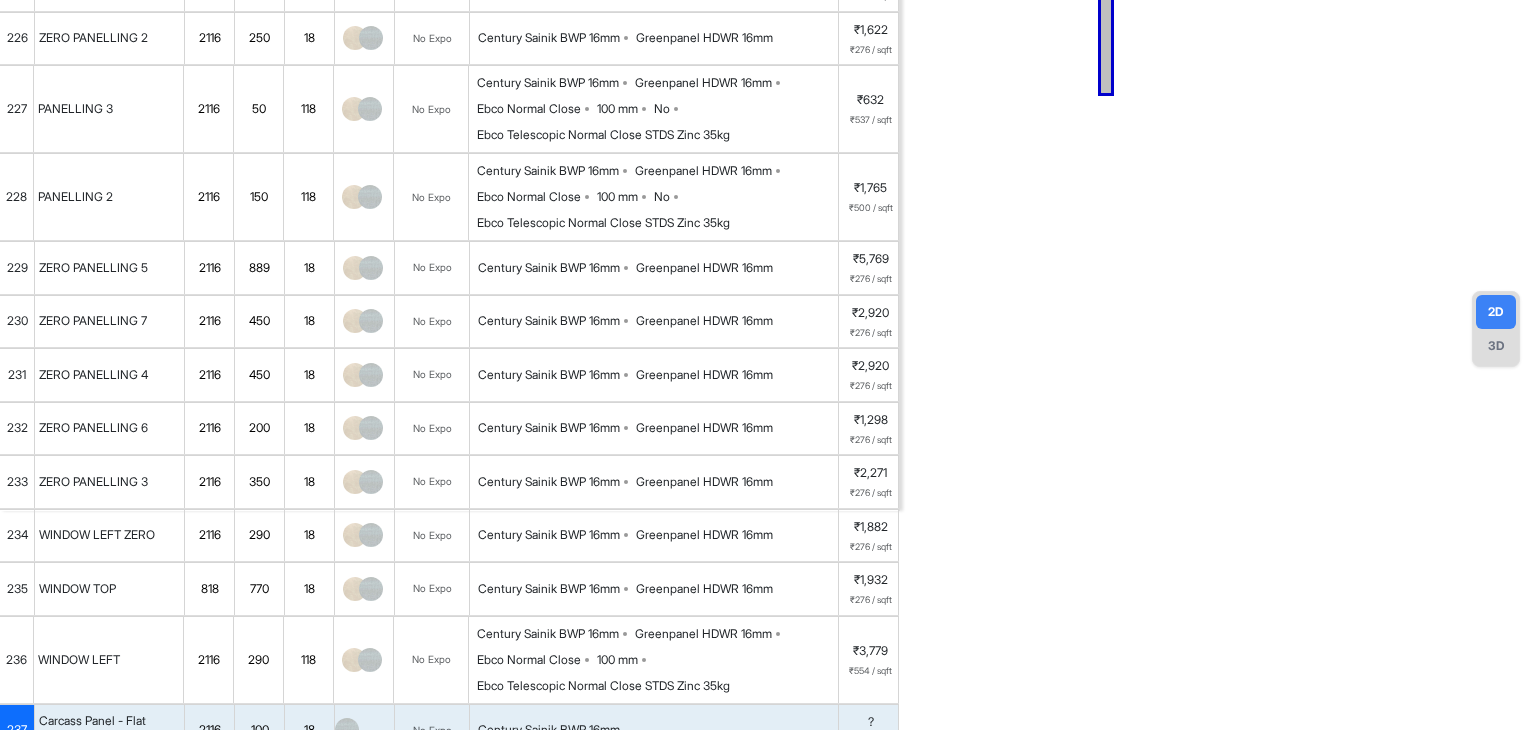 scroll, scrollTop: 0, scrollLeft: 0, axis: both 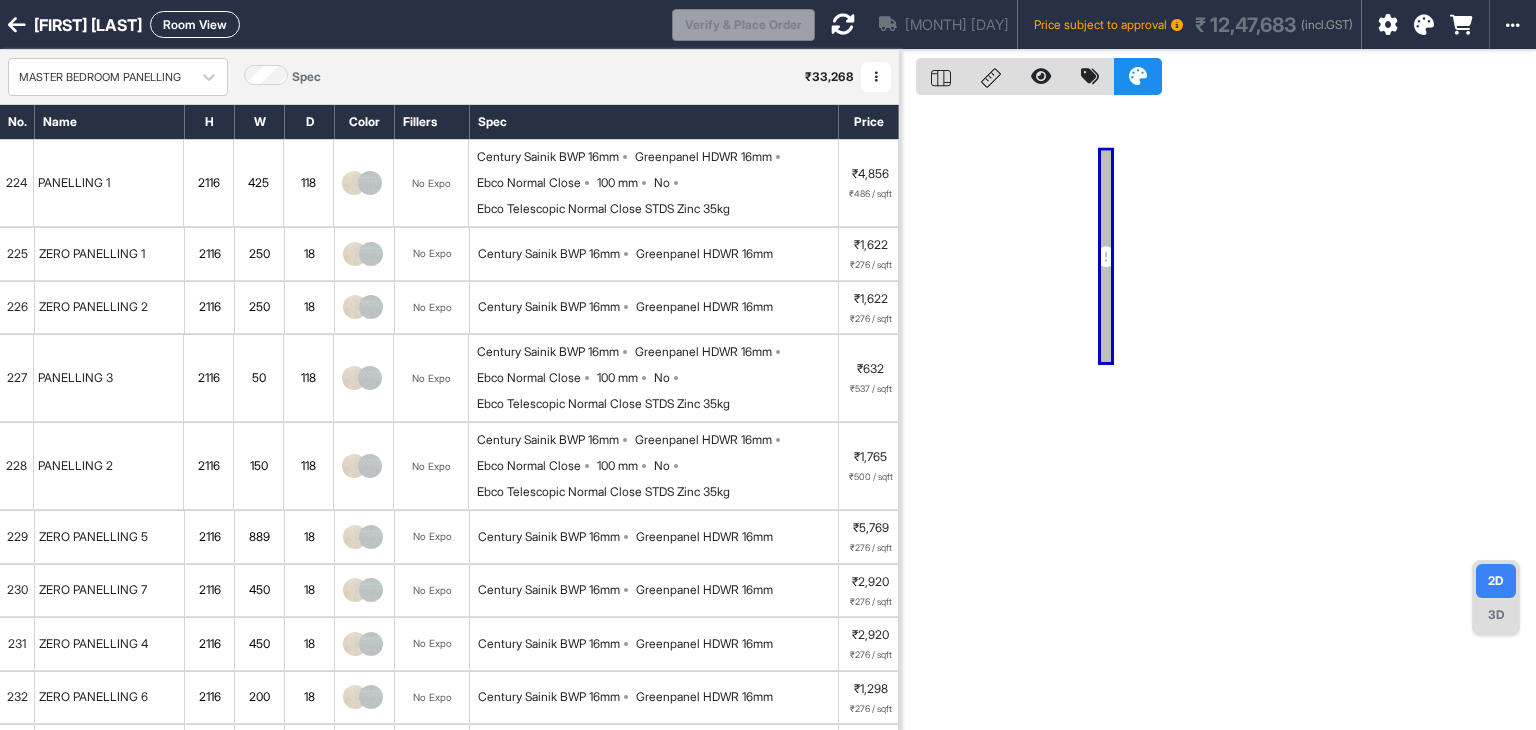 click on "Room View" at bounding box center [195, 24] 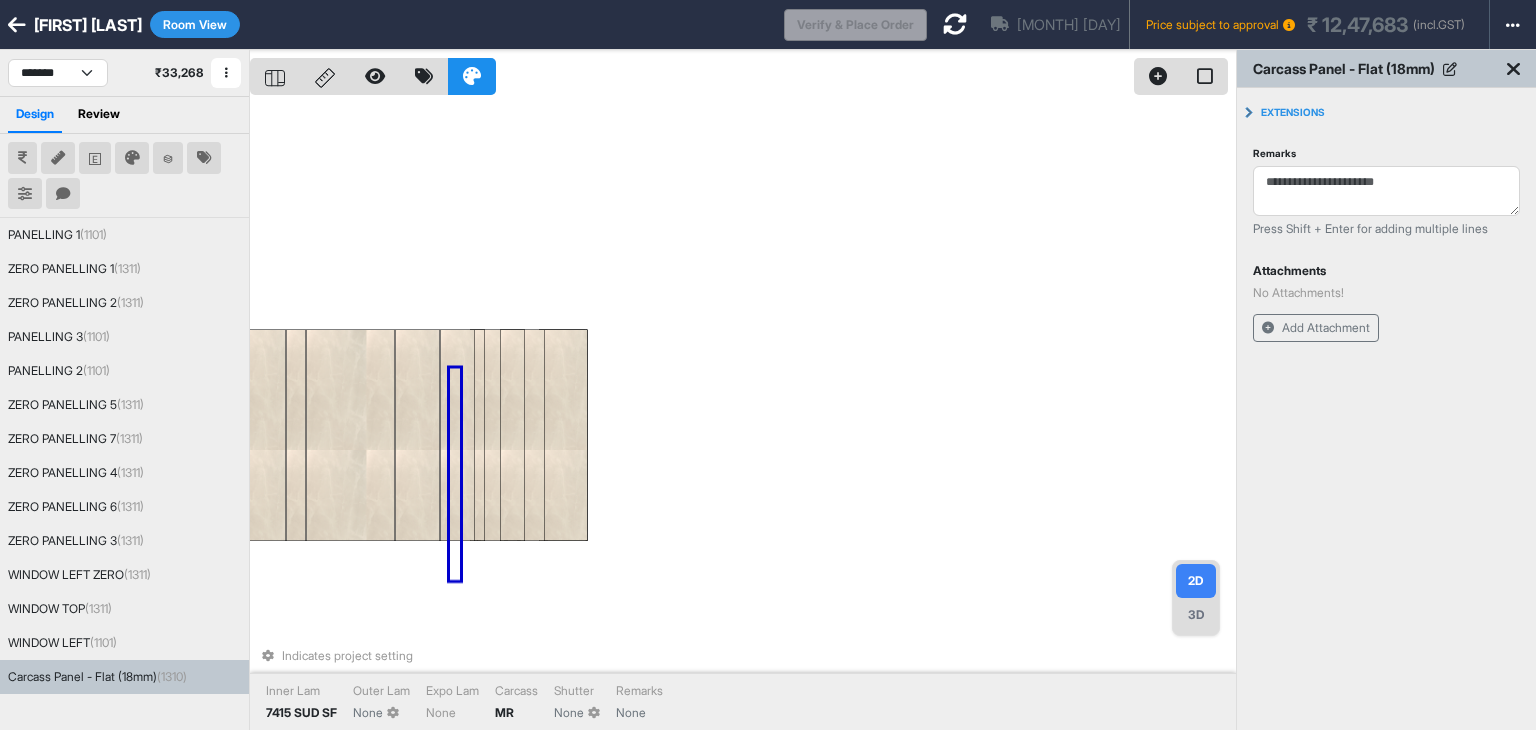 click on "Indicates project setting Inner Lam 7415 SUD SF Outer Lam None Expo Lam None Carcass MR Shutter None Remarks None" at bounding box center [743, 415] 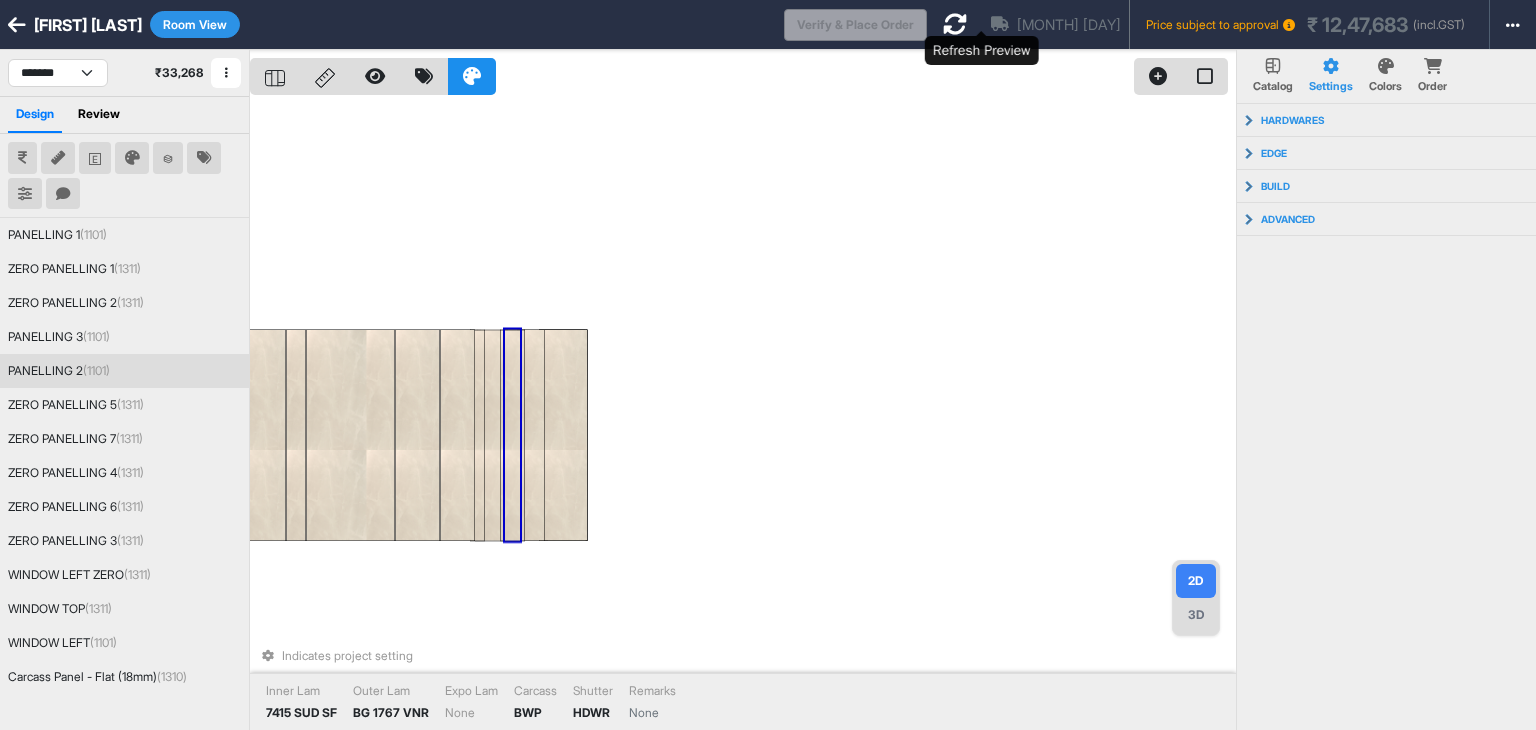 click at bounding box center (955, 24) 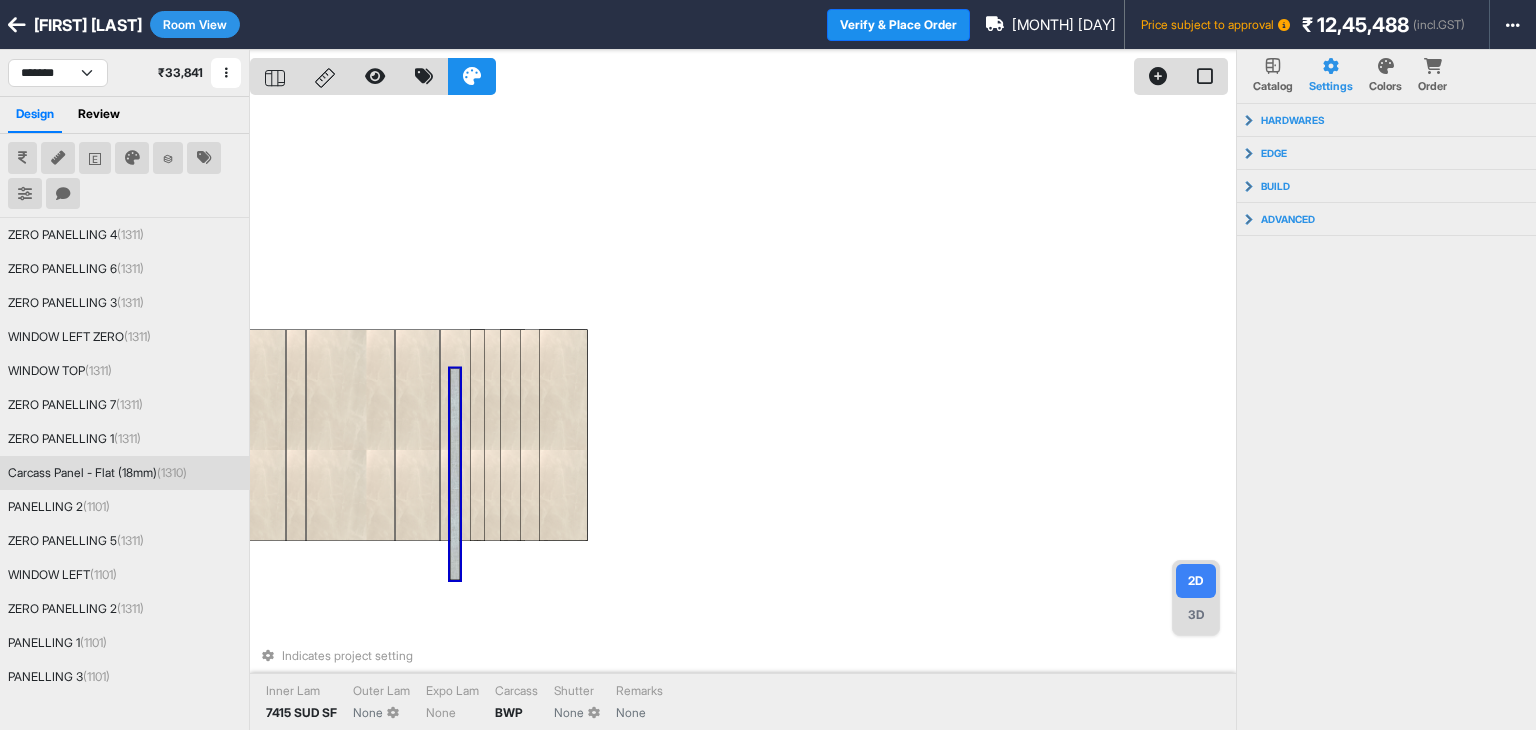 click at bounding box center (455, 474) 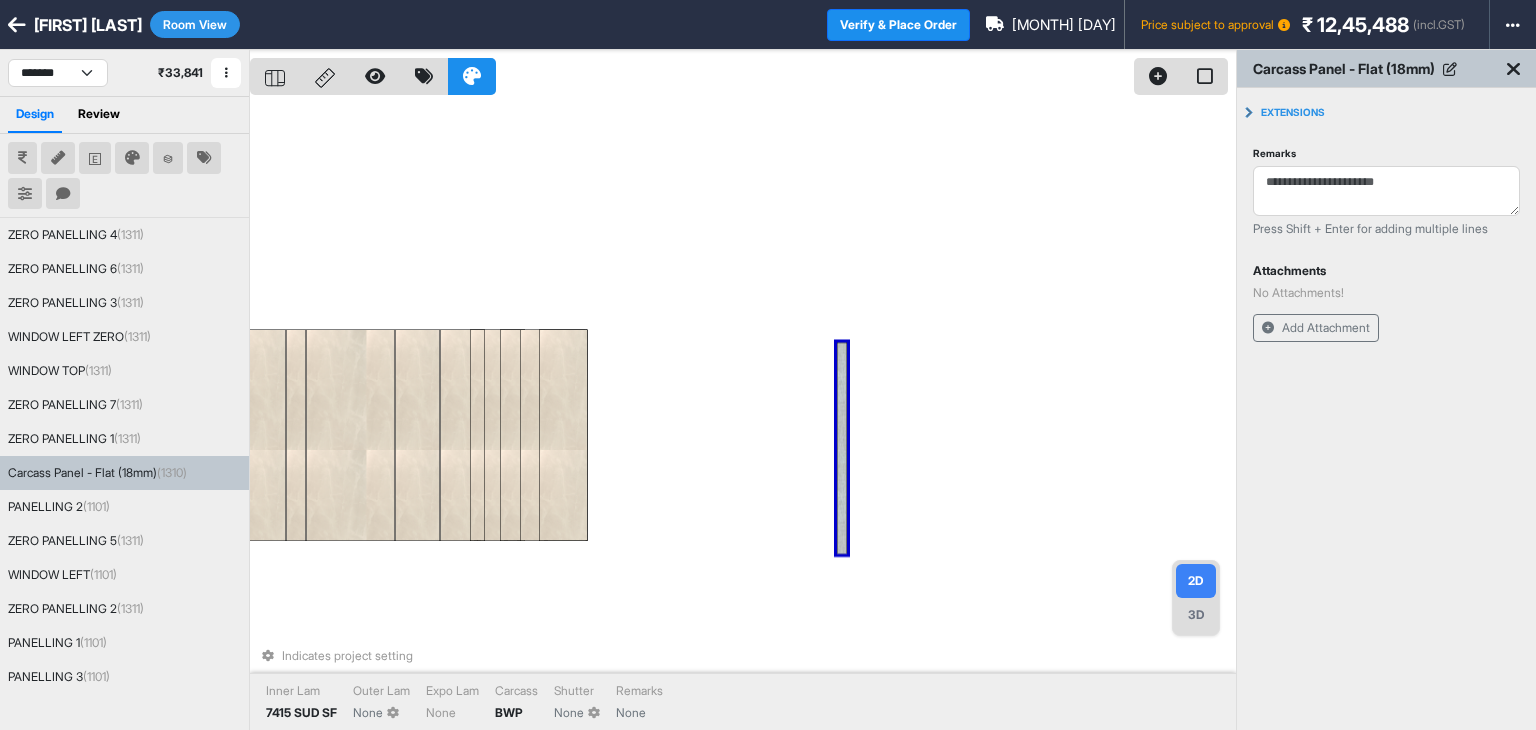 drag, startPoint x: 456, startPoint y: 559, endPoint x: 834, endPoint y: 533, distance: 378.89313 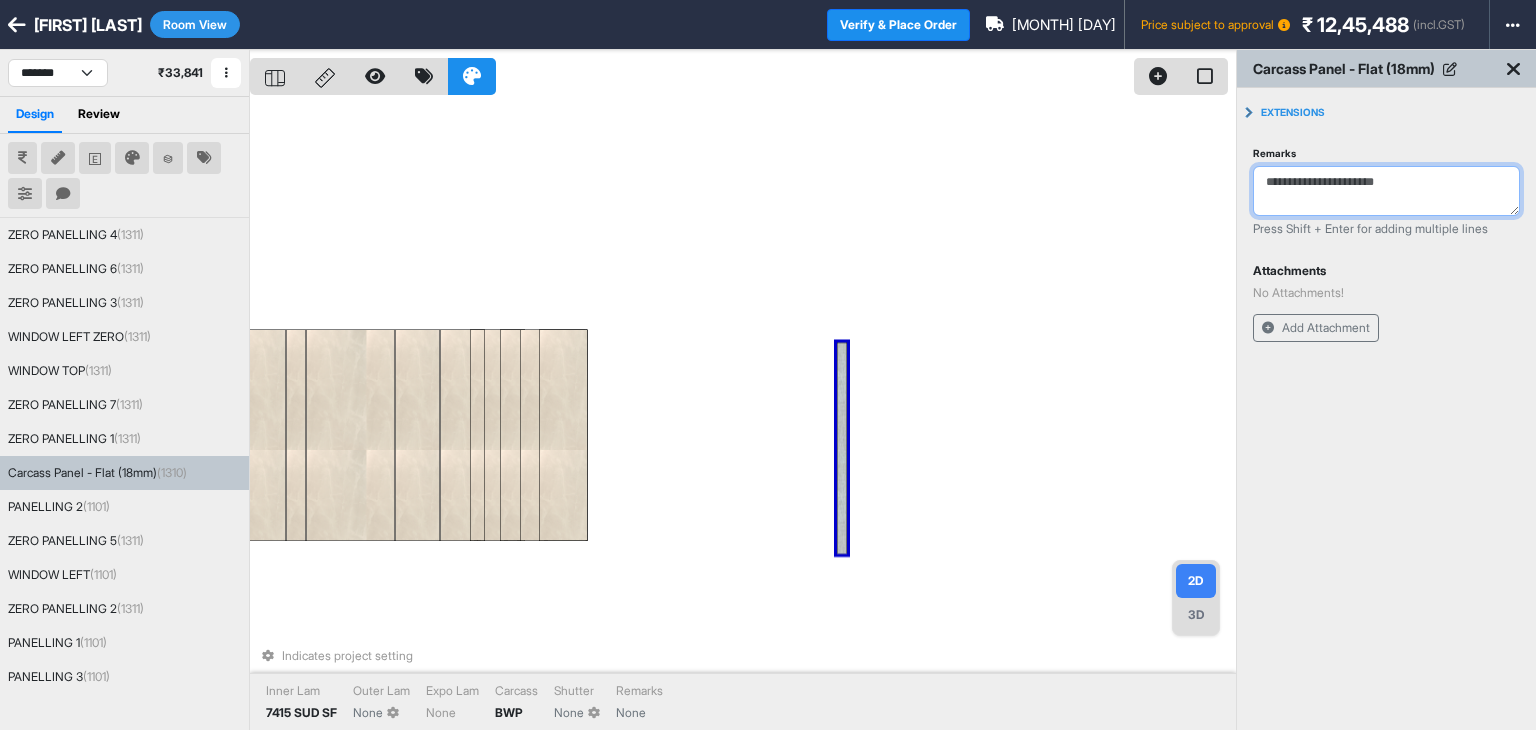 click on "Remarks" at bounding box center (1386, 191) 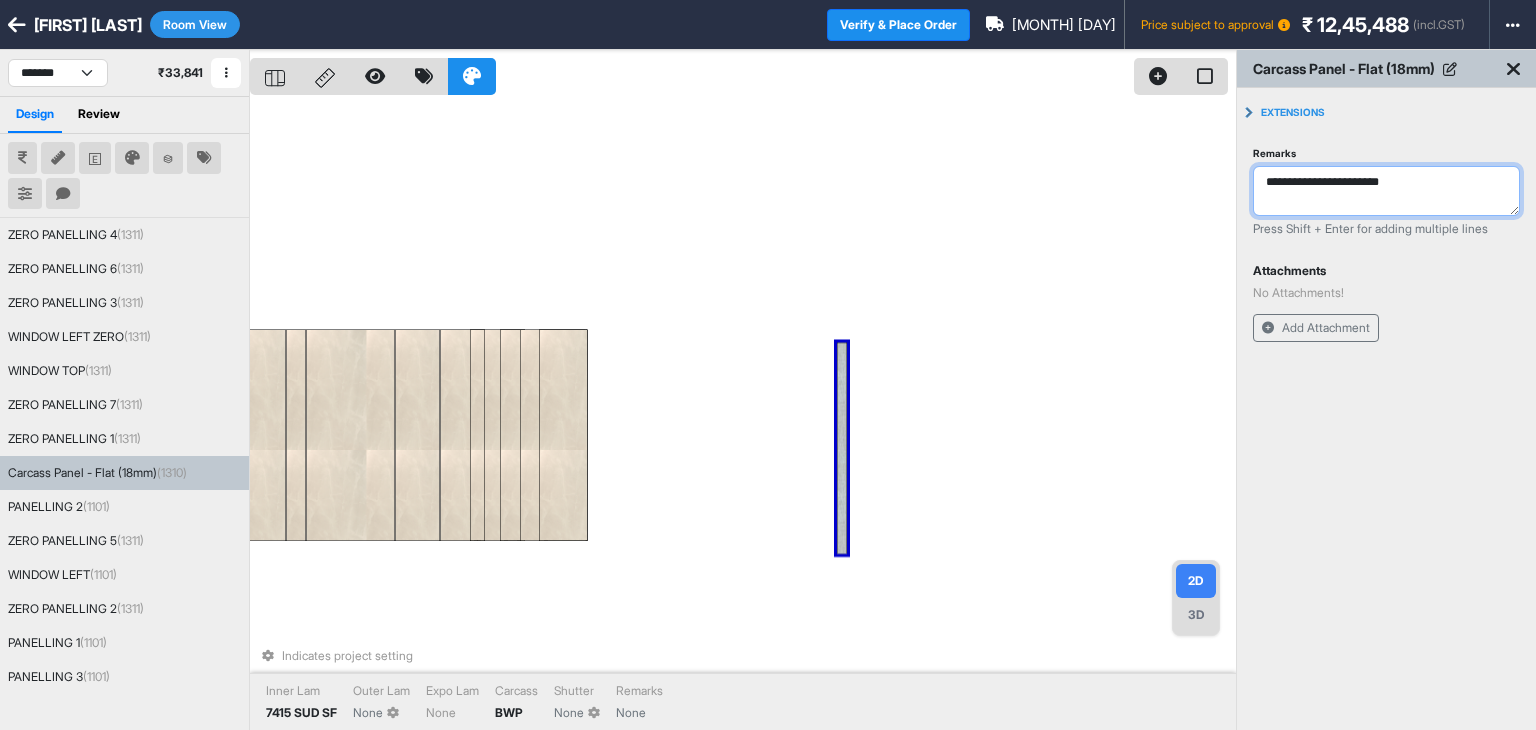 type on "**********" 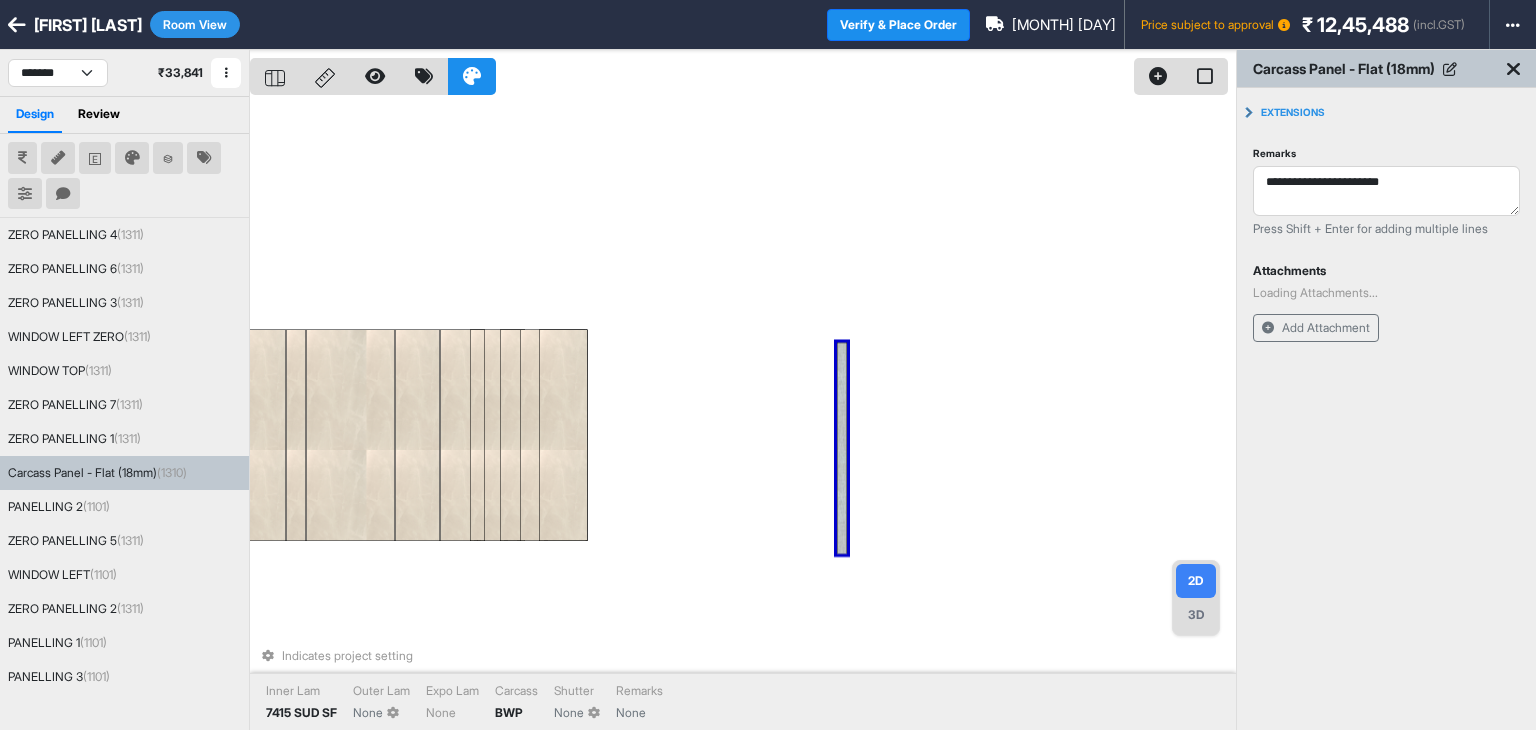 type 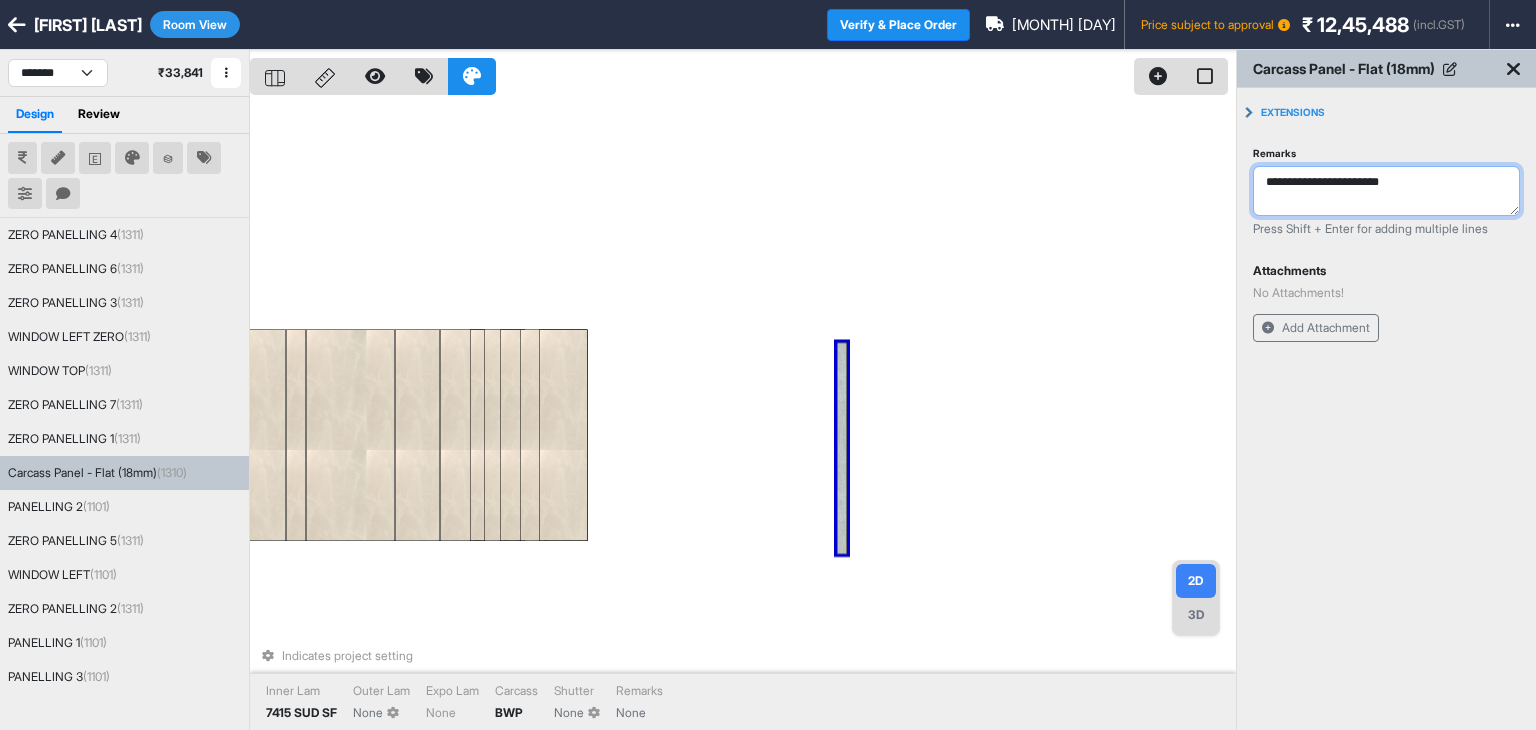click on "**********" at bounding box center [1386, 191] 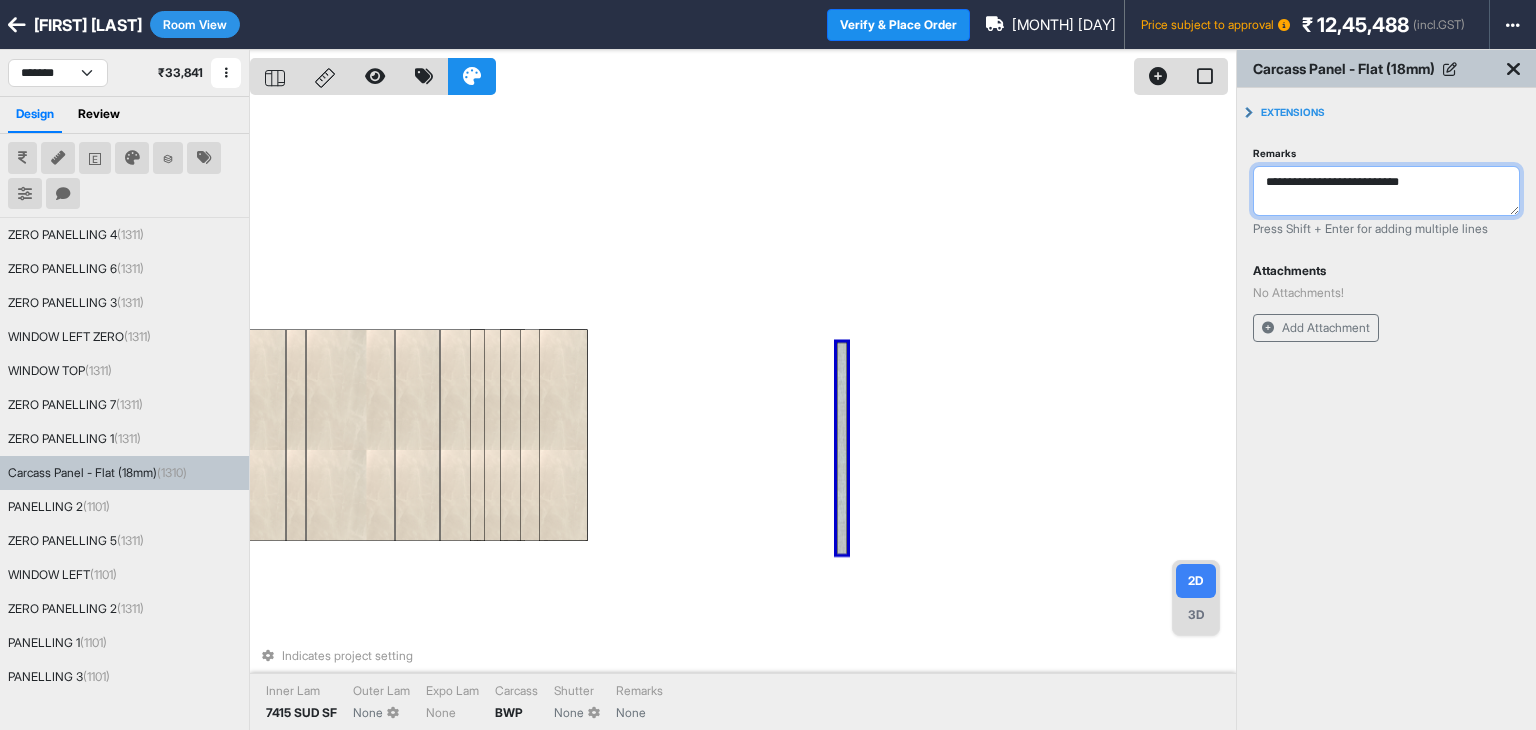 type on "**********" 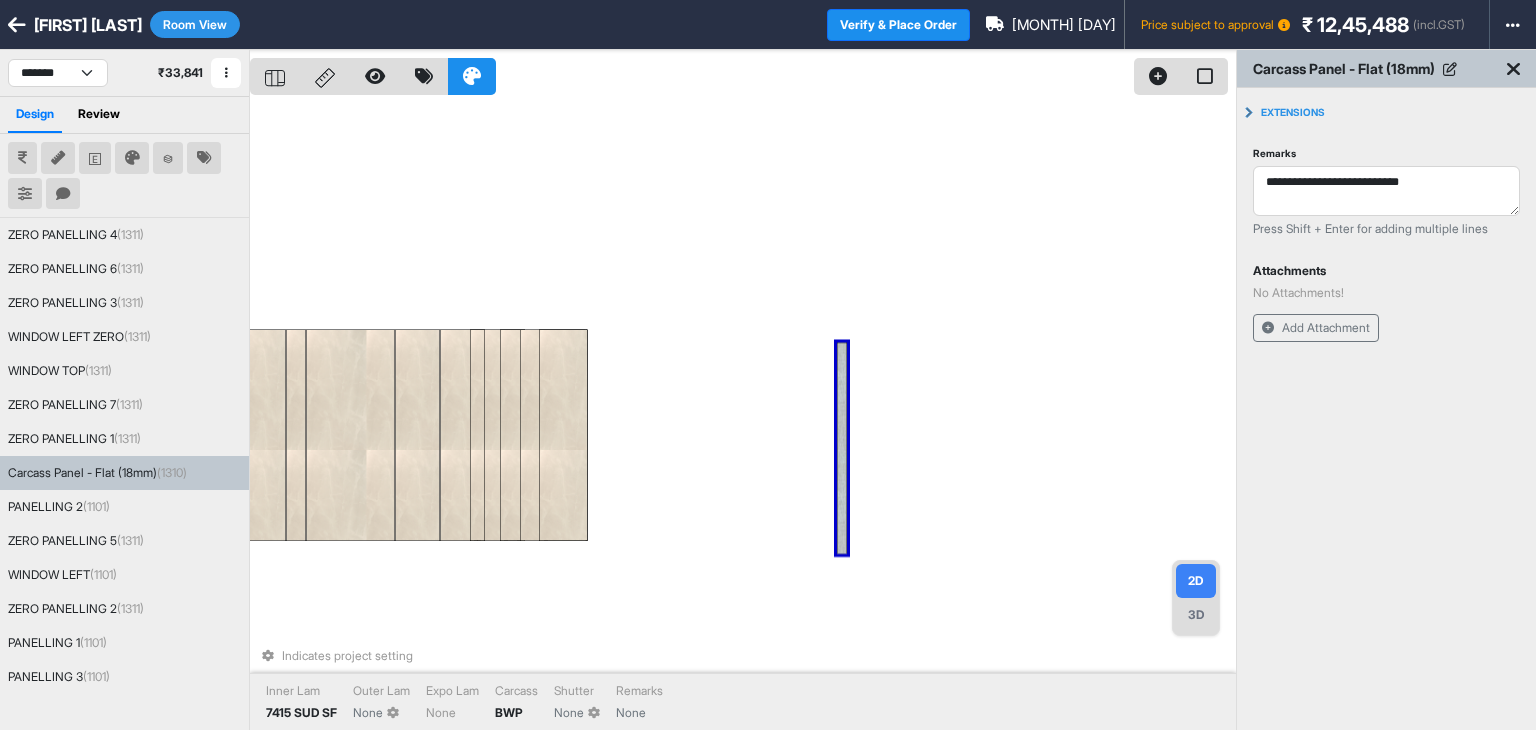 click on "Indicates project setting Inner Lam 7415 SUD SF Outer Lam None Expo Lam None Carcass BWP Shutter None Remarks None" at bounding box center [743, 415] 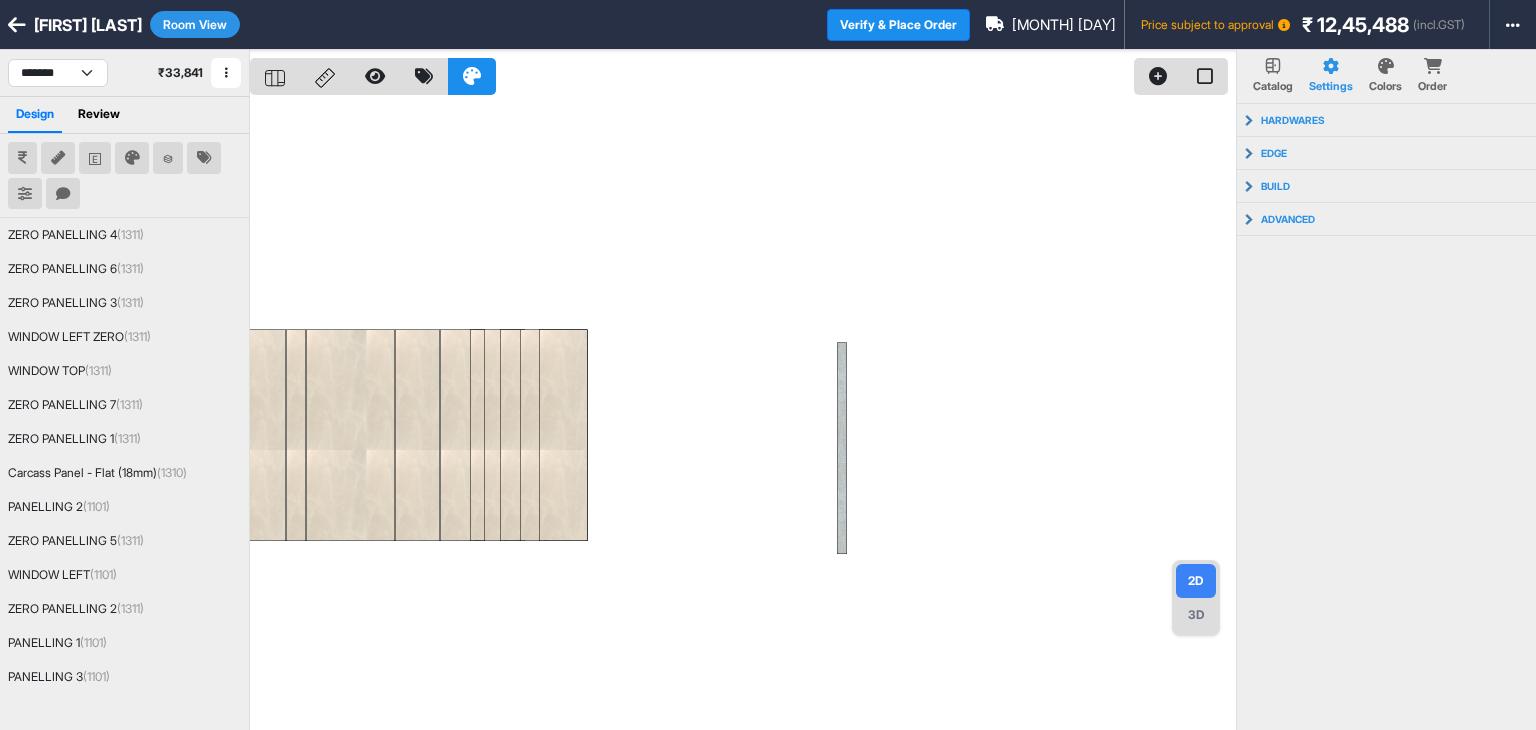 click on "Room View" at bounding box center [195, 24] 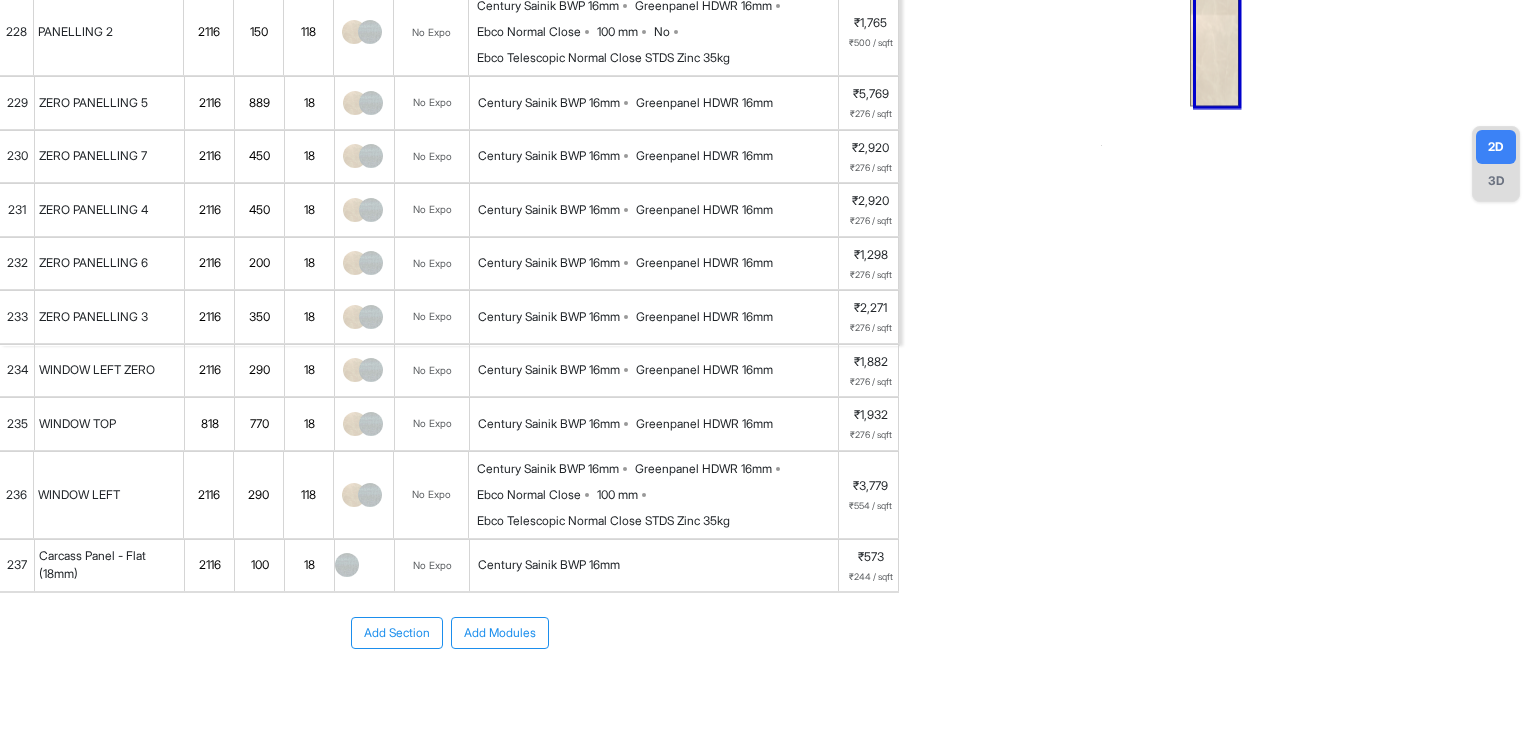 scroll, scrollTop: 491, scrollLeft: 0, axis: vertical 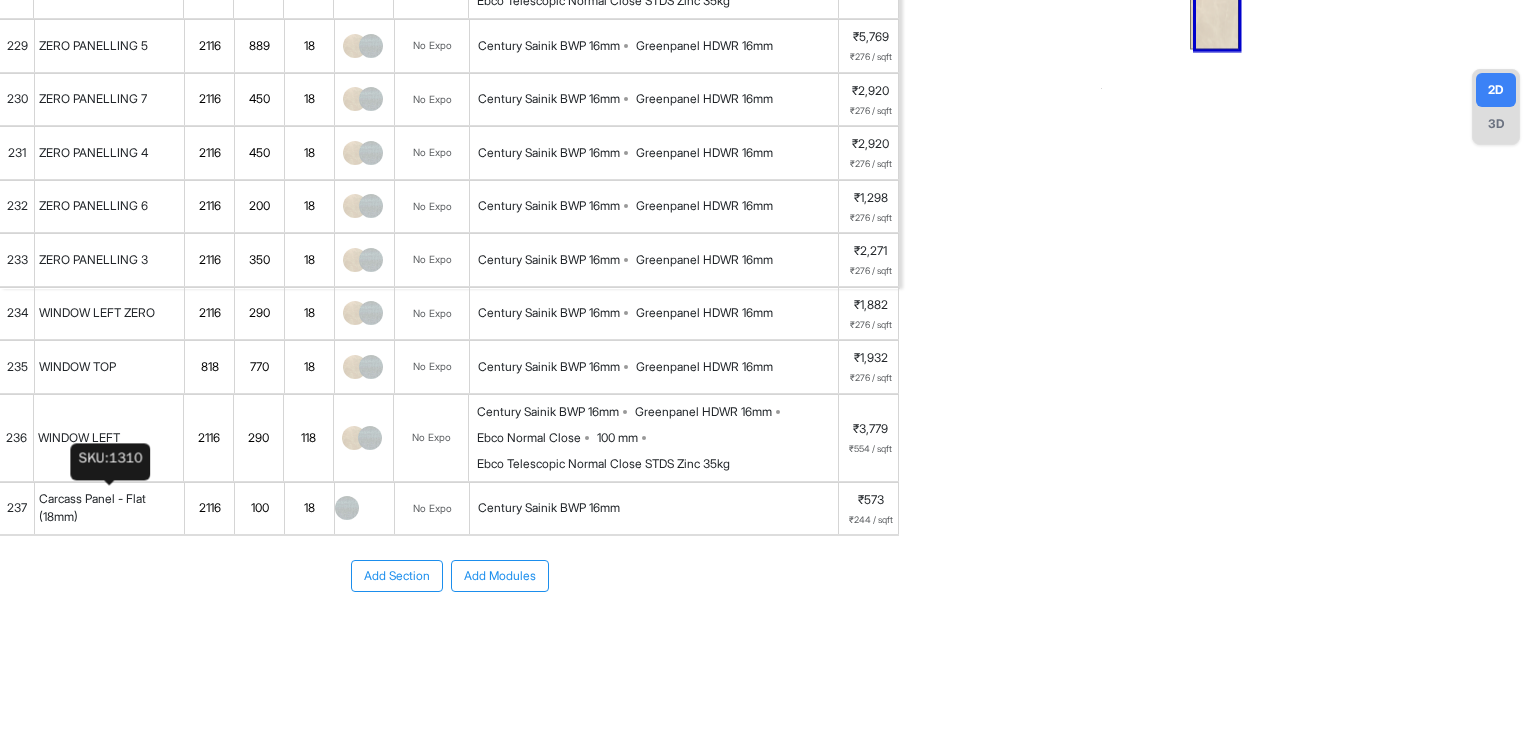 click on "237" at bounding box center (17, 509) 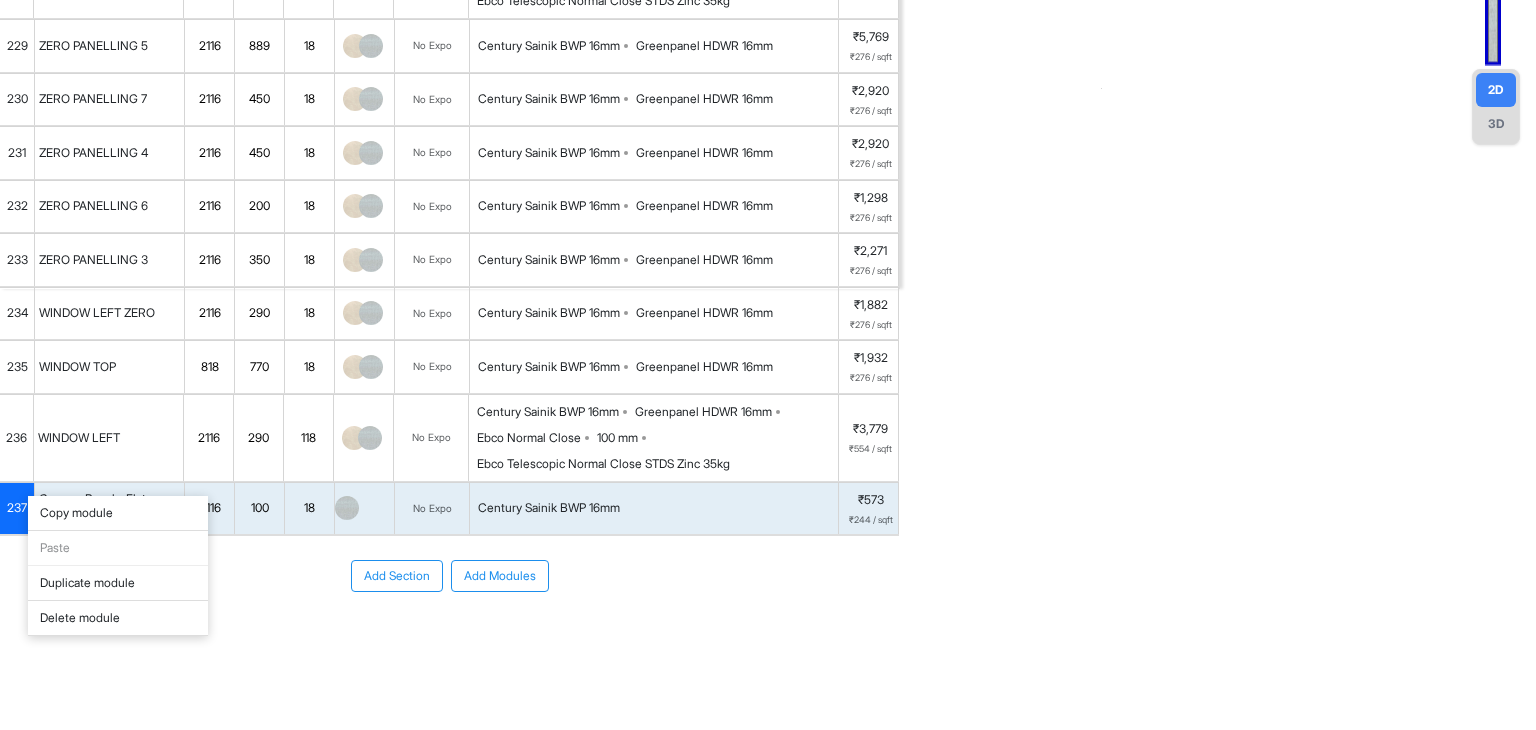 click on "Duplicate module" at bounding box center (118, 583) 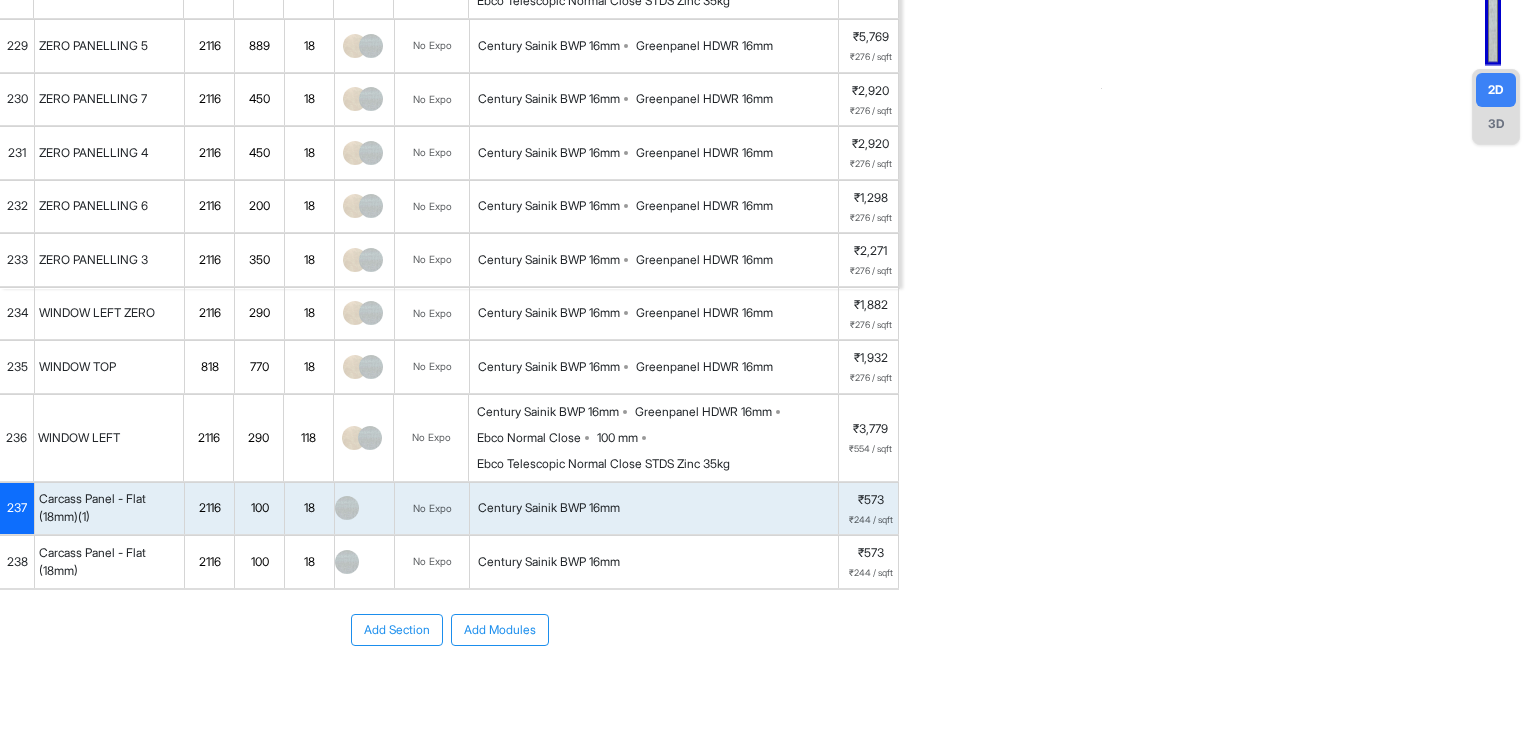 click on "238" at bounding box center (17, 562) 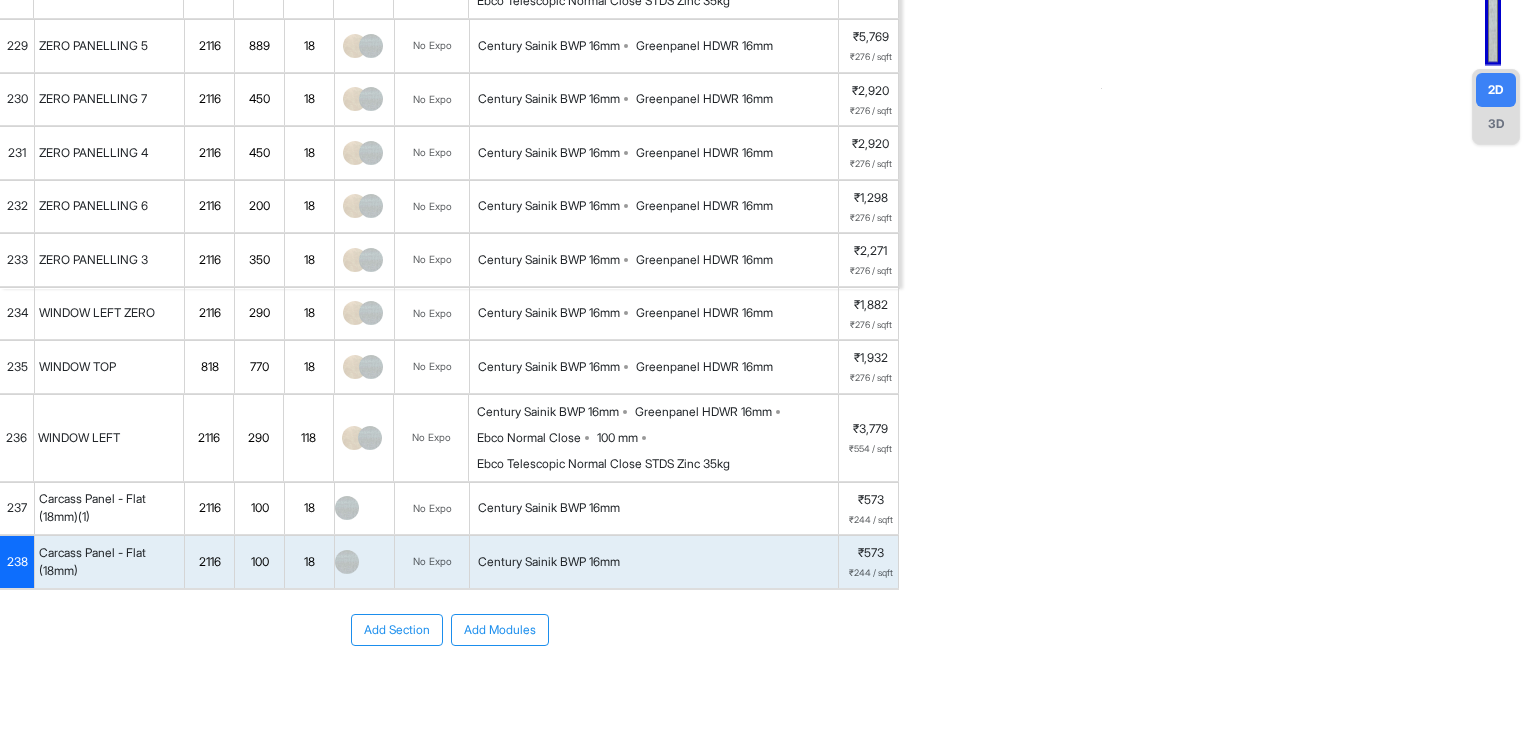click on "Add Modules" at bounding box center (500, 630) 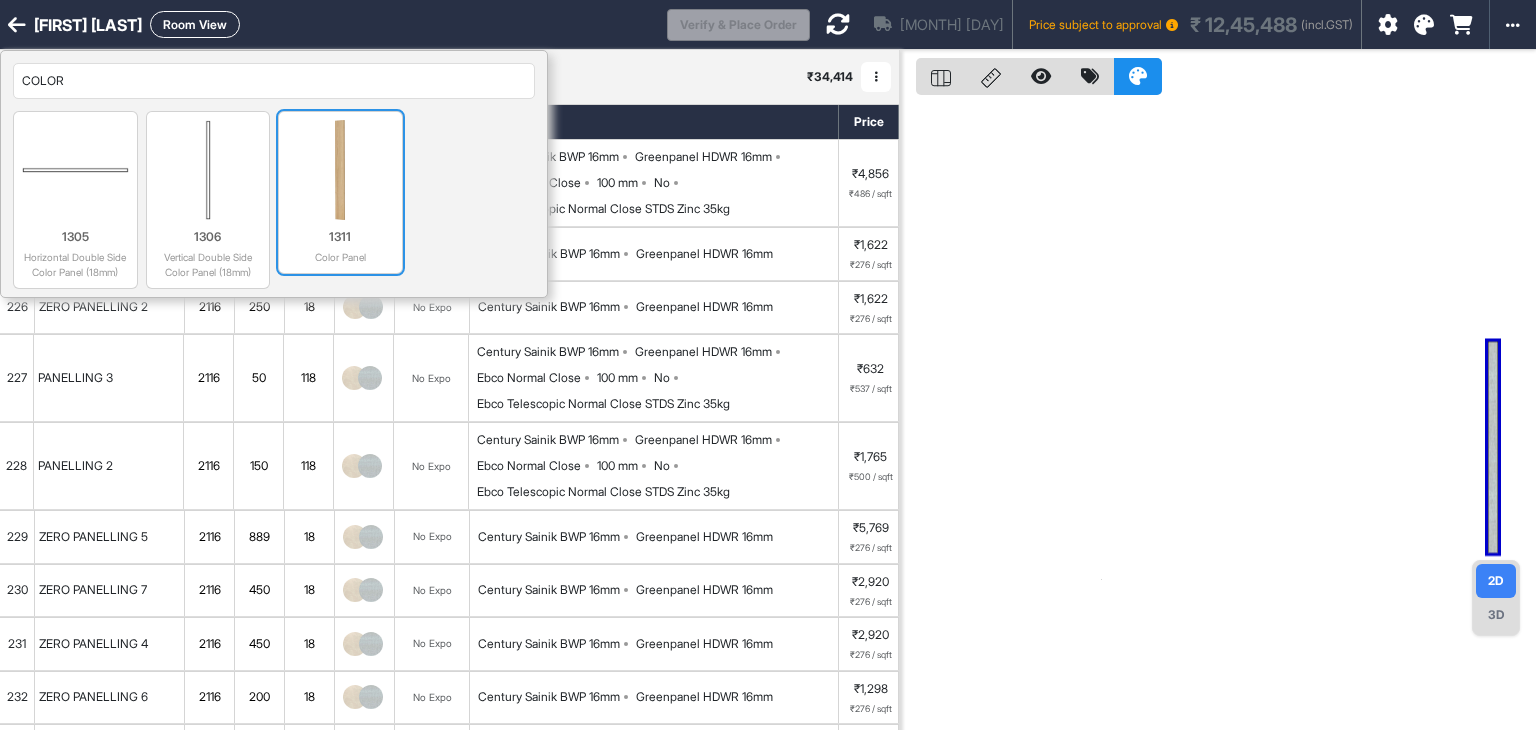 type on "COLOR" 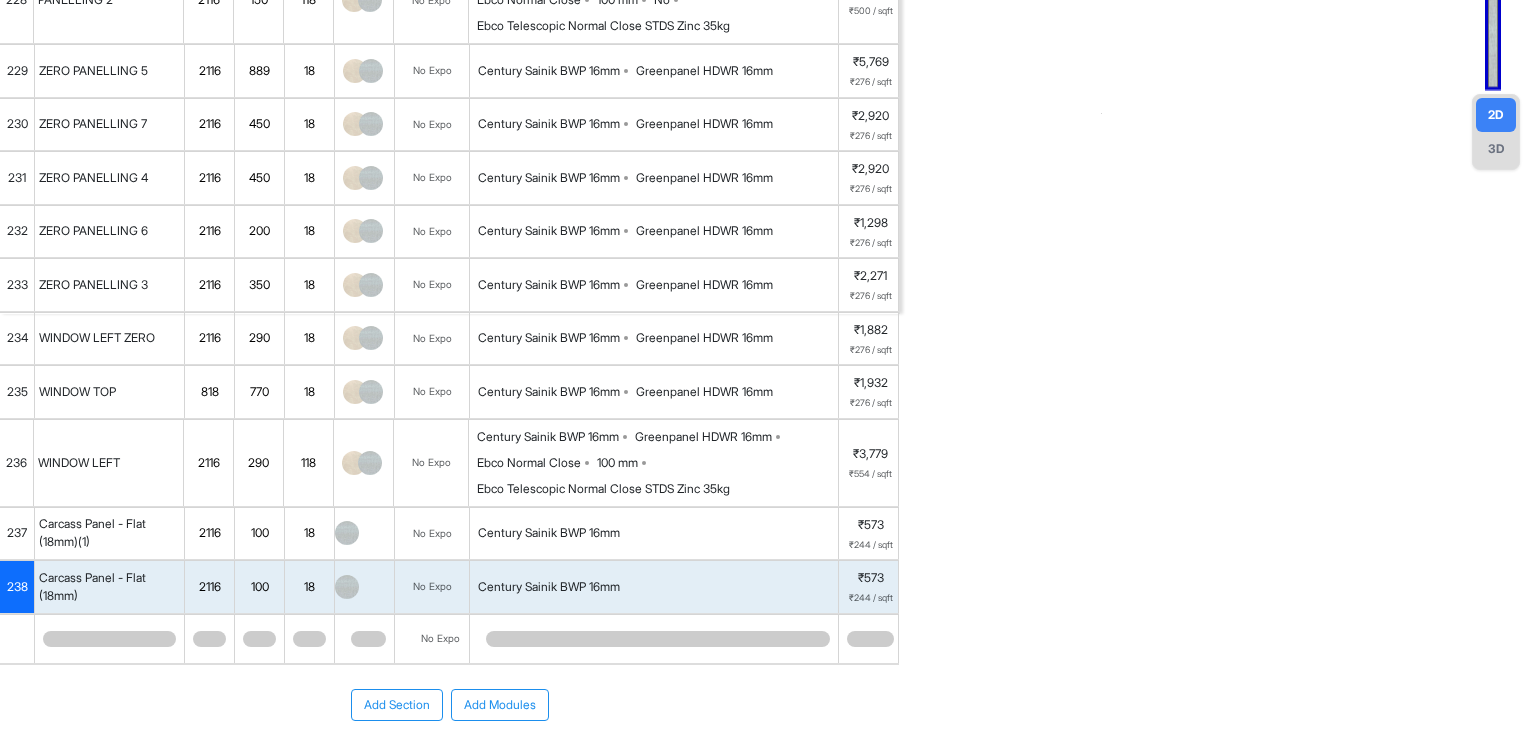 scroll, scrollTop: 597, scrollLeft: 0, axis: vertical 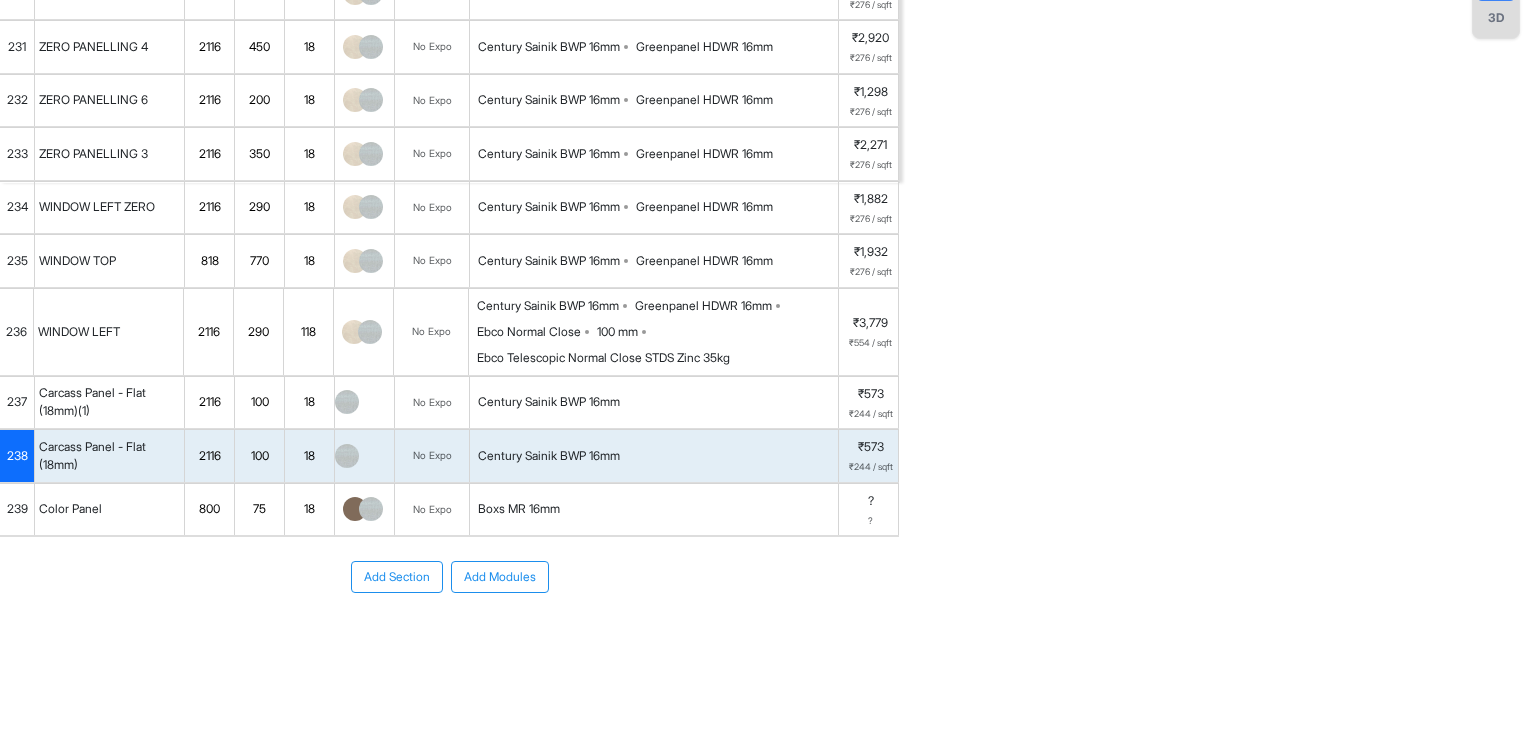 click on "800" at bounding box center (209, 509) 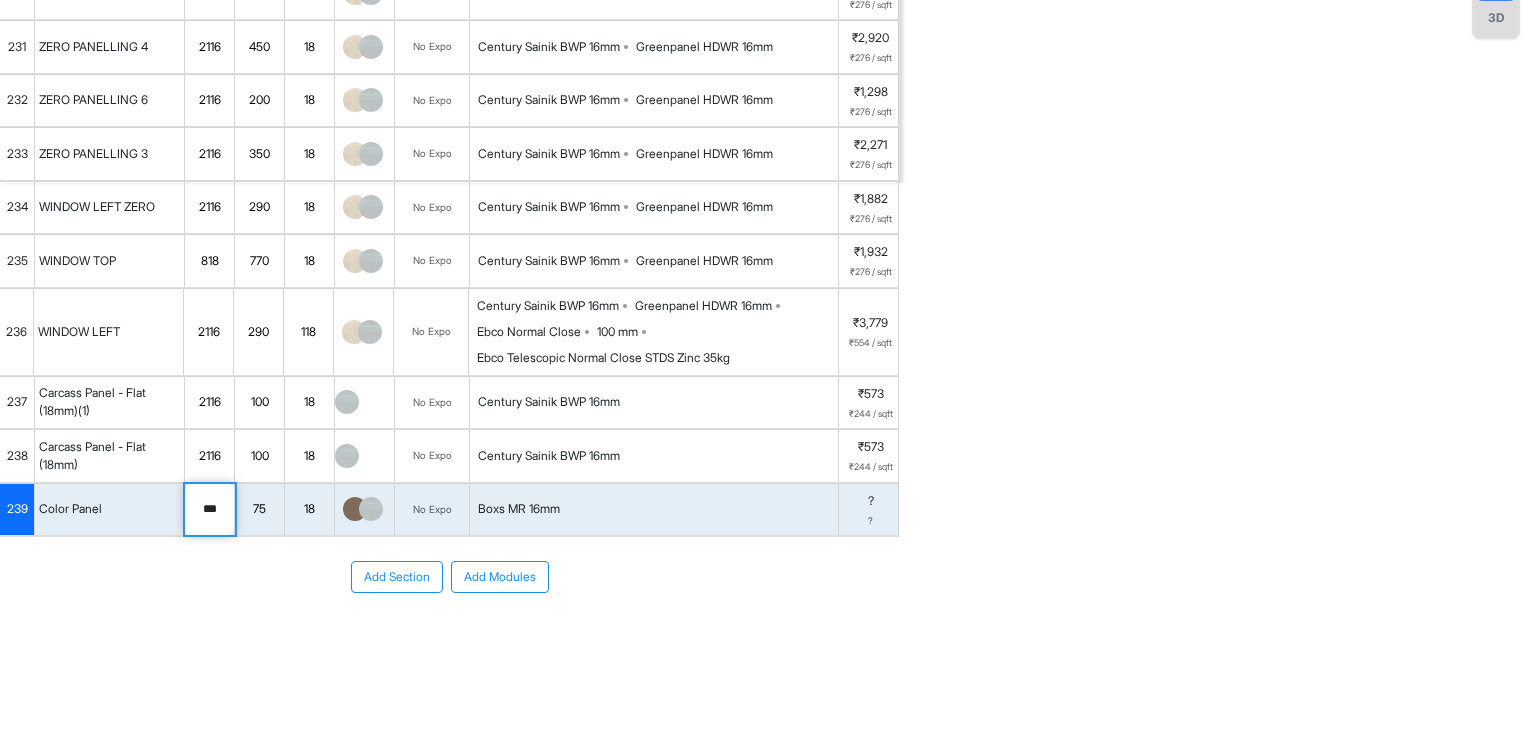 type on "****" 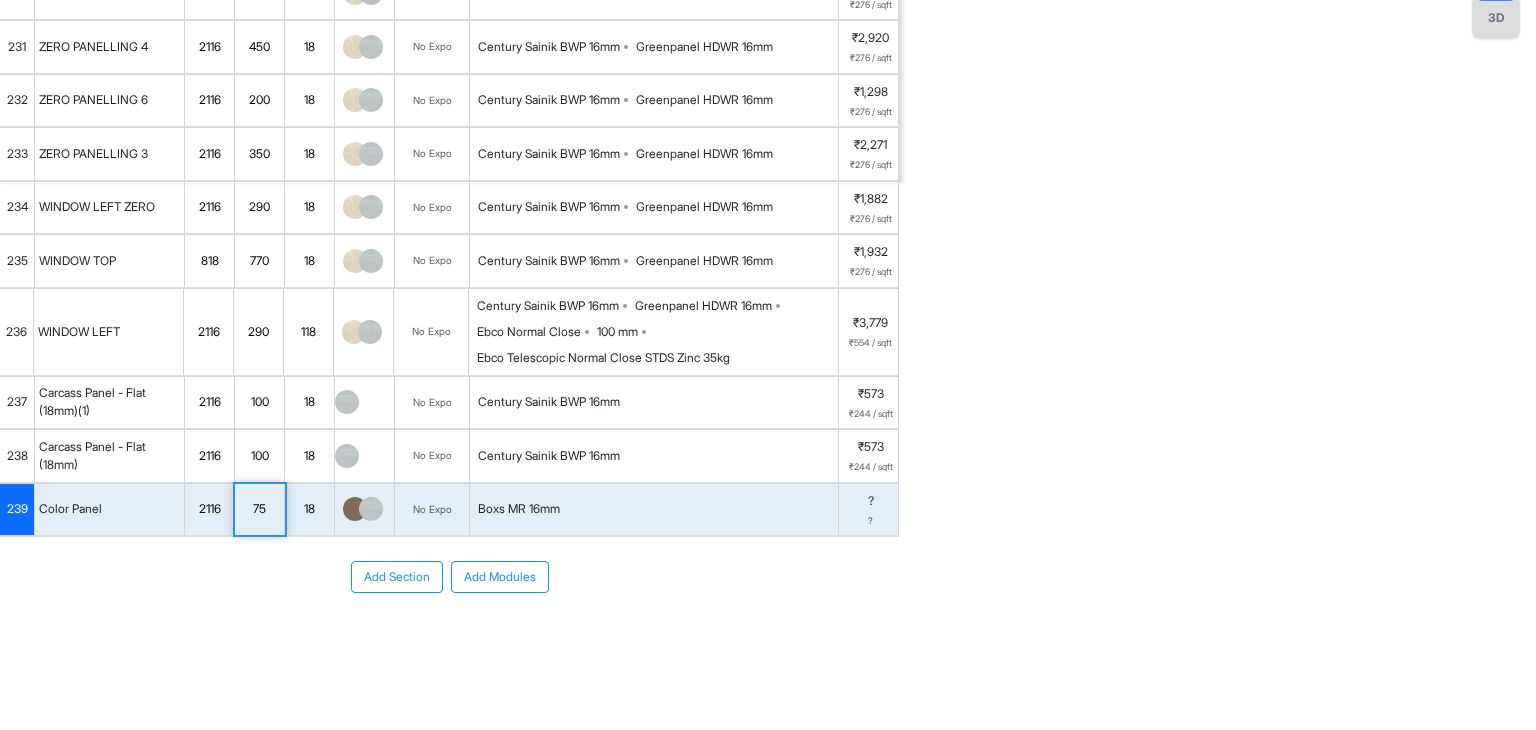 click on "75" at bounding box center (259, 509) 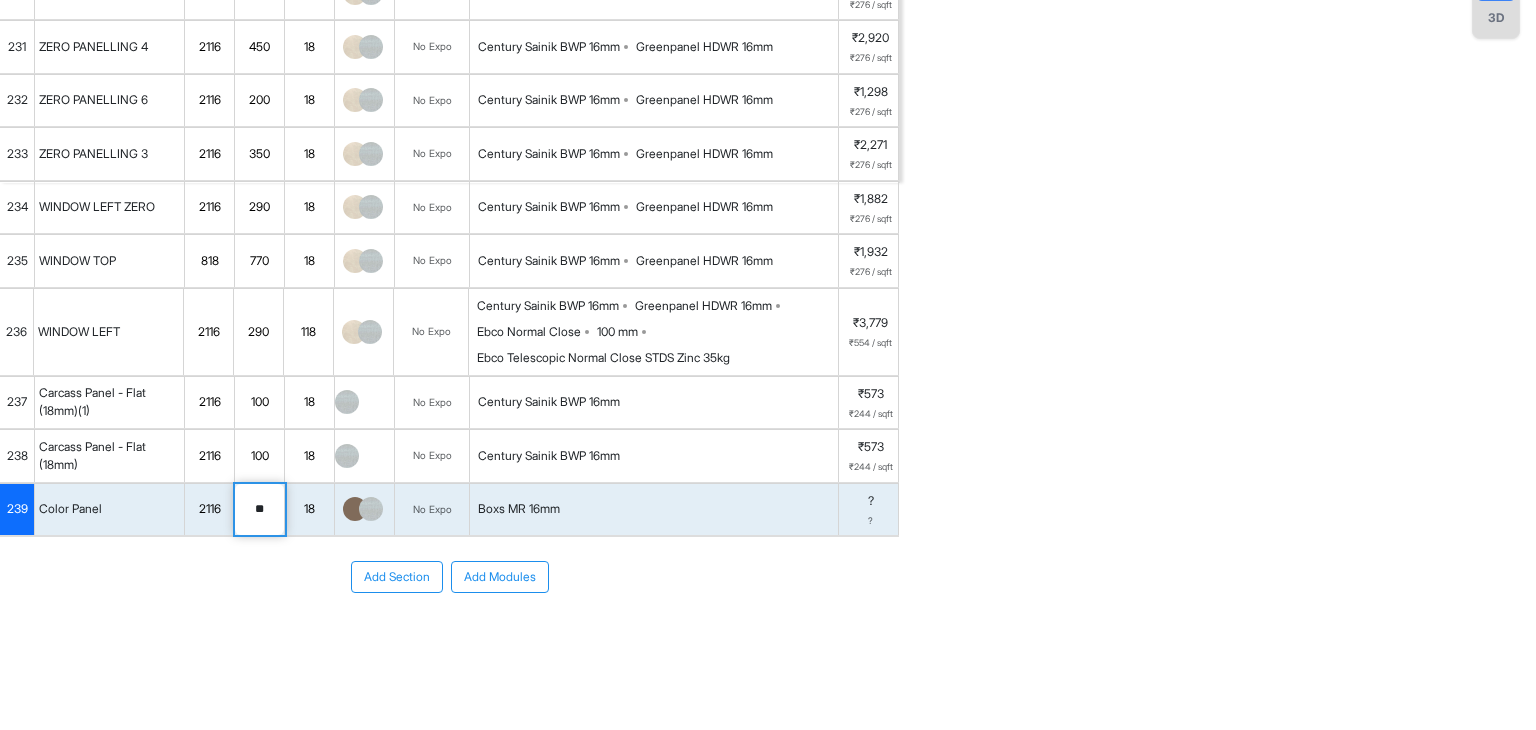 type on "***" 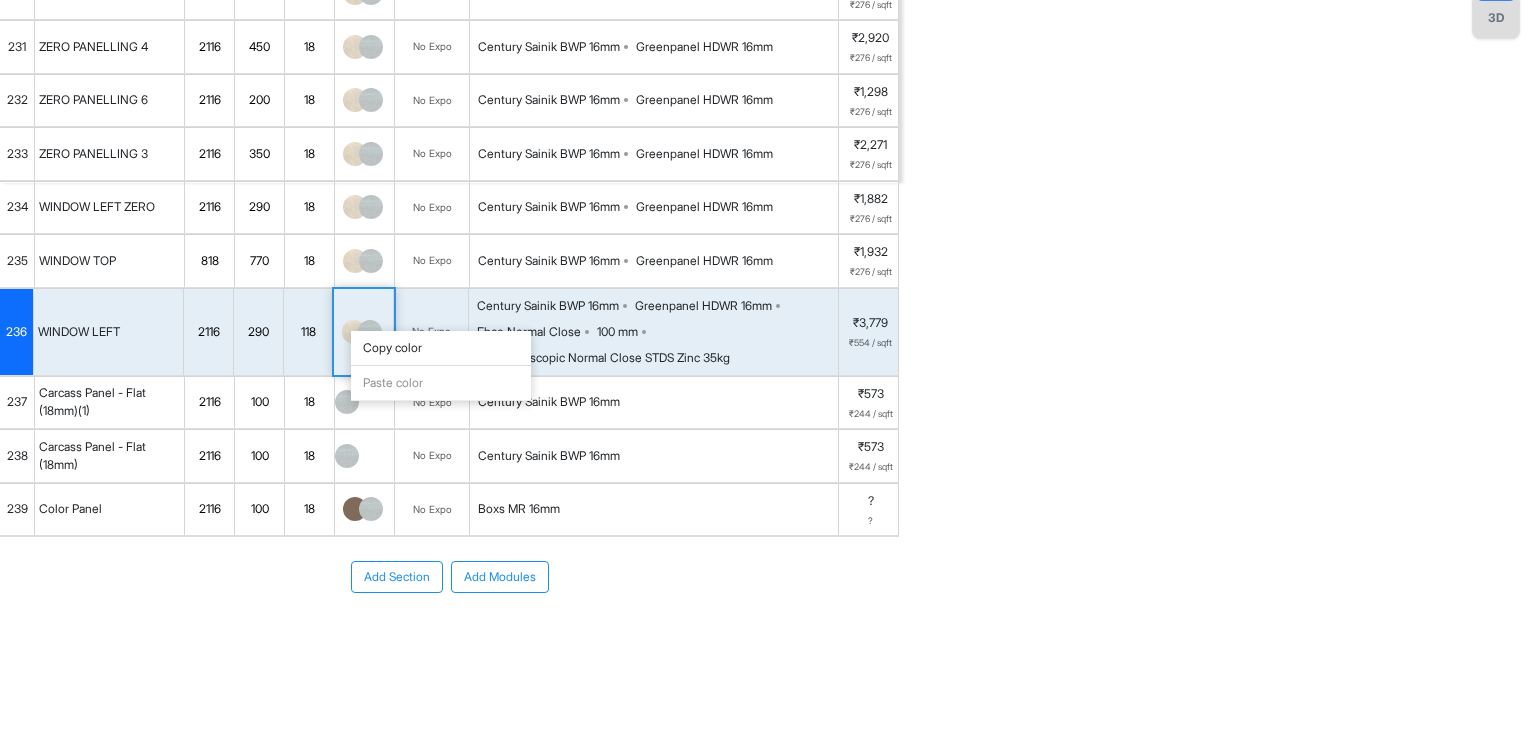 click on "Copy color" at bounding box center [441, 348] 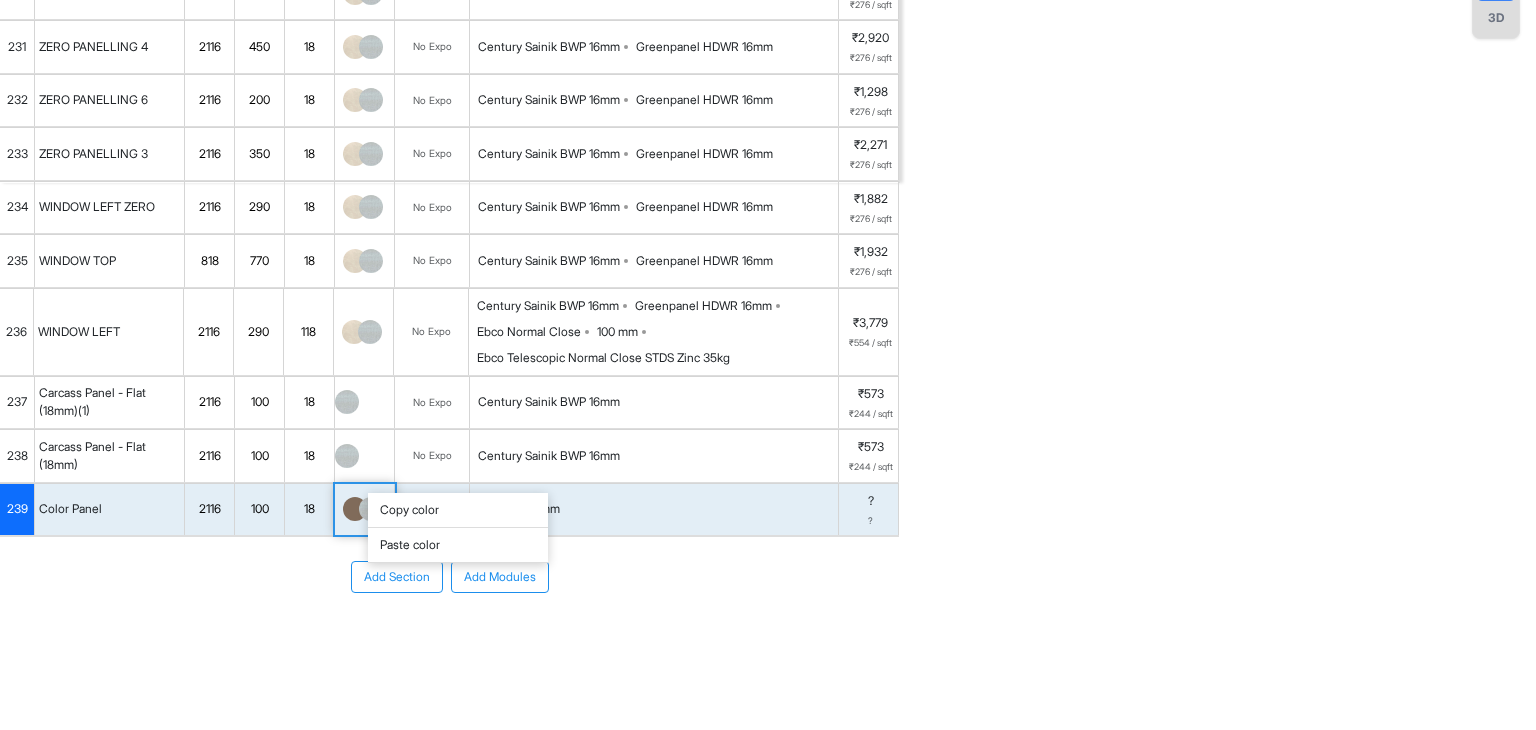 click on "Paste color" at bounding box center [458, 545] 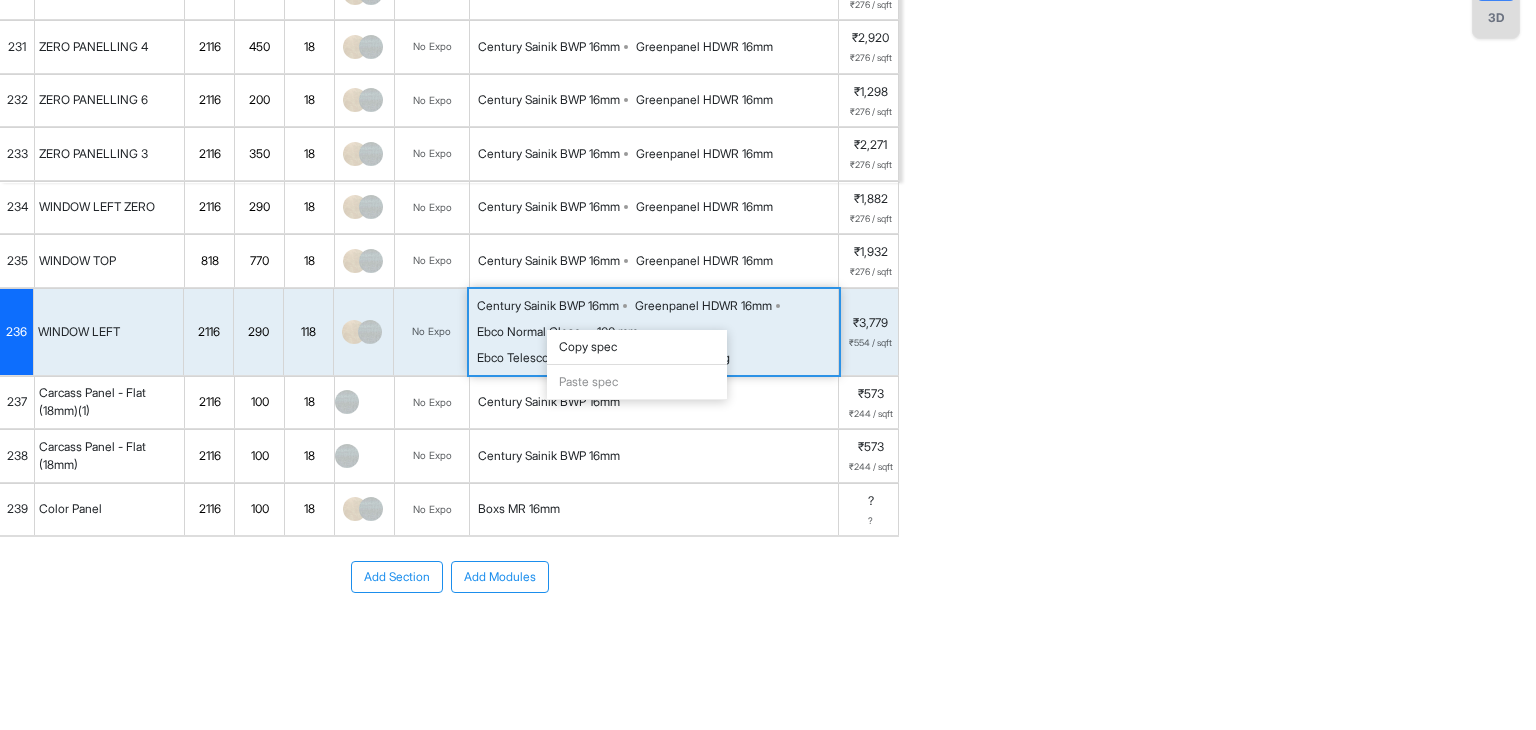 click on "Copy spec" at bounding box center [637, 347] 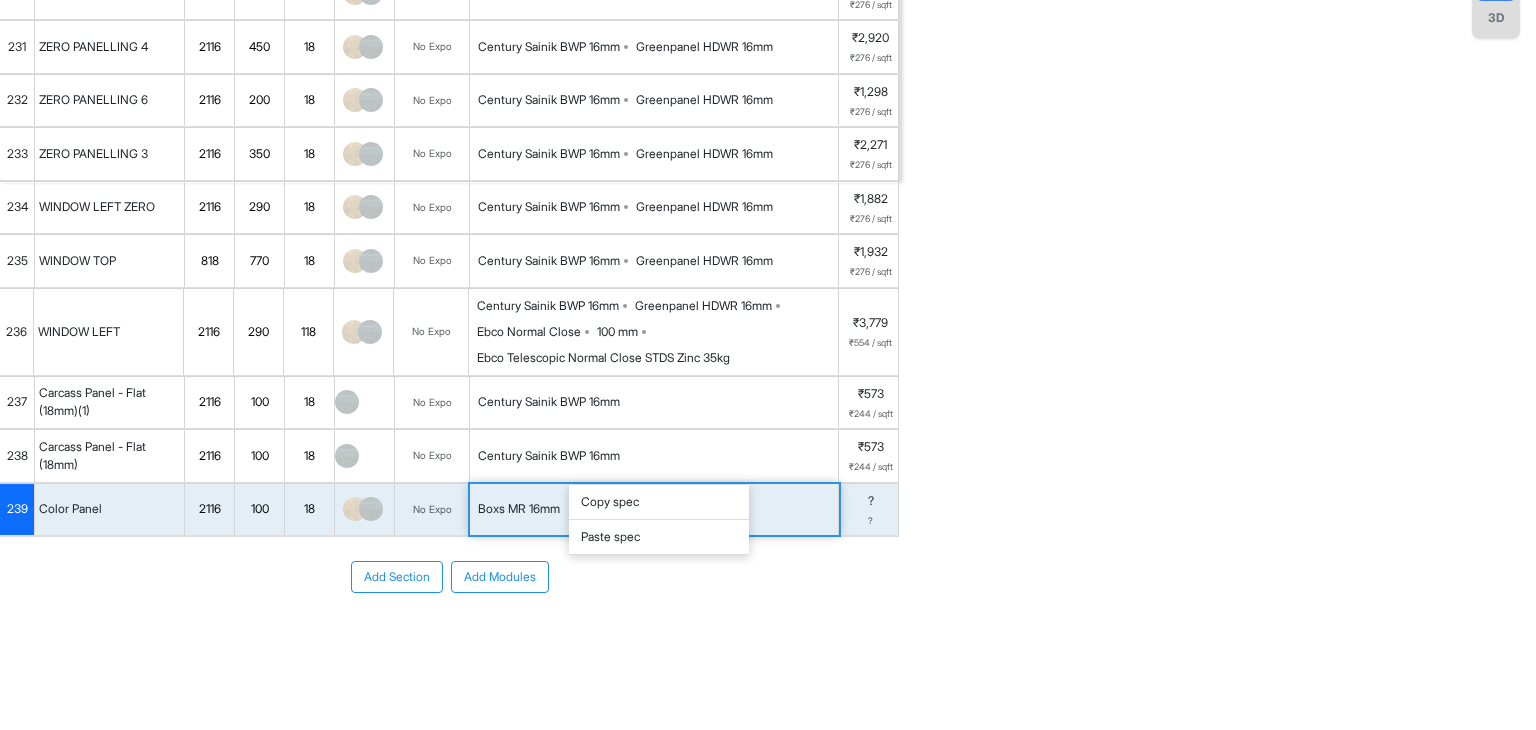 click on "Paste spec" at bounding box center (659, 537) 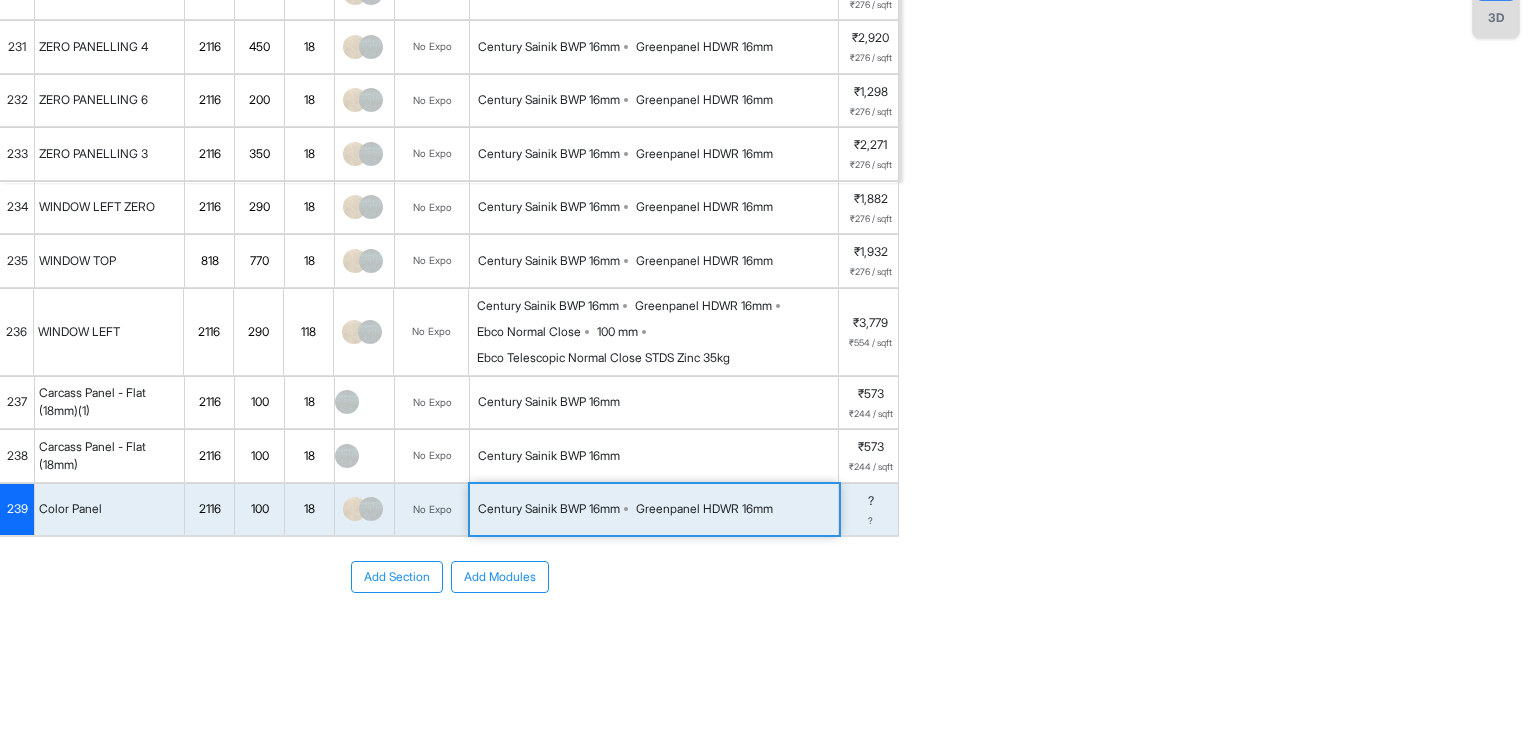 click on "Add Section Add Modules" at bounding box center (449, 577) 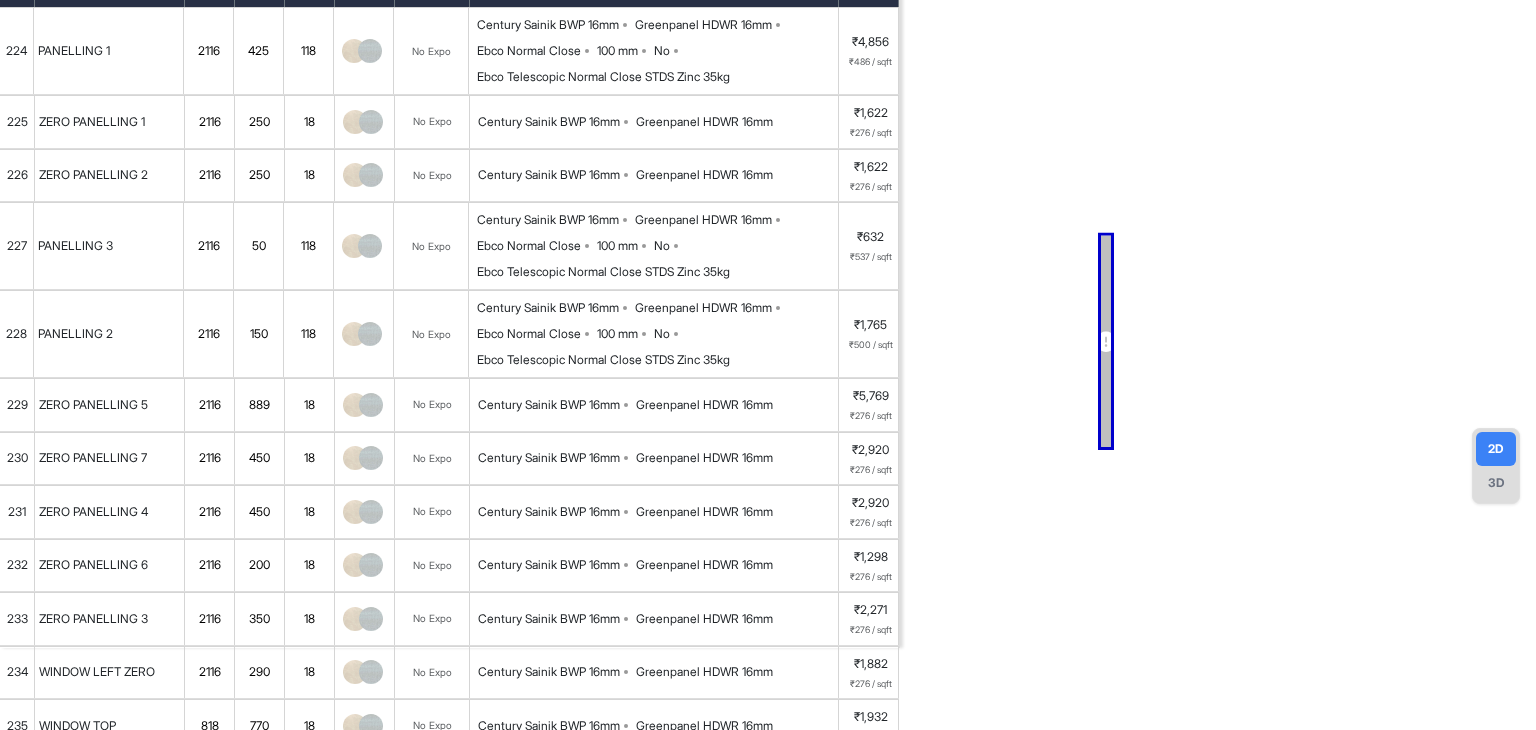 scroll, scrollTop: 0, scrollLeft: 0, axis: both 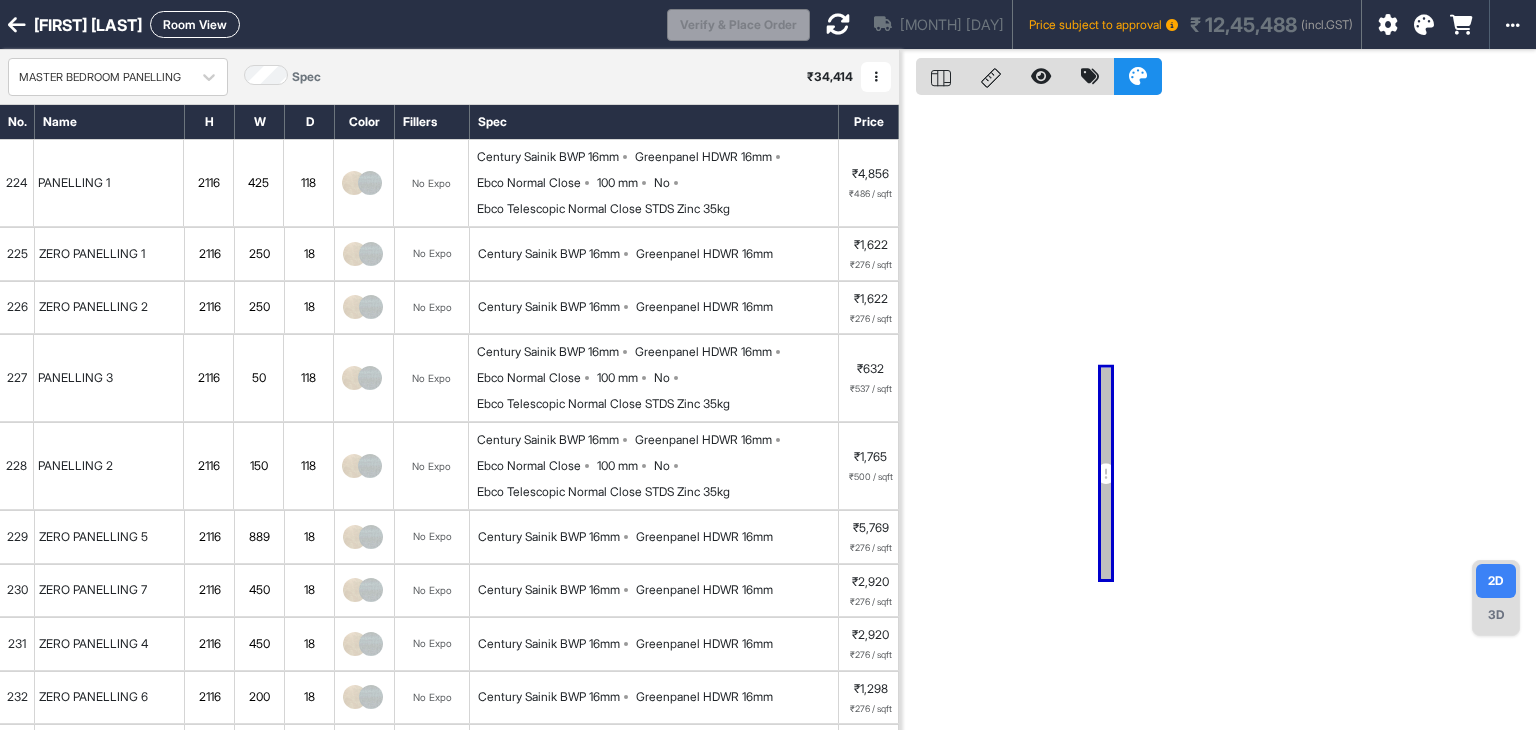click at bounding box center [838, 24] 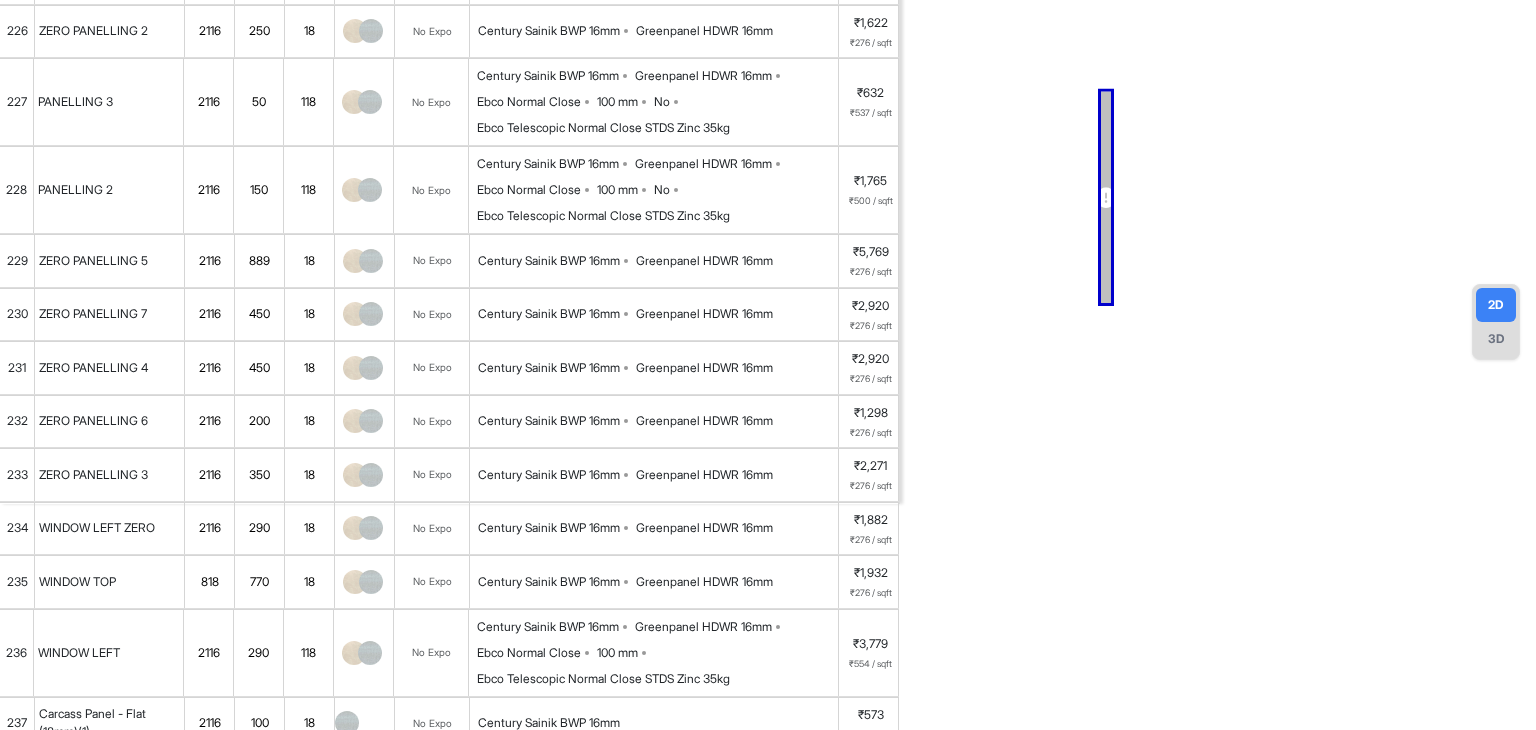 scroll, scrollTop: 597, scrollLeft: 0, axis: vertical 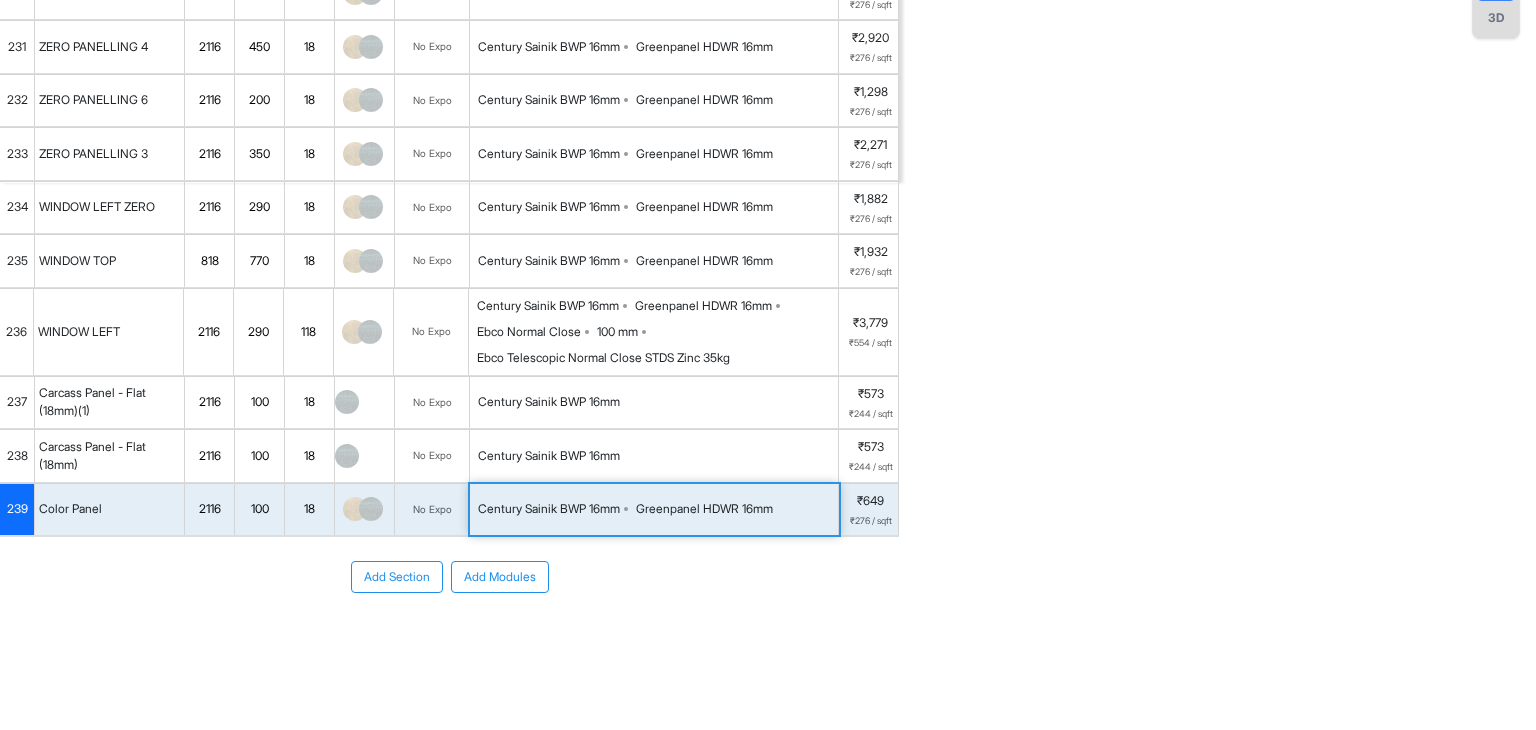 click on "239" at bounding box center (17, 509) 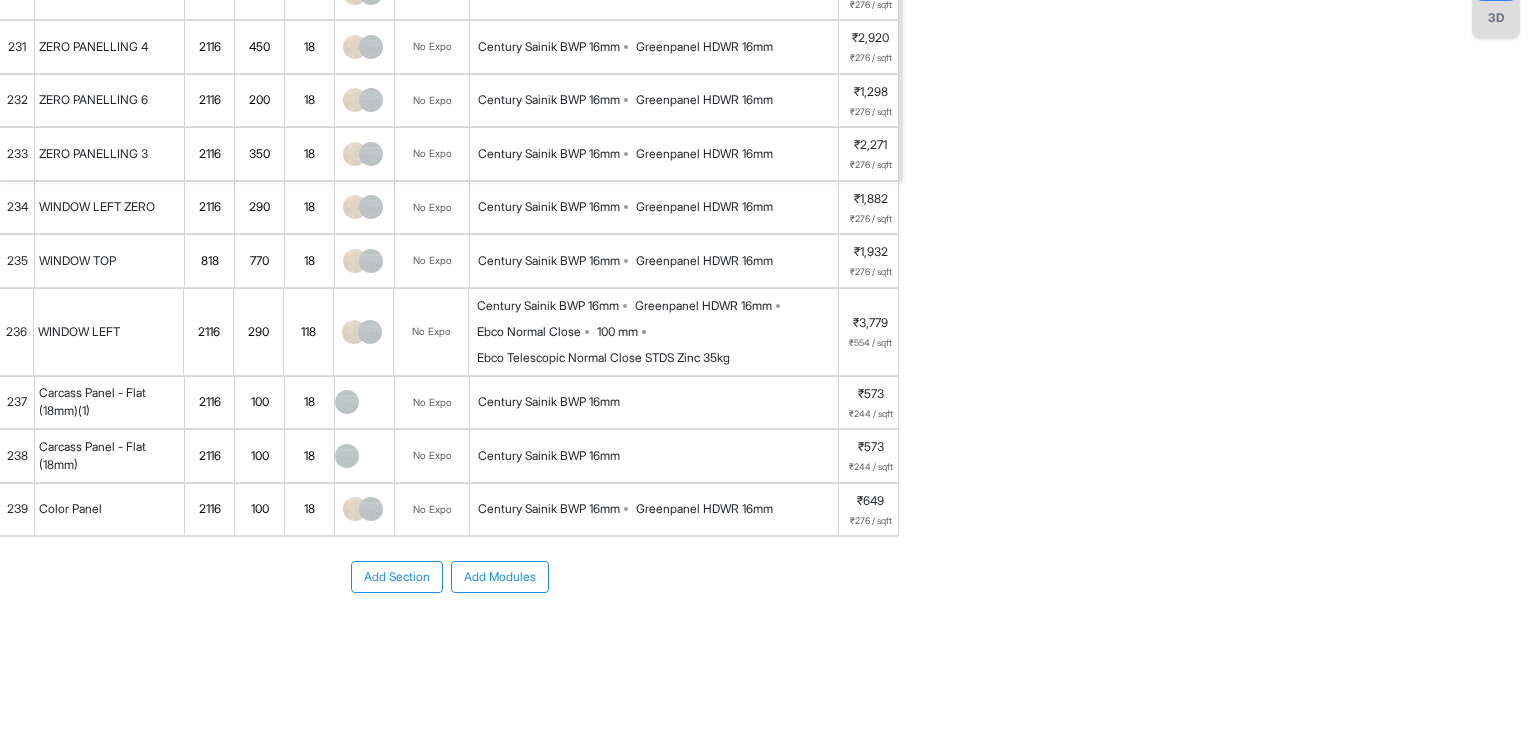 click on "Add Section Add Modules" at bounding box center (449, 577) 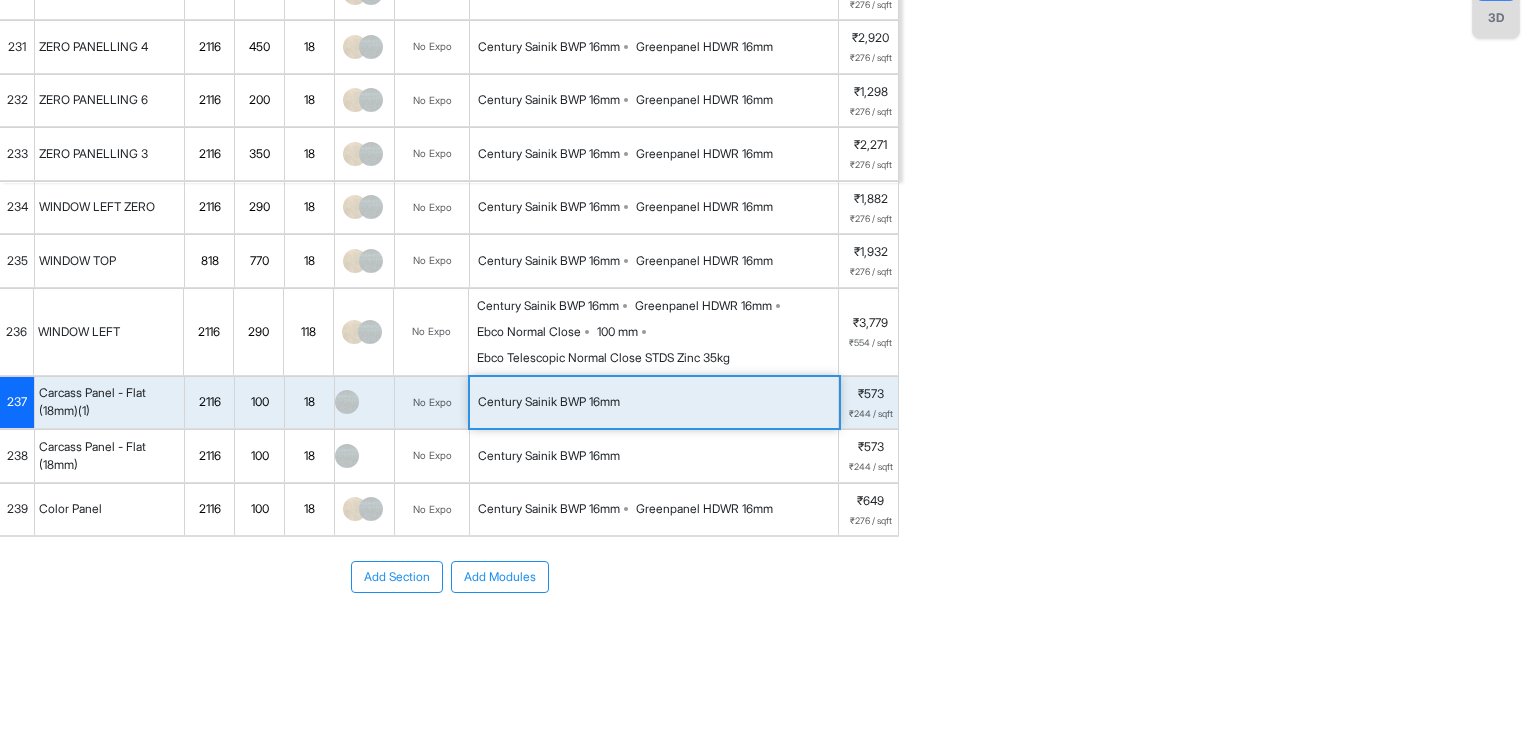 click on "Century Sainik BWP 16mm" at bounding box center [549, 402] 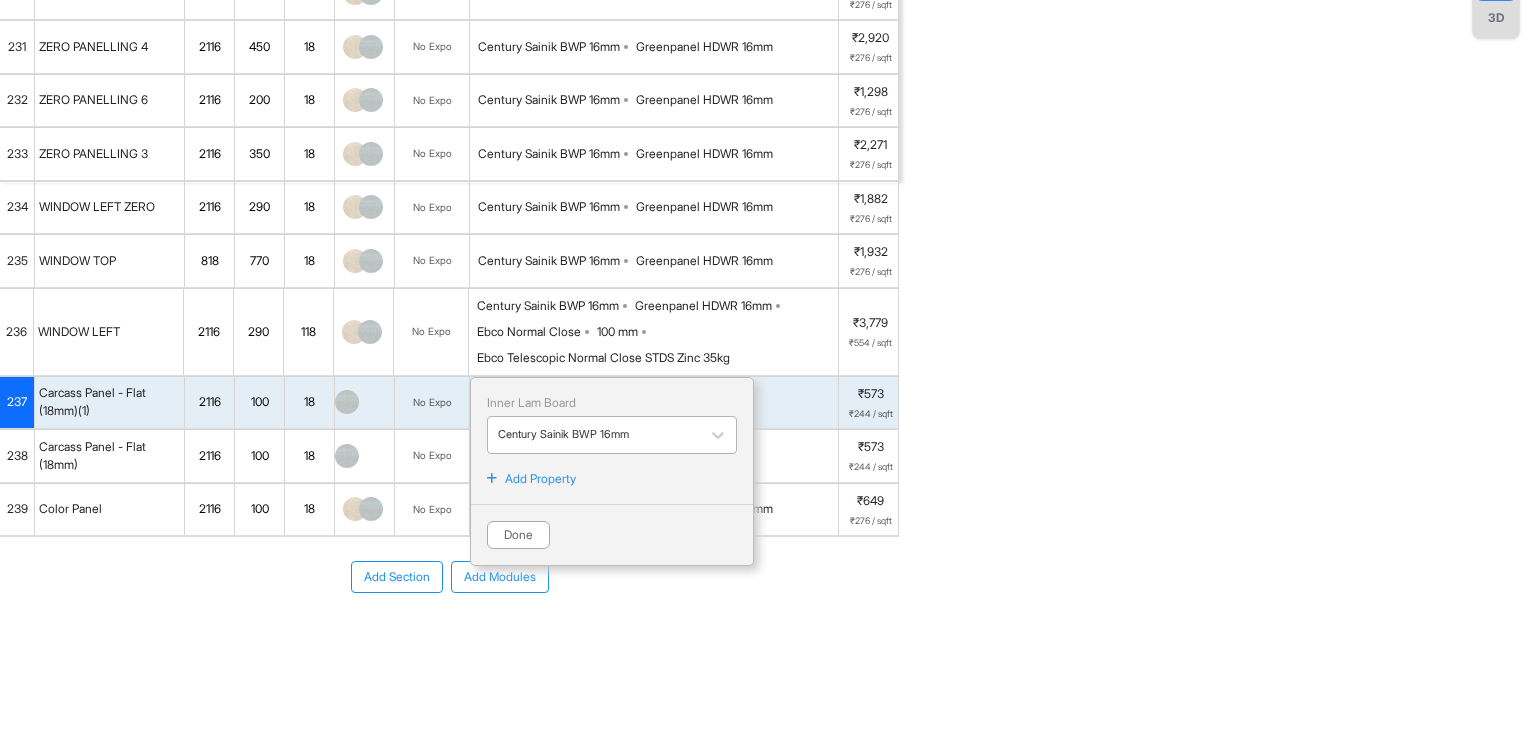 click at bounding box center (594, 435) 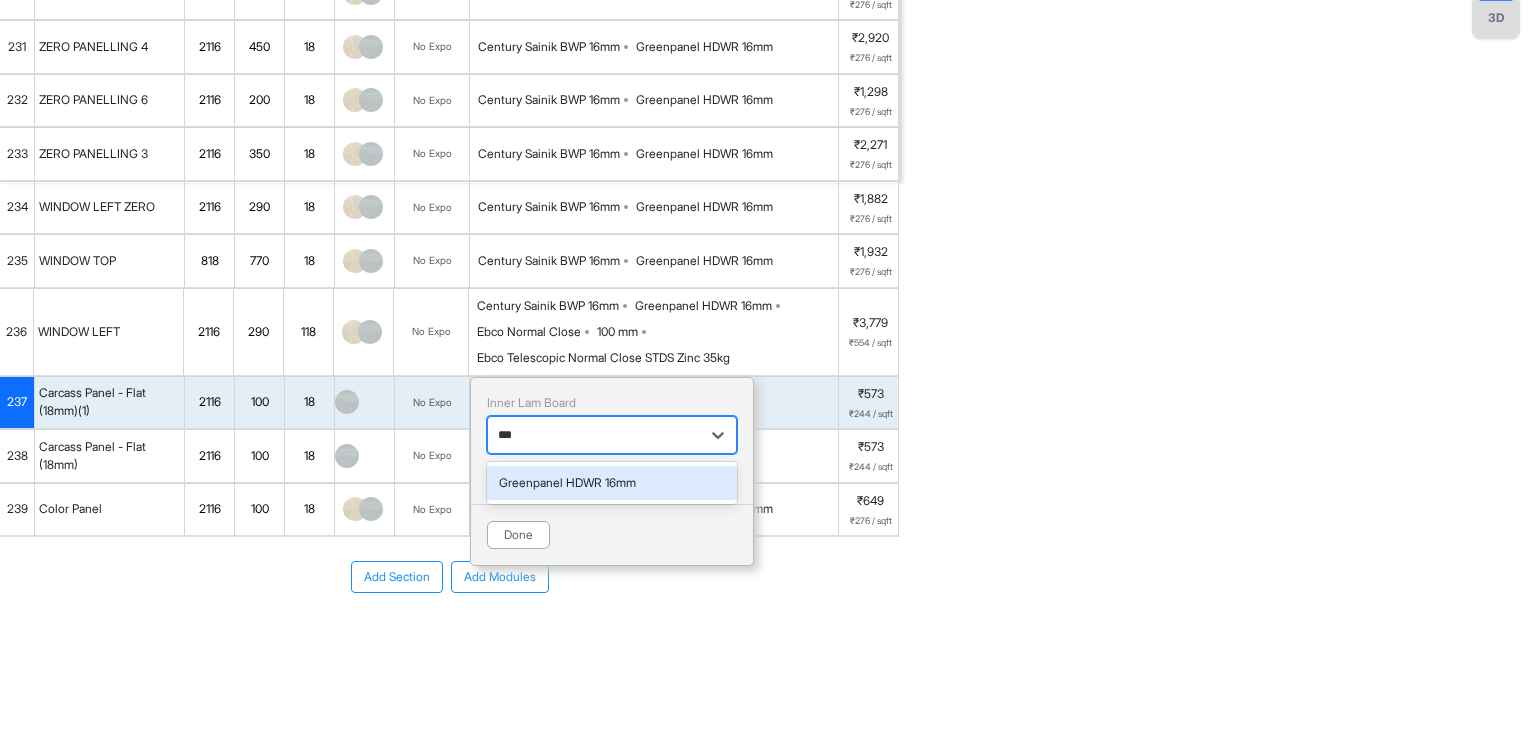 type on "****" 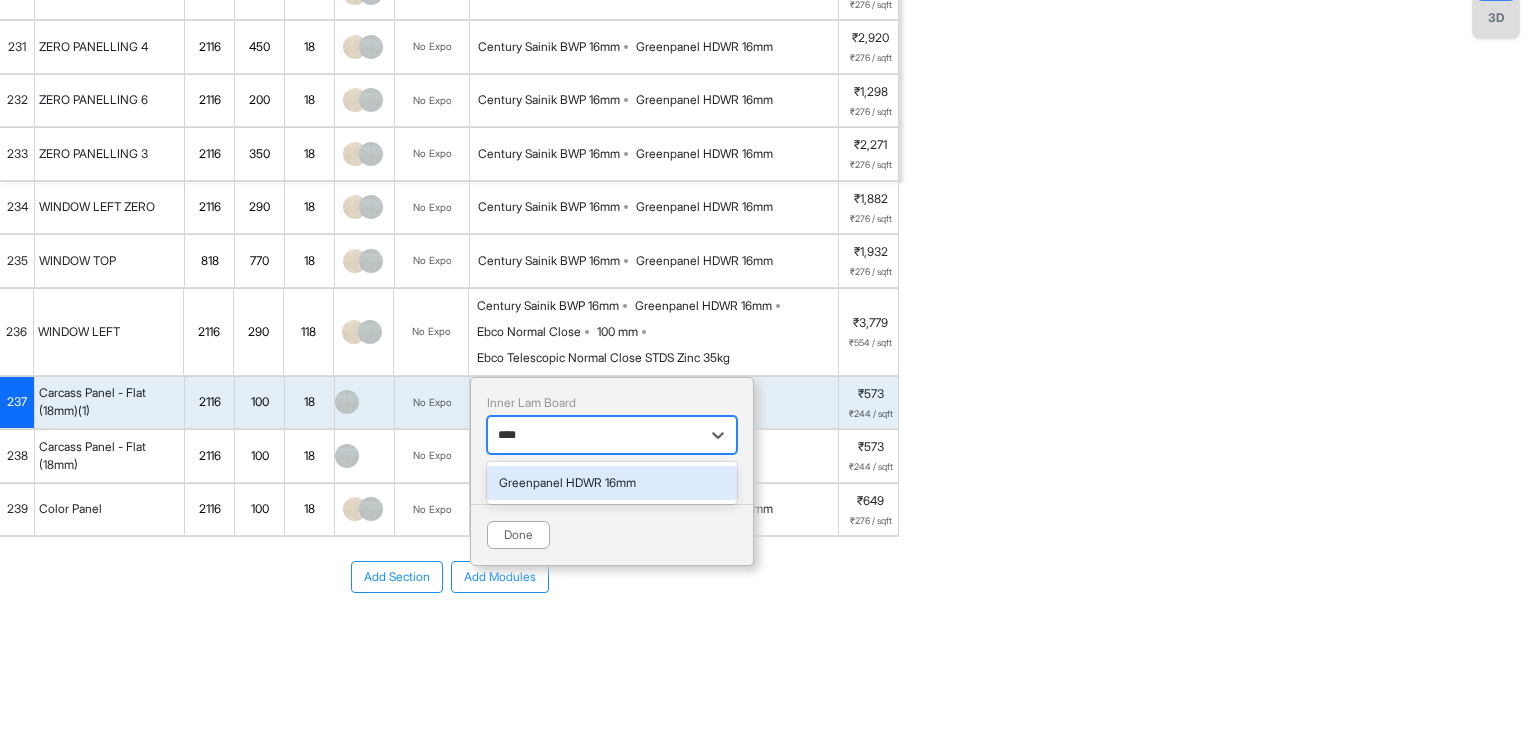 click on "Greenpanel HDWR 16mm" at bounding box center (612, 483) 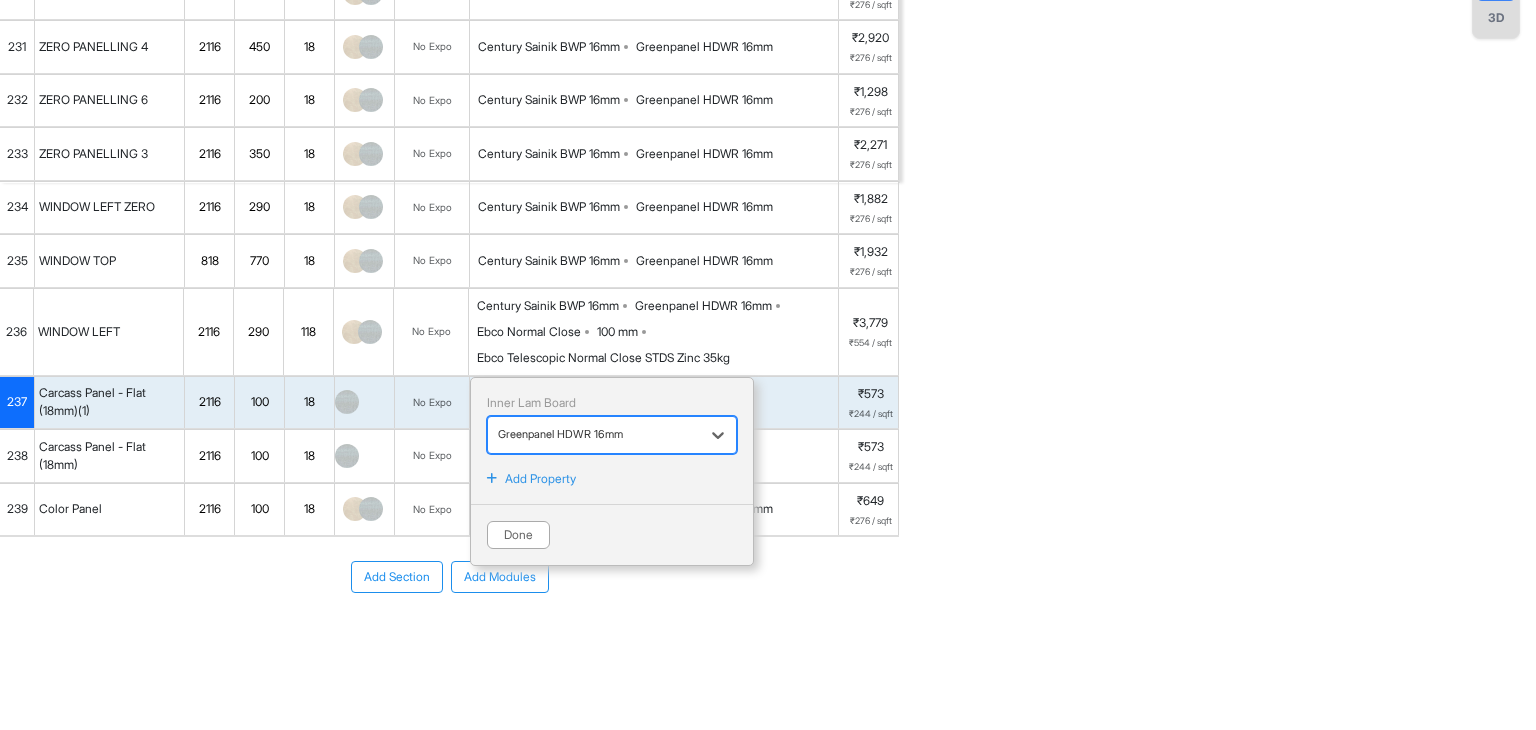 click on "Done" at bounding box center [518, 535] 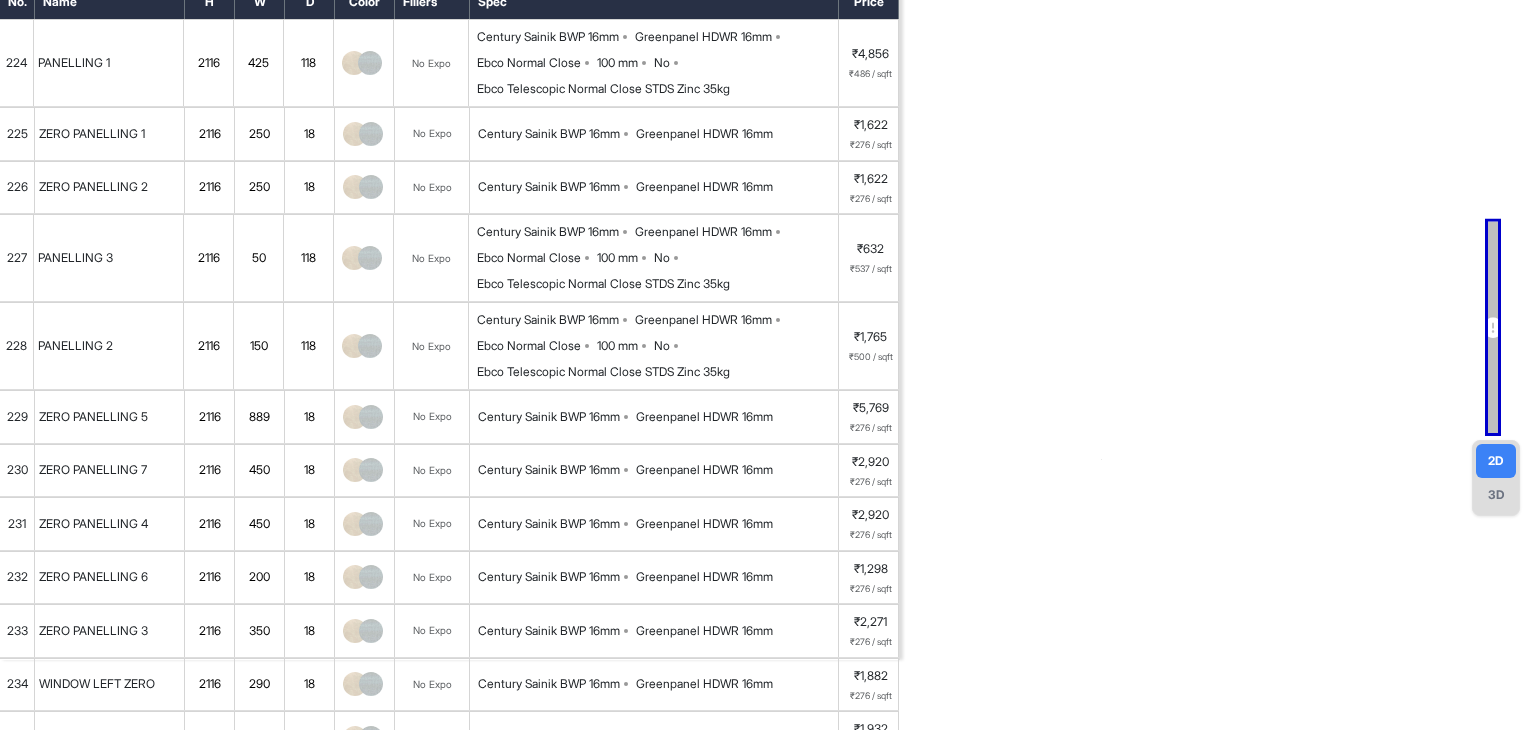scroll, scrollTop: 0, scrollLeft: 0, axis: both 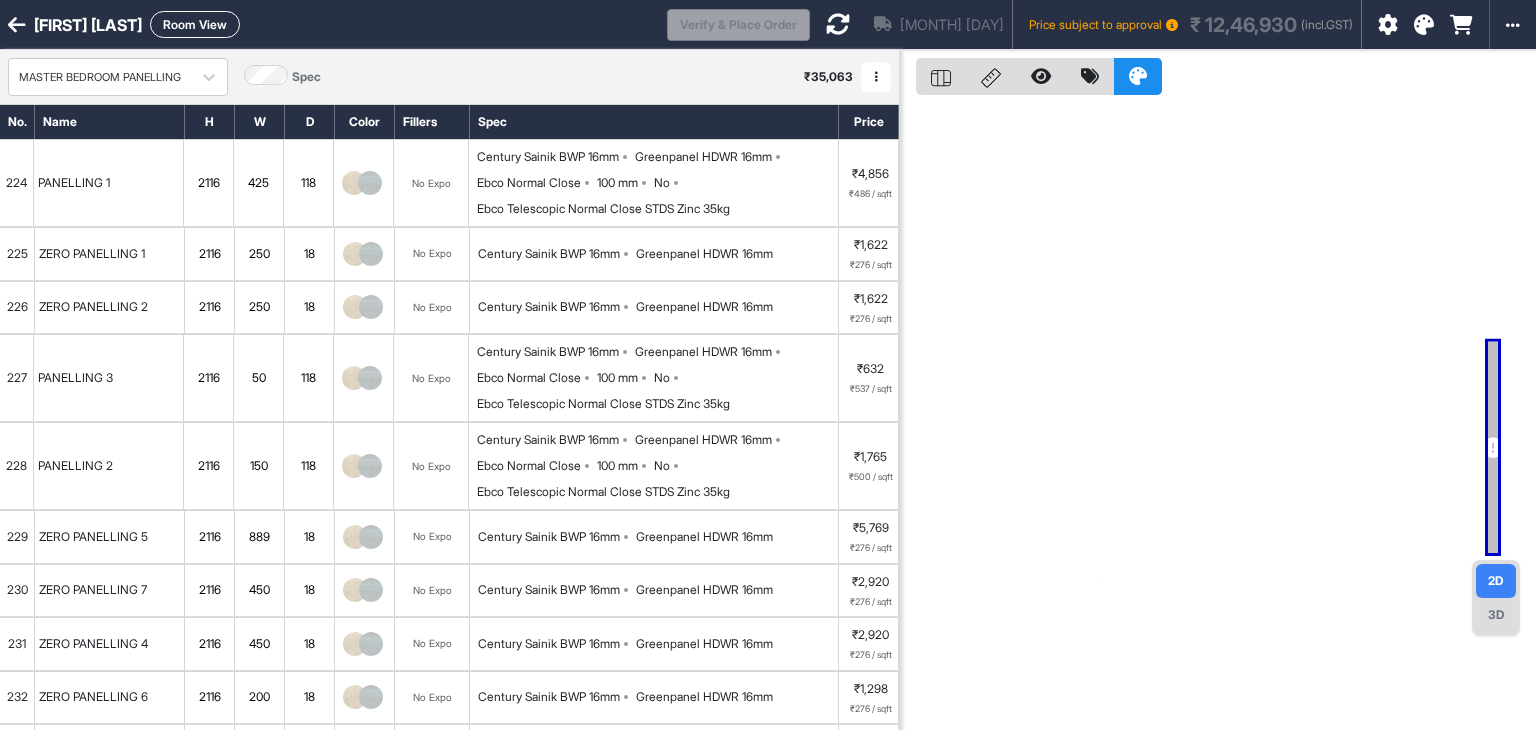 click at bounding box center [838, 24] 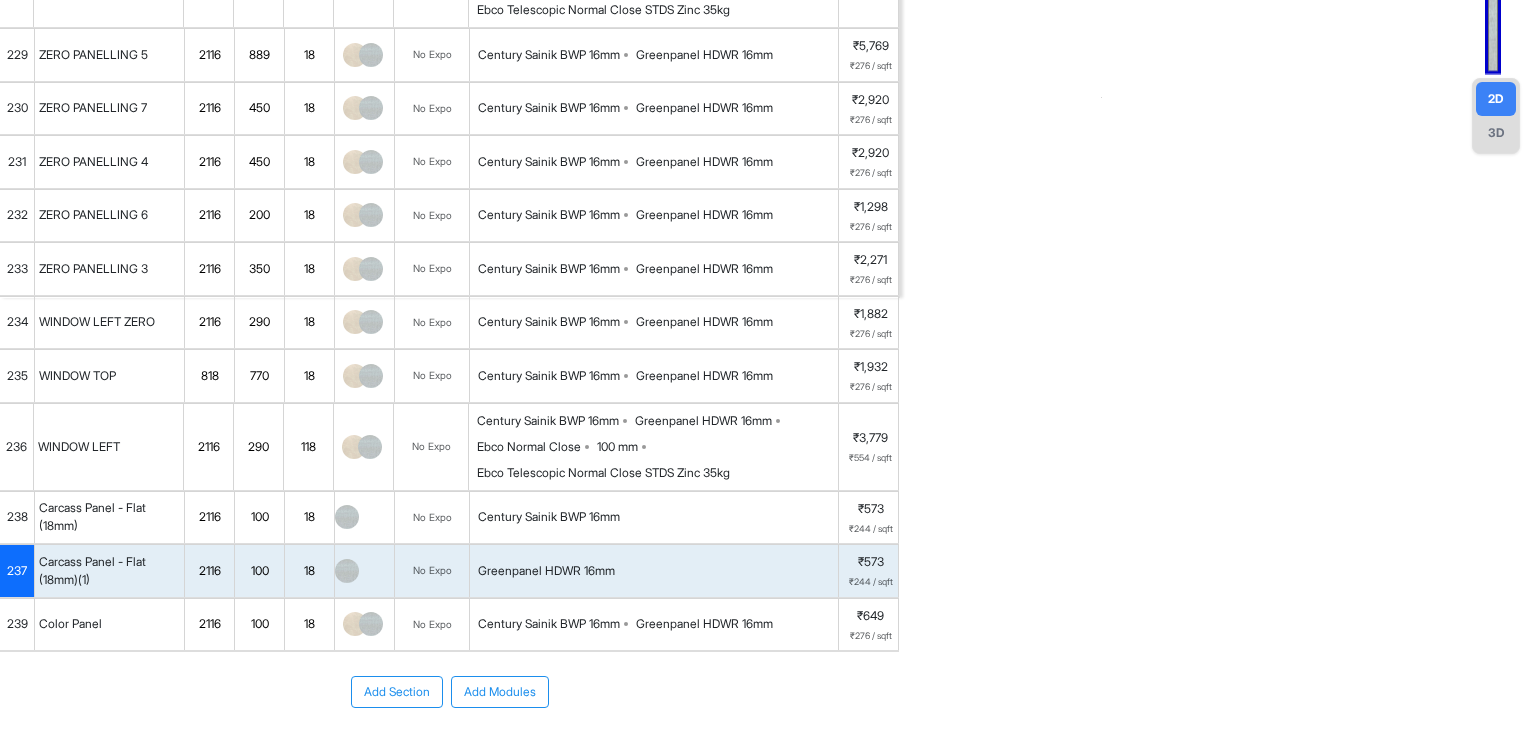 scroll, scrollTop: 504, scrollLeft: 0, axis: vertical 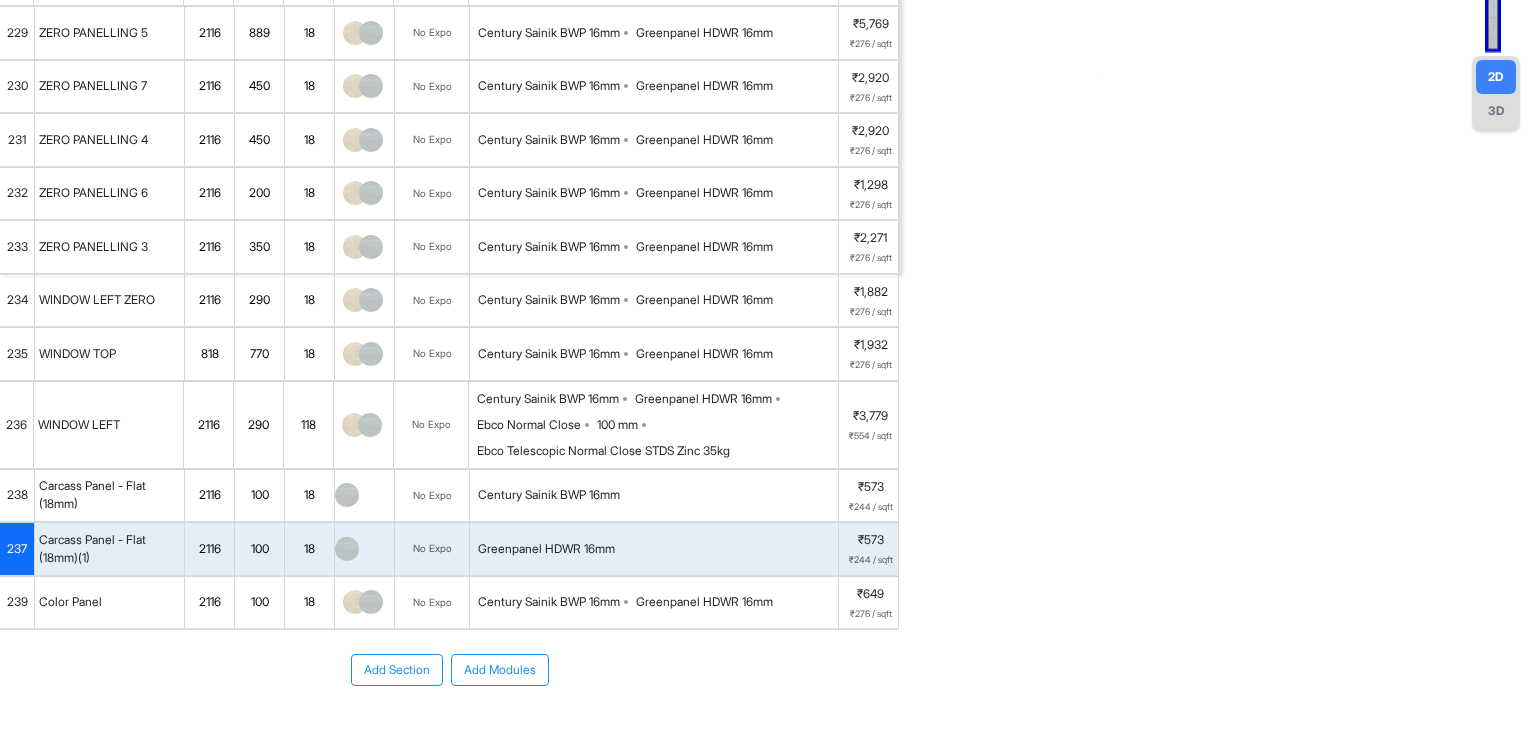 click on "Century Sainik BWP 16mm" at bounding box center (654, 496) 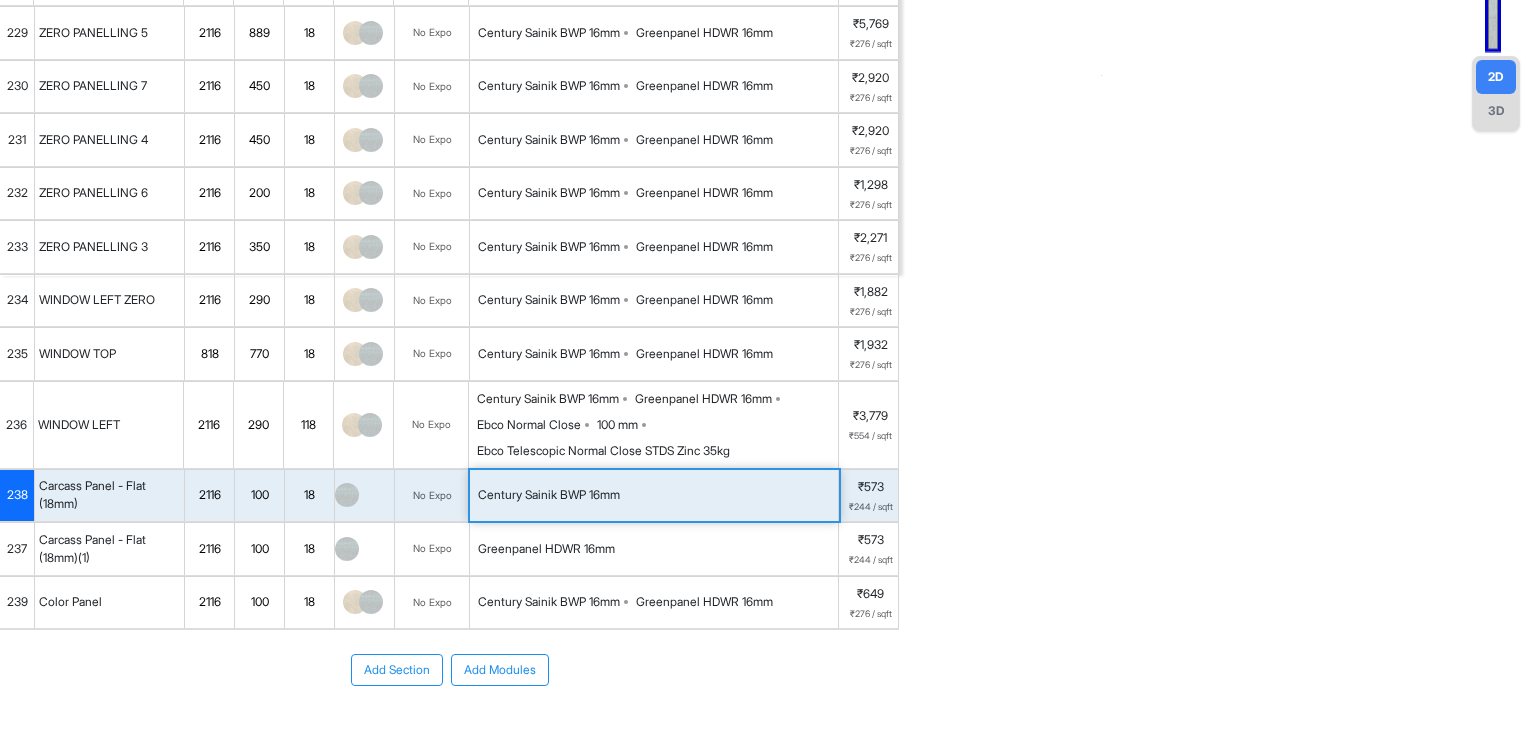 click on "Greenpanel HDWR 16mm" at bounding box center [546, 549] 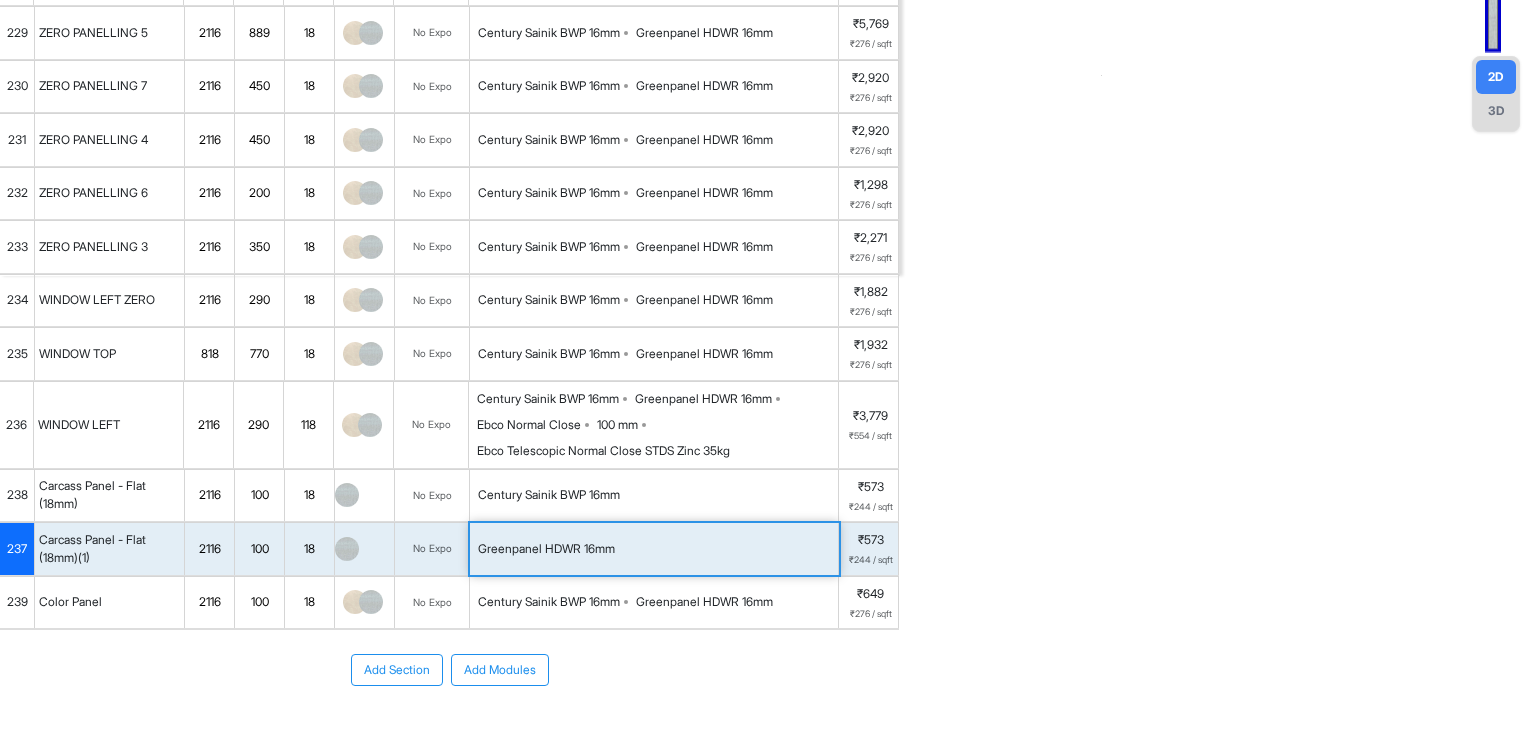 scroll, scrollTop: 0, scrollLeft: 0, axis: both 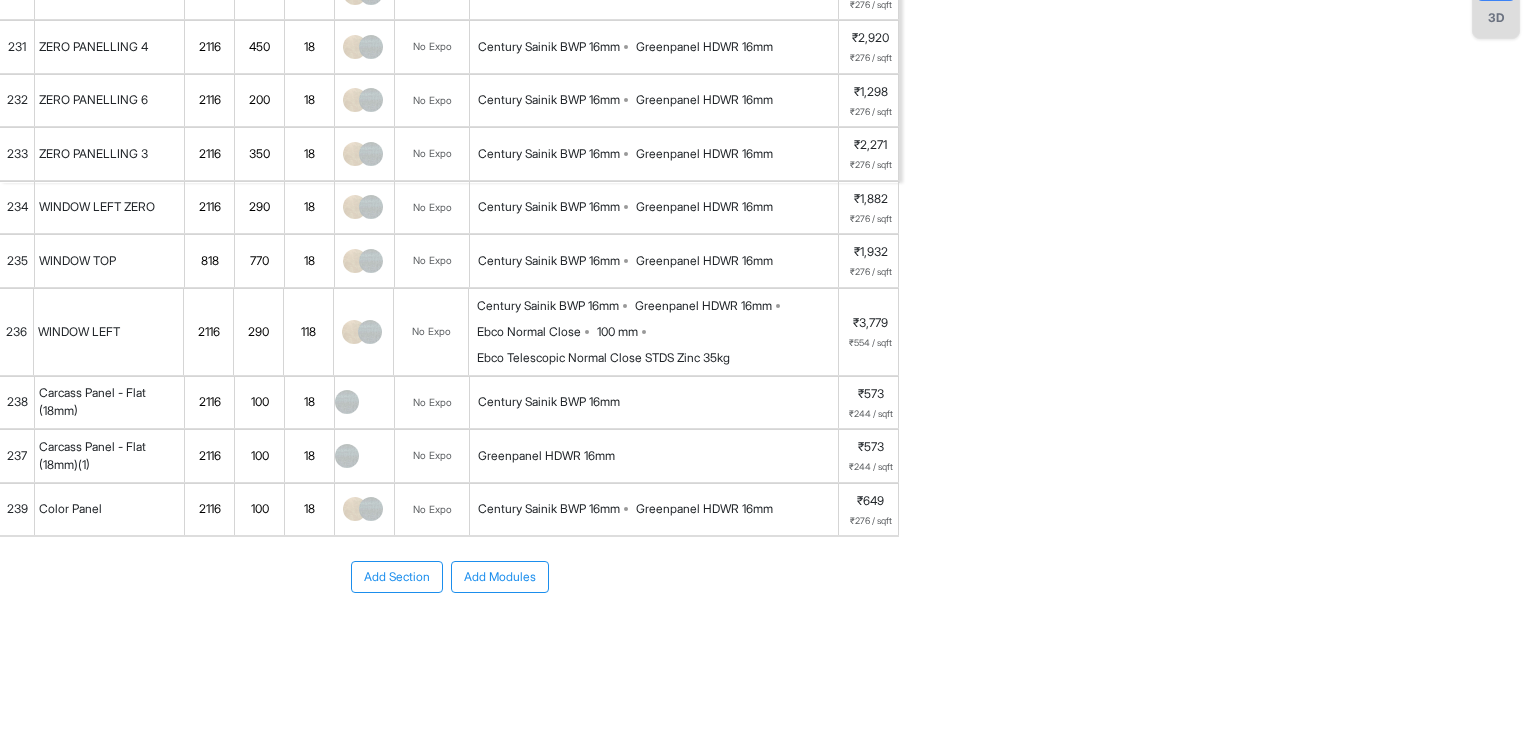 click on "Greenpanel HDWR 16mm" at bounding box center [546, 456] 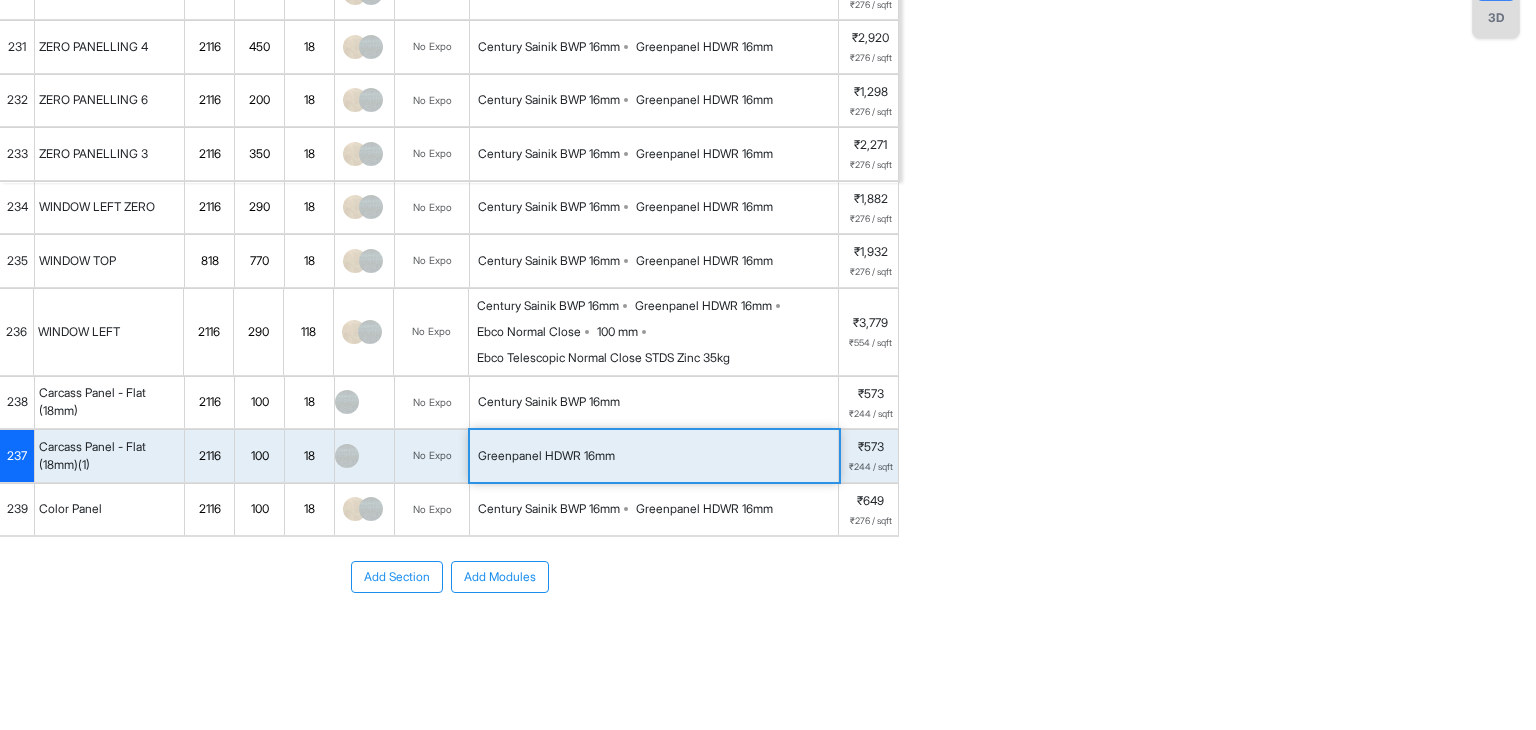 click on "Greenpanel HDWR 16mm" at bounding box center (546, 456) 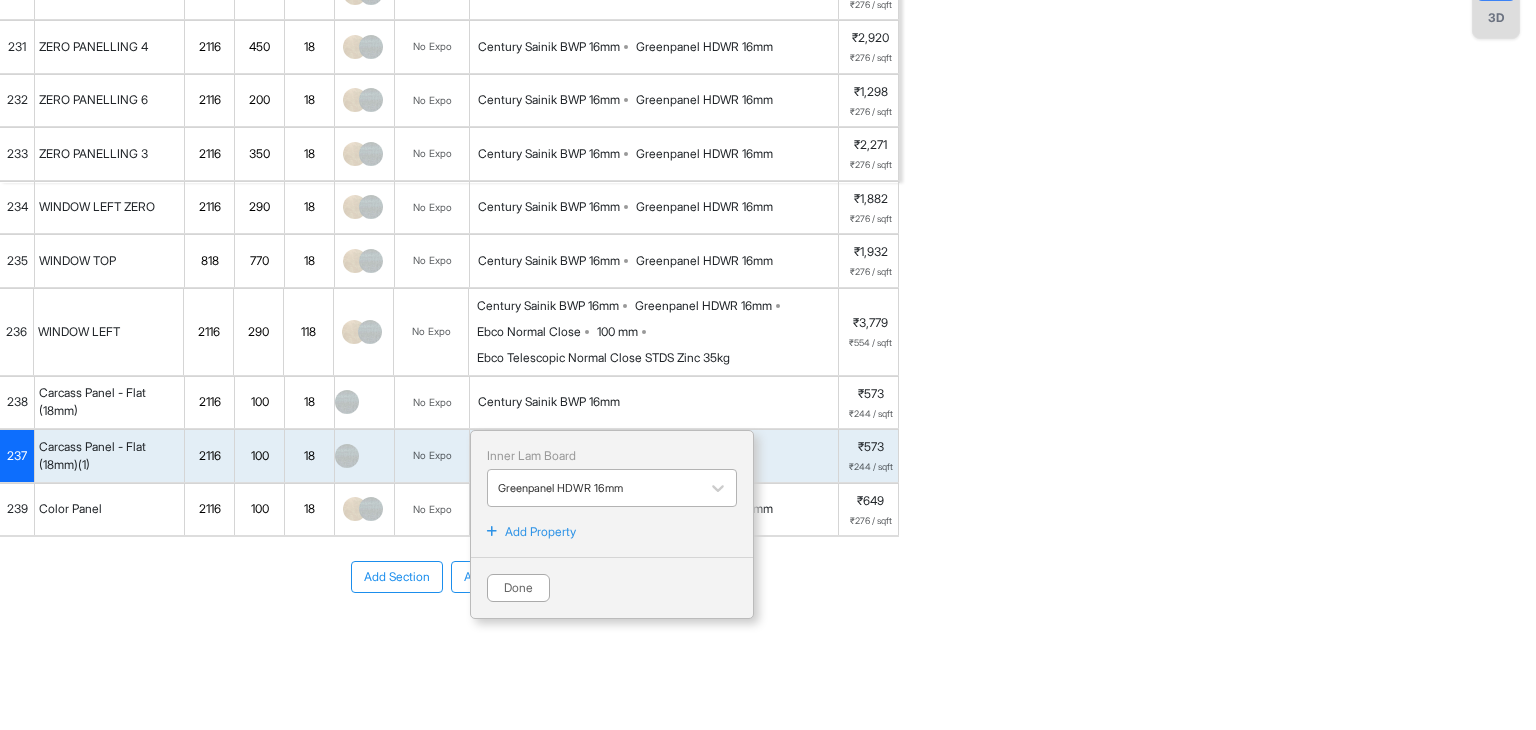 click at bounding box center [594, 488] 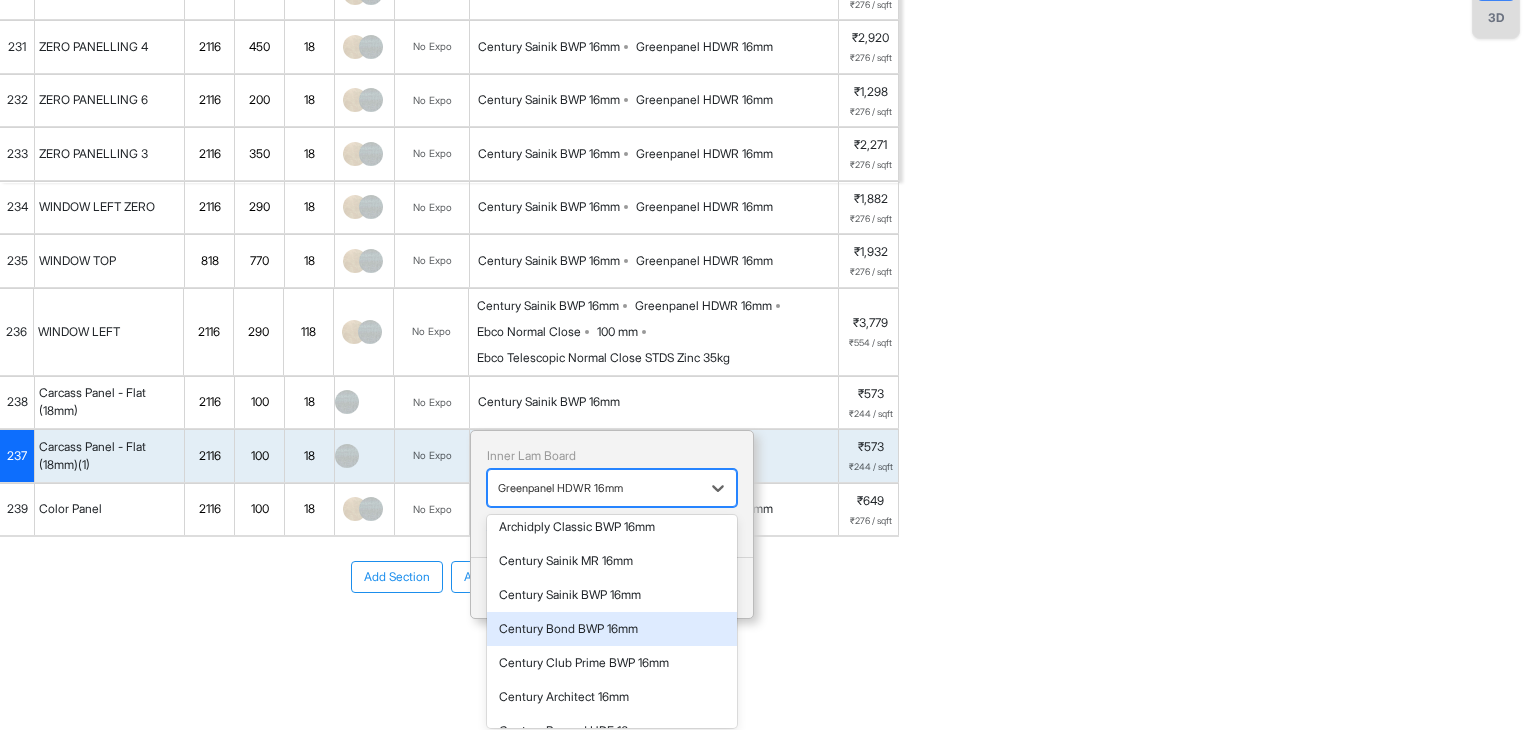 scroll, scrollTop: 248, scrollLeft: 0, axis: vertical 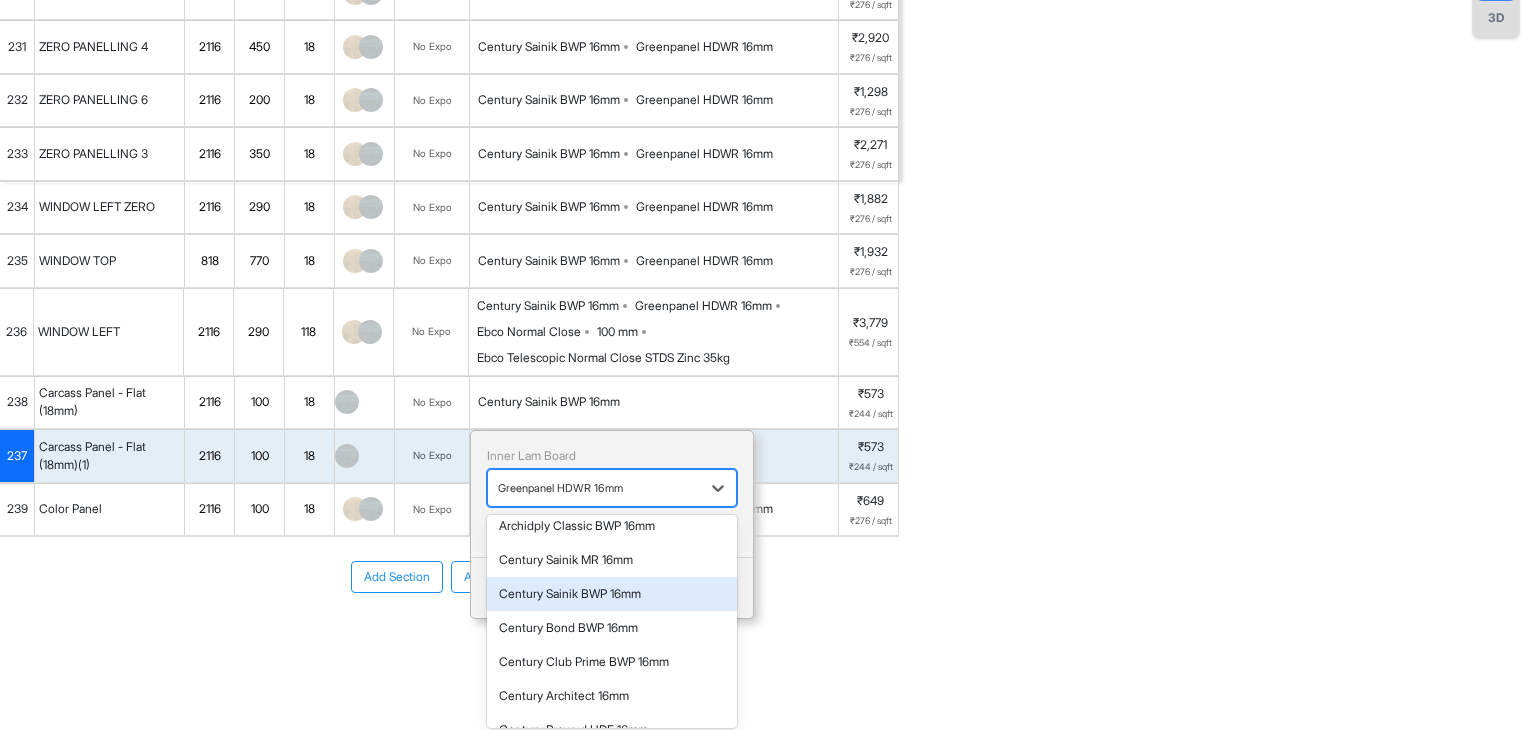 click on "Century Sainik BWP 16mm" at bounding box center (612, 594) 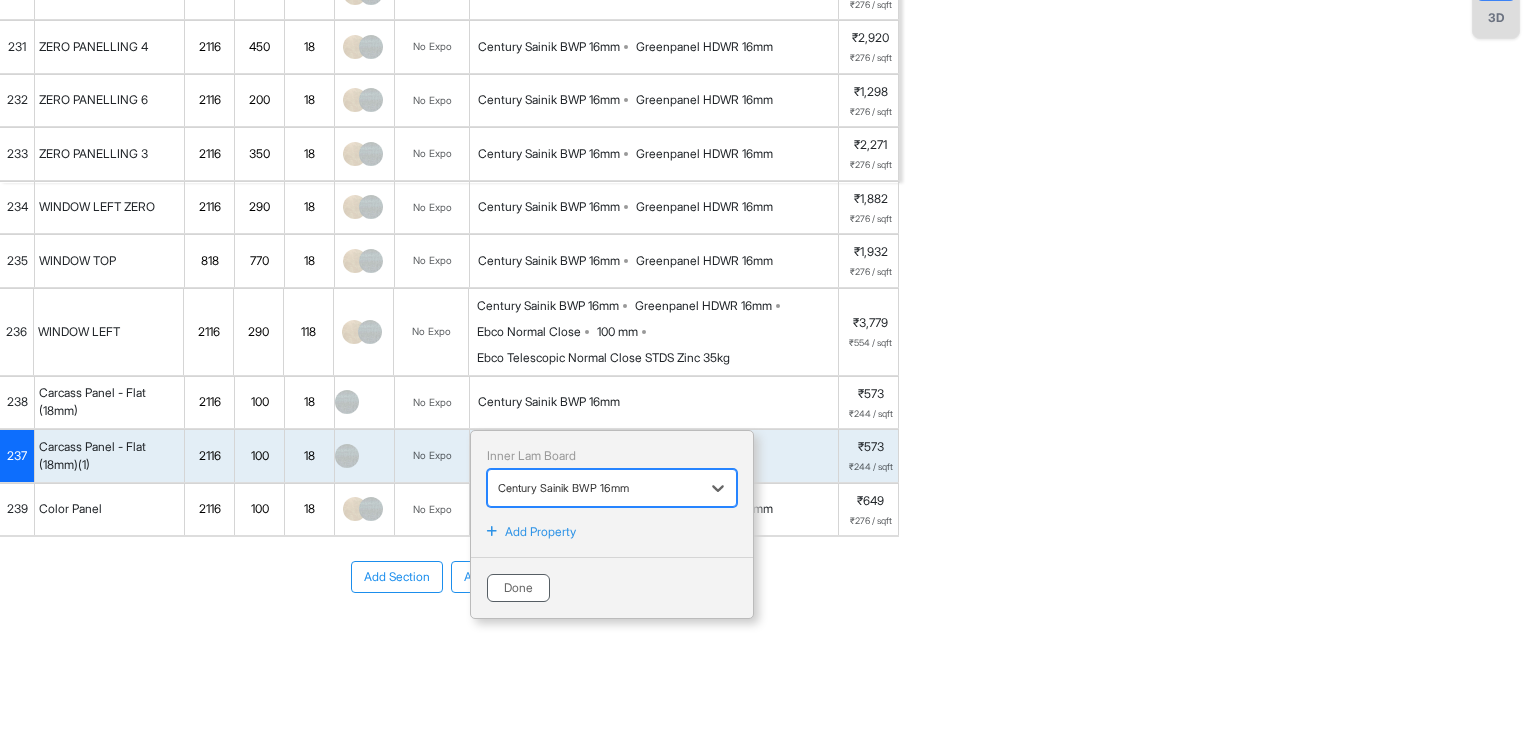 click on "Done" at bounding box center (518, 588) 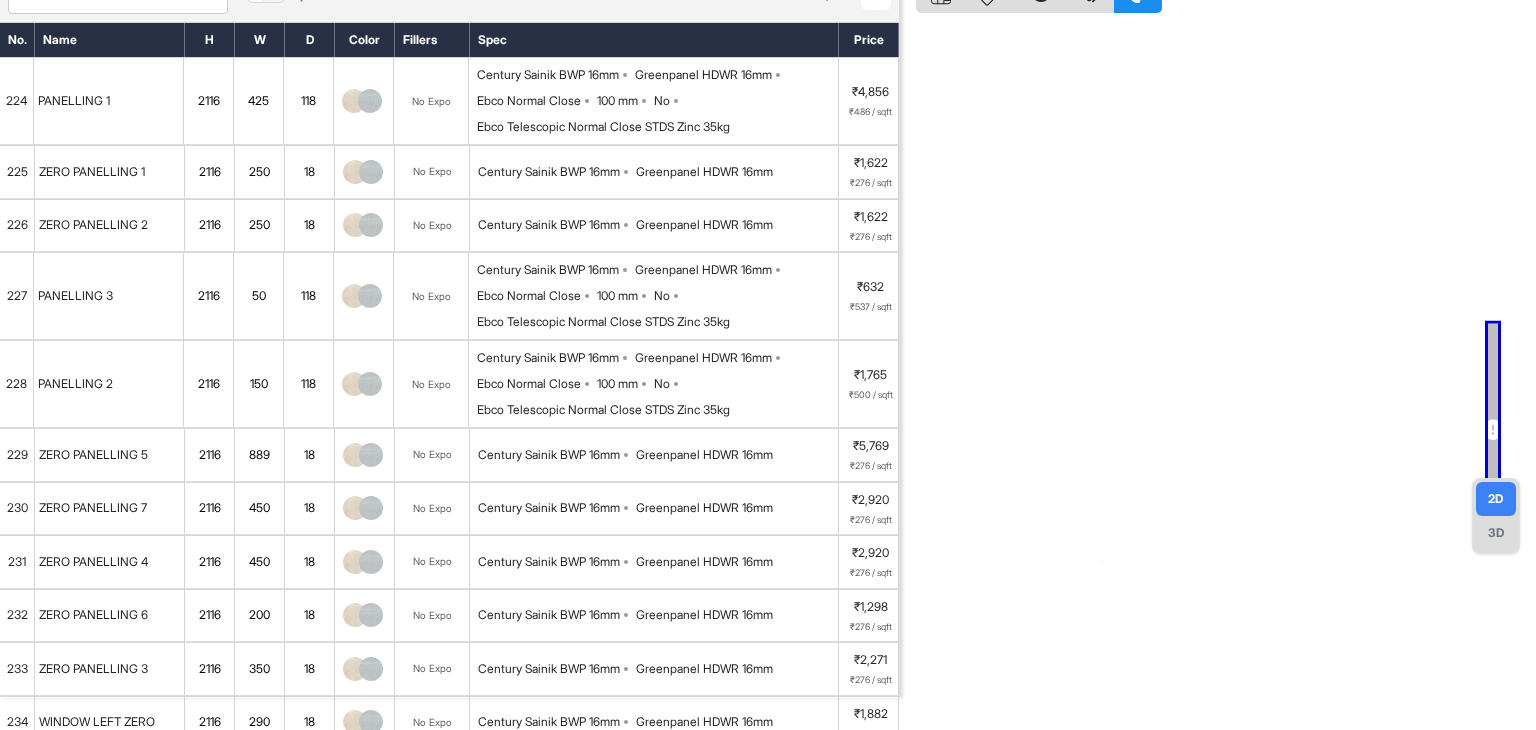 scroll, scrollTop: 0, scrollLeft: 0, axis: both 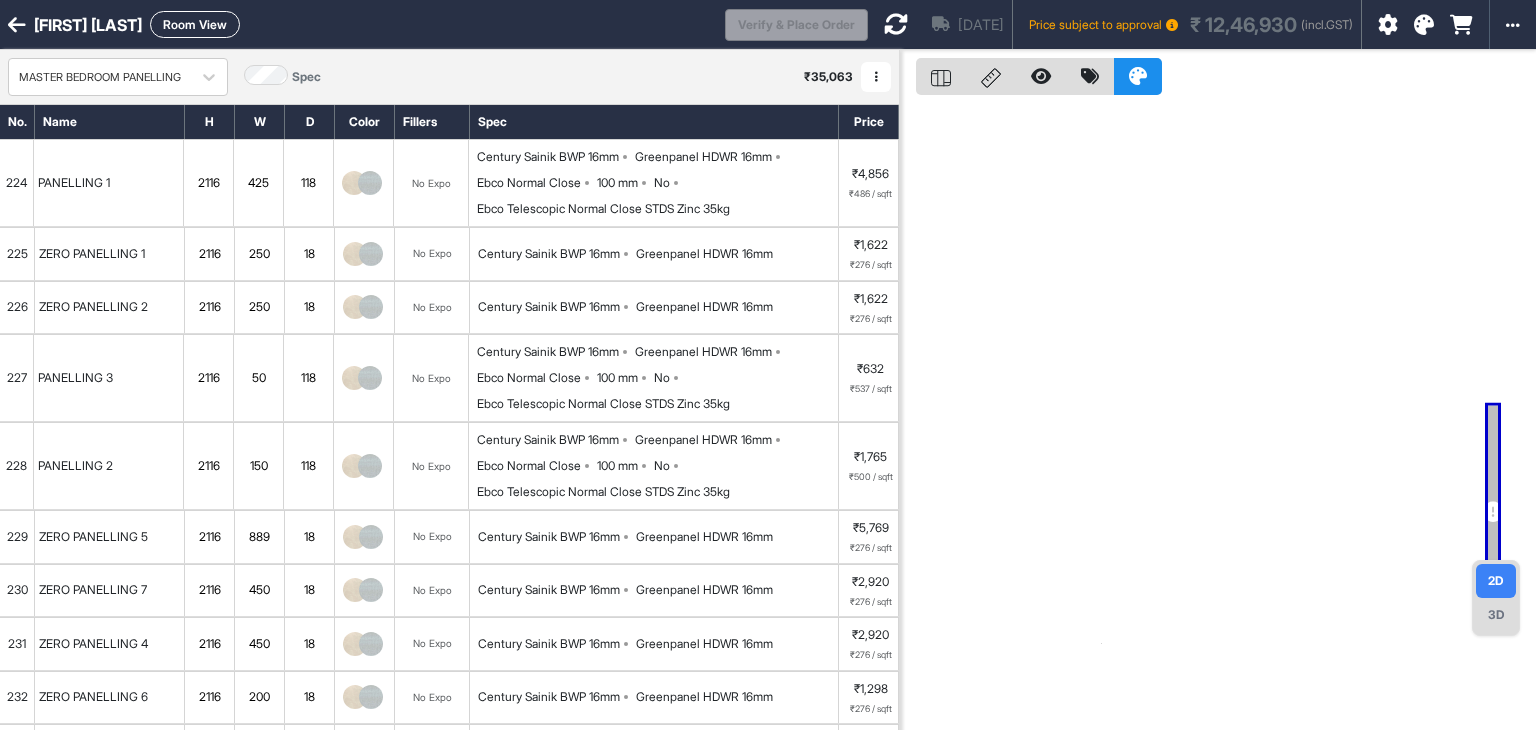 click at bounding box center [896, 24] 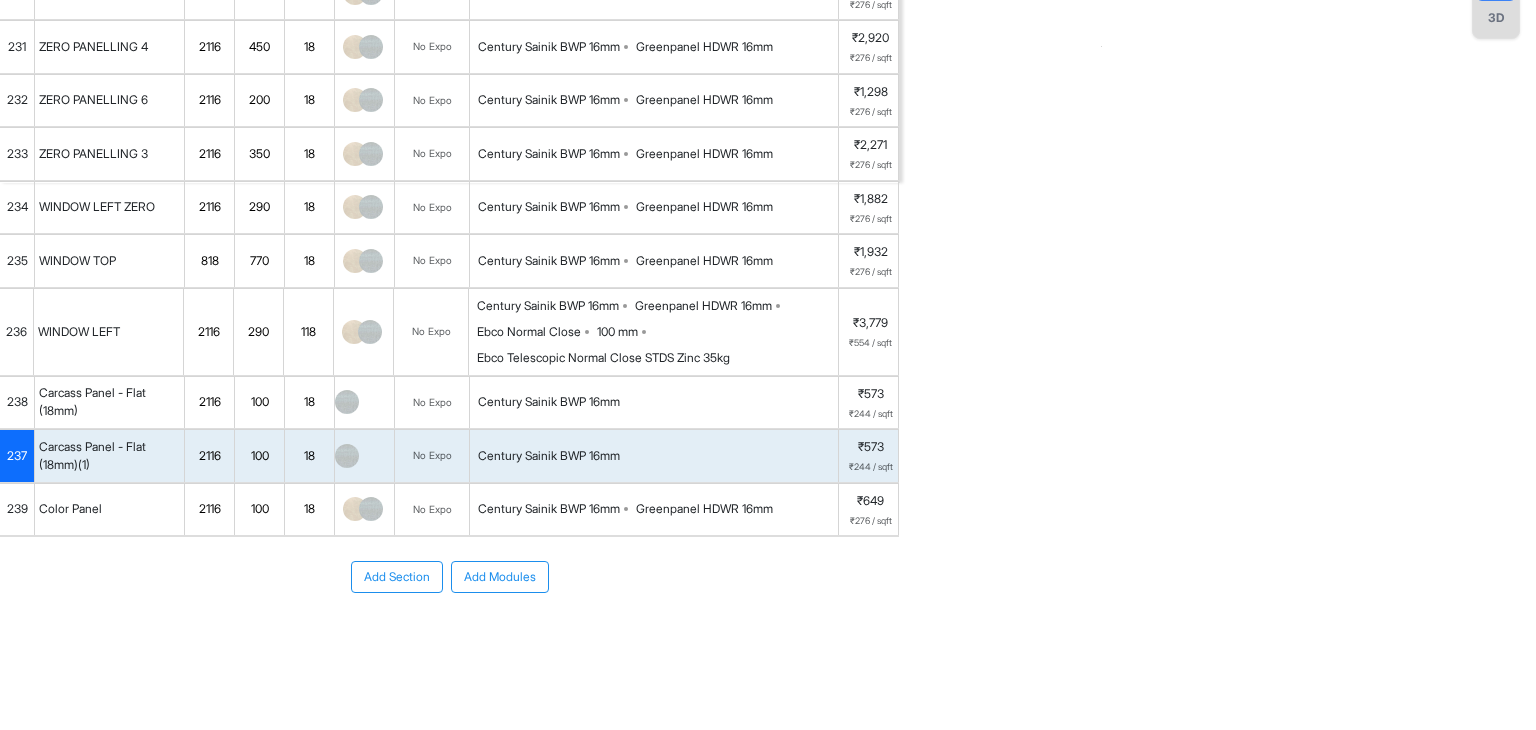 scroll, scrollTop: 596, scrollLeft: 0, axis: vertical 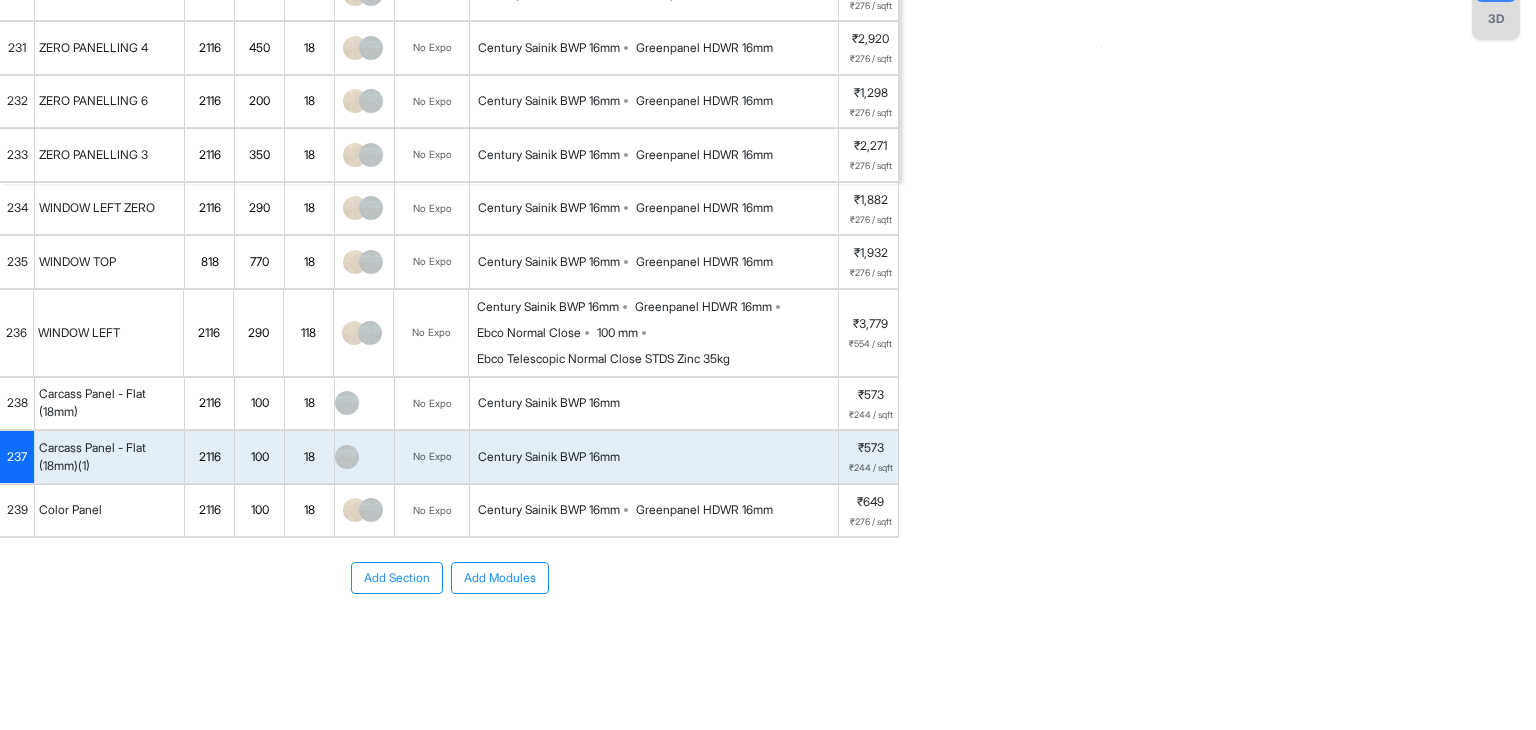 click on "239" at bounding box center (17, 510) 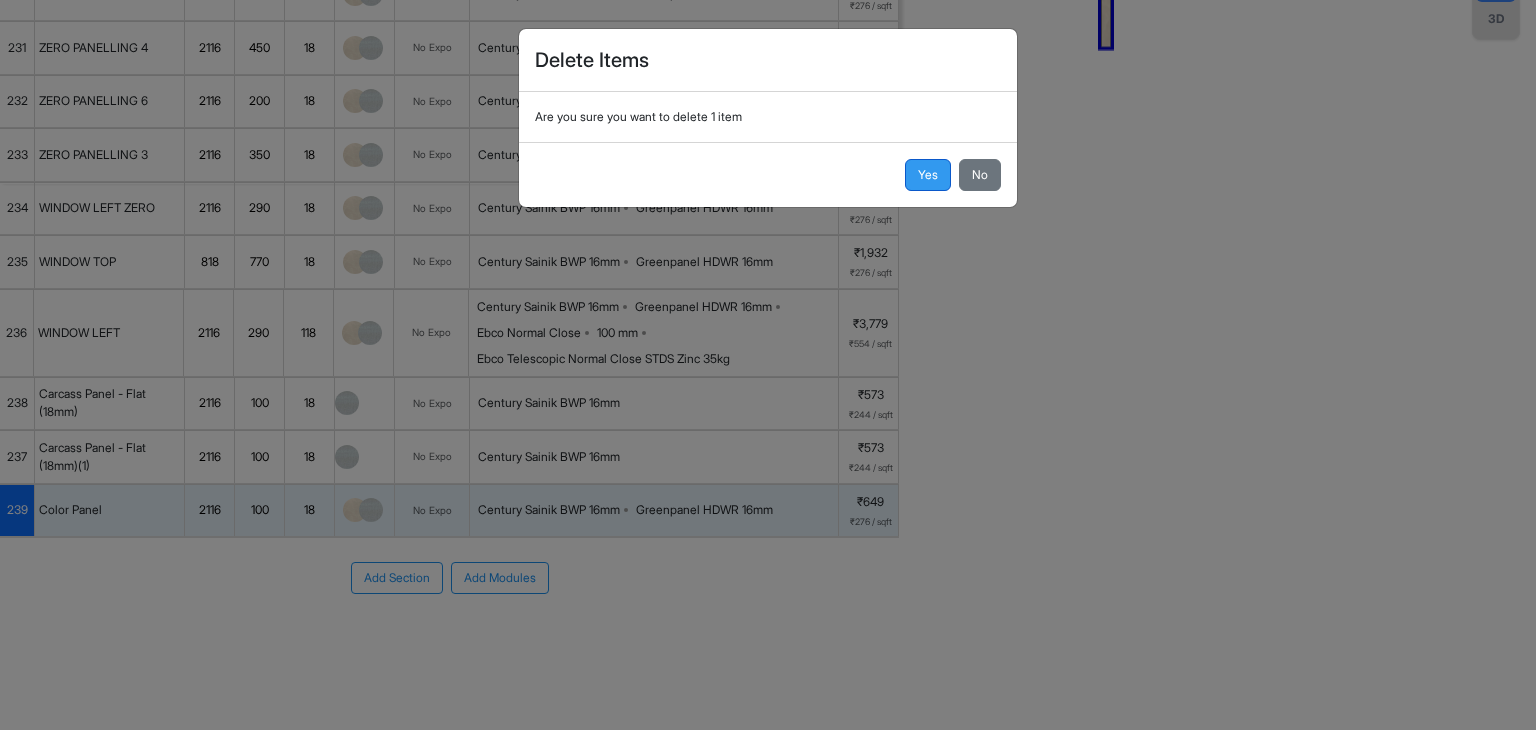 click on "Yes" at bounding box center [928, 175] 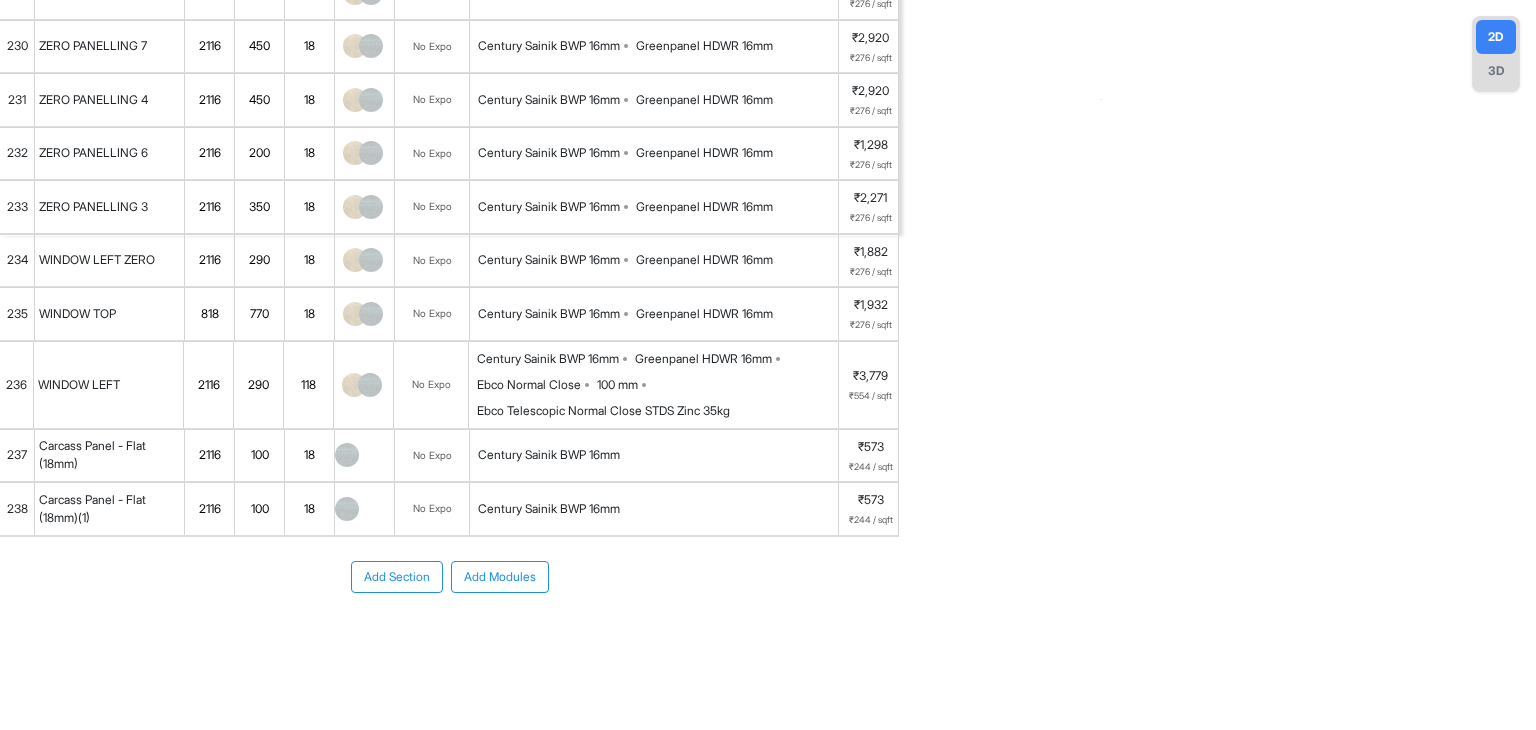 click on "238" at bounding box center [17, 509] 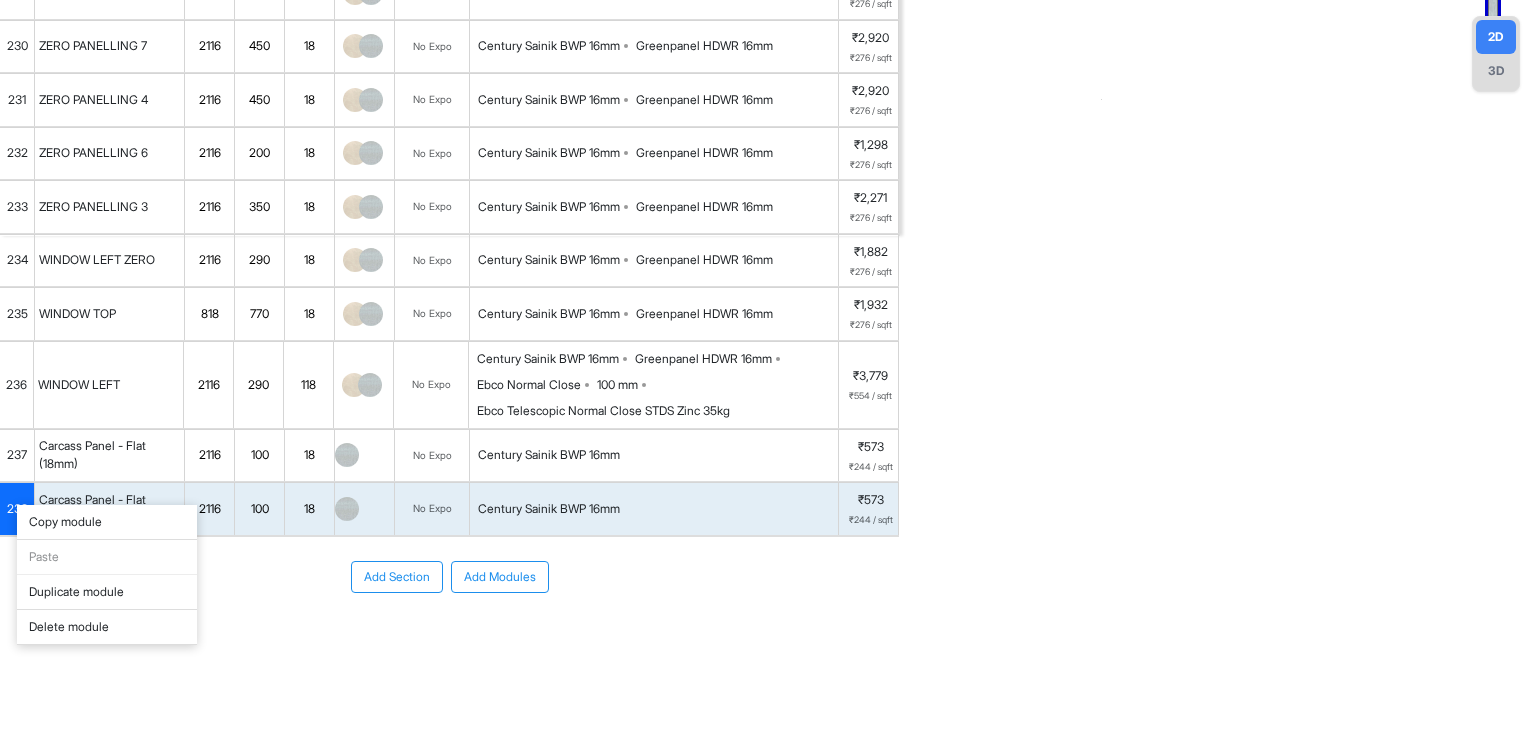 click on "Duplicate module" at bounding box center [107, 592] 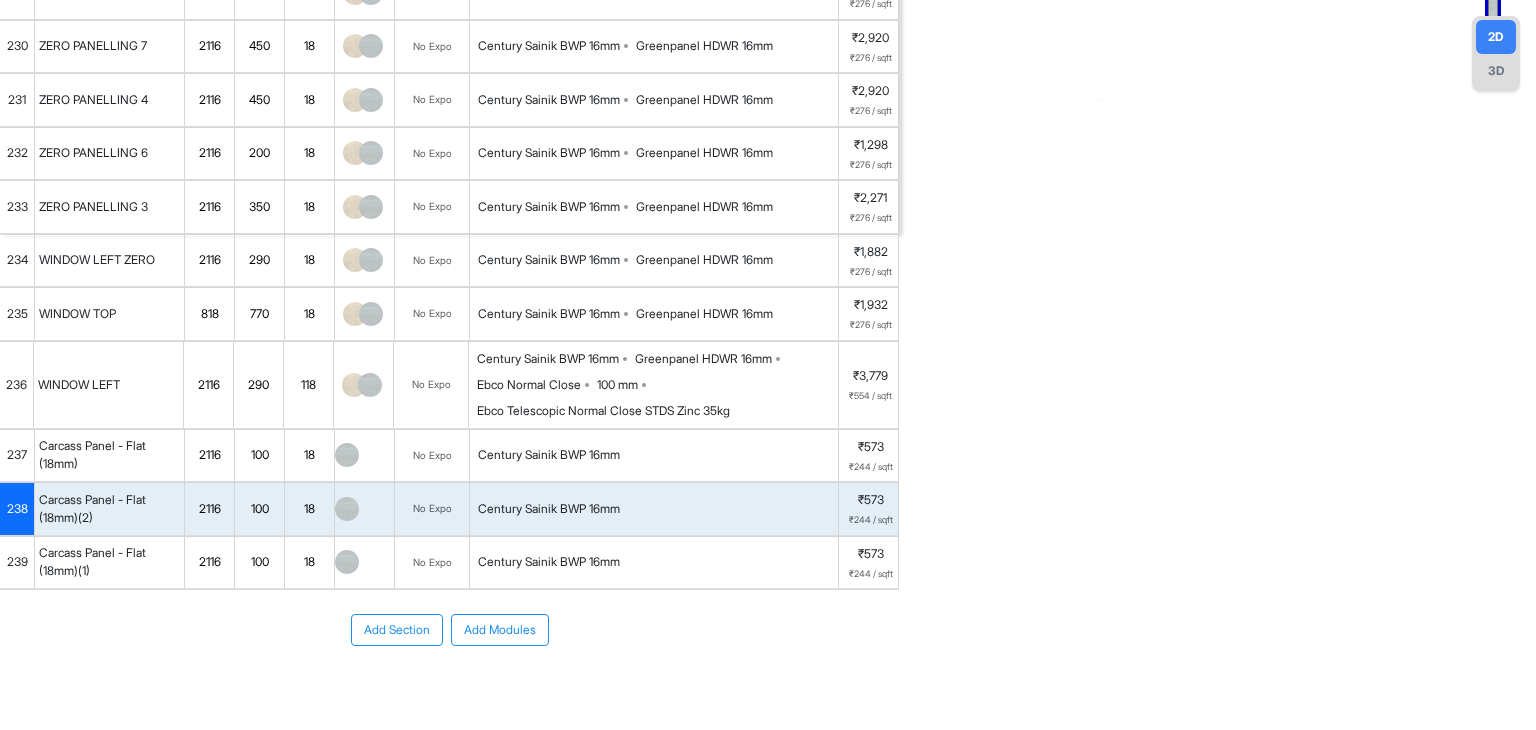scroll, scrollTop: 0, scrollLeft: 0, axis: both 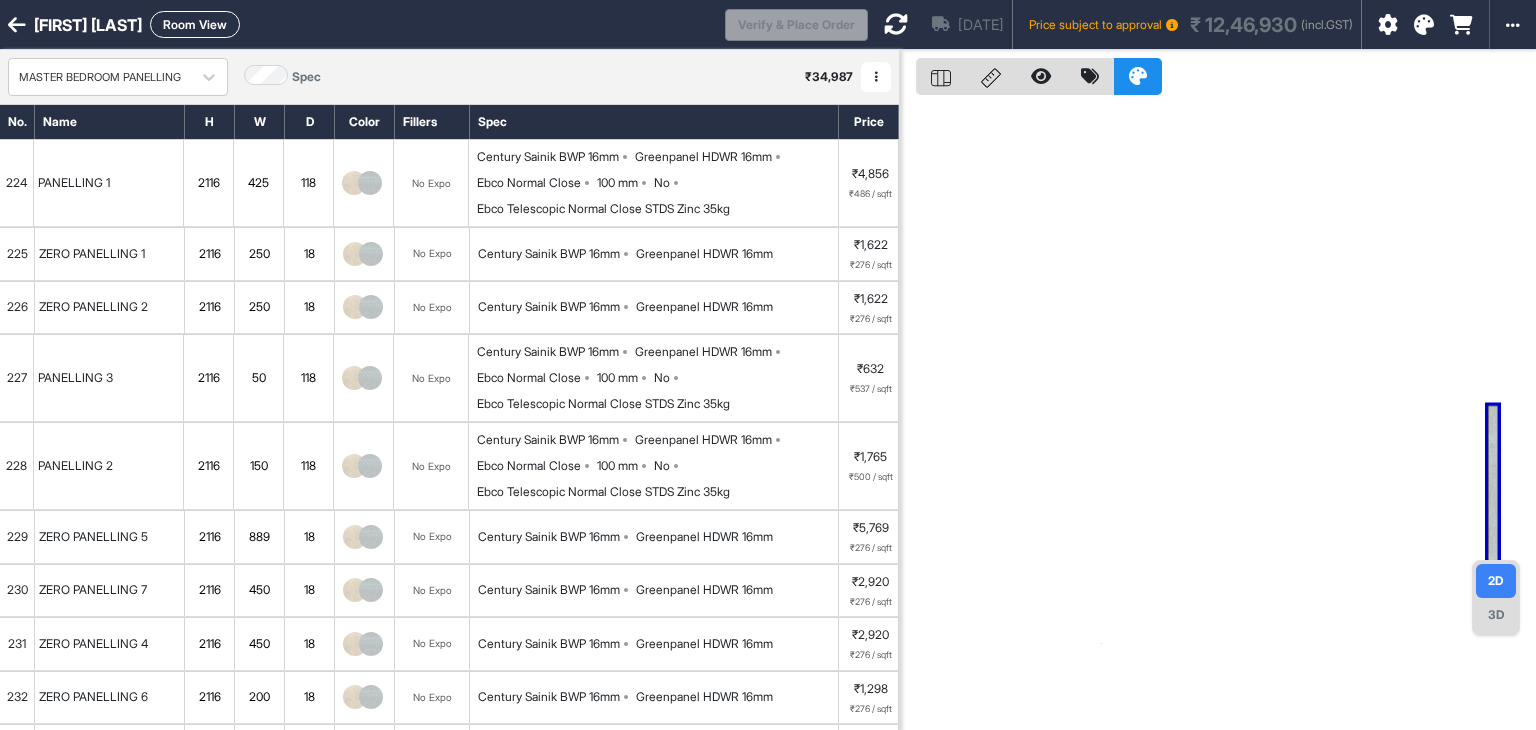 click on "KALIANNAN ERODE Room View Verify & Place Order Aug 19th Price subject to approval ₹   12,46,930 (incl.GST) Import Assembly Archive Rename Refresh Price" at bounding box center (768, 25) 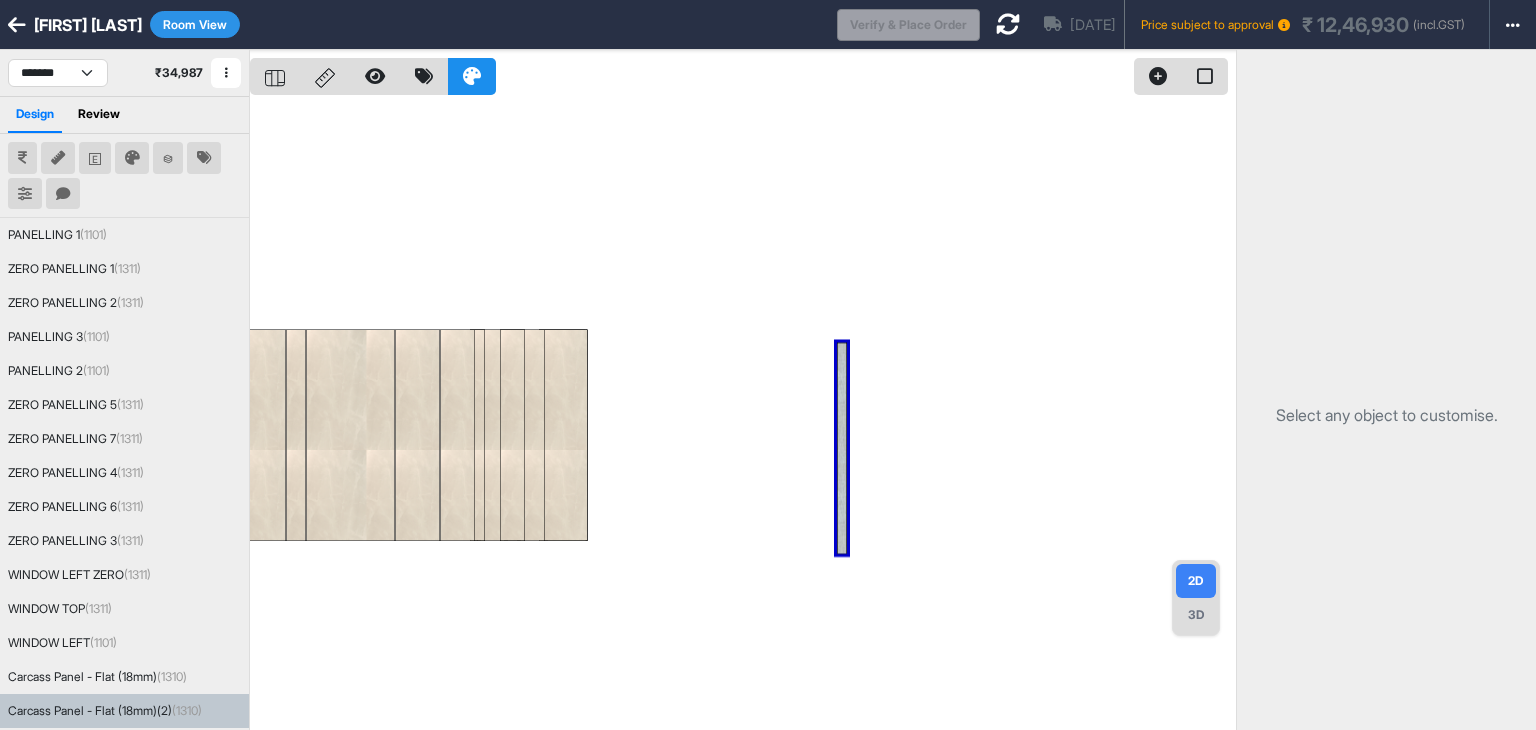click at bounding box center [743, 415] 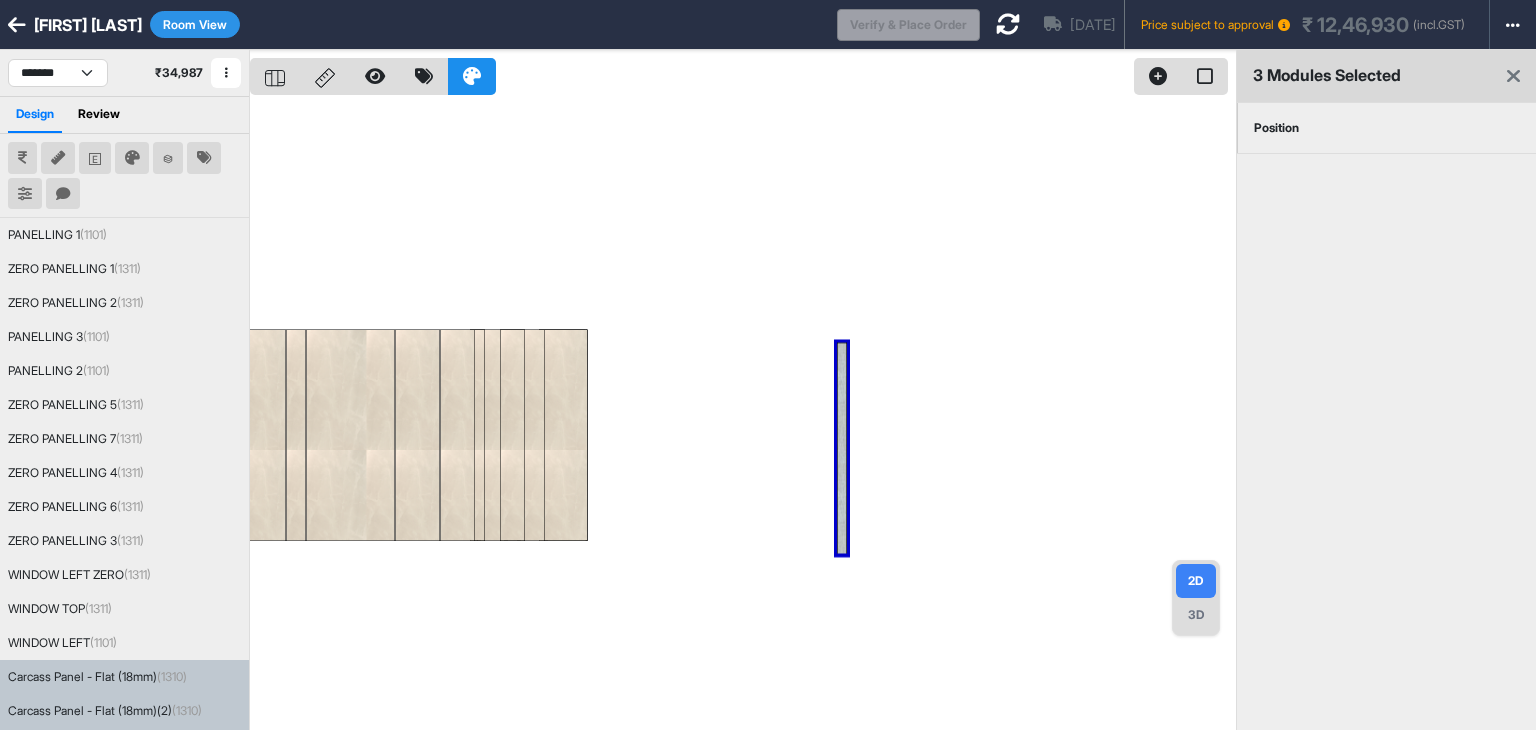 scroll, scrollTop: 217, scrollLeft: 0, axis: vertical 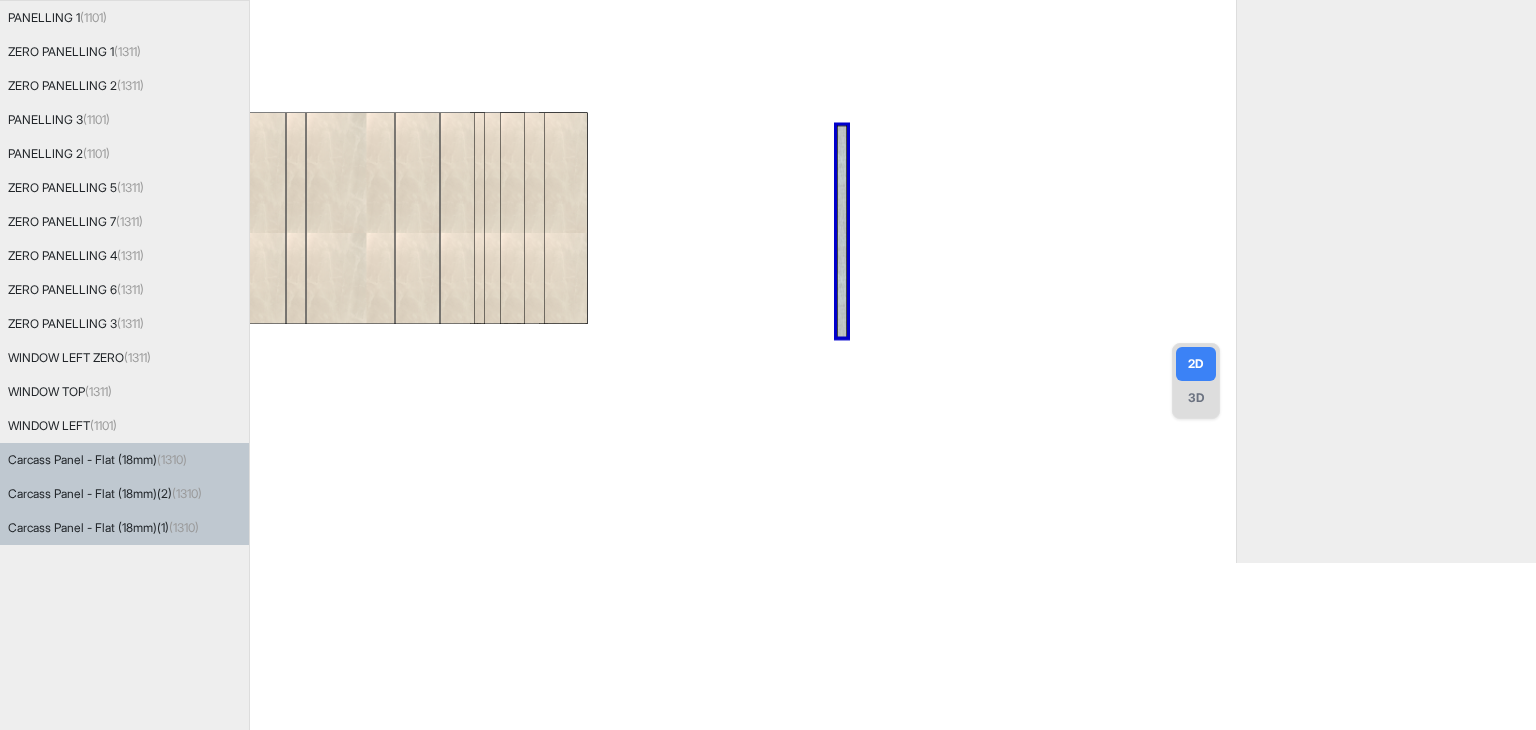 click on "Carcass Panel - Flat (18mm)(2)  (1310)" at bounding box center [124, 494] 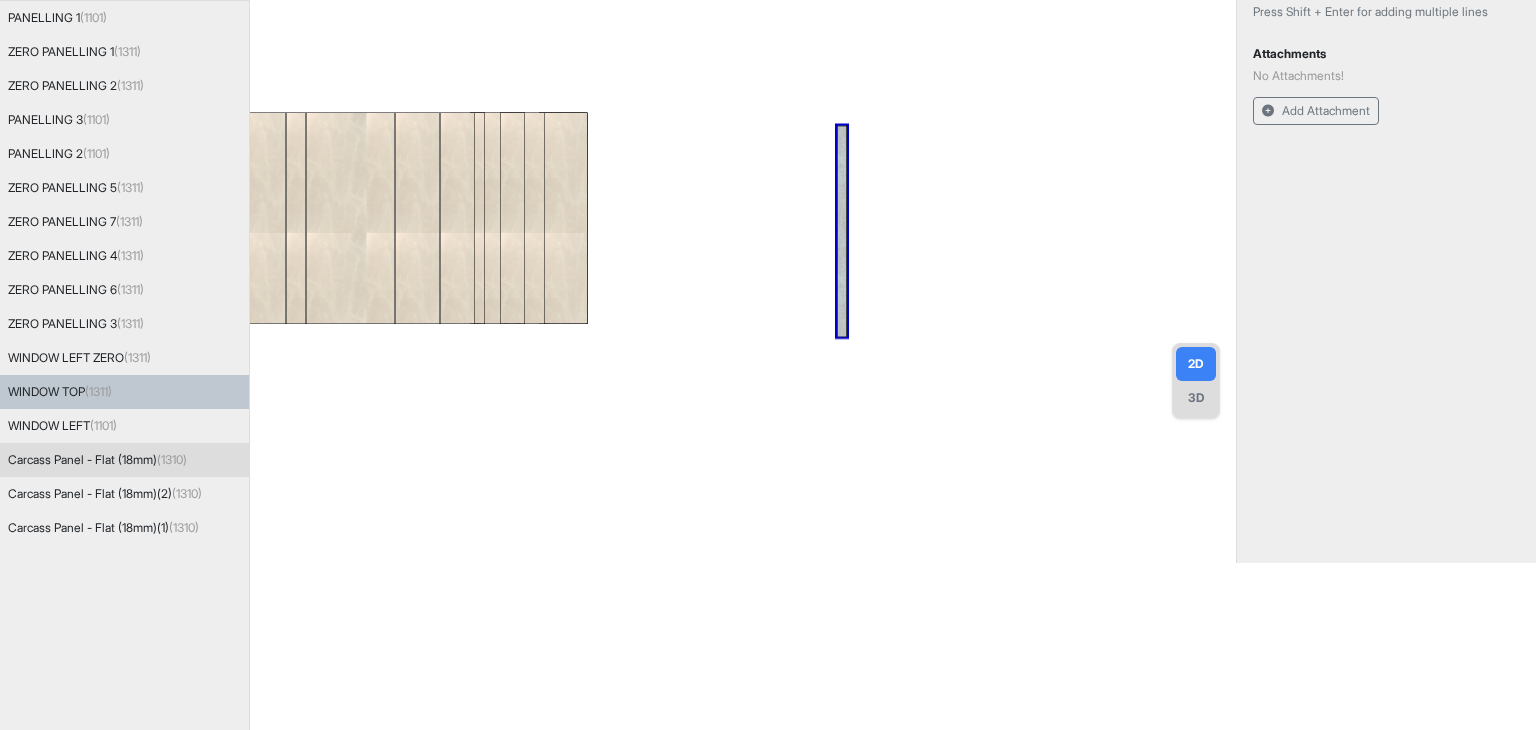 click on "Carcass Panel - Flat (18mm)  (1310)" at bounding box center (97, 460) 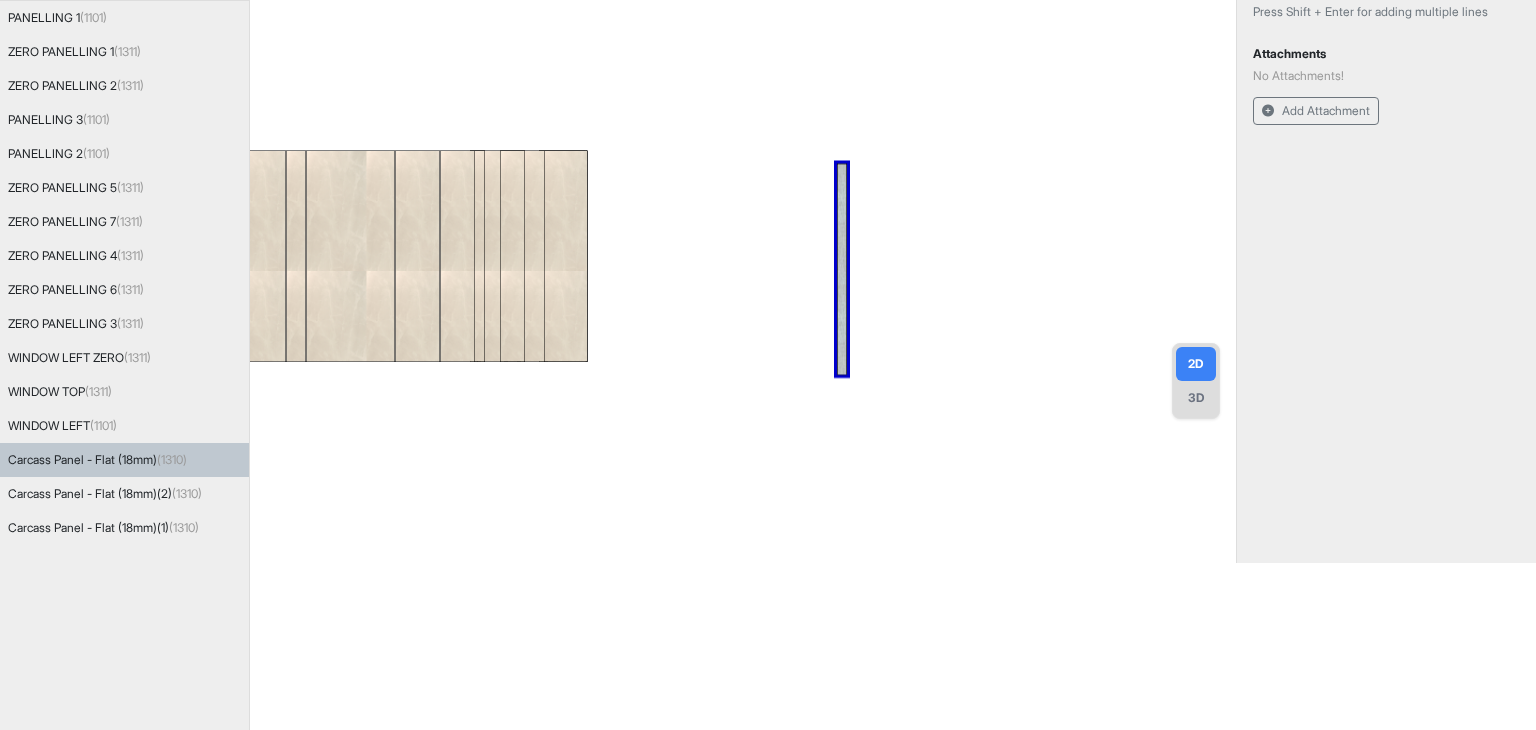 scroll, scrollTop: 0, scrollLeft: 0, axis: both 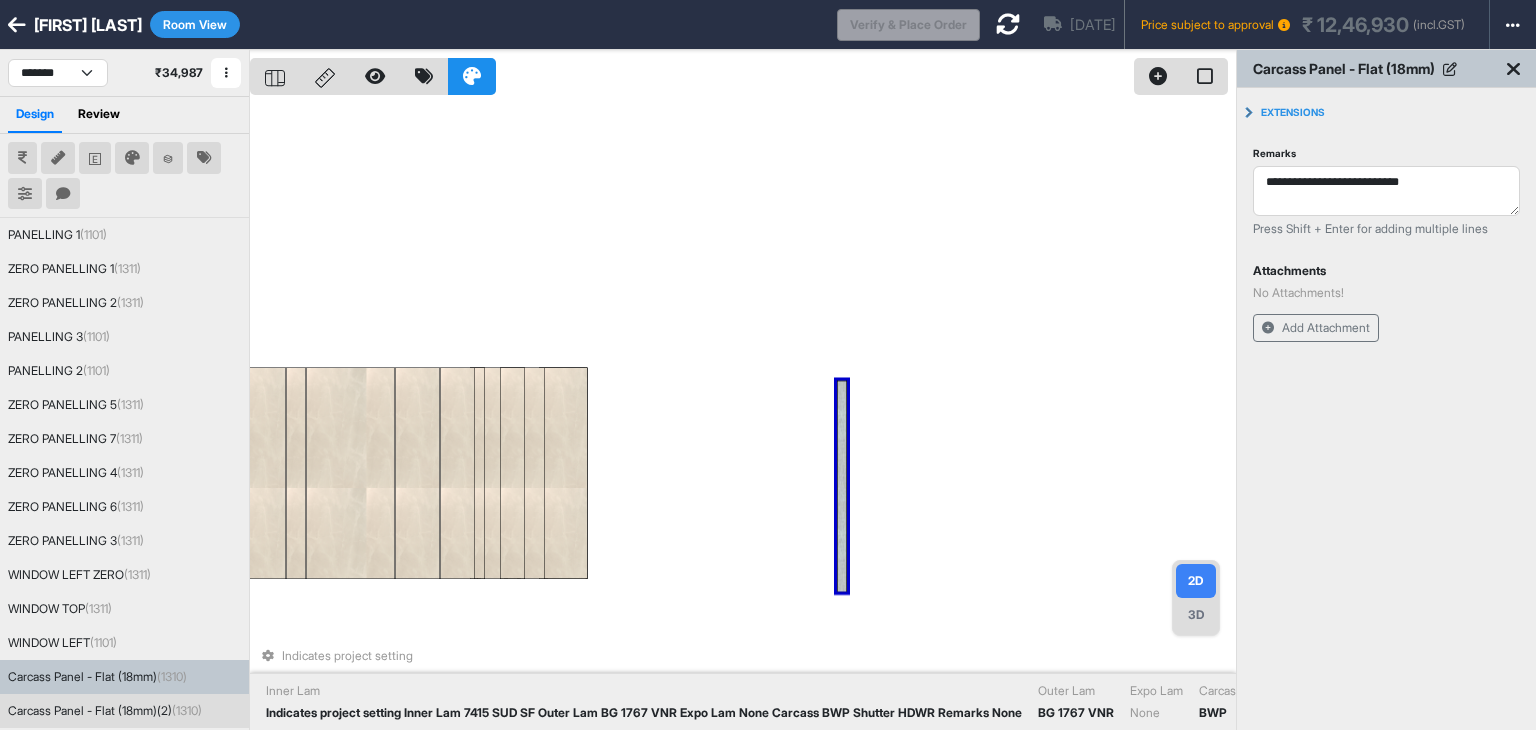 click on "Carcass Panel - Flat (18mm)(2)  (1310)" at bounding box center [124, 711] 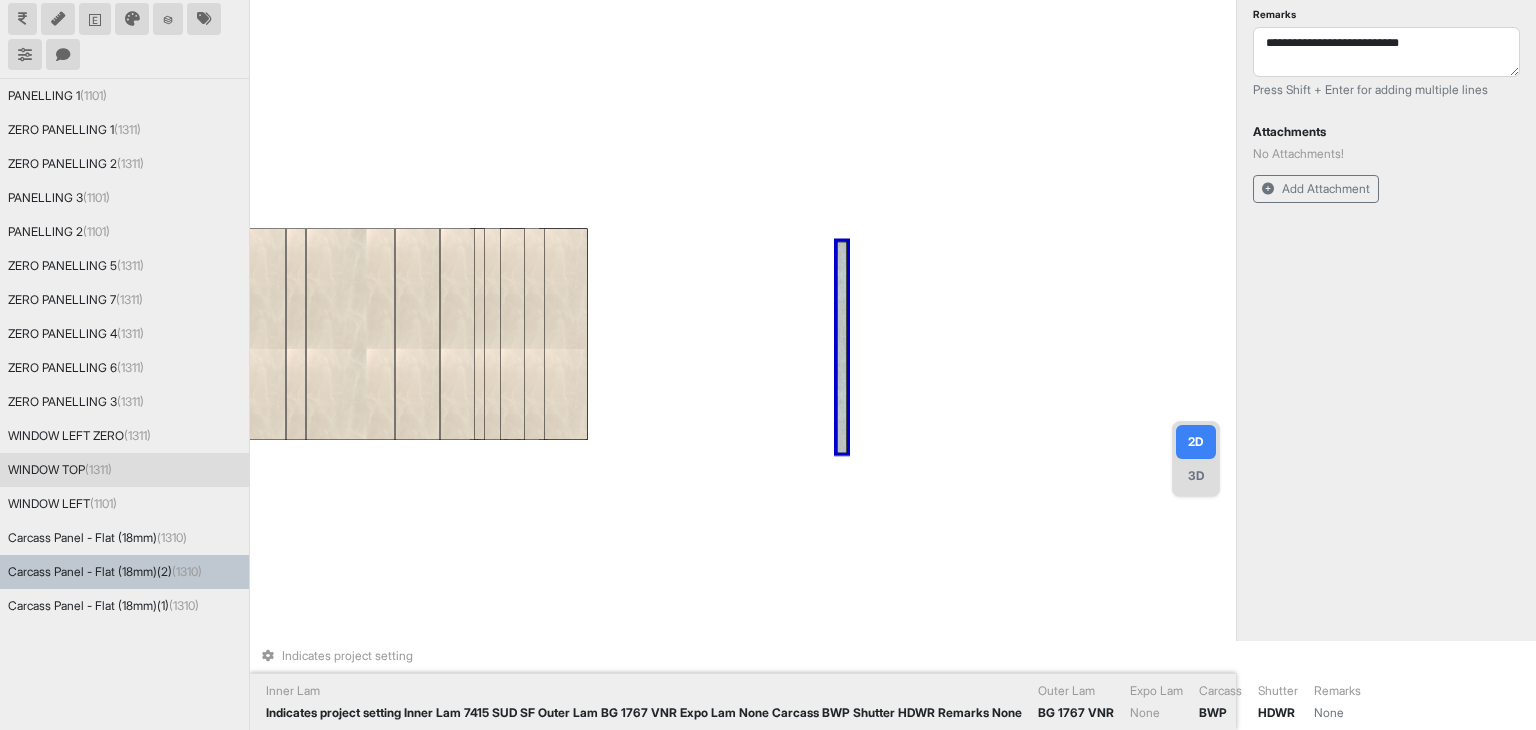scroll, scrollTop: 152, scrollLeft: 0, axis: vertical 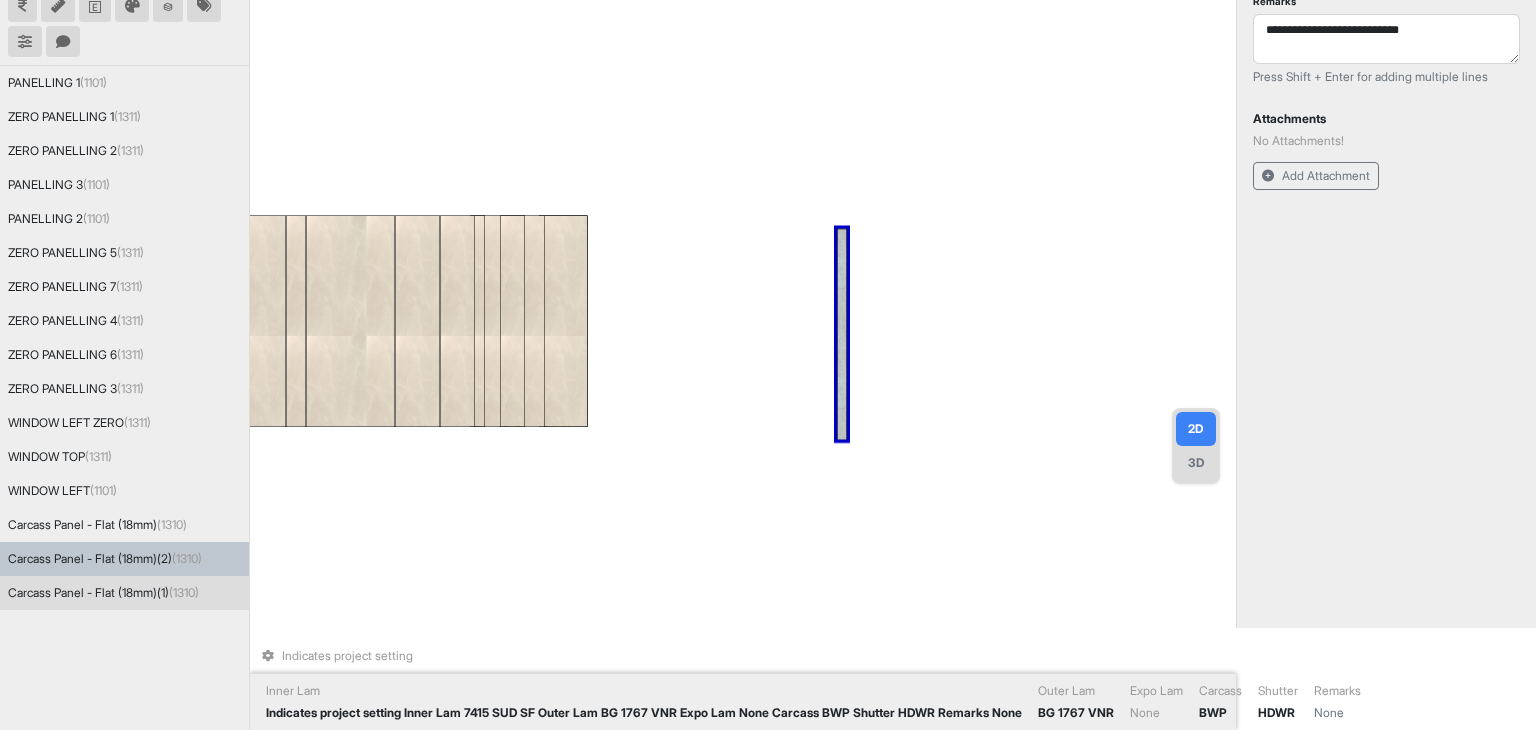 click on "Carcass Panel - Flat (18mm)(1)  (1310)" at bounding box center (103, 593) 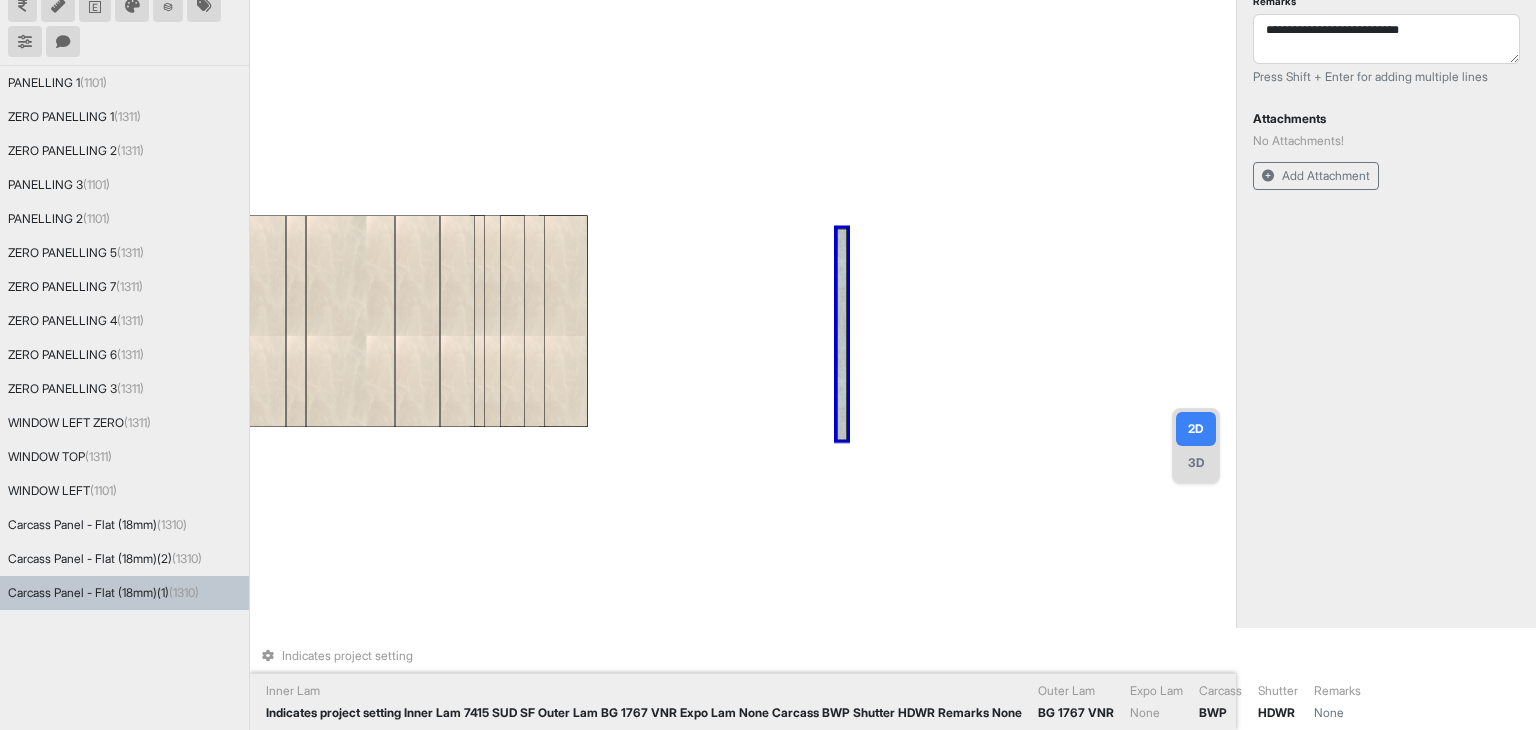 scroll, scrollTop: 0, scrollLeft: 0, axis: both 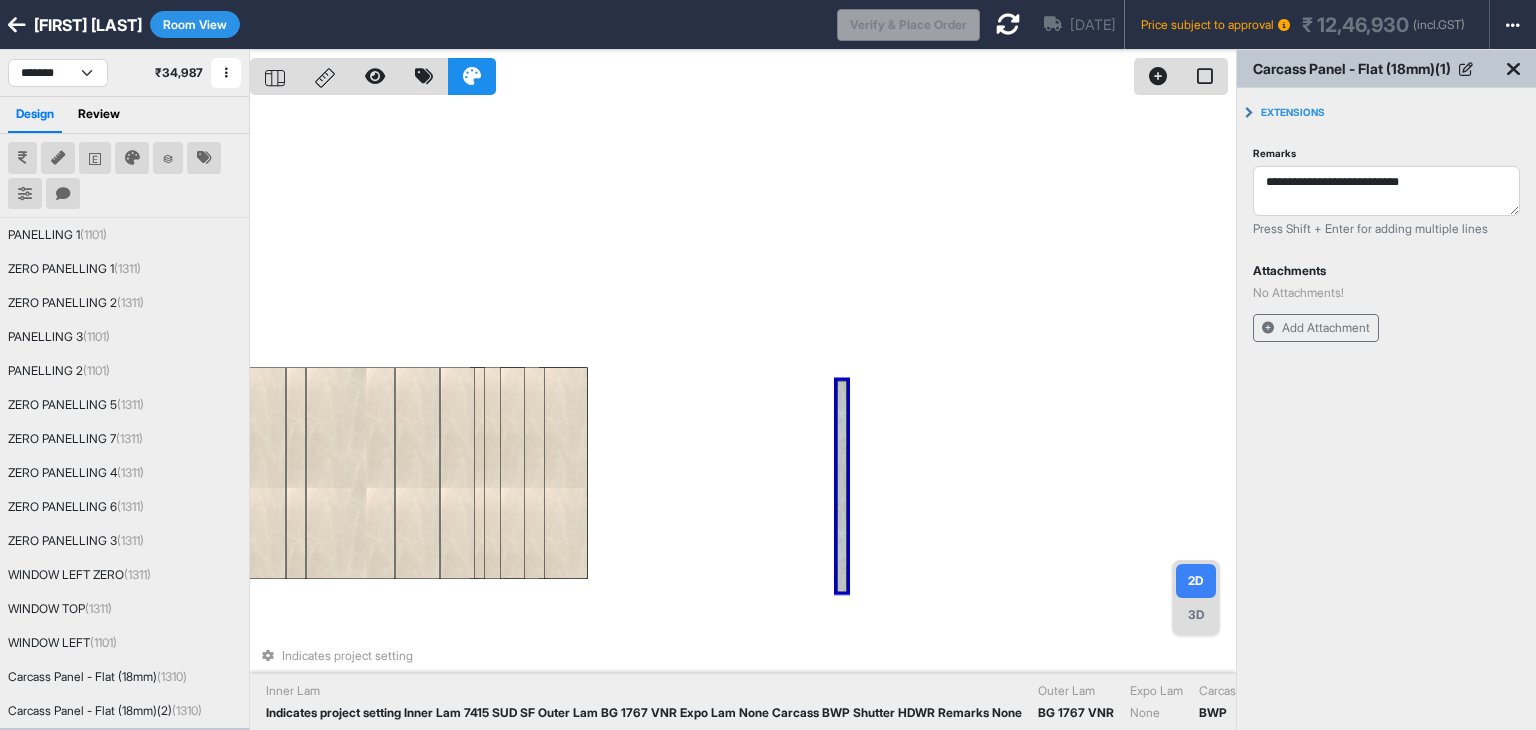 click on "Indicates project setting Inner Lam 7415 SUD SF Outer Lam BG 1767 VNR Expo Lam None Carcass BWP Shutter HDWR Remarks None" at bounding box center [743, 415] 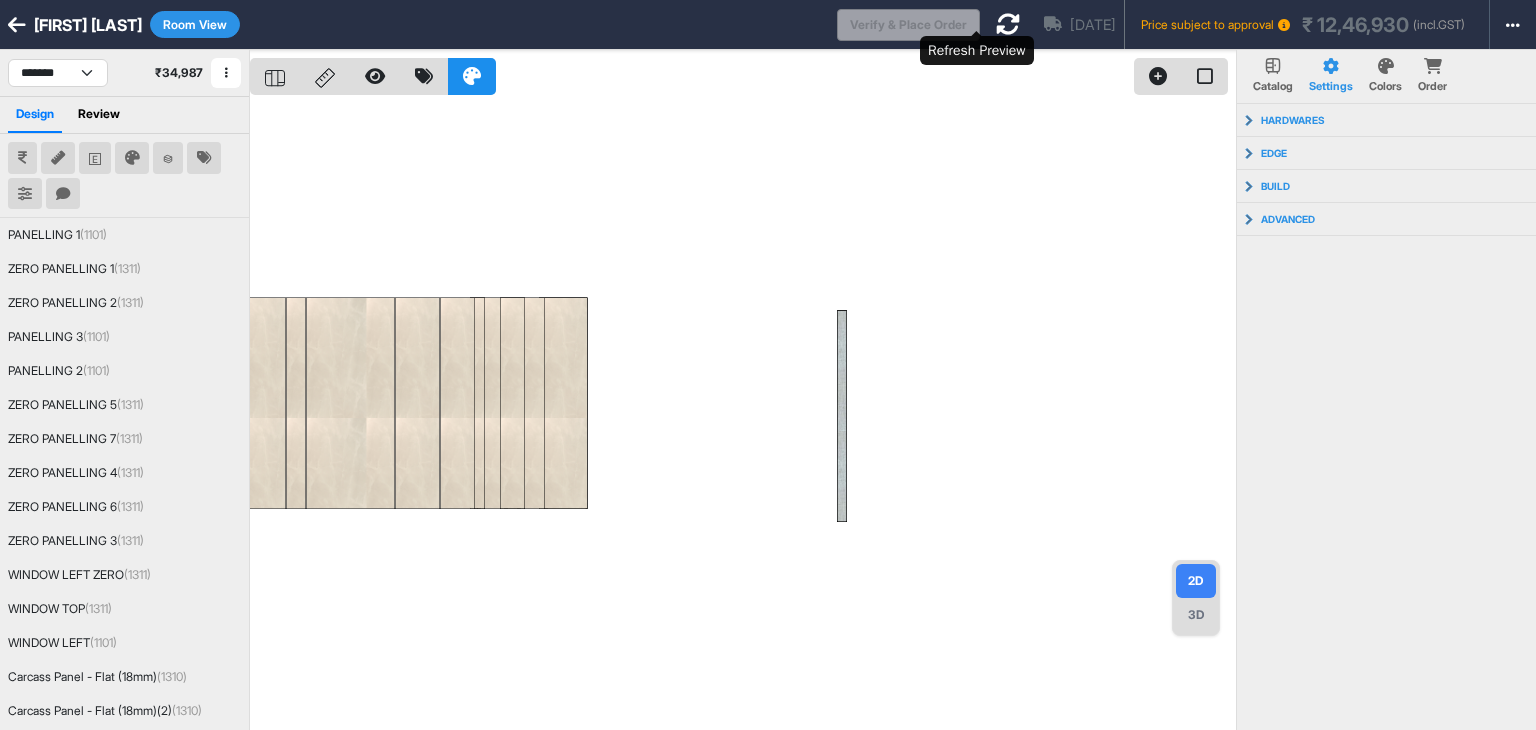 click at bounding box center (1008, 24) 